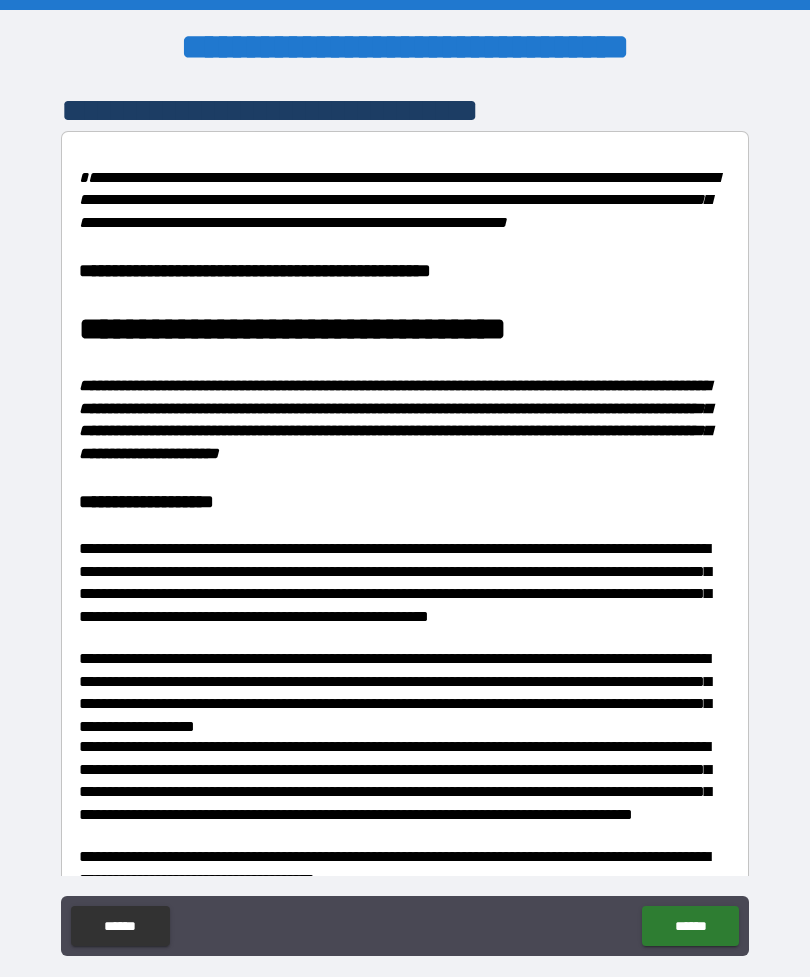 scroll, scrollTop: 0, scrollLeft: 0, axis: both 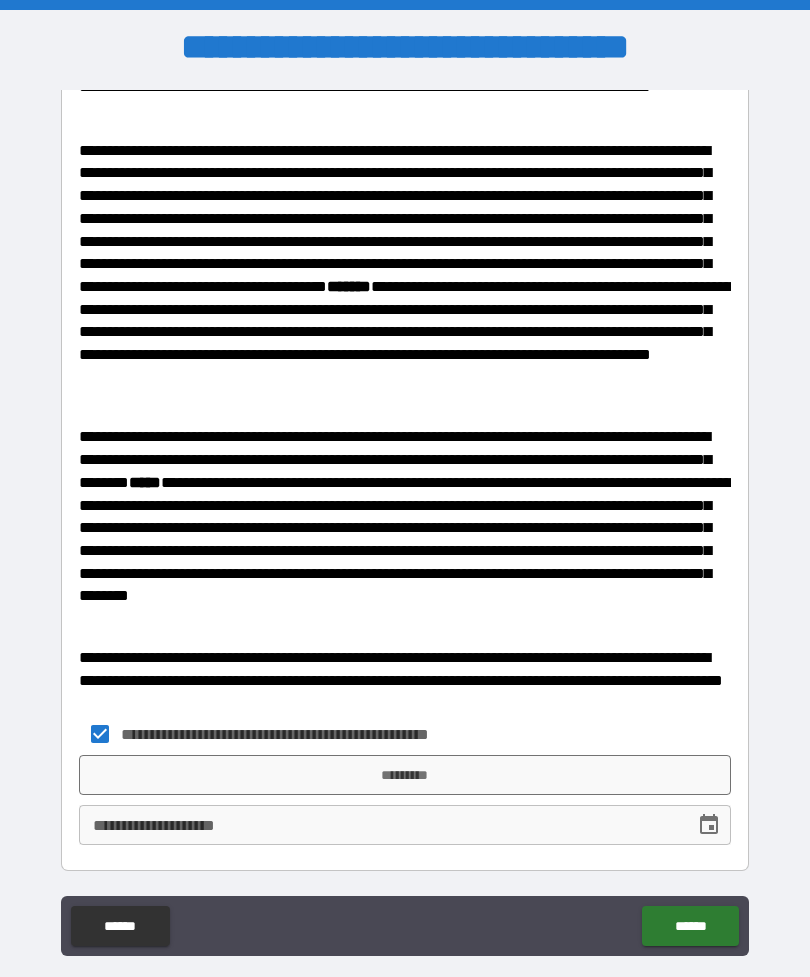 click on "*********" at bounding box center (405, 775) 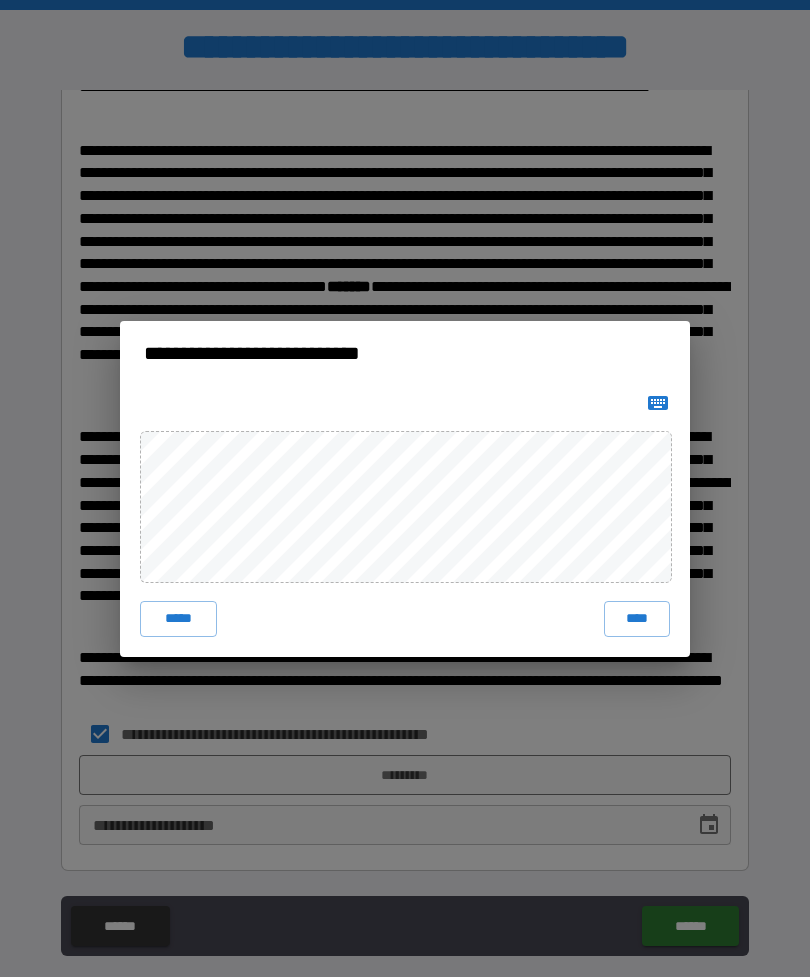 click on "****" at bounding box center [637, 619] 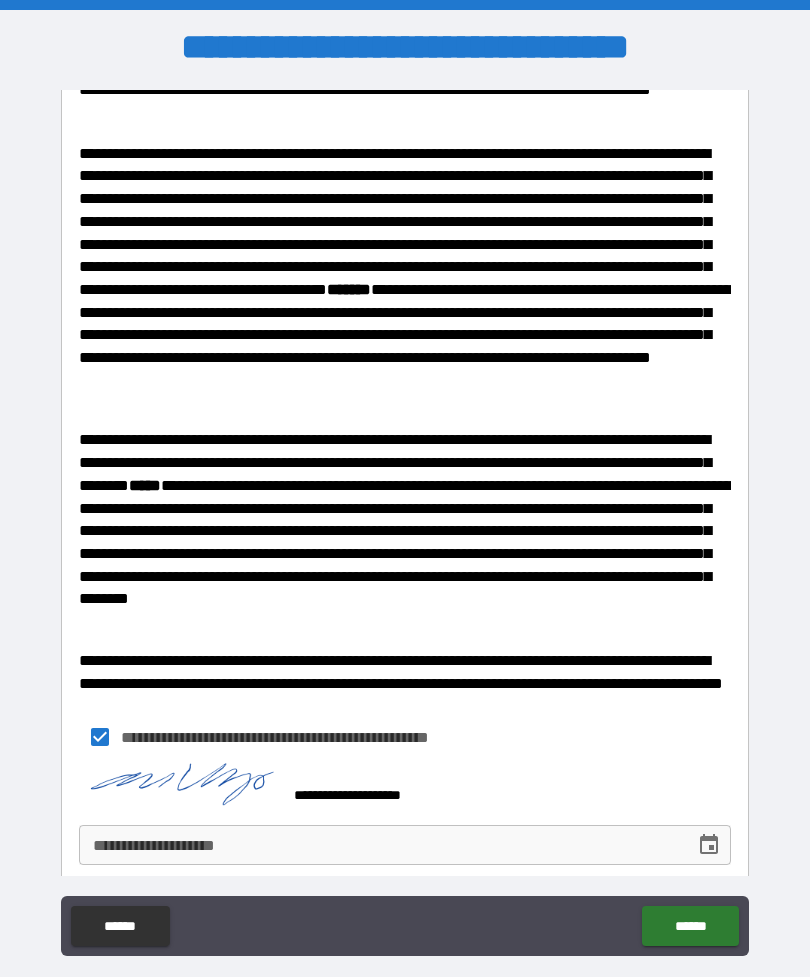 click on "**********" at bounding box center [380, 845] 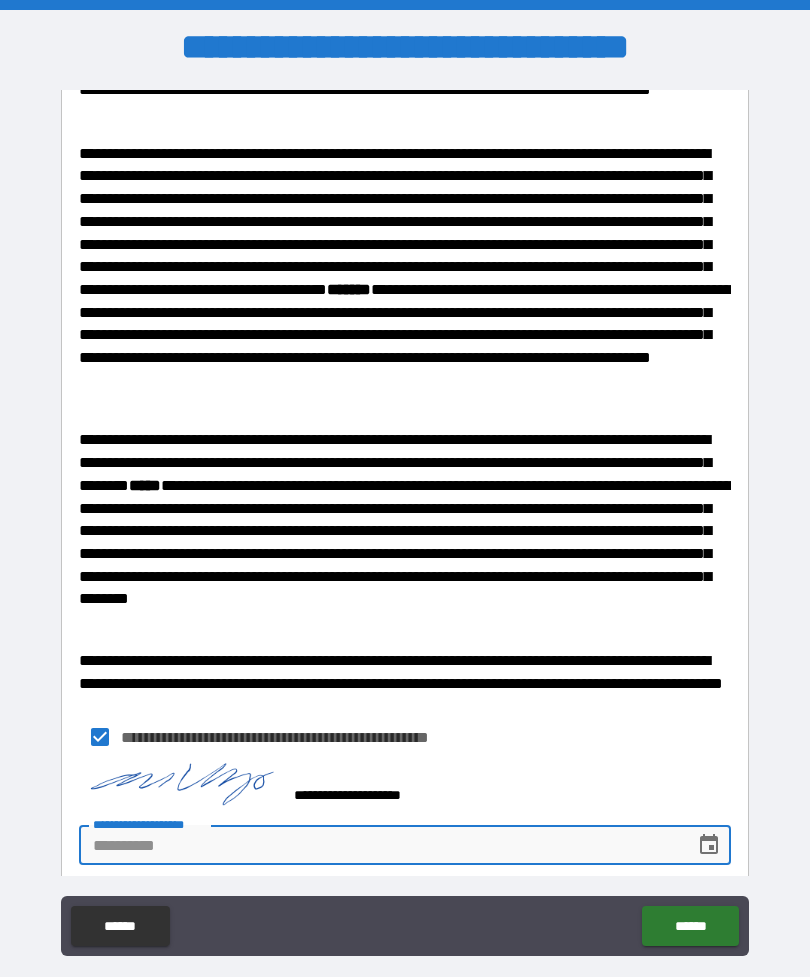scroll, scrollTop: 64, scrollLeft: 0, axis: vertical 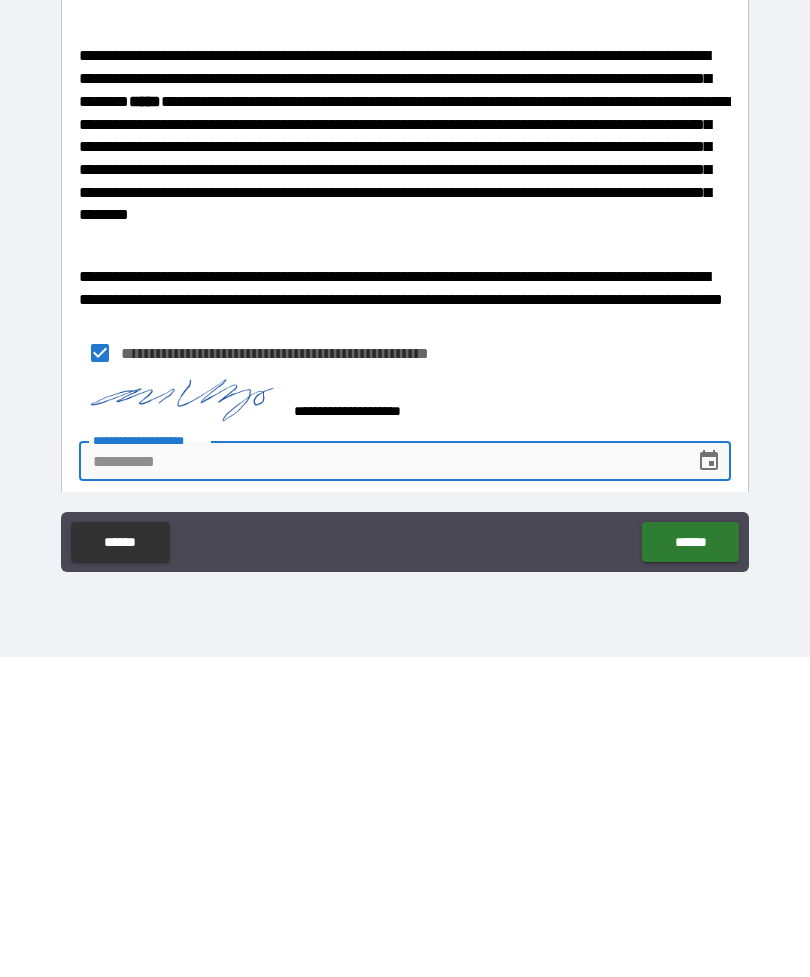 click 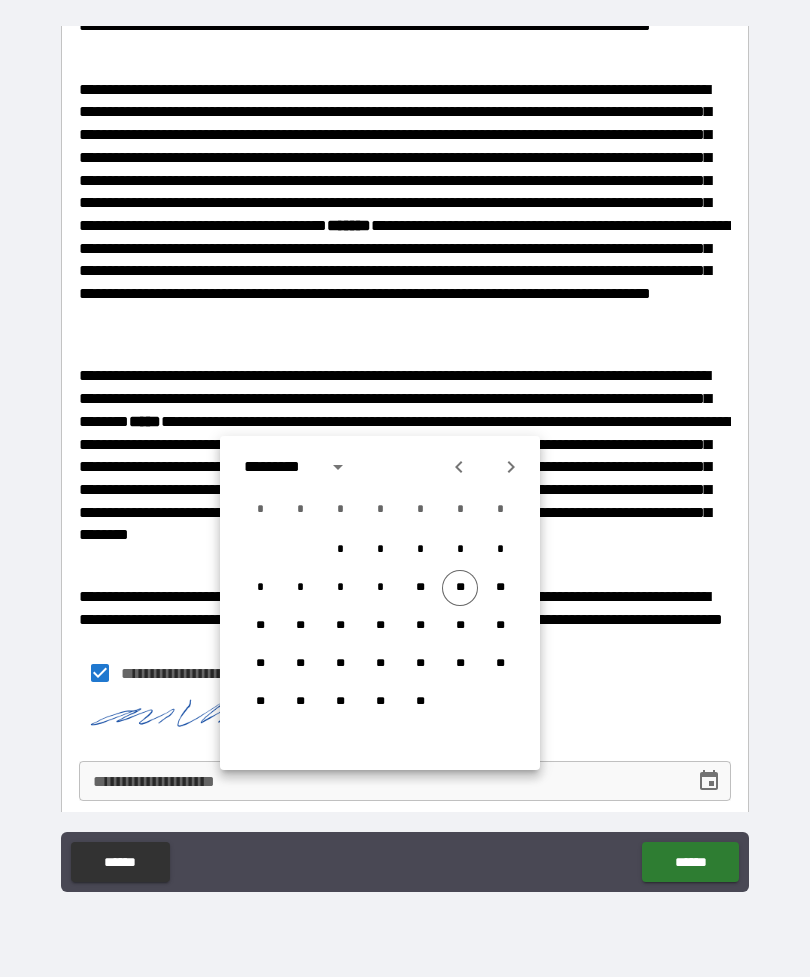 click on "**" at bounding box center [460, 588] 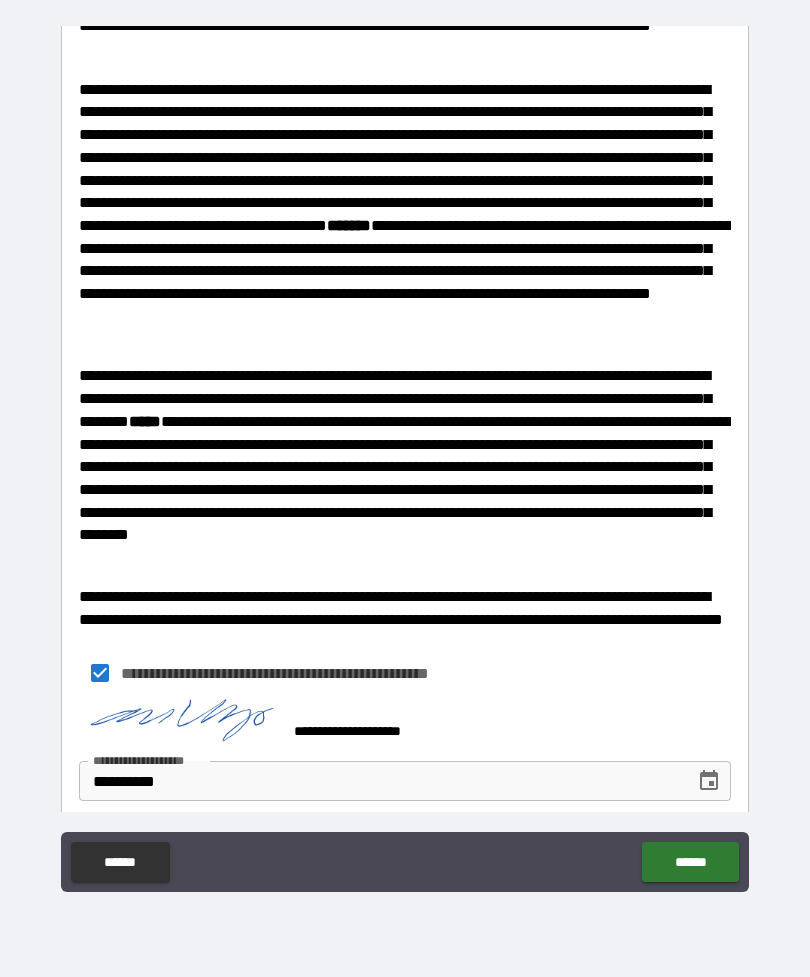 click on "******" at bounding box center (690, 862) 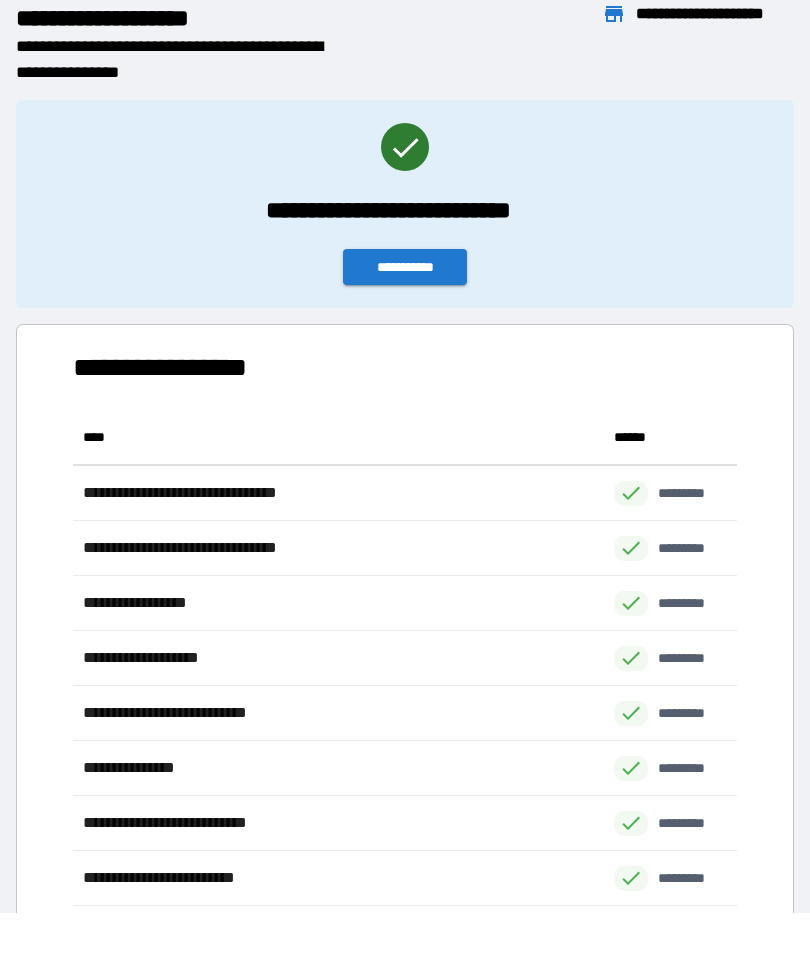 scroll, scrollTop: 1, scrollLeft: 1, axis: both 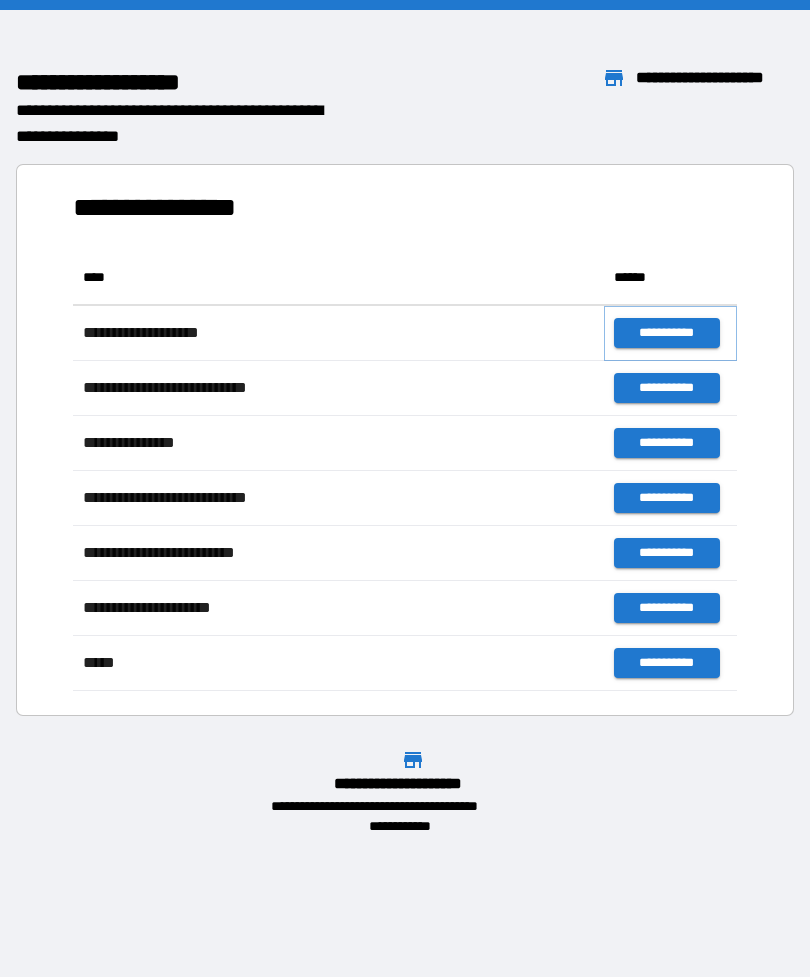 click on "**********" at bounding box center [666, 333] 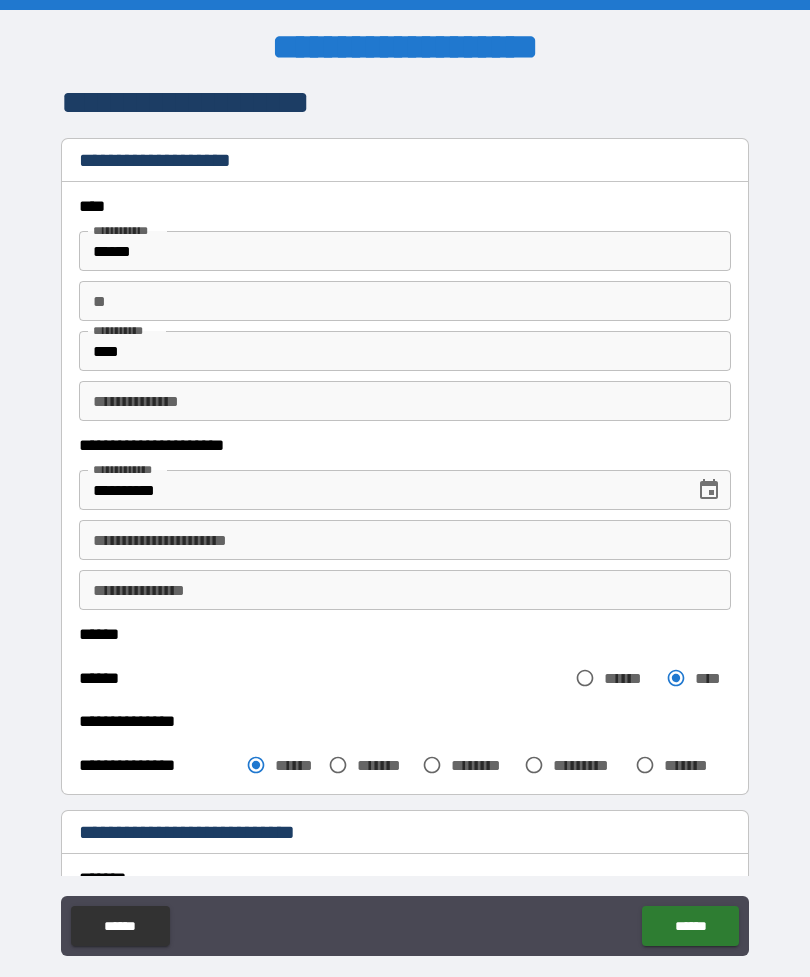 scroll, scrollTop: 3, scrollLeft: 0, axis: vertical 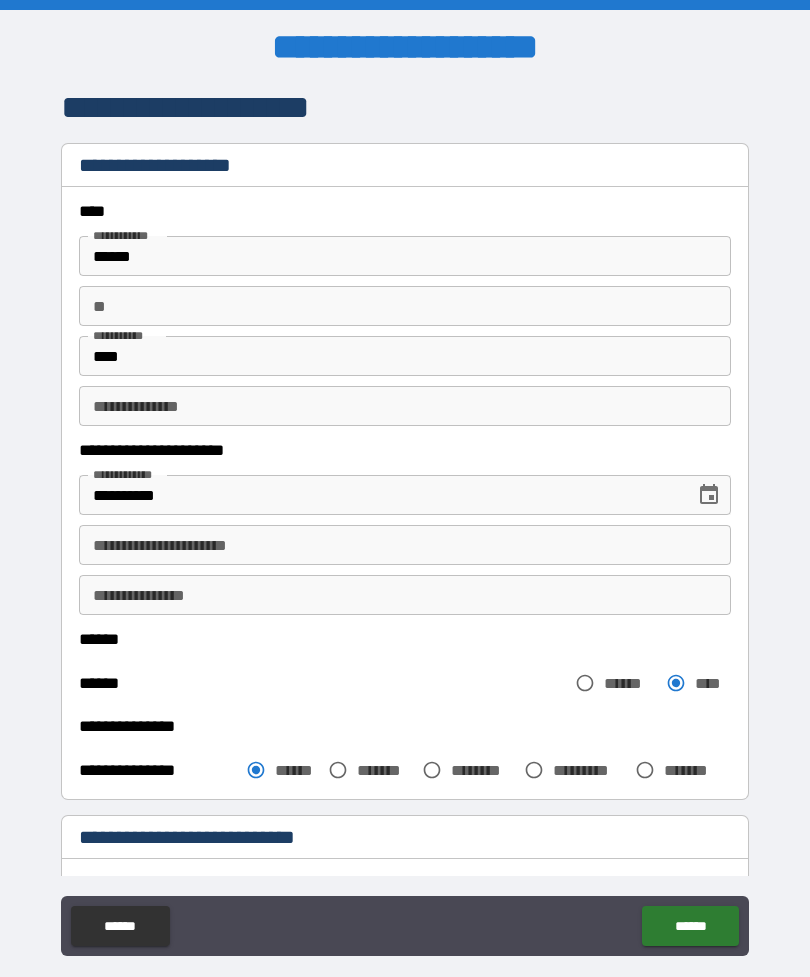 click on "**********" at bounding box center (405, 545) 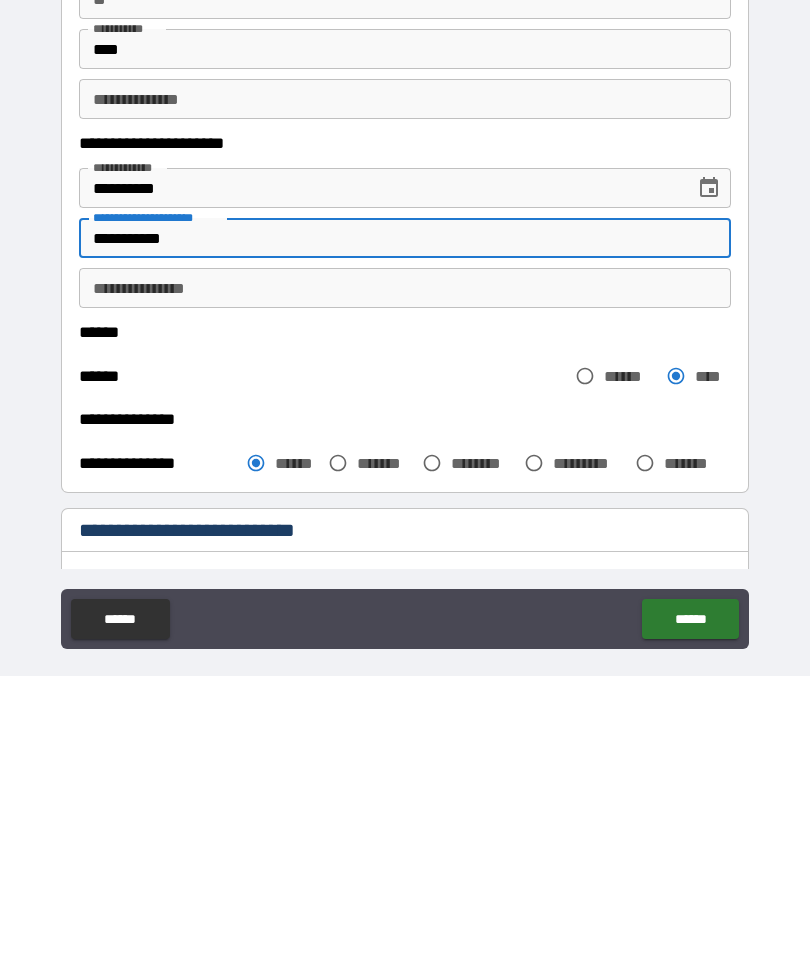 scroll, scrollTop: 64, scrollLeft: 0, axis: vertical 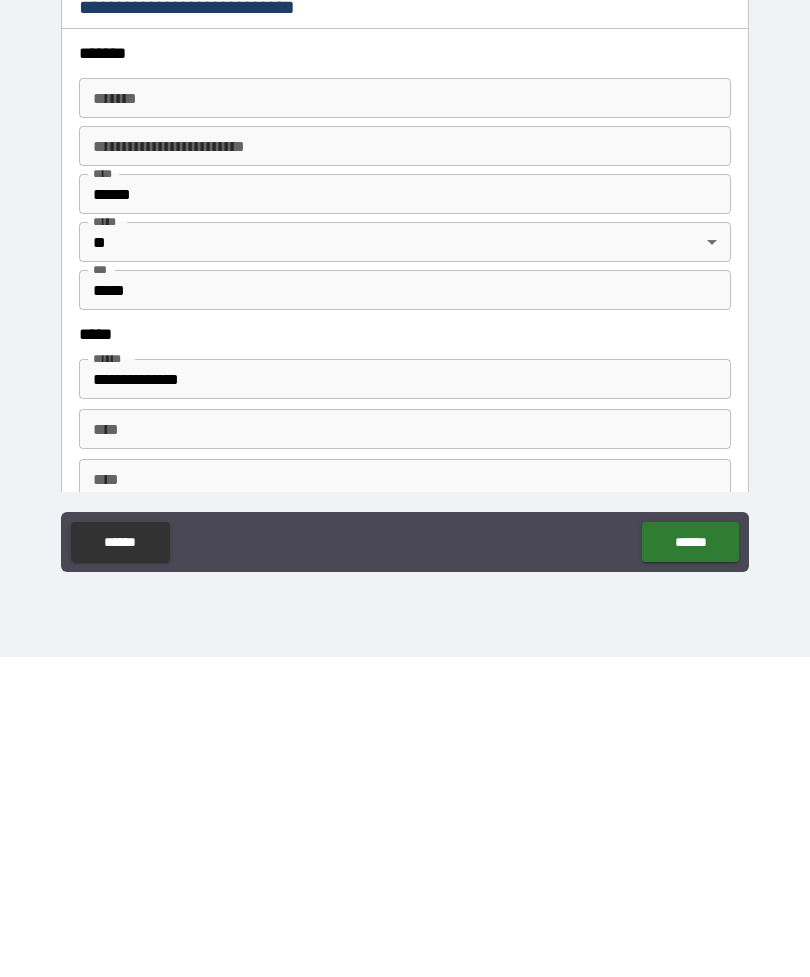 type on "**********" 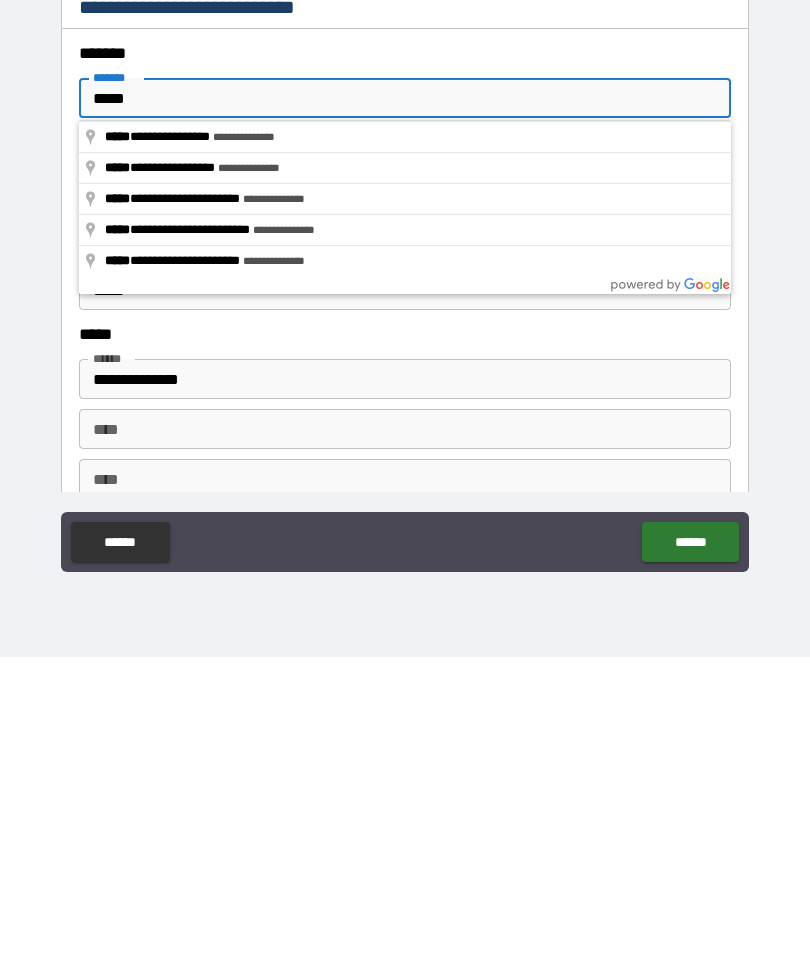 type on "**********" 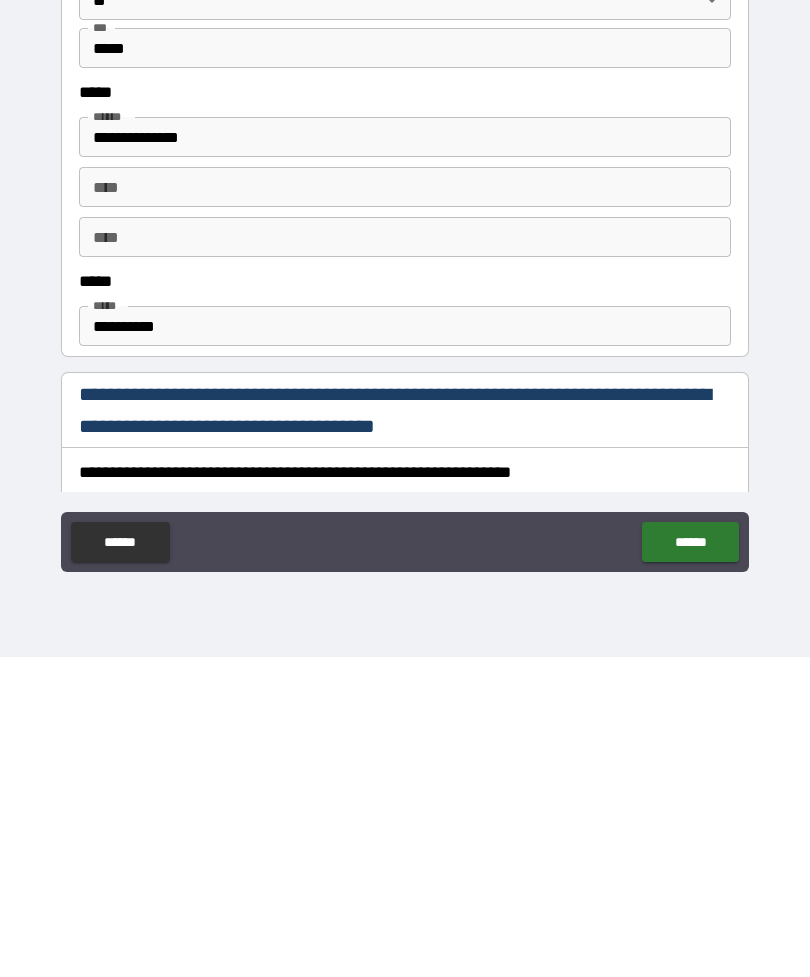 scroll, scrollTop: 690, scrollLeft: 0, axis: vertical 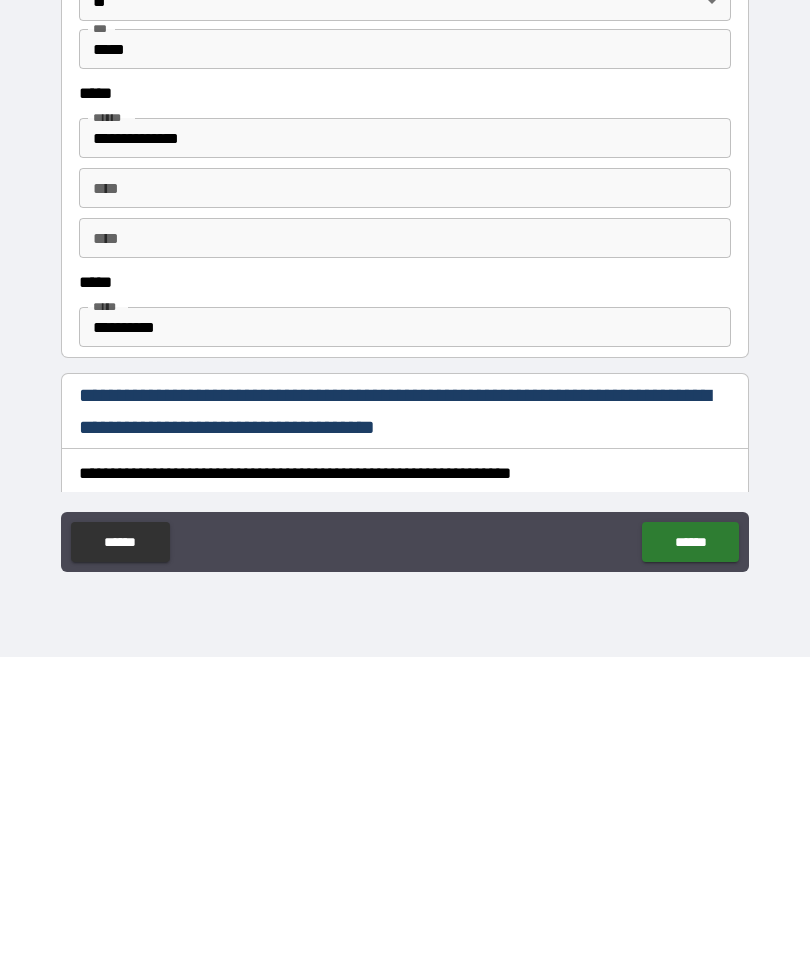 click on "**********" at bounding box center [405, 458] 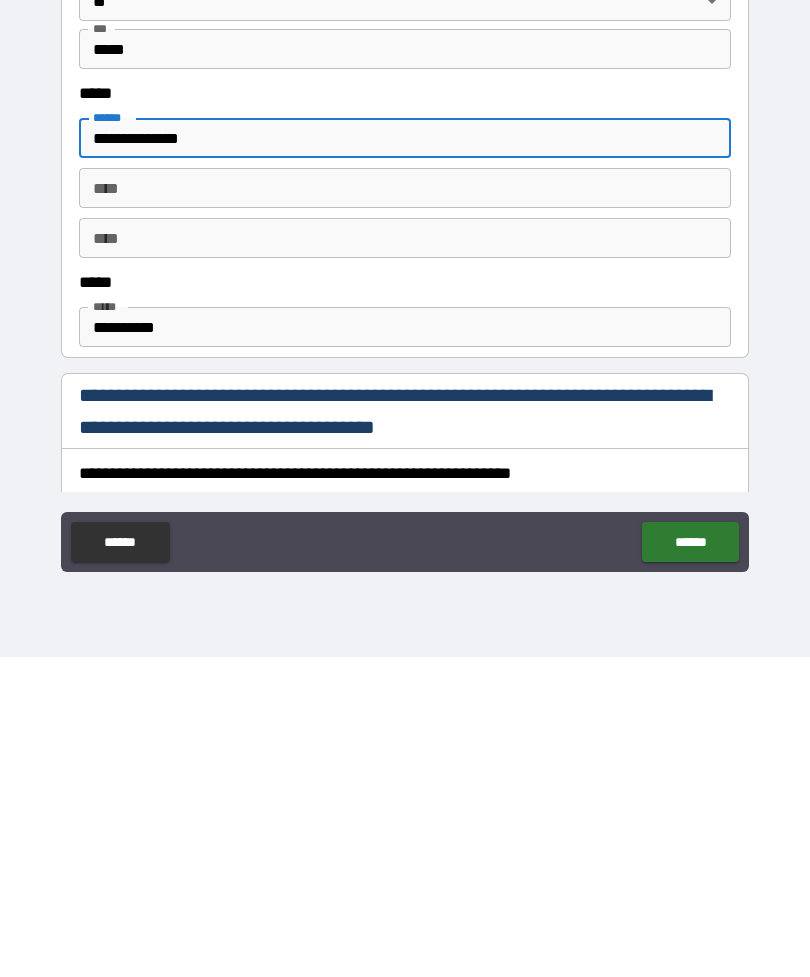 type on "**********" 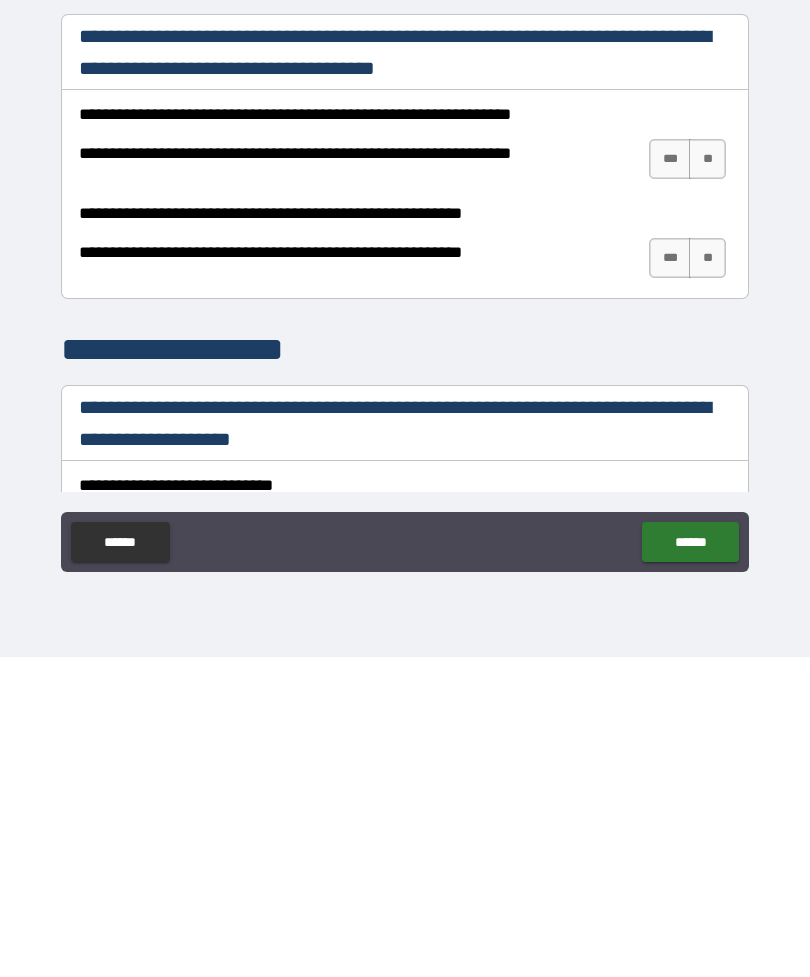 scroll, scrollTop: 1043, scrollLeft: 0, axis: vertical 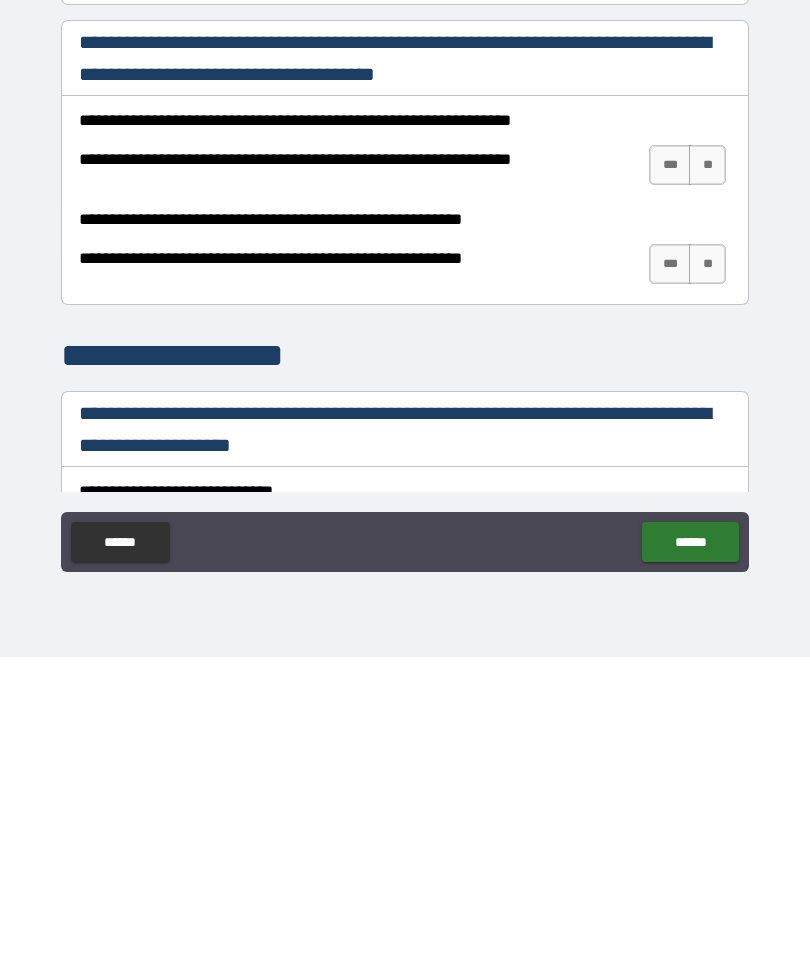 type on "**********" 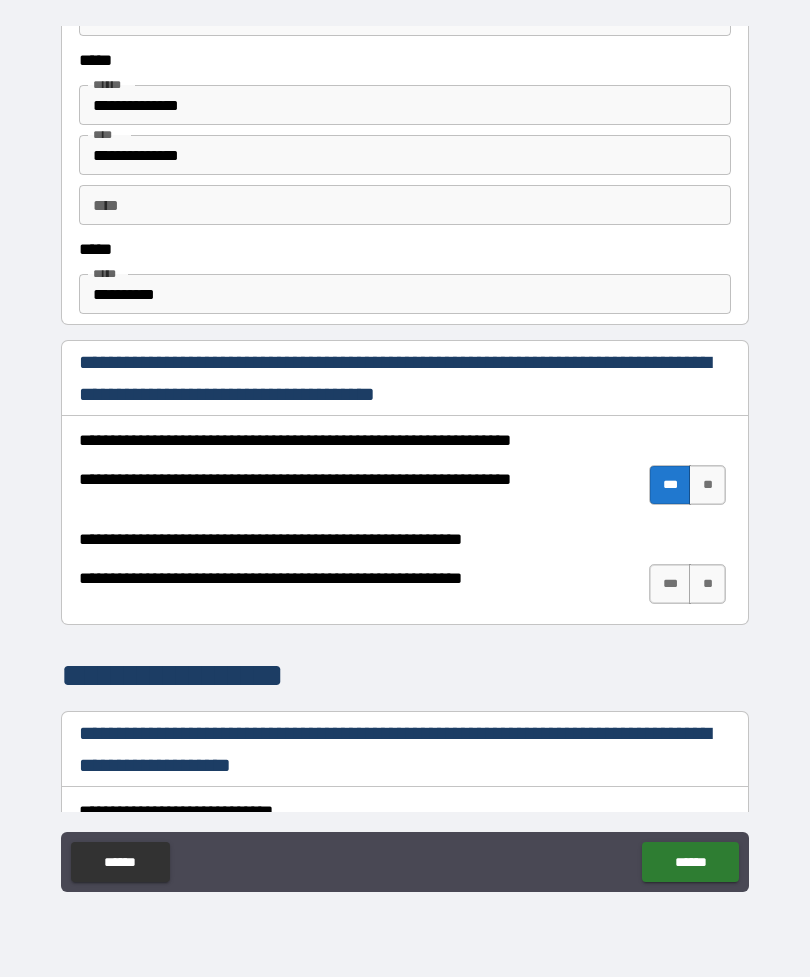 click on "***" at bounding box center (670, 584) 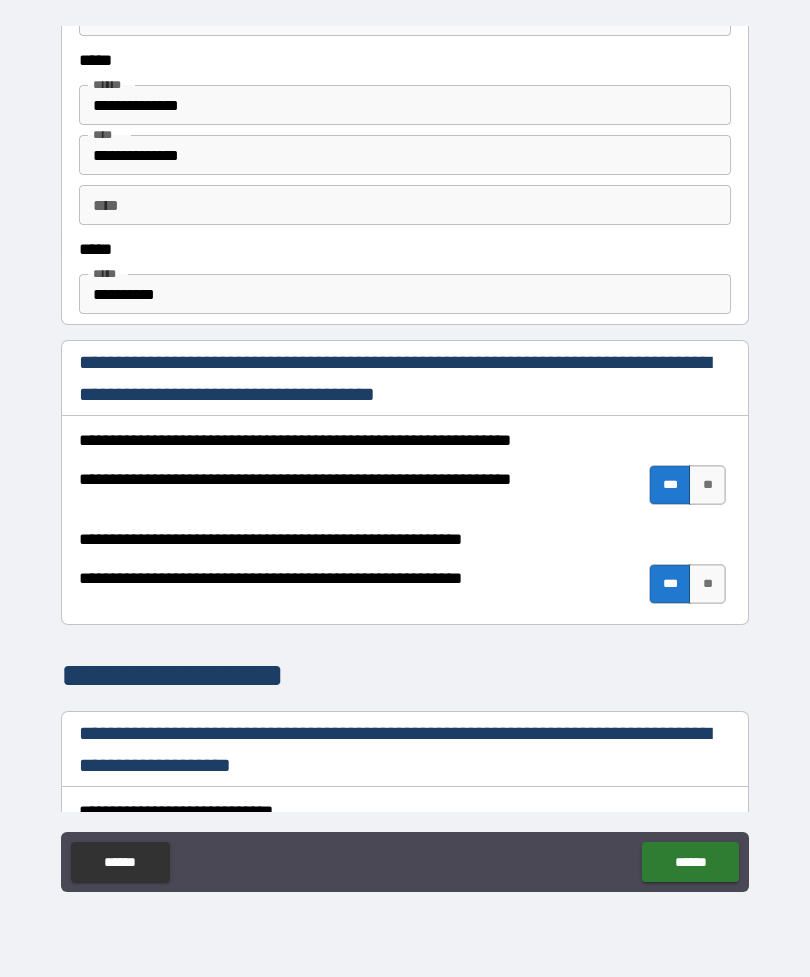 click on "**********" at bounding box center [405, 294] 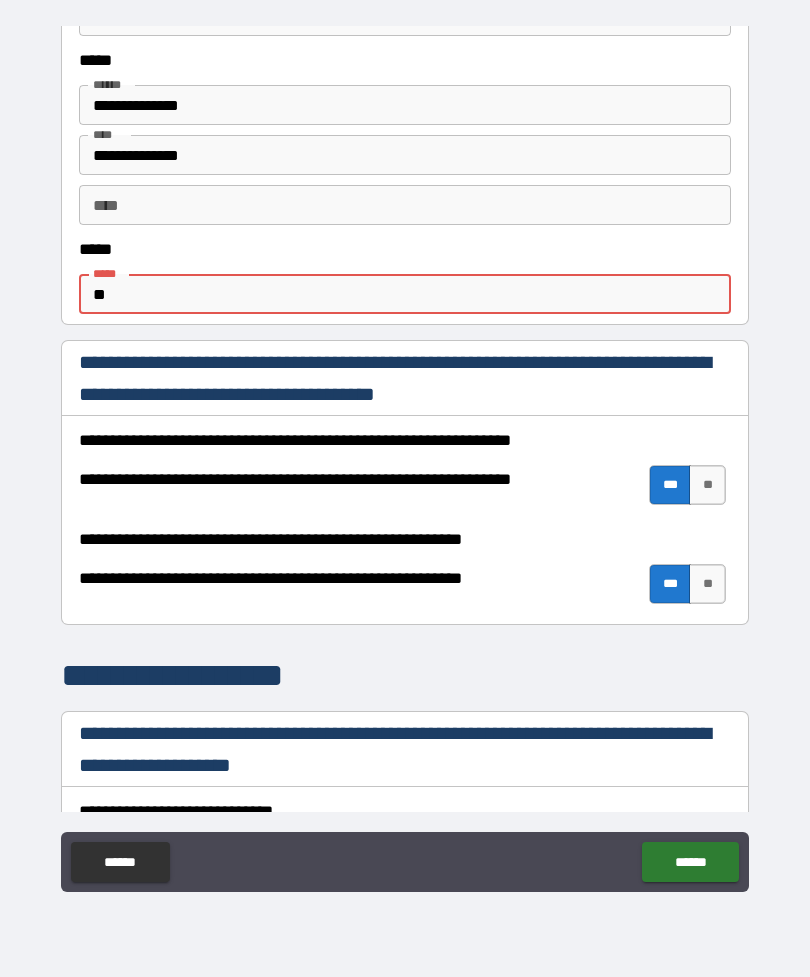 type on "*" 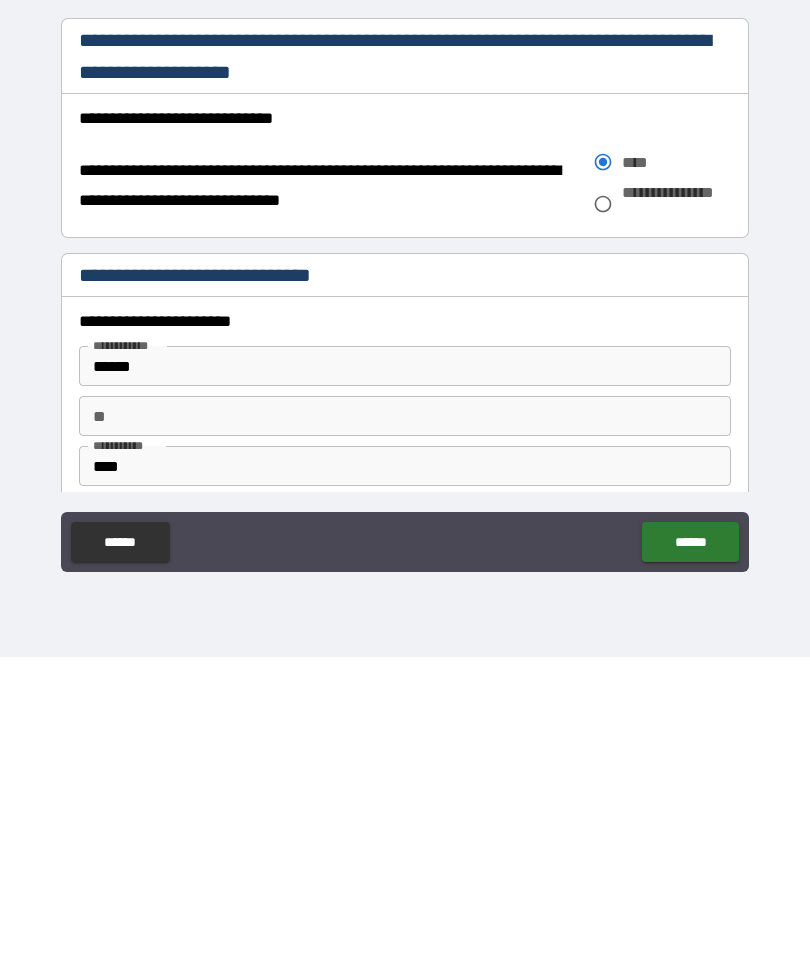 scroll, scrollTop: 1417, scrollLeft: 0, axis: vertical 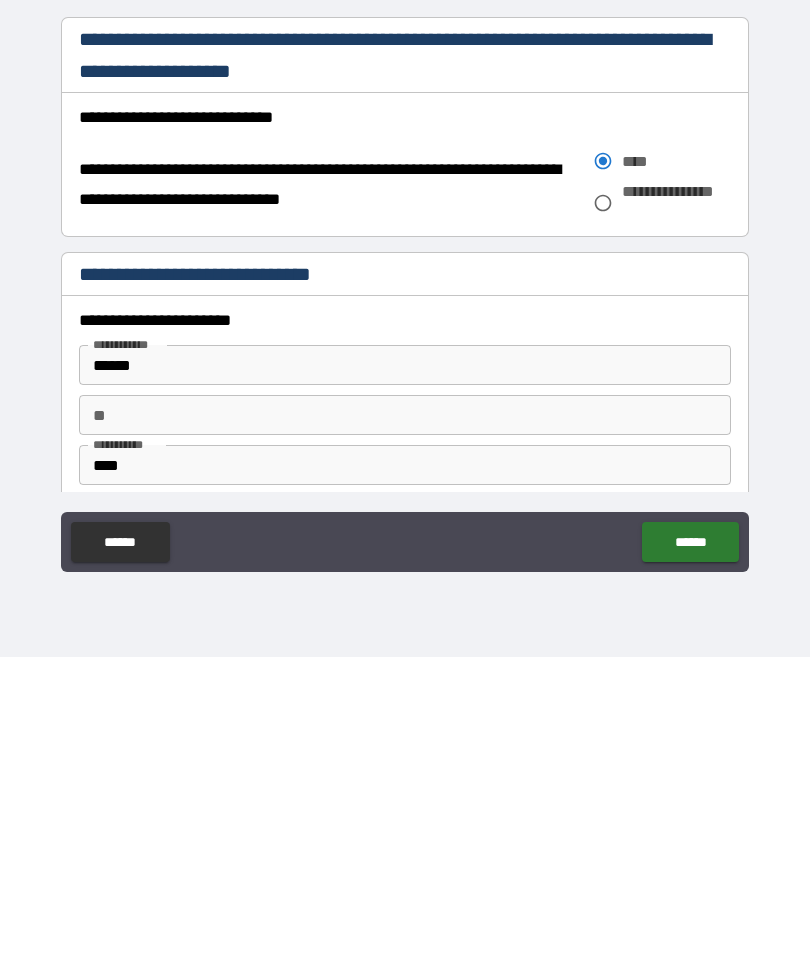 type on "**********" 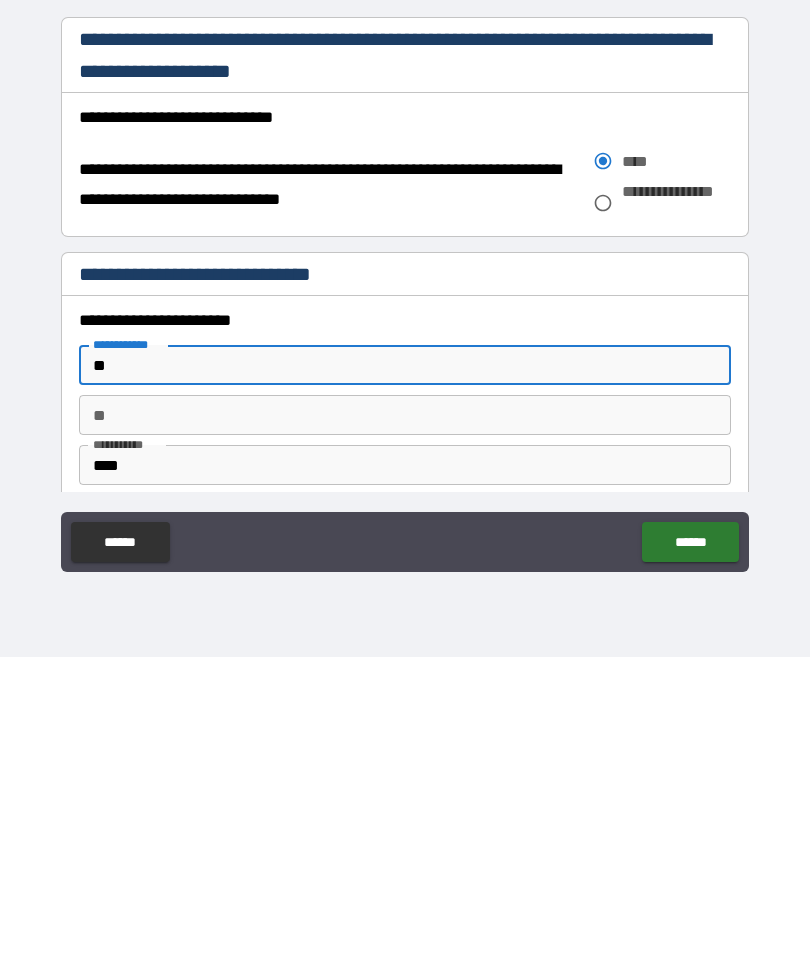 type on "*" 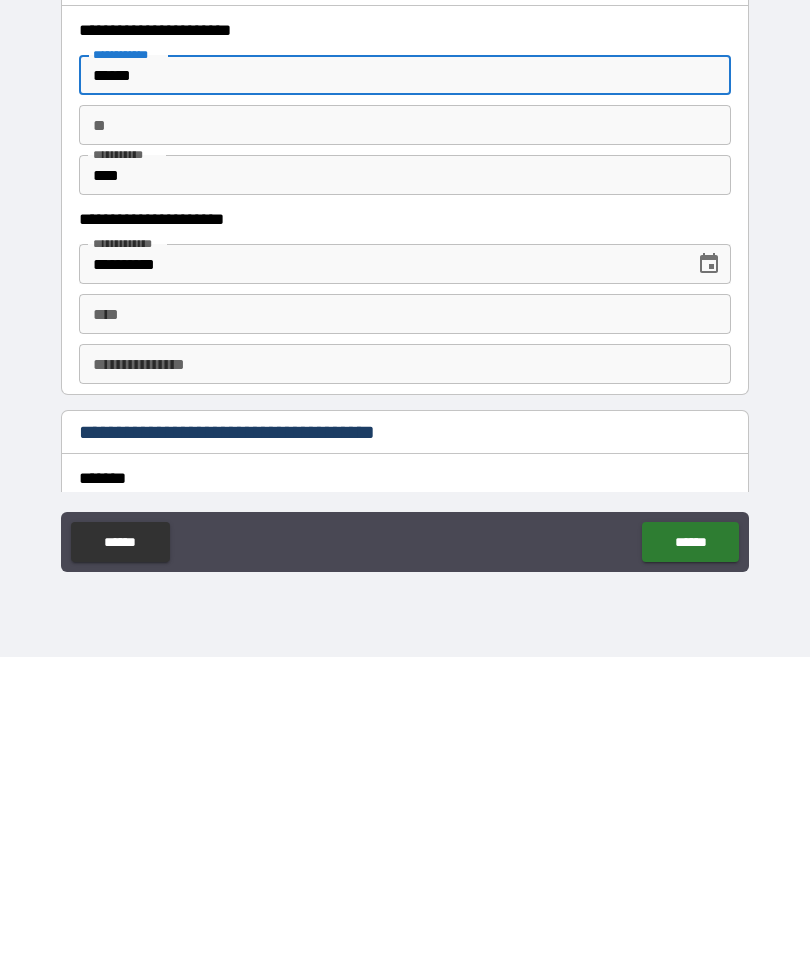 scroll, scrollTop: 1707, scrollLeft: 0, axis: vertical 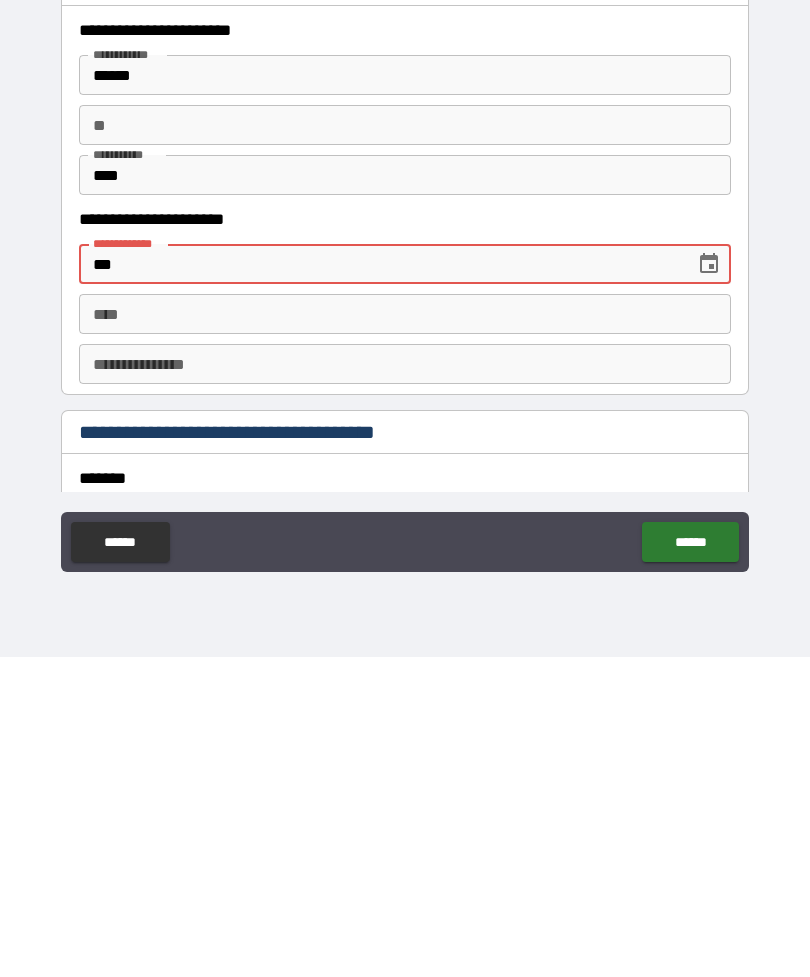 type on "*" 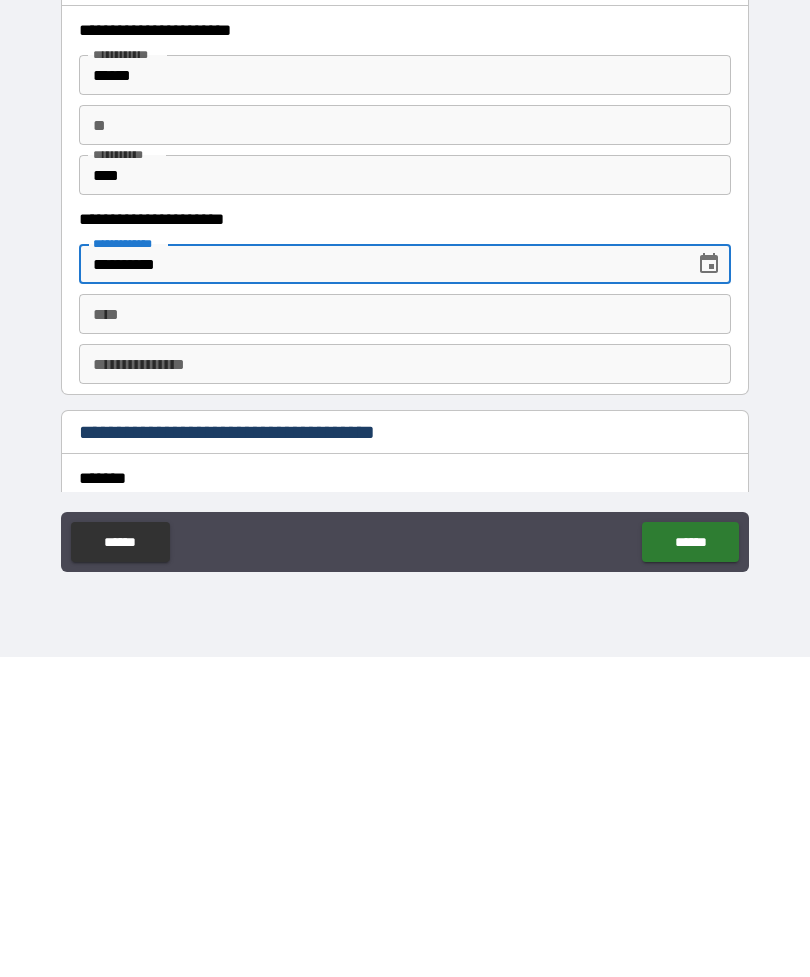 type on "**********" 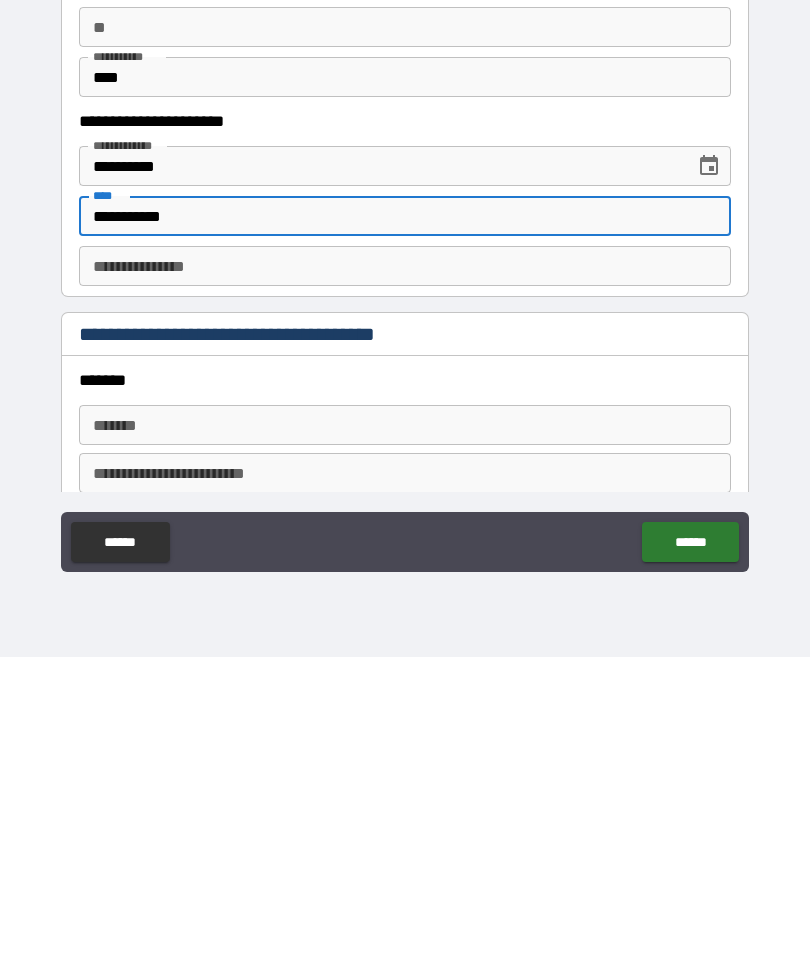 scroll, scrollTop: 1828, scrollLeft: 0, axis: vertical 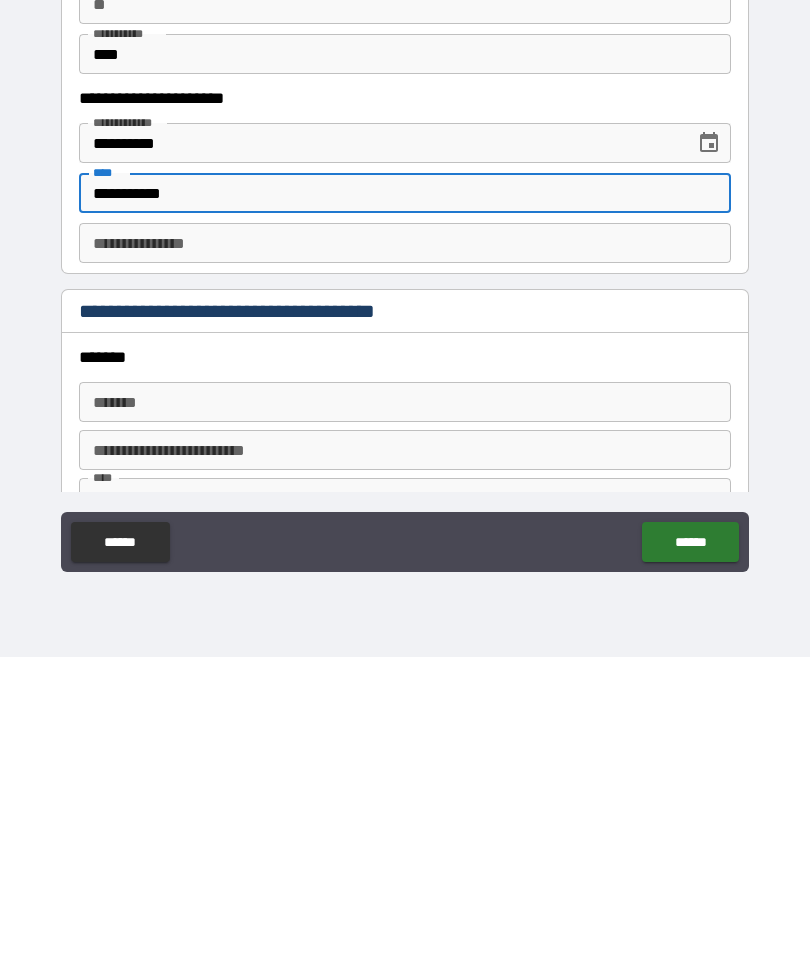 type on "**********" 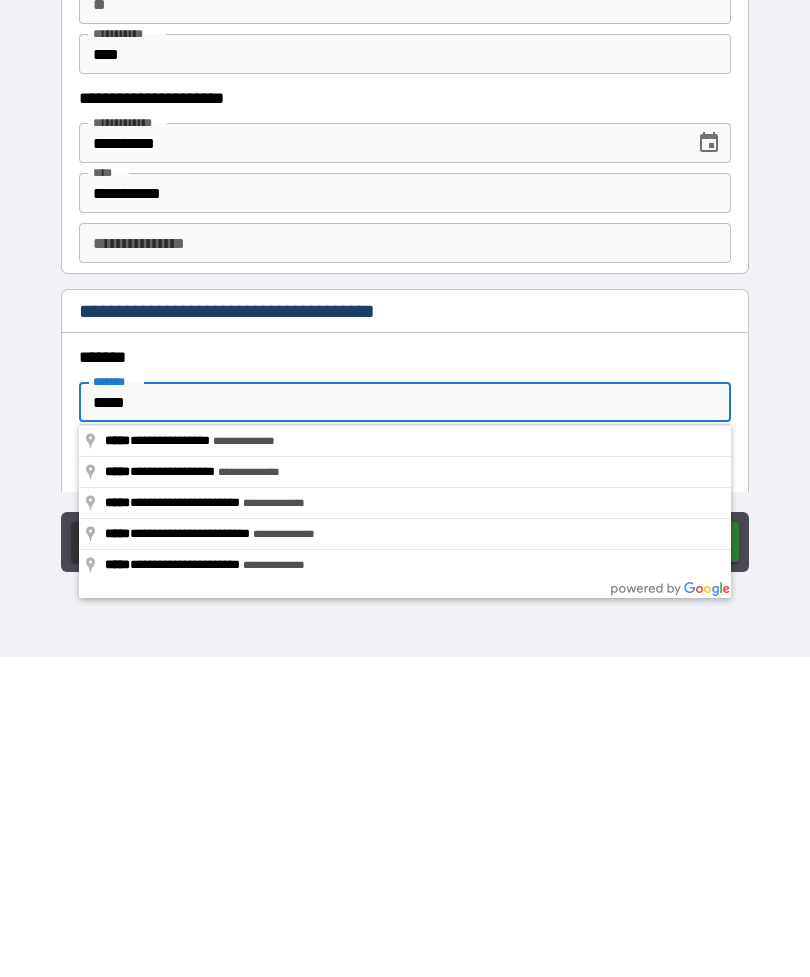 type on "**********" 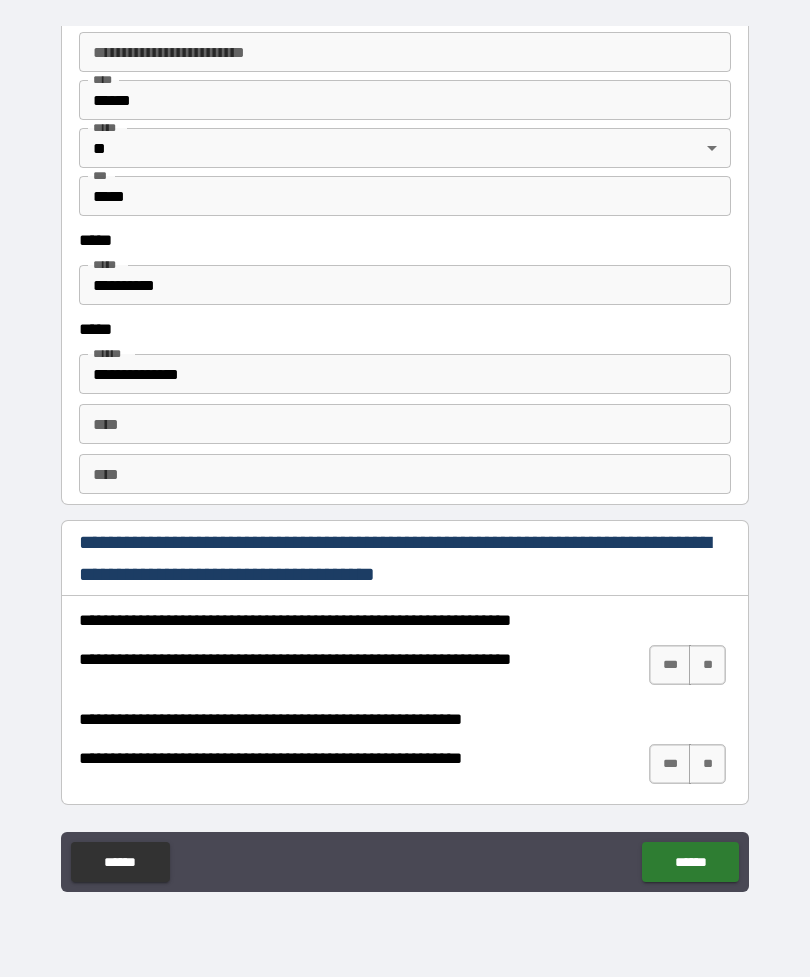 scroll, scrollTop: 2549, scrollLeft: 0, axis: vertical 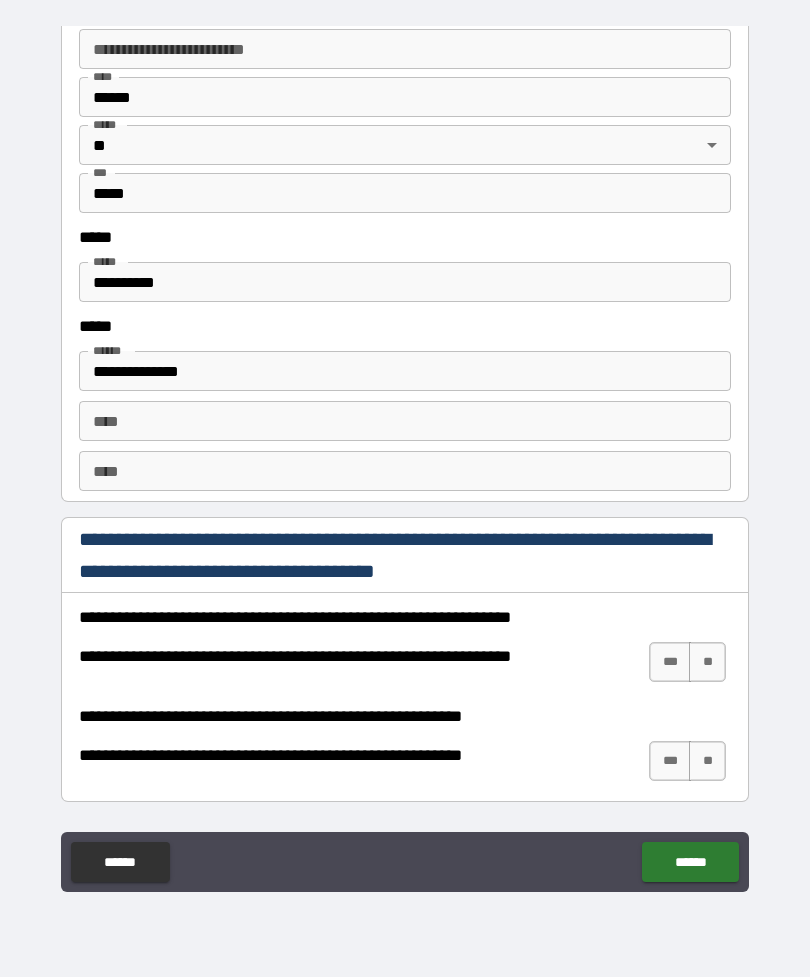 click on "**********" at bounding box center [405, 282] 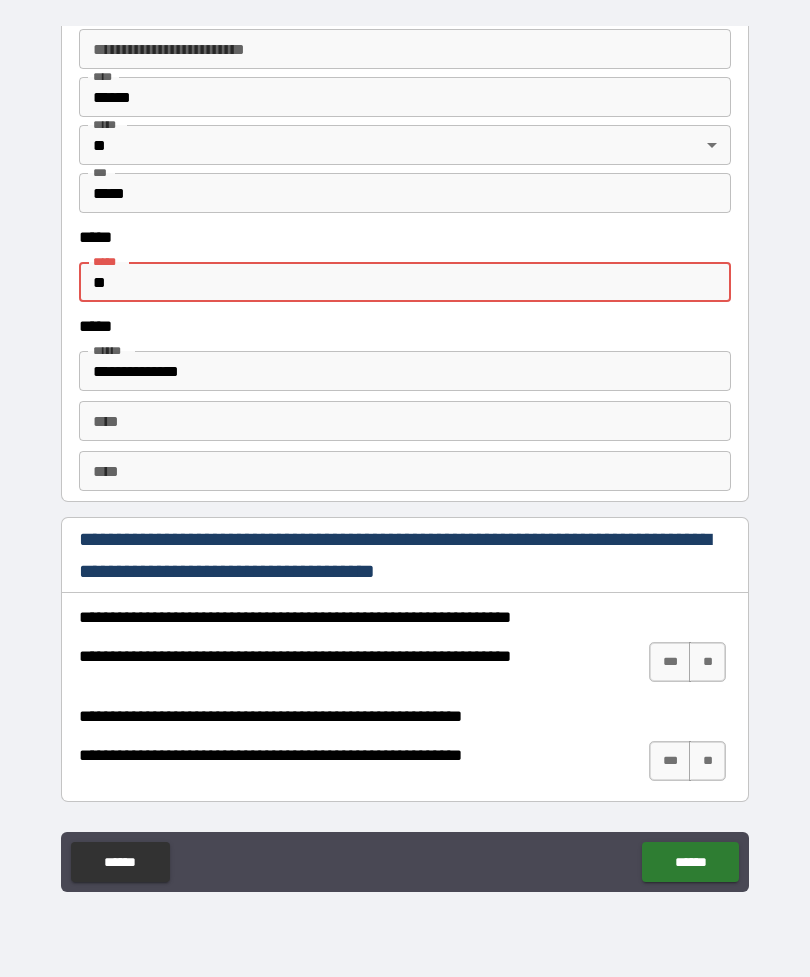 type on "*" 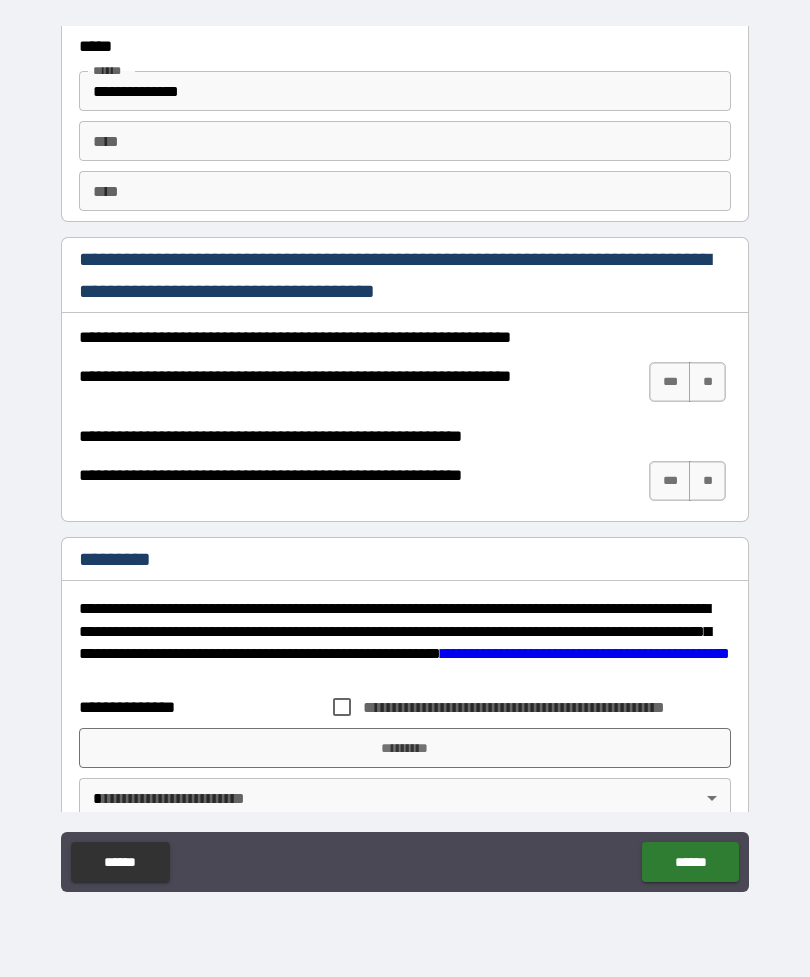 scroll, scrollTop: 2831, scrollLeft: 0, axis: vertical 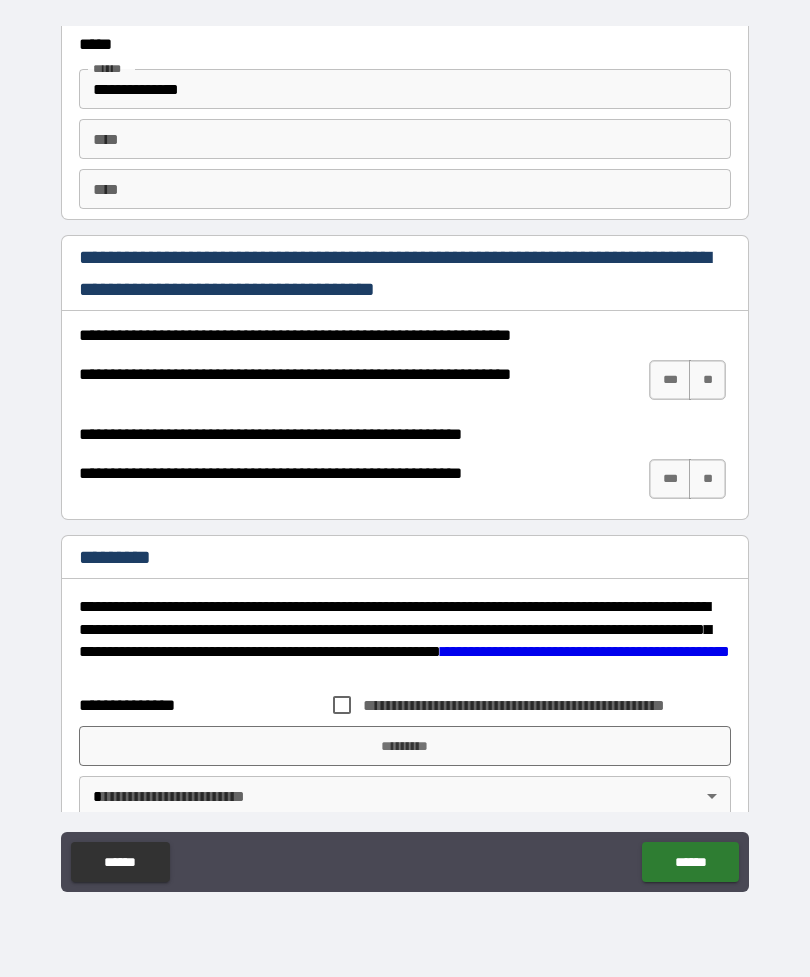type on "**********" 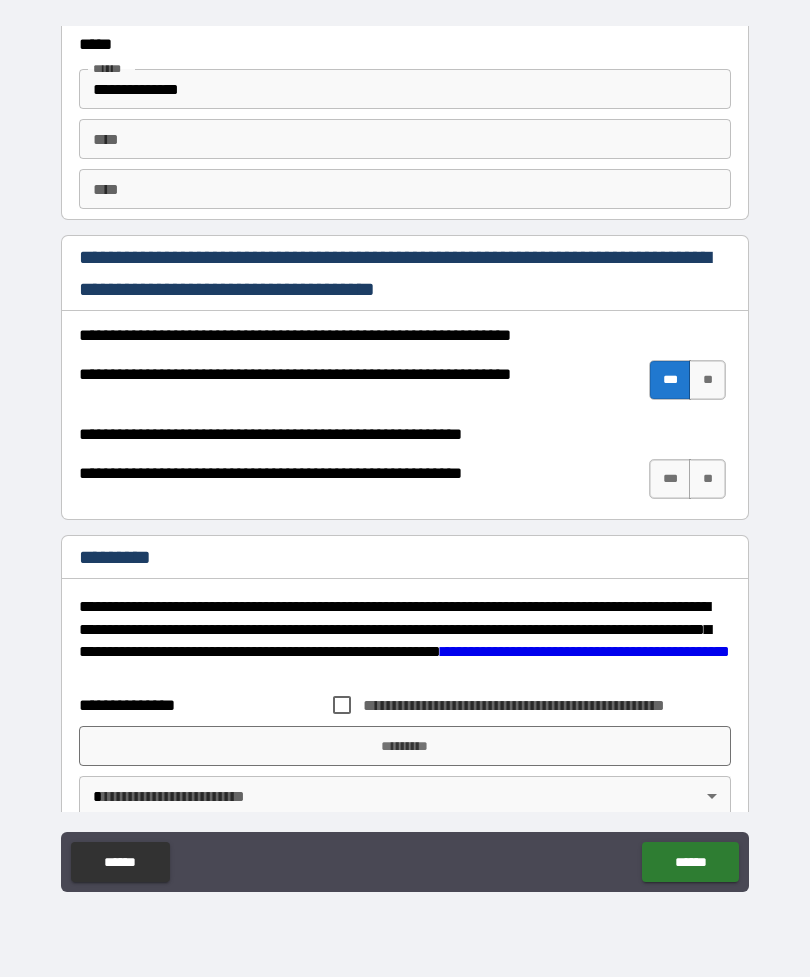 click on "***" at bounding box center (670, 479) 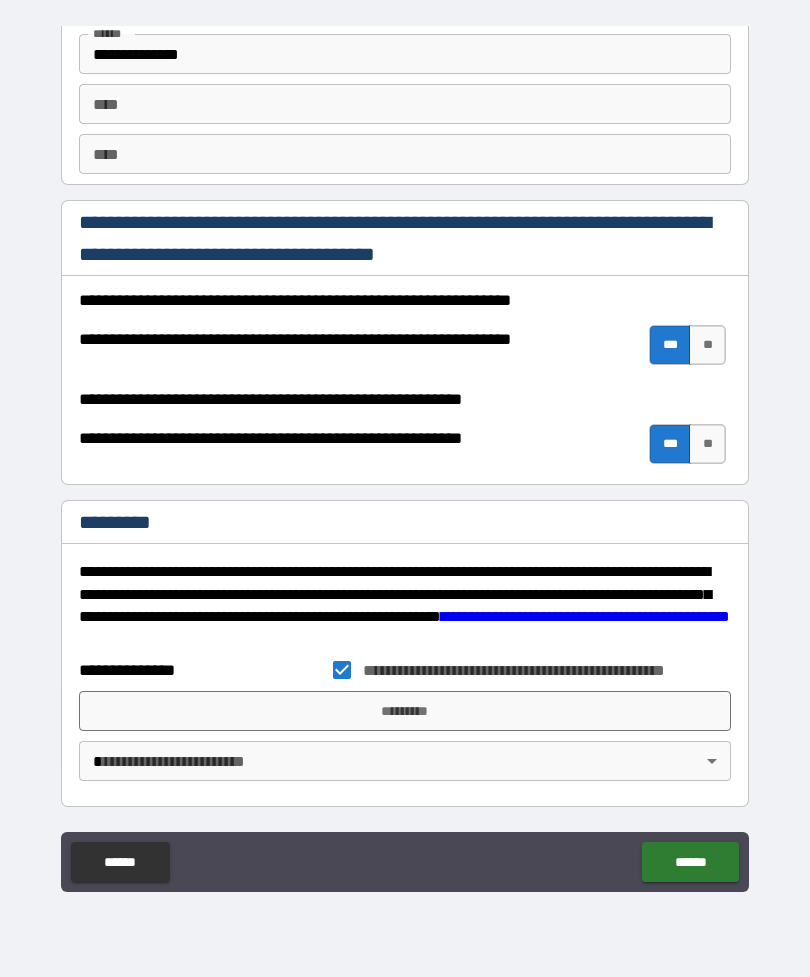 scroll, scrollTop: 2866, scrollLeft: 0, axis: vertical 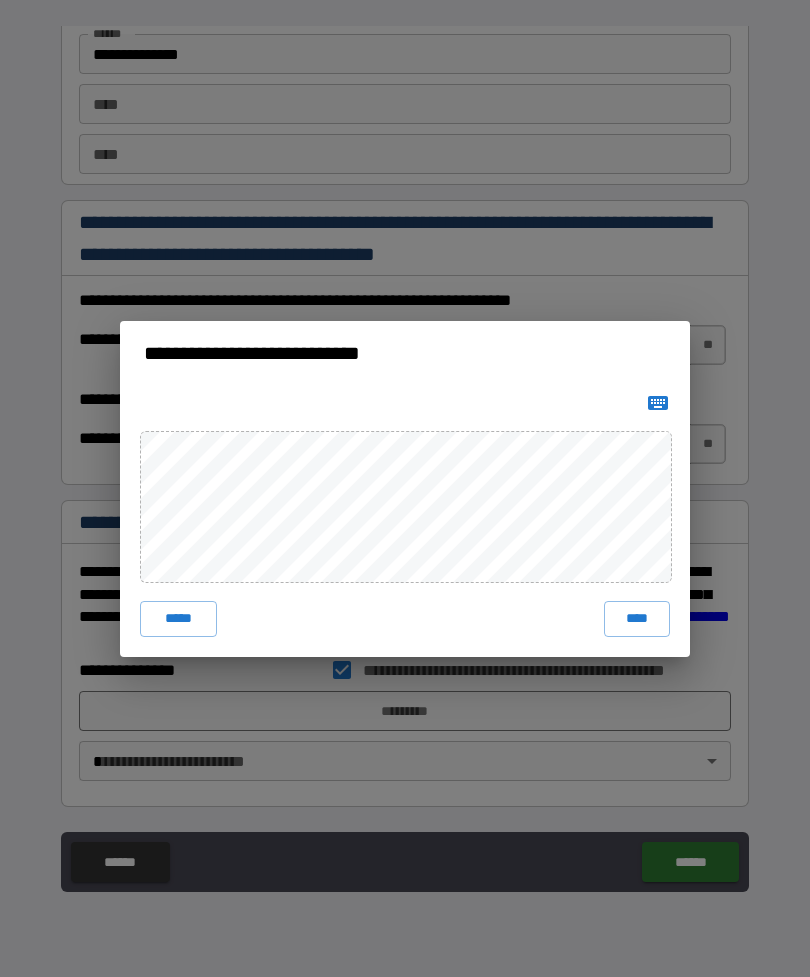 click on "*****" at bounding box center [178, 619] 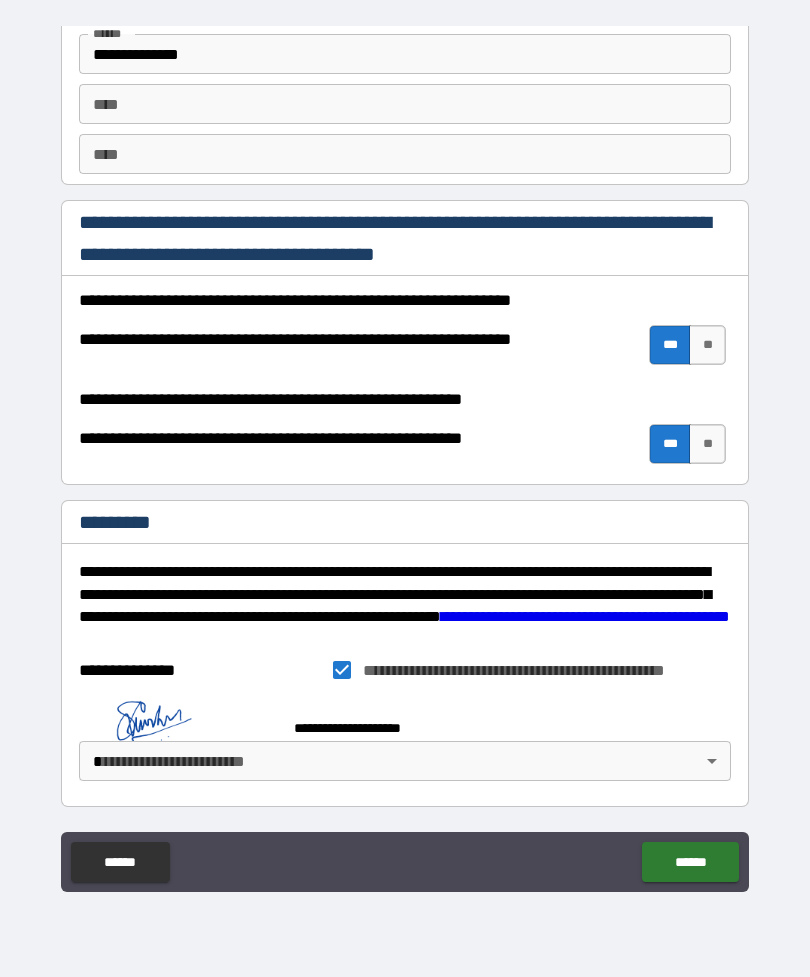 scroll, scrollTop: 2856, scrollLeft: 0, axis: vertical 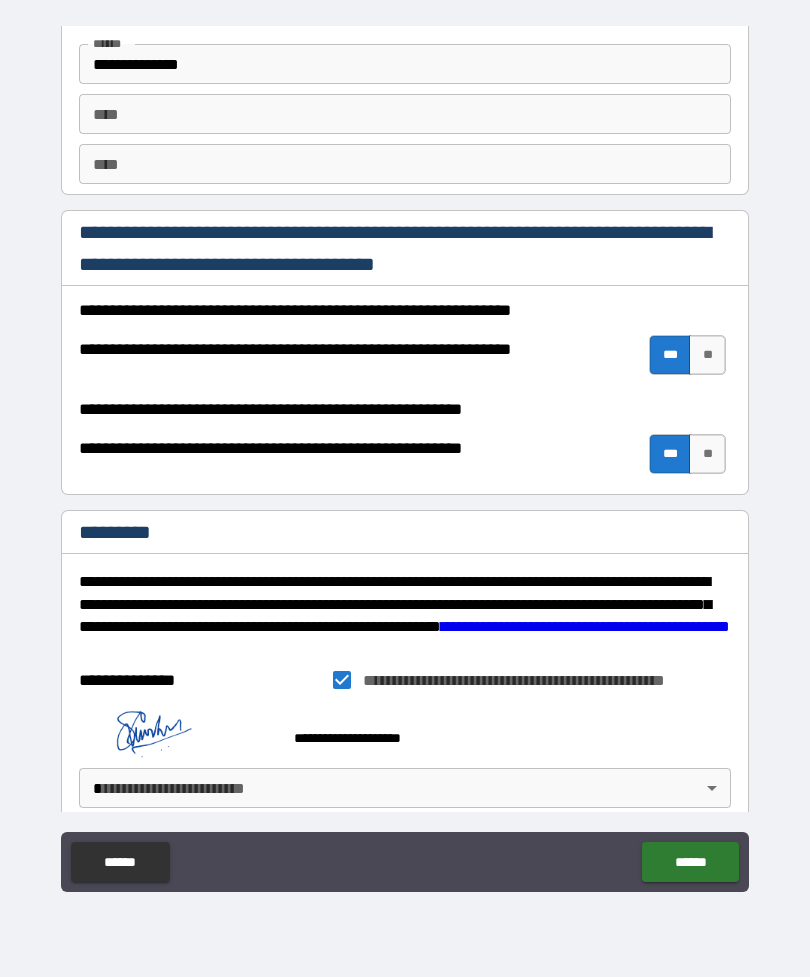 click on "**********" at bounding box center (405, 456) 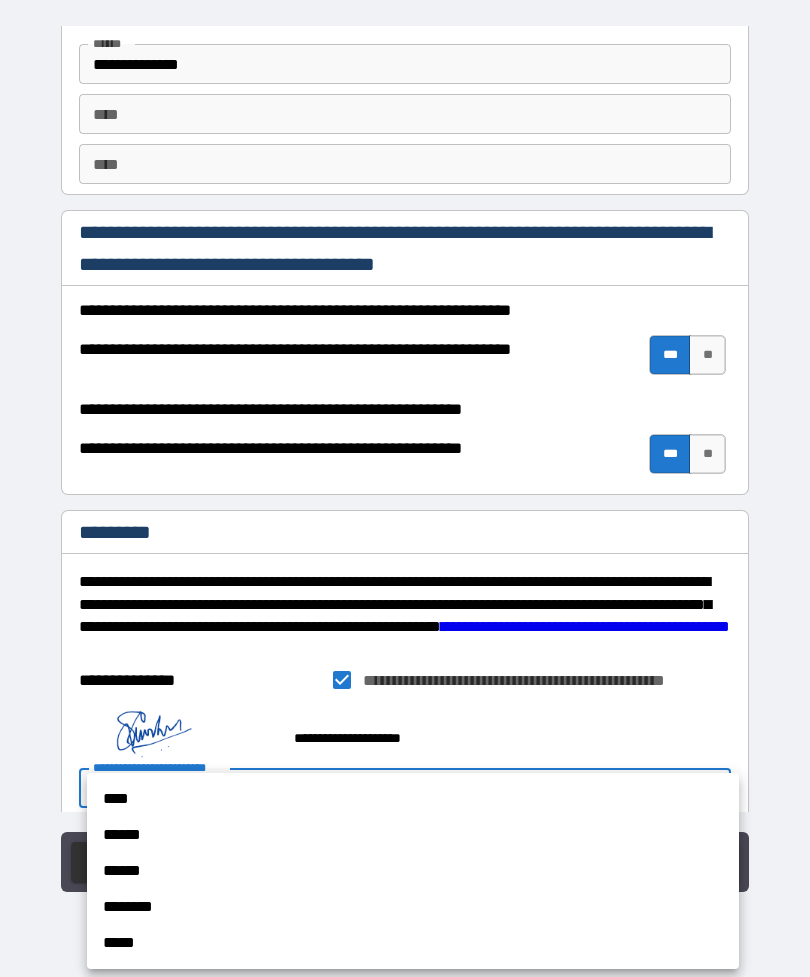 click on "******" at bounding box center (413, 835) 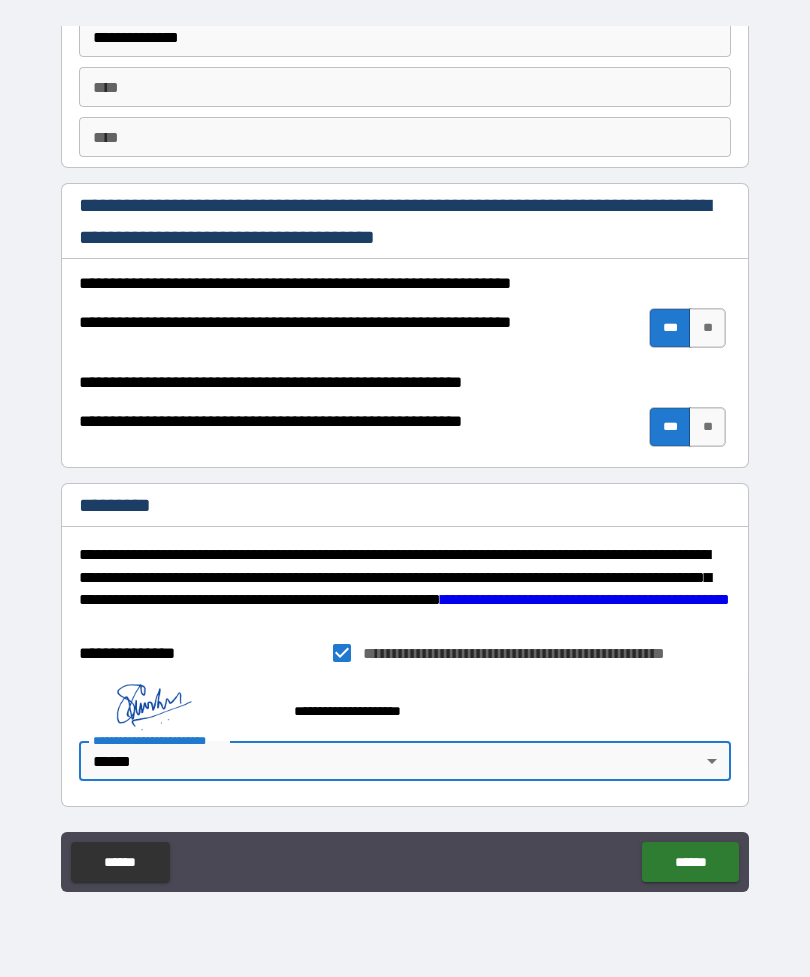 scroll, scrollTop: 2883, scrollLeft: 0, axis: vertical 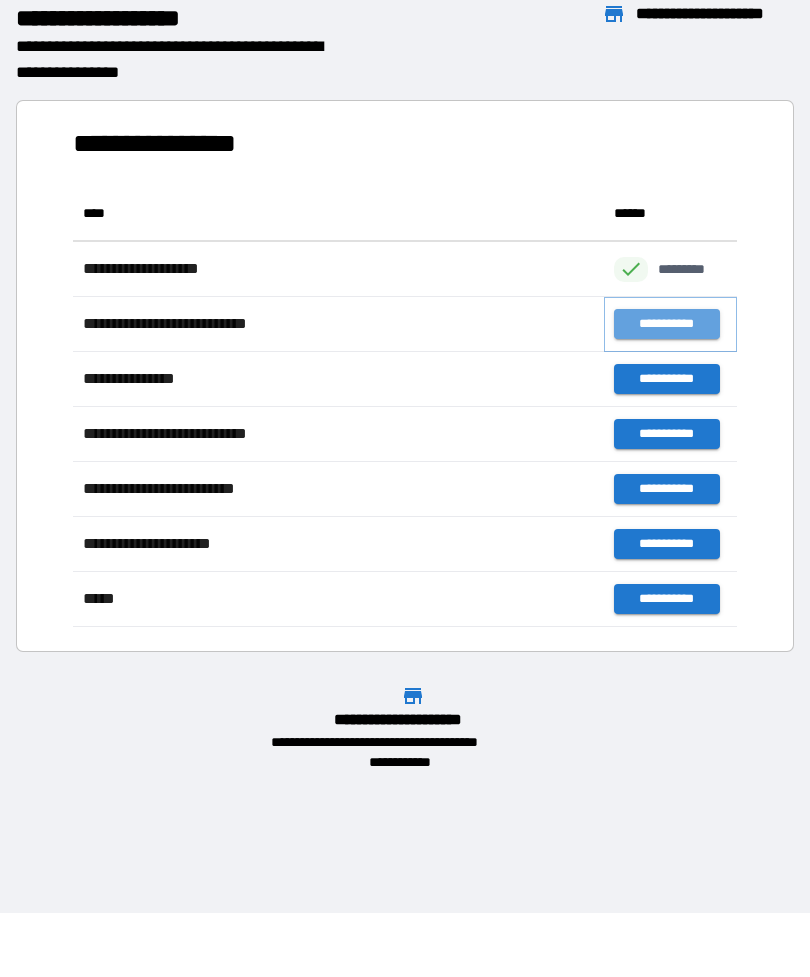 click on "**********" at bounding box center (666, 324) 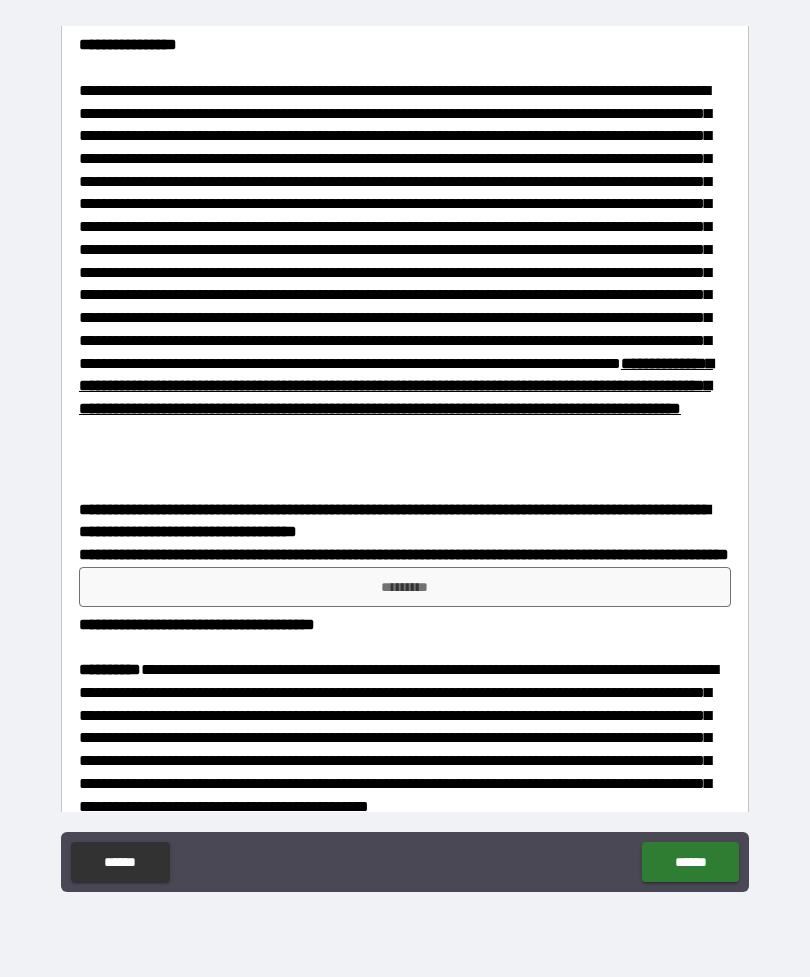 scroll, scrollTop: 370, scrollLeft: 0, axis: vertical 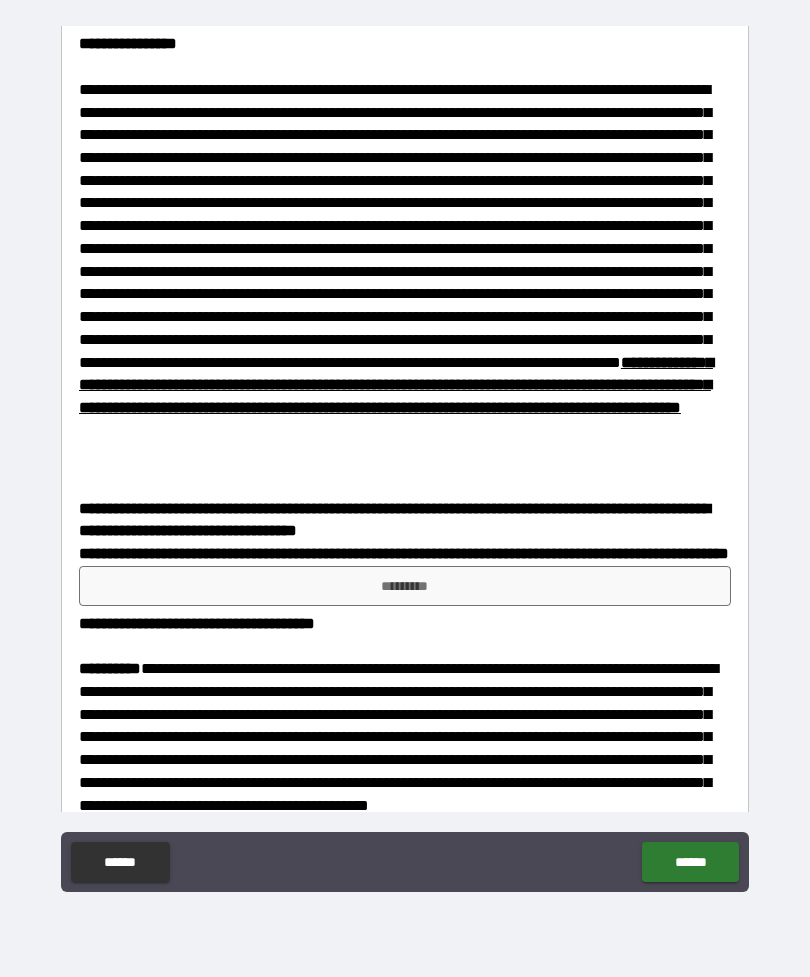 click on "*********" at bounding box center [405, 586] 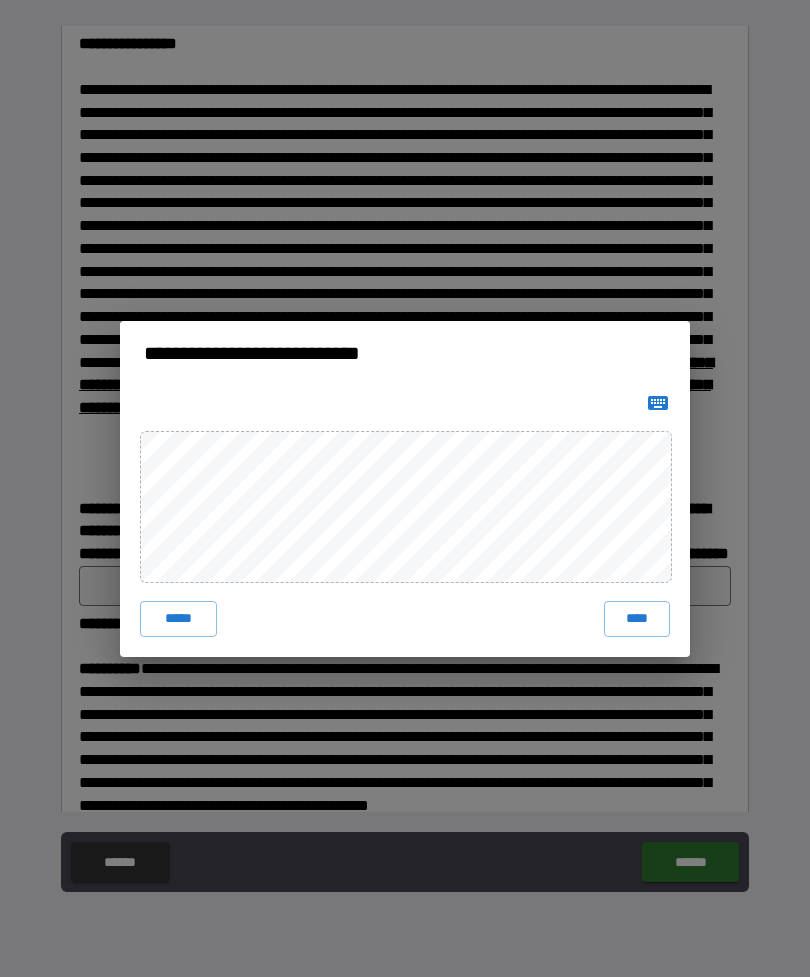 click on "*****" at bounding box center [178, 619] 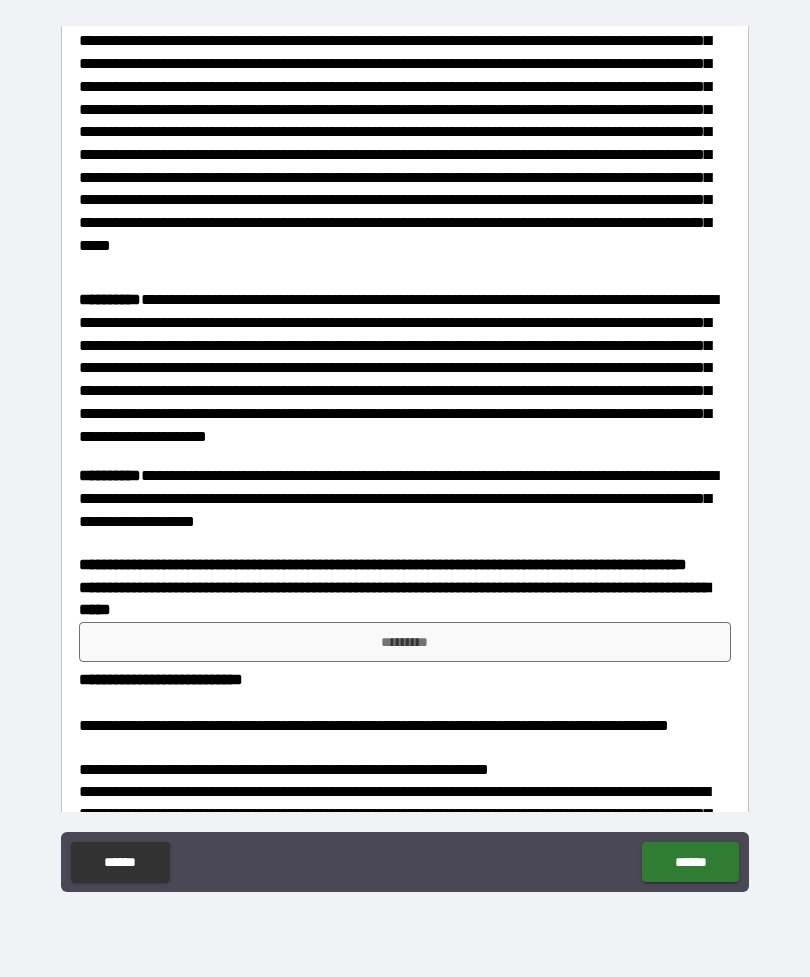 scroll, scrollTop: 1615, scrollLeft: 0, axis: vertical 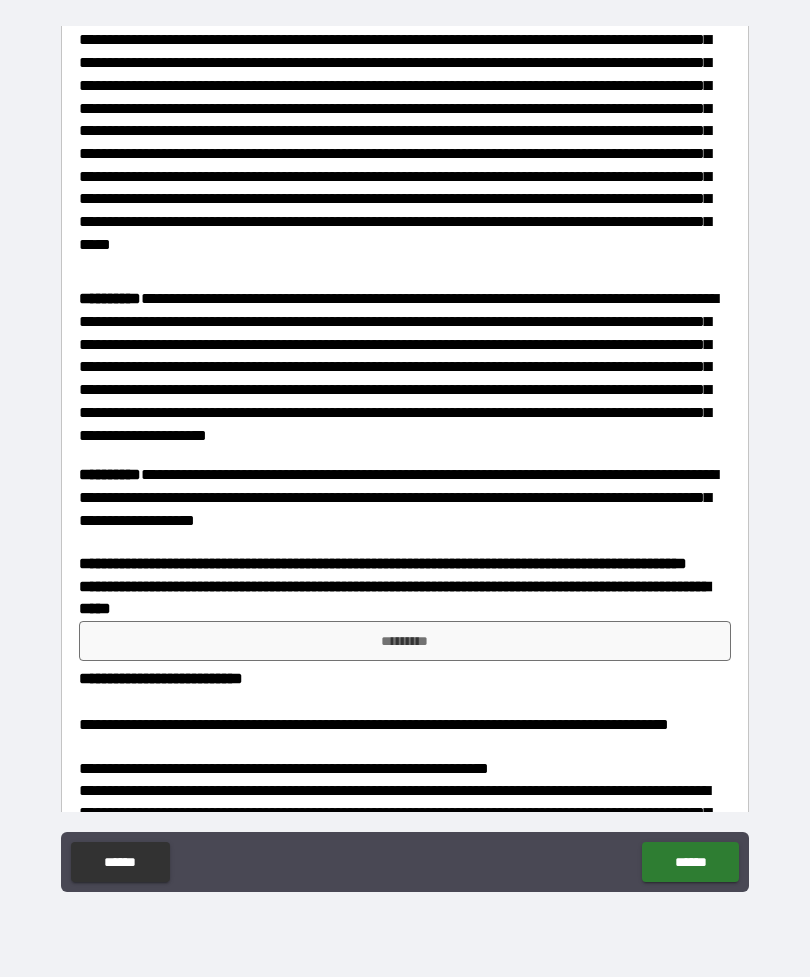 click on "*********" at bounding box center (405, 641) 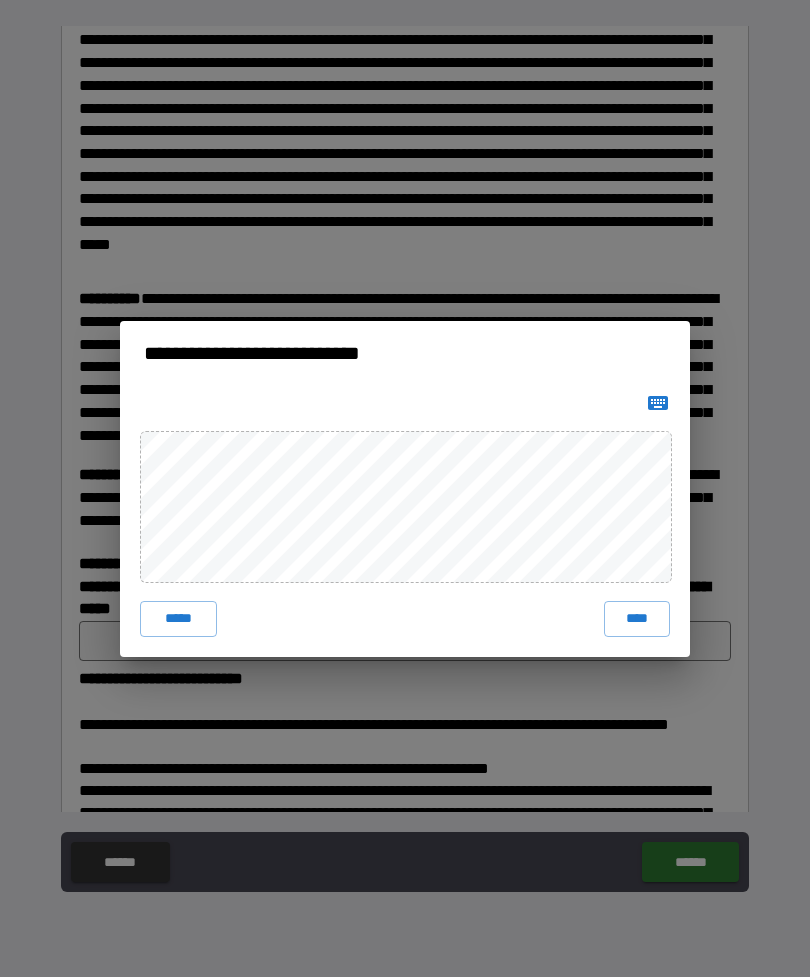 click on "****" at bounding box center (637, 619) 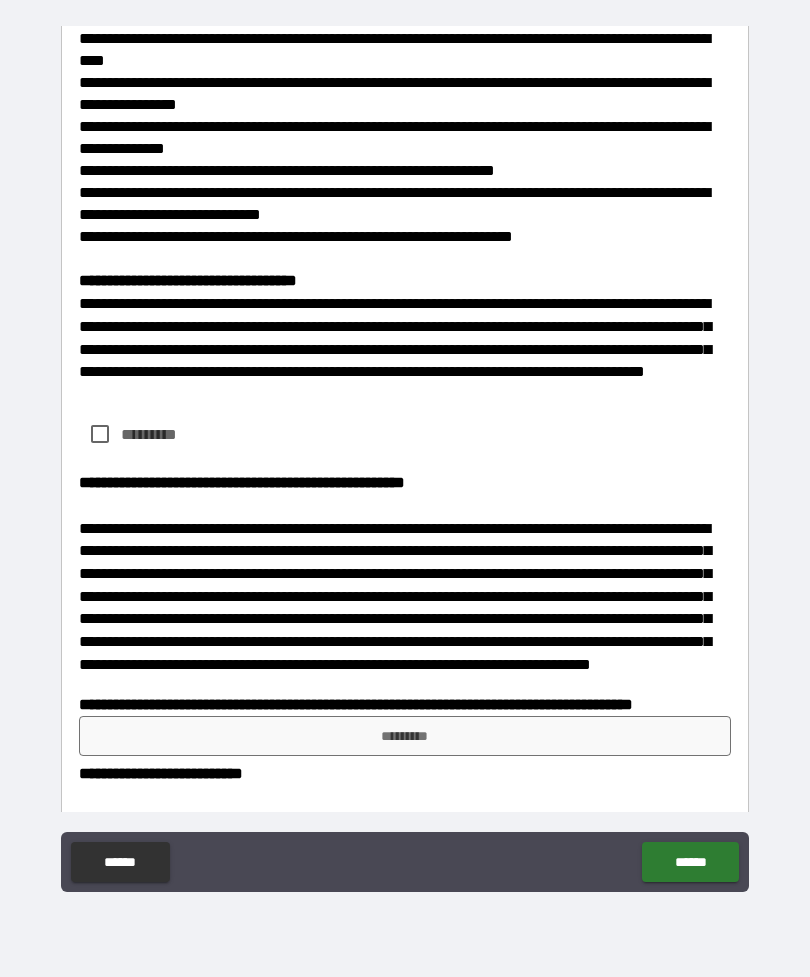 scroll, scrollTop: 3854, scrollLeft: 0, axis: vertical 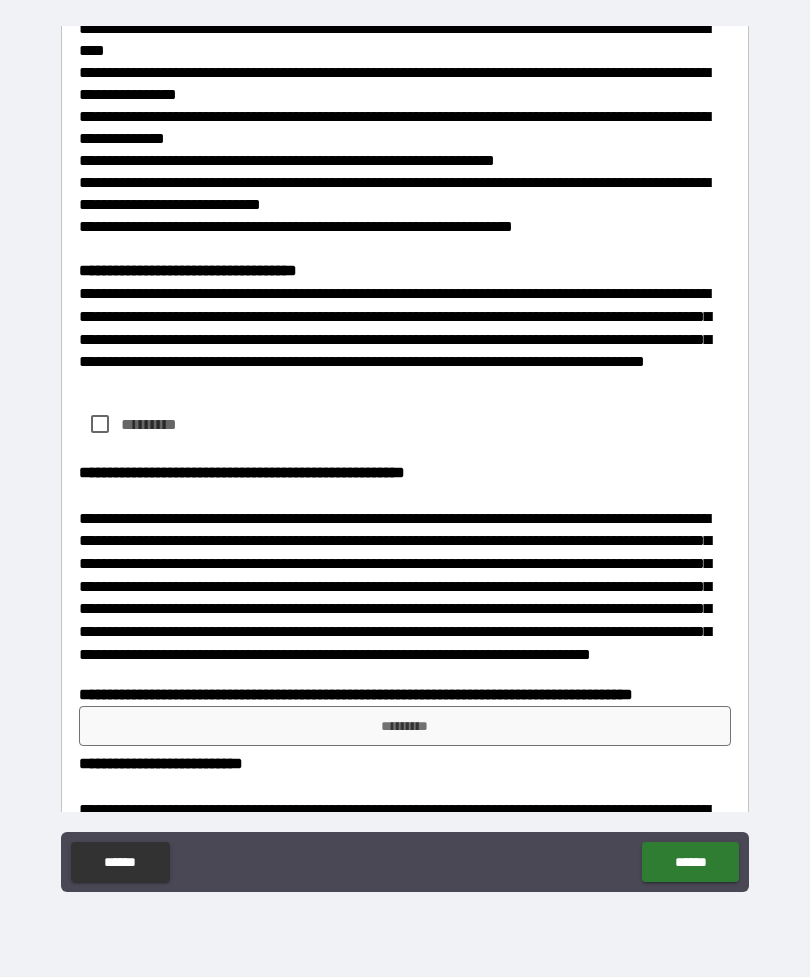 click on "**********" at bounding box center (405, -385) 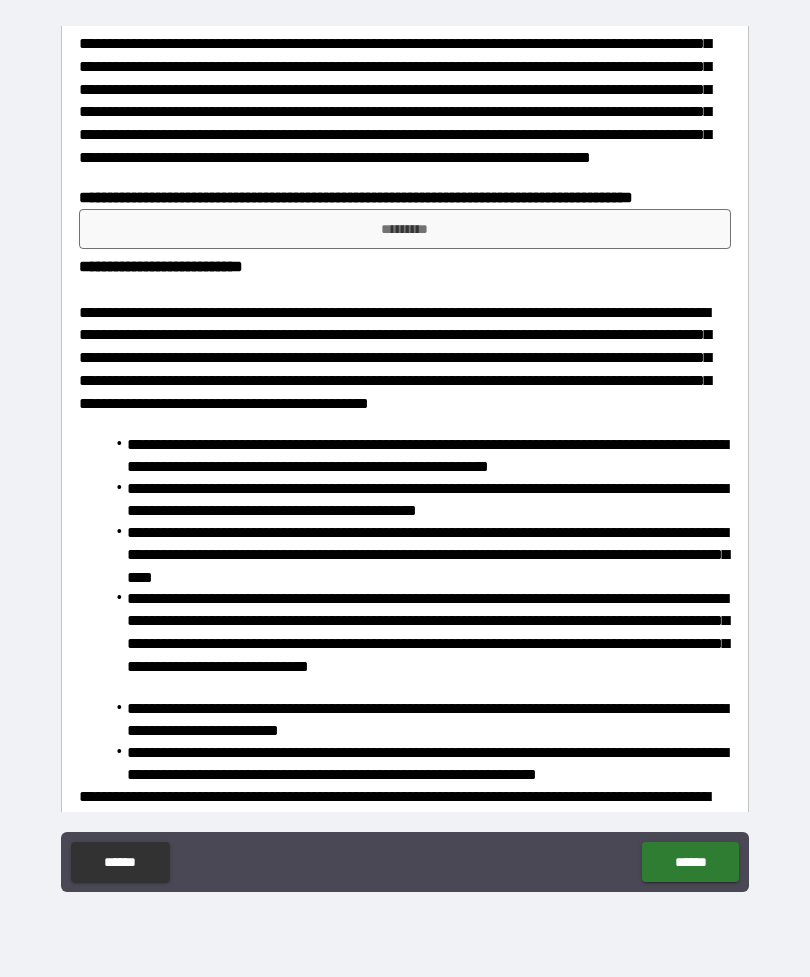 scroll, scrollTop: 4353, scrollLeft: 0, axis: vertical 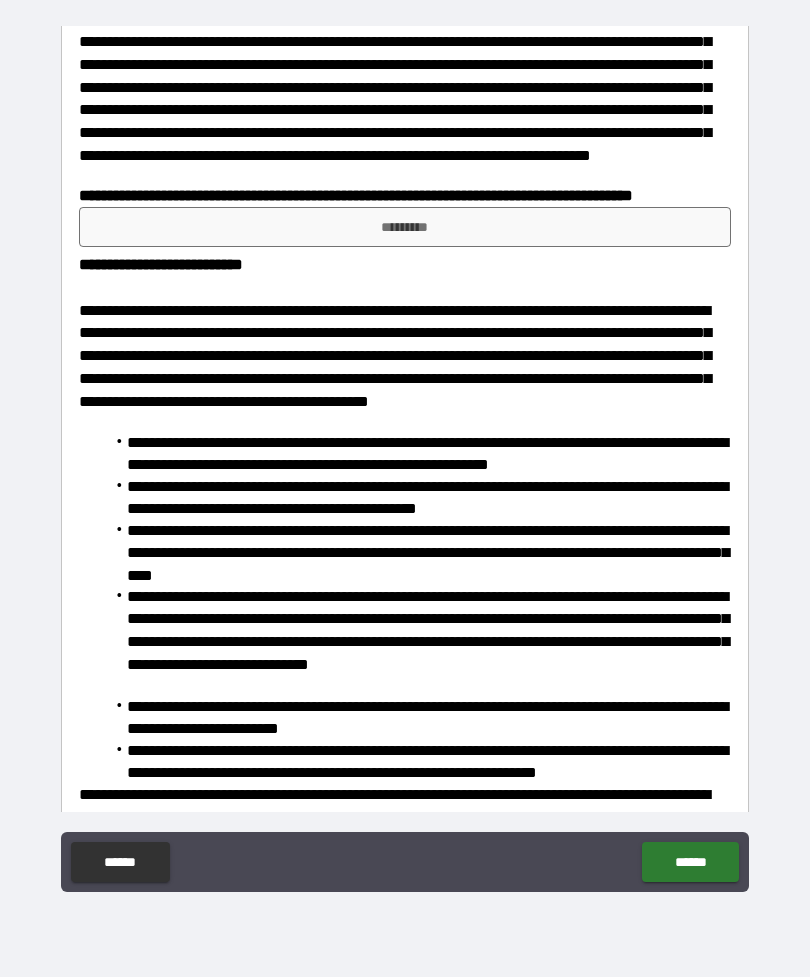 click on "*********" at bounding box center [405, 227] 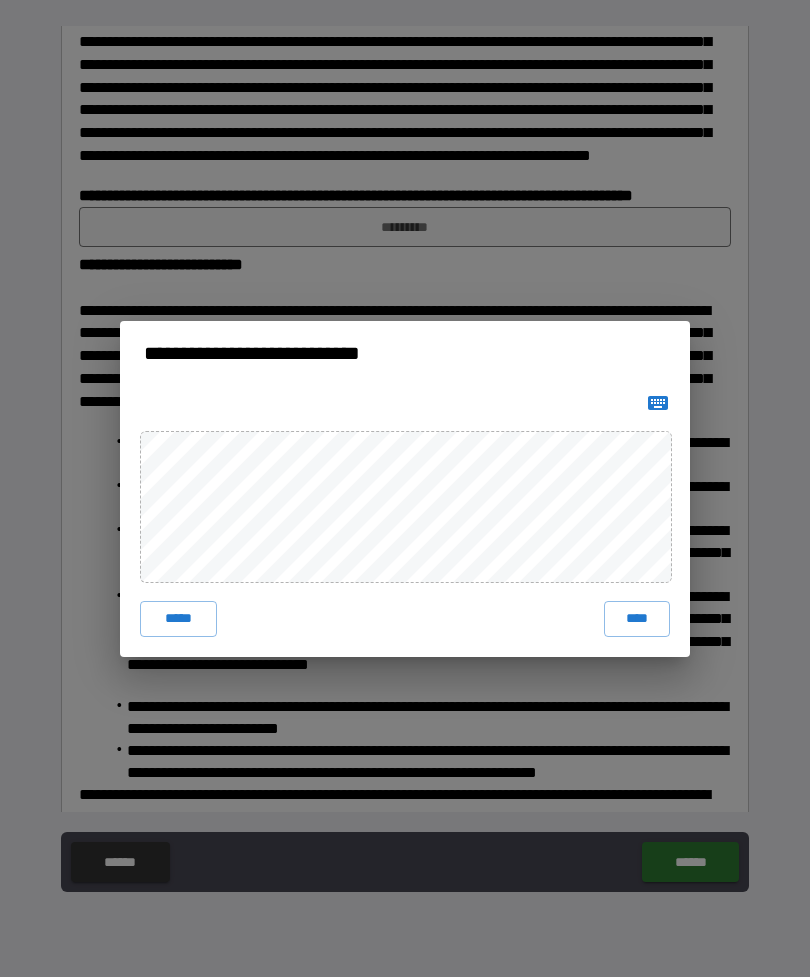 click on "*****" at bounding box center [178, 619] 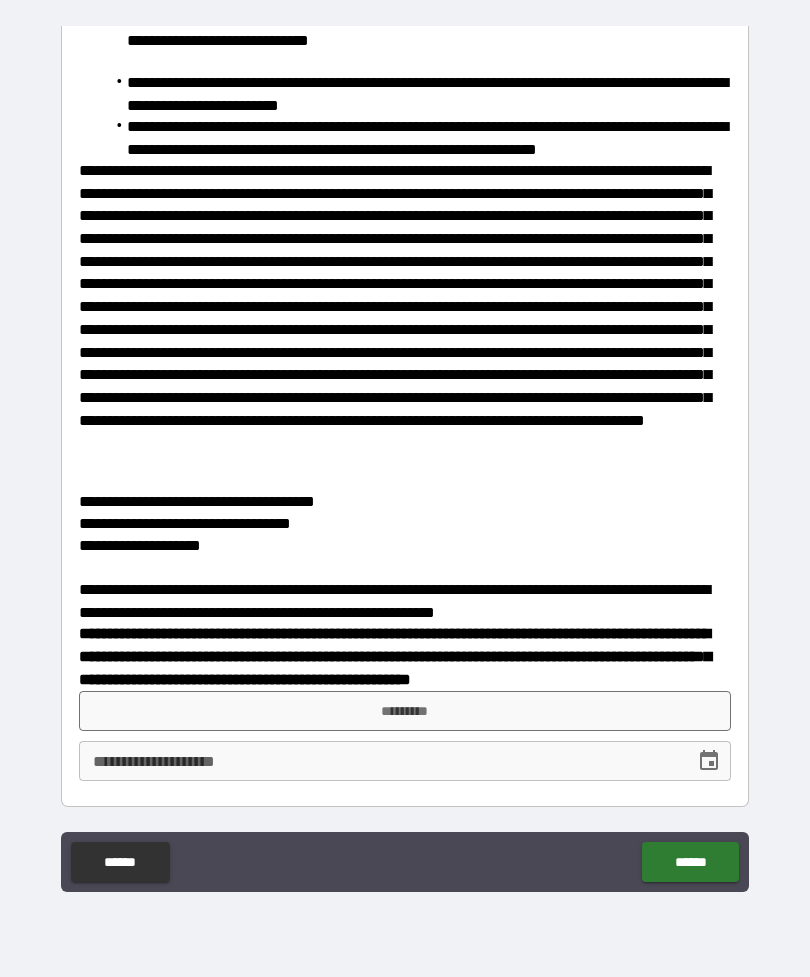 scroll, scrollTop: 5037, scrollLeft: 0, axis: vertical 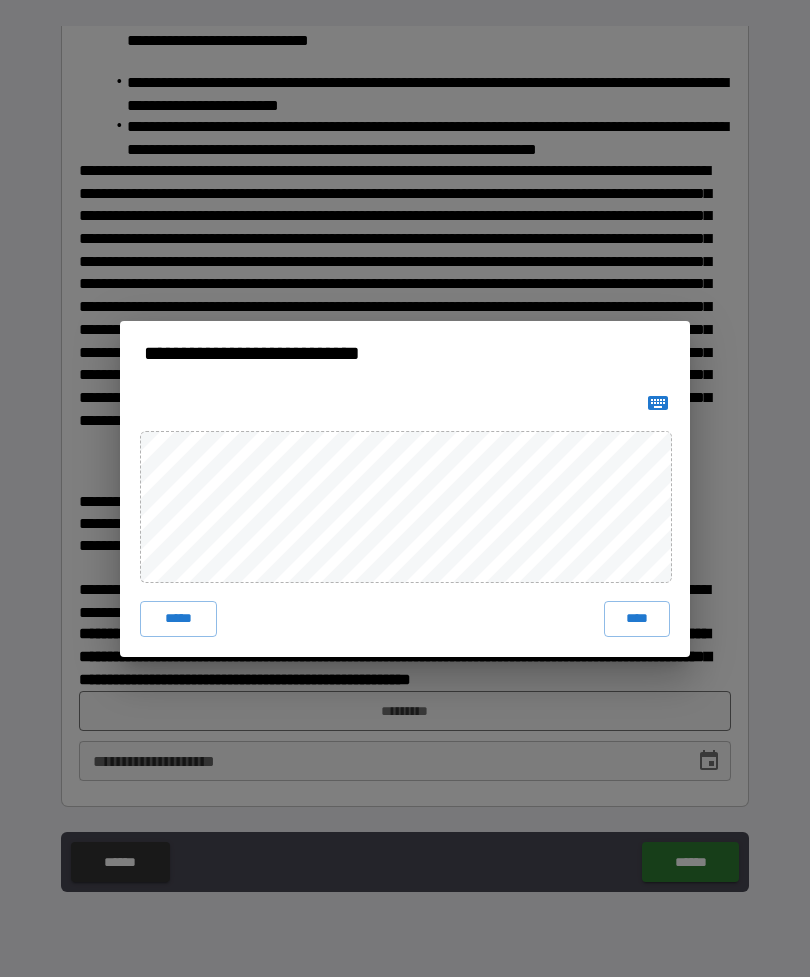 click on "****" at bounding box center [637, 619] 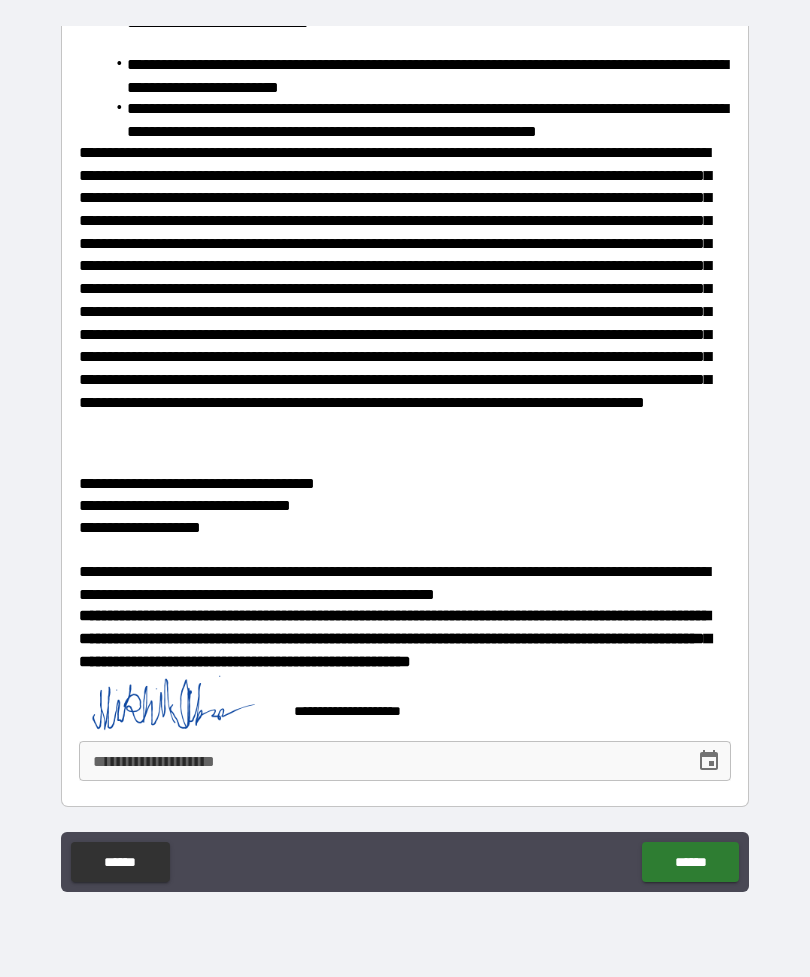 scroll, scrollTop: 5027, scrollLeft: 0, axis: vertical 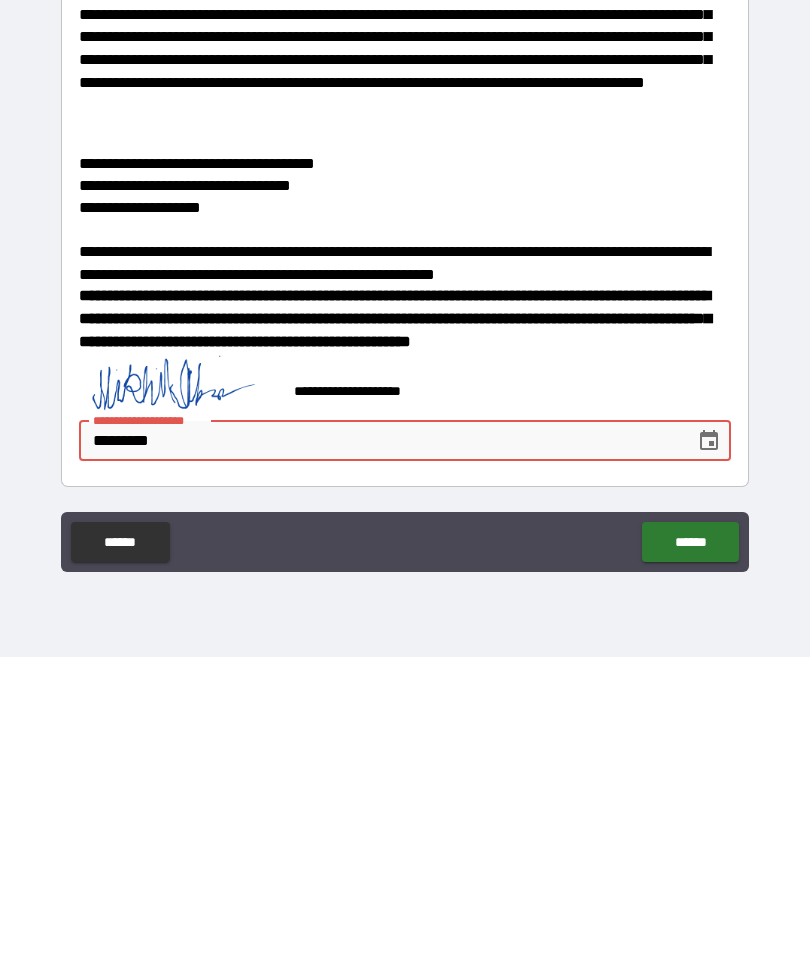 type on "**********" 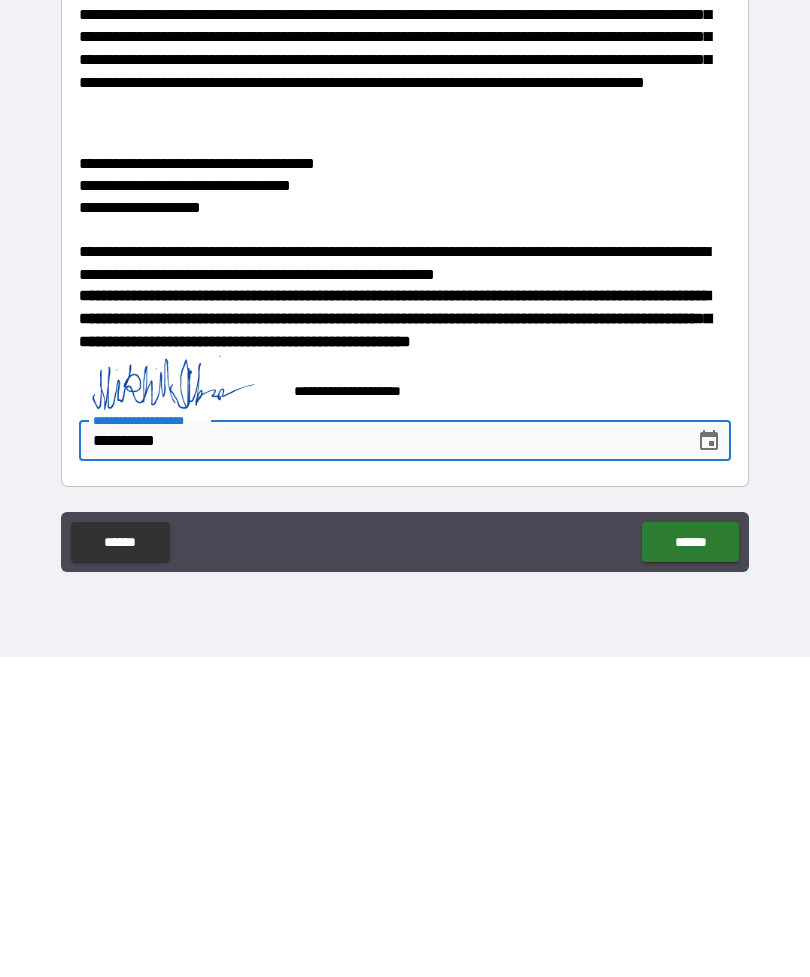 click on "******" at bounding box center [690, 862] 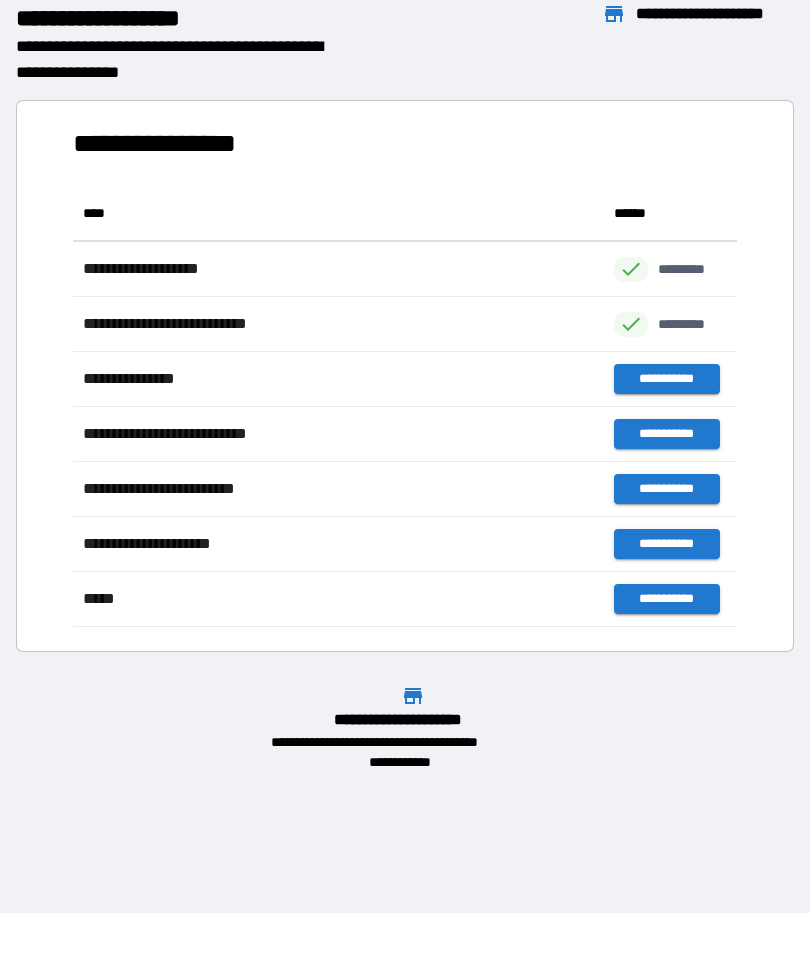 scroll, scrollTop: 1, scrollLeft: 1, axis: both 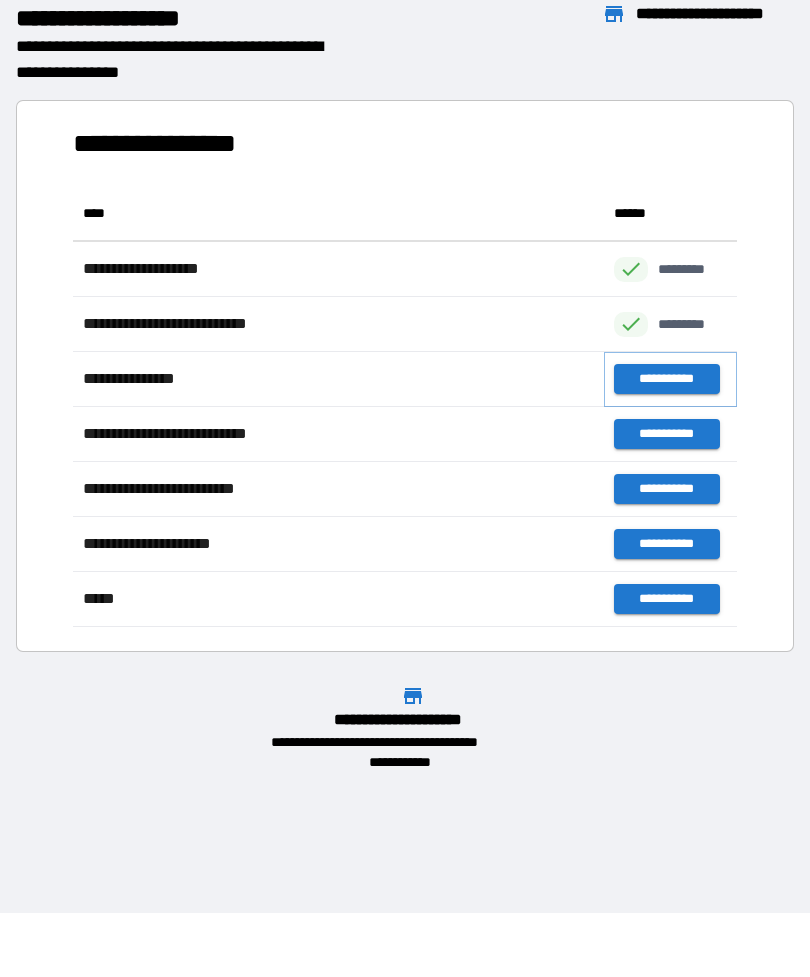 click on "**********" at bounding box center (666, 379) 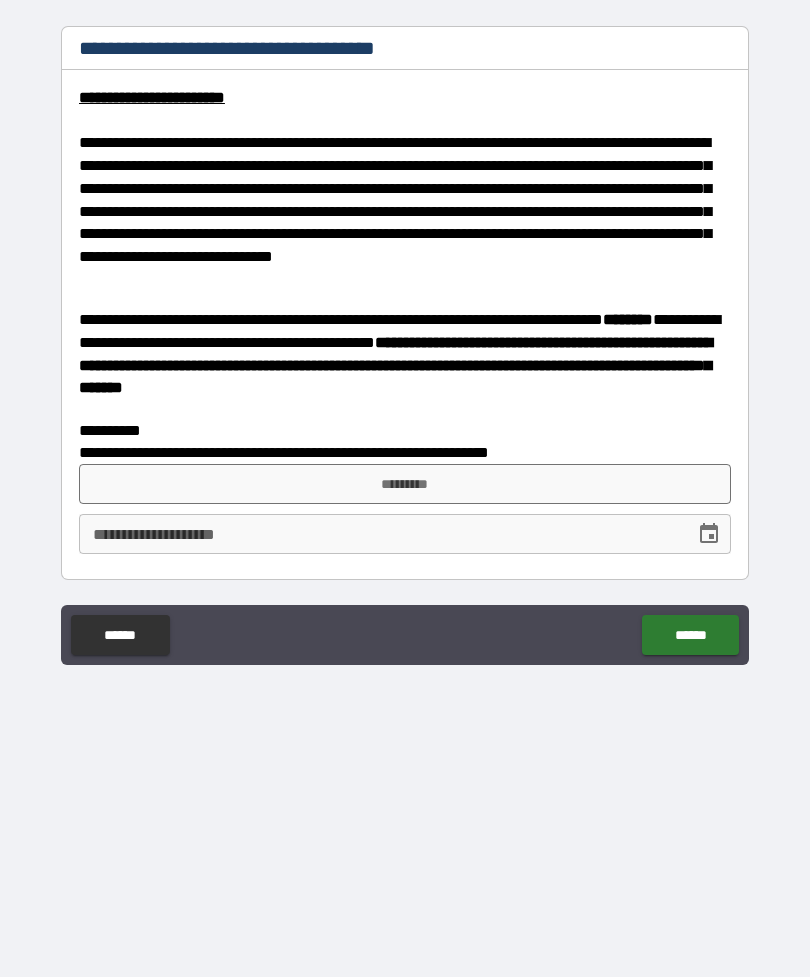 click on "*********" at bounding box center (405, 484) 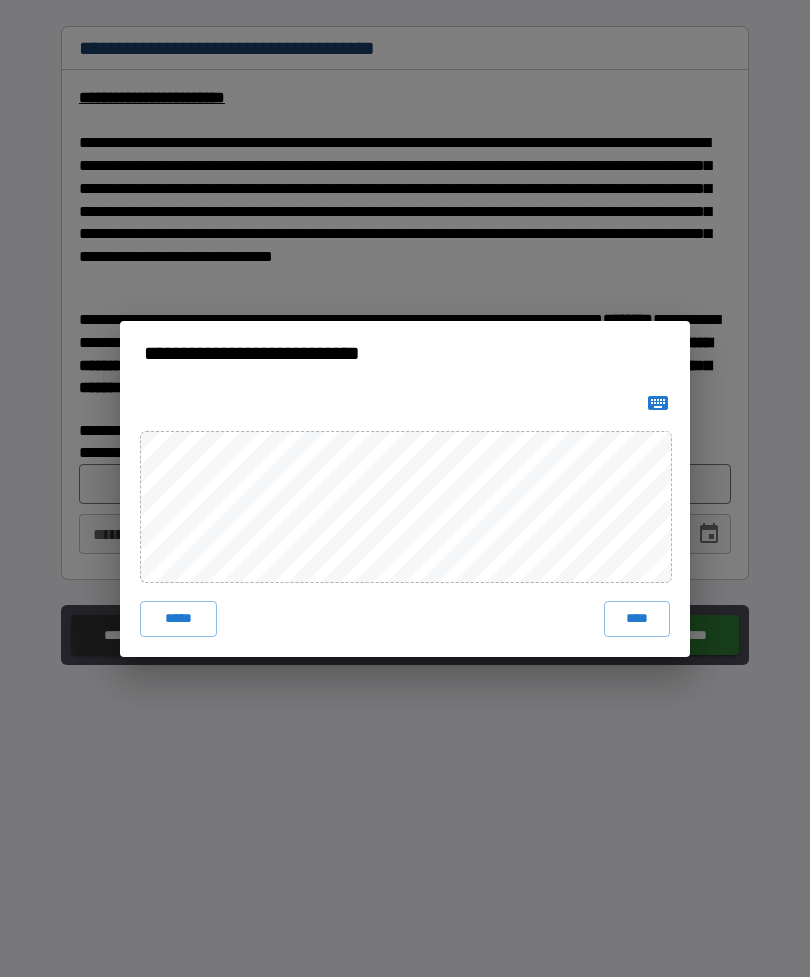 click on "****" at bounding box center (637, 619) 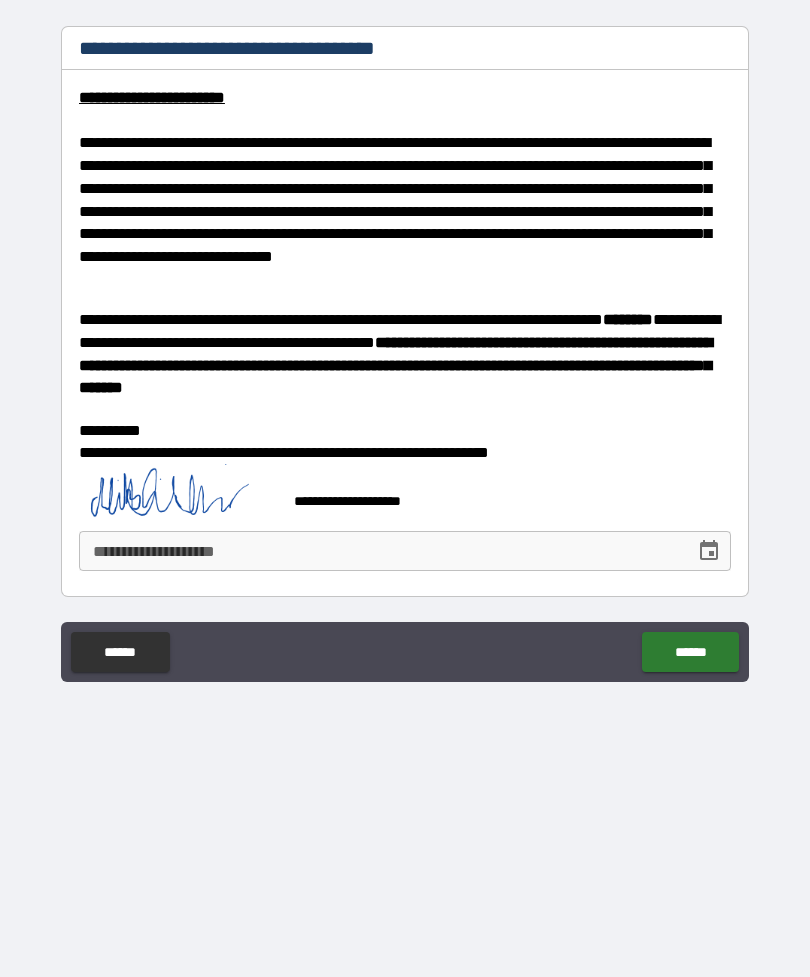 click on "**********" at bounding box center (380, 551) 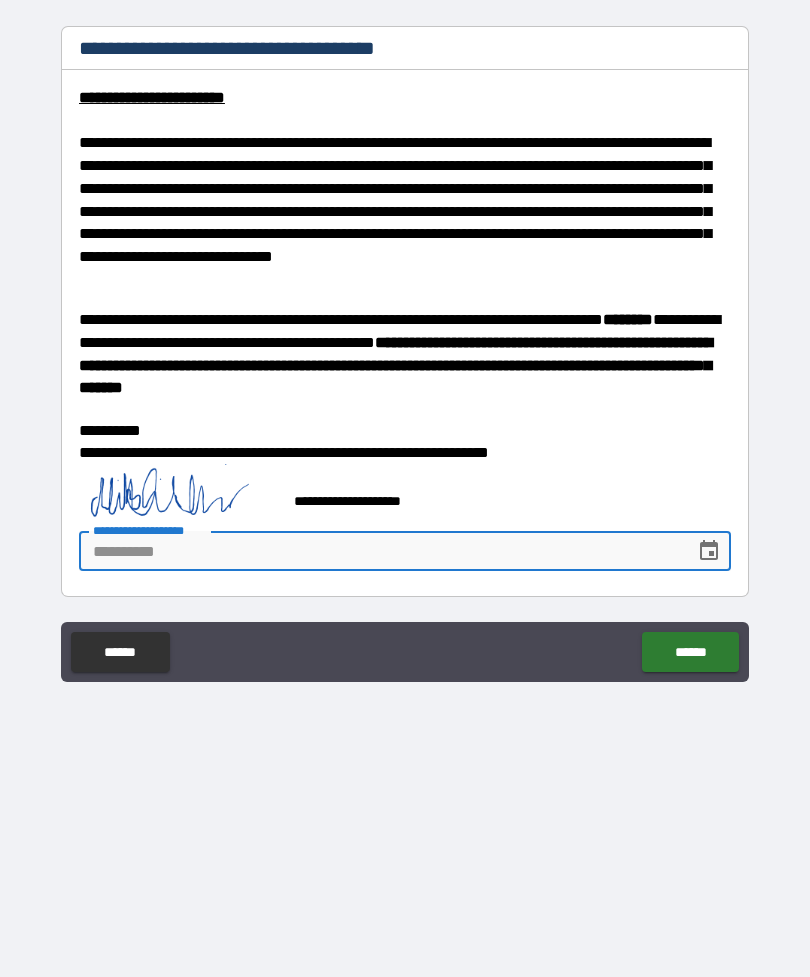 click 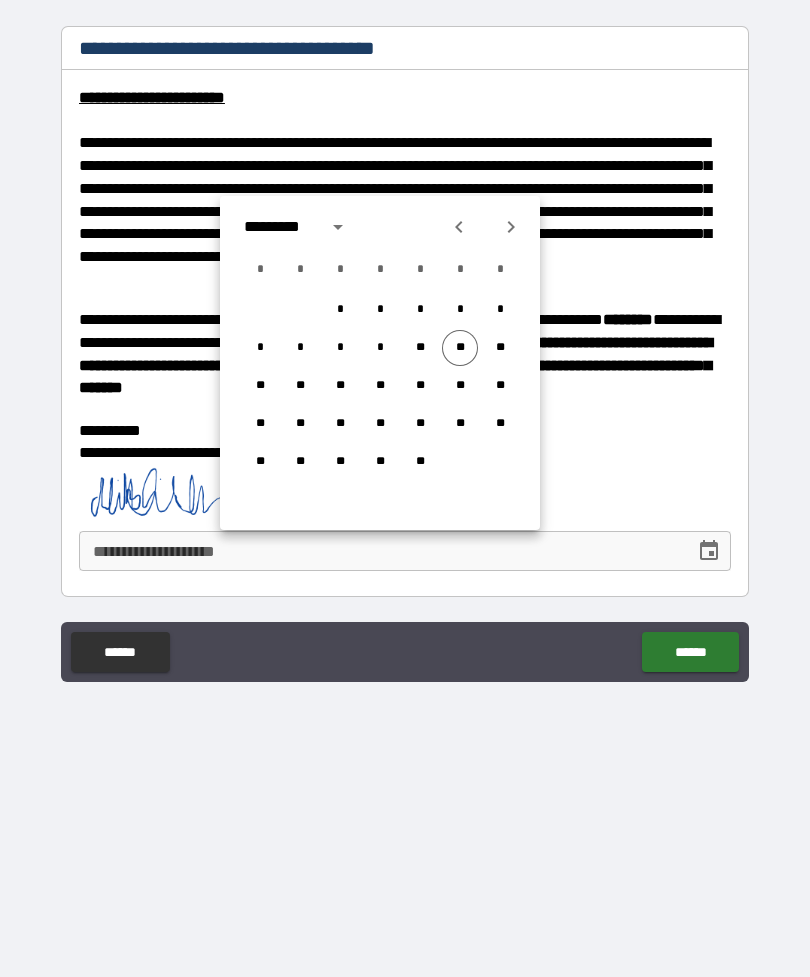 click on "**" at bounding box center (460, 348) 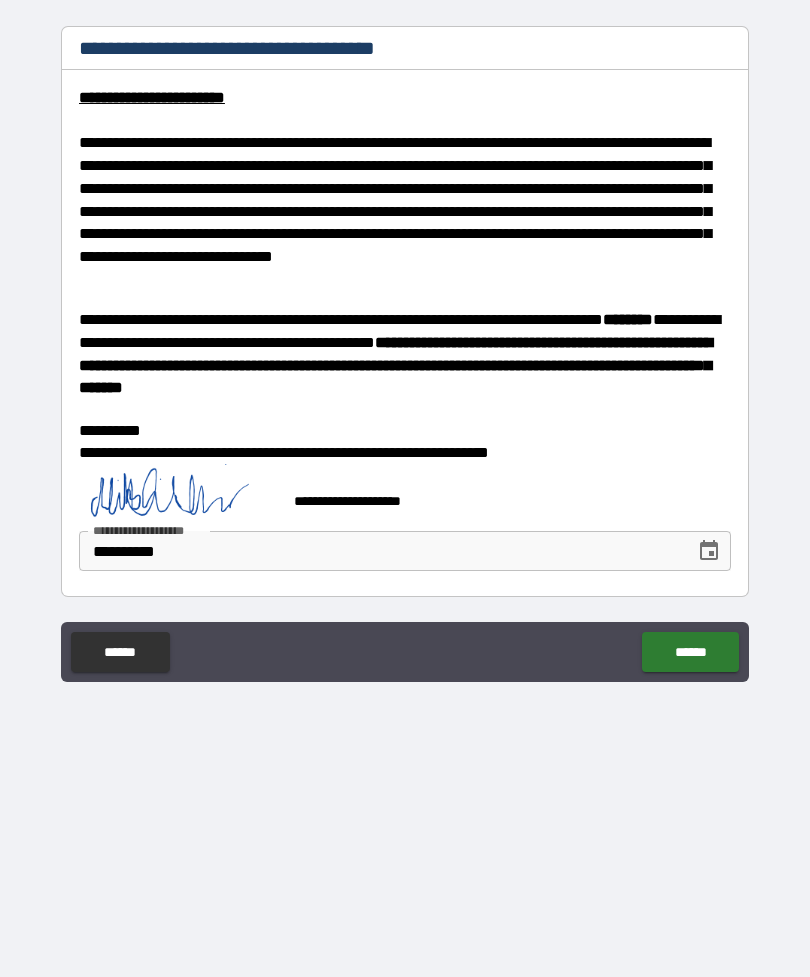 click on "******" at bounding box center [690, 652] 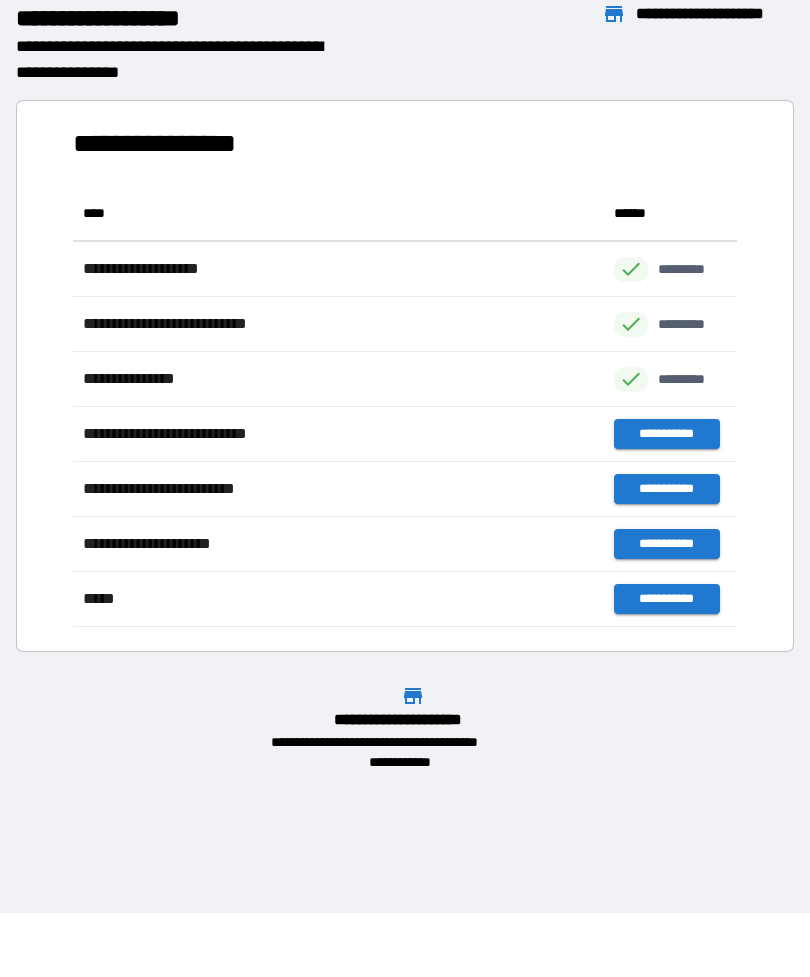 scroll, scrollTop: 1, scrollLeft: 1, axis: both 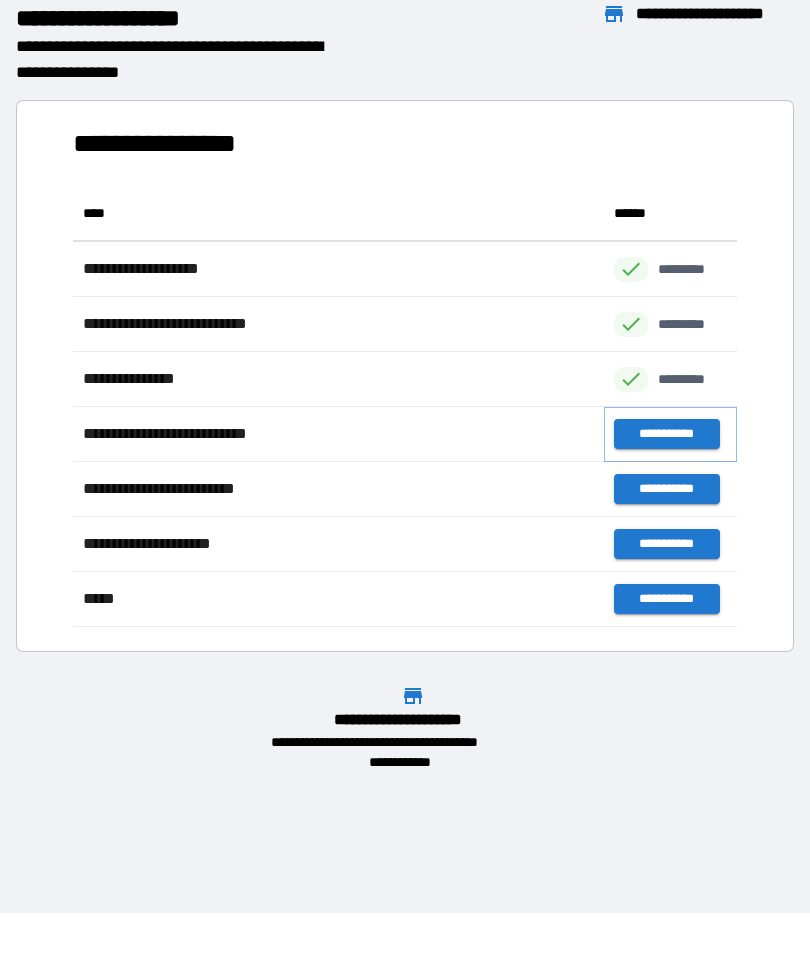 click on "**********" at bounding box center (666, 434) 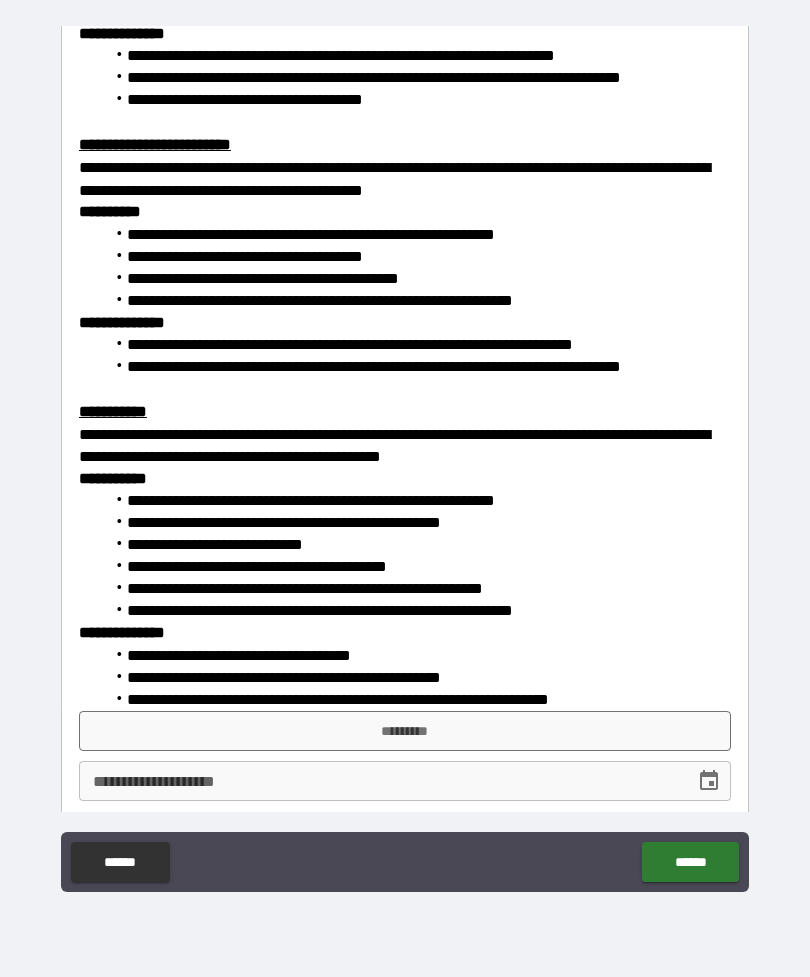 scroll, scrollTop: 2982, scrollLeft: 0, axis: vertical 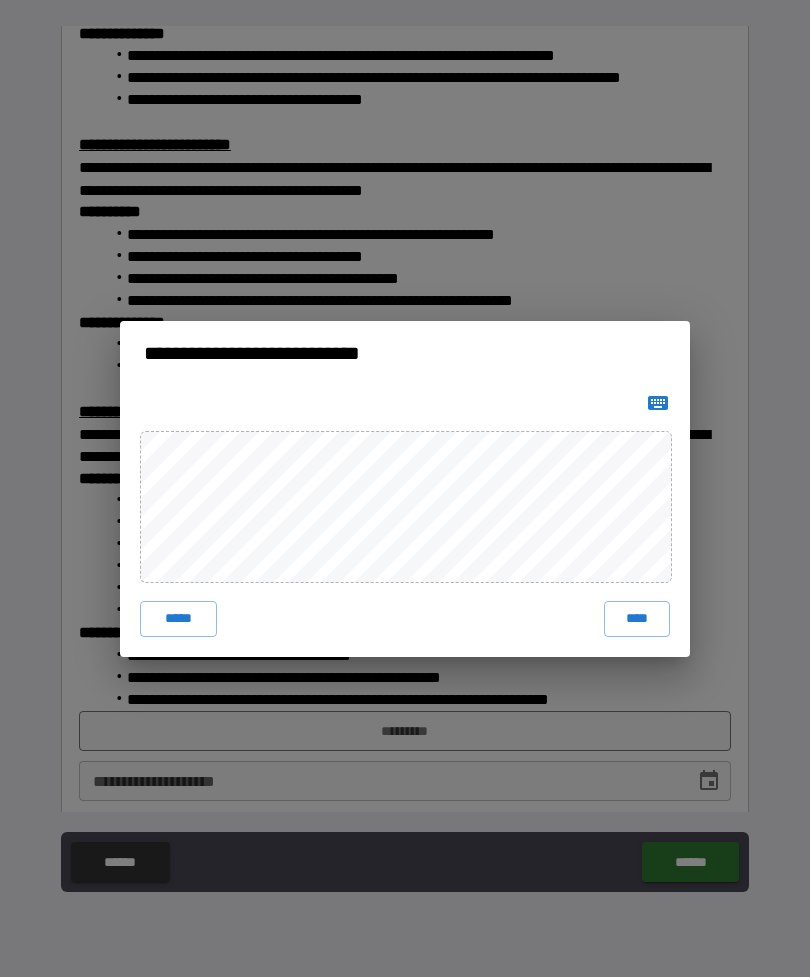 click on "****" at bounding box center (637, 619) 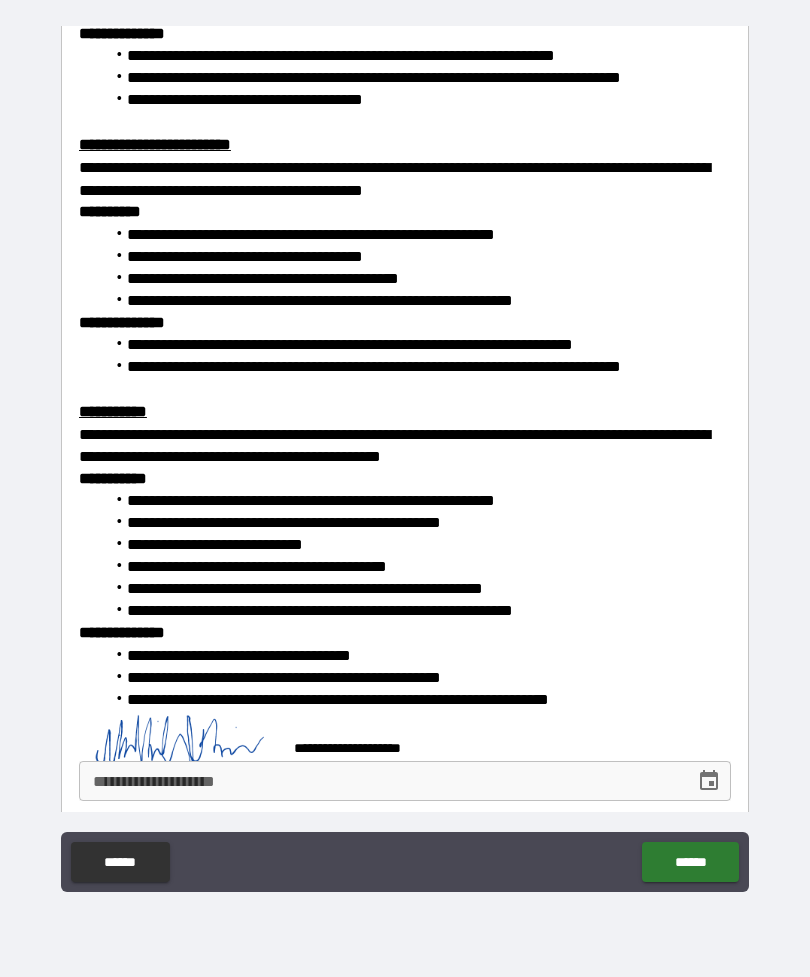 scroll, scrollTop: 2972, scrollLeft: 0, axis: vertical 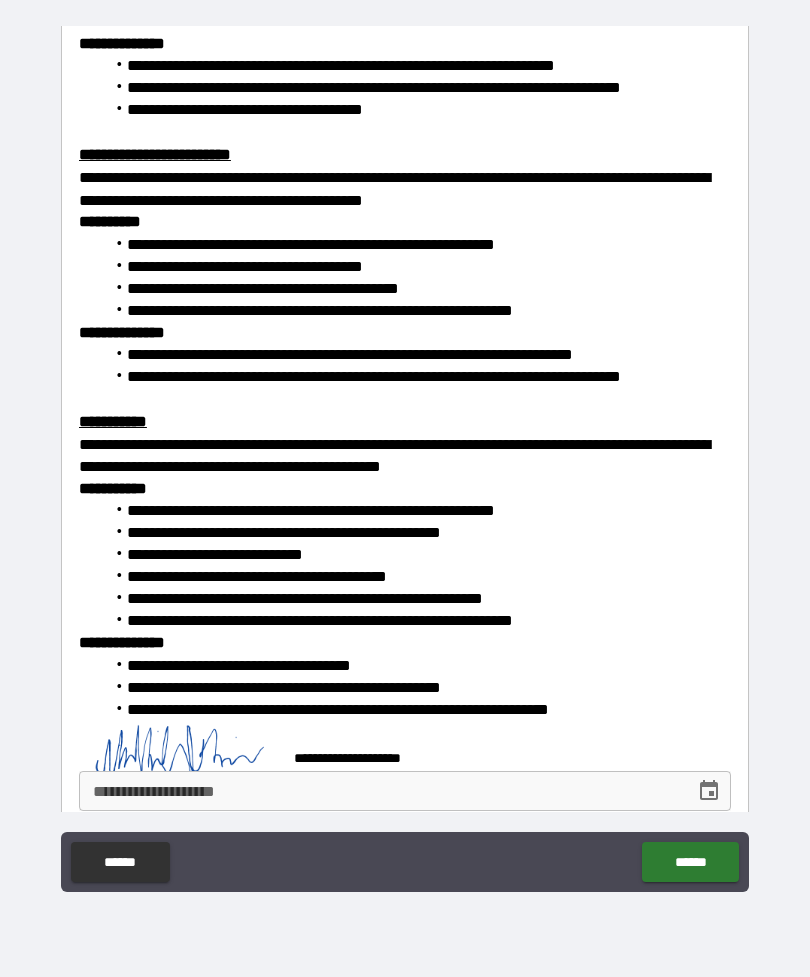 click on "**********" at bounding box center [405, 643] 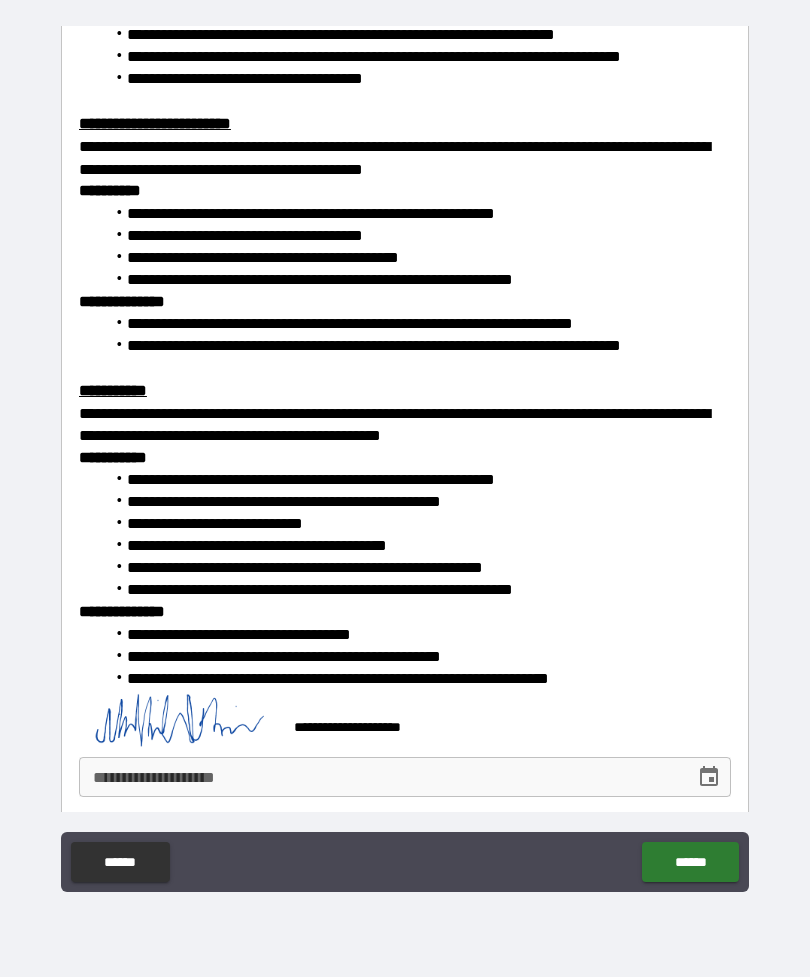 scroll, scrollTop: 2999, scrollLeft: 0, axis: vertical 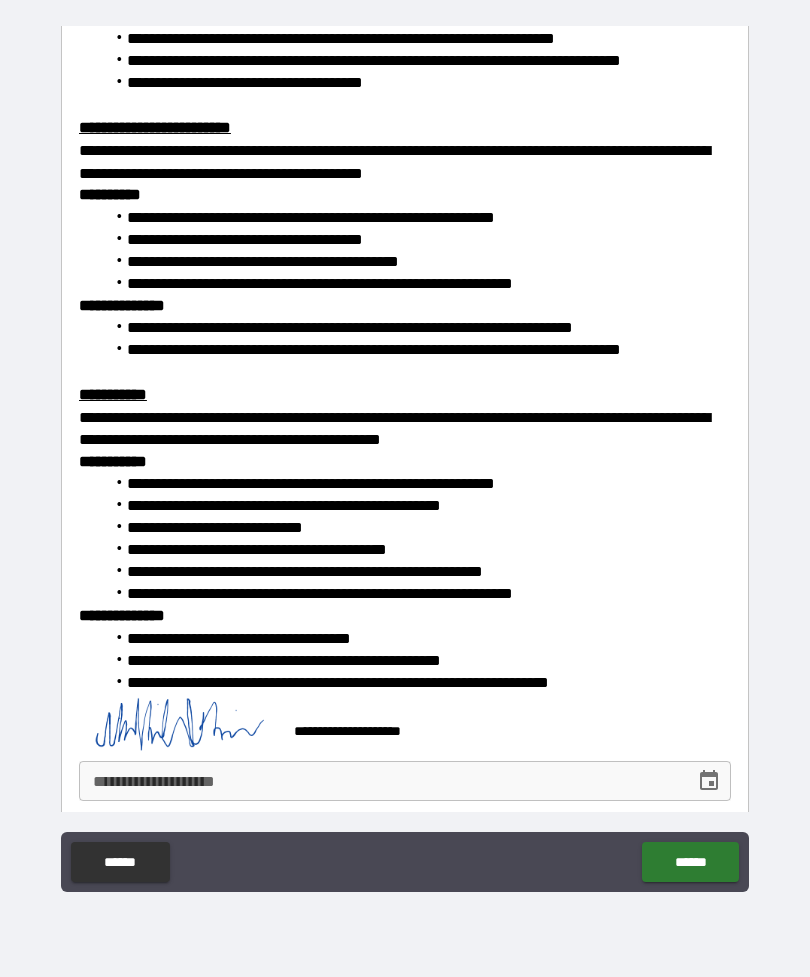 click 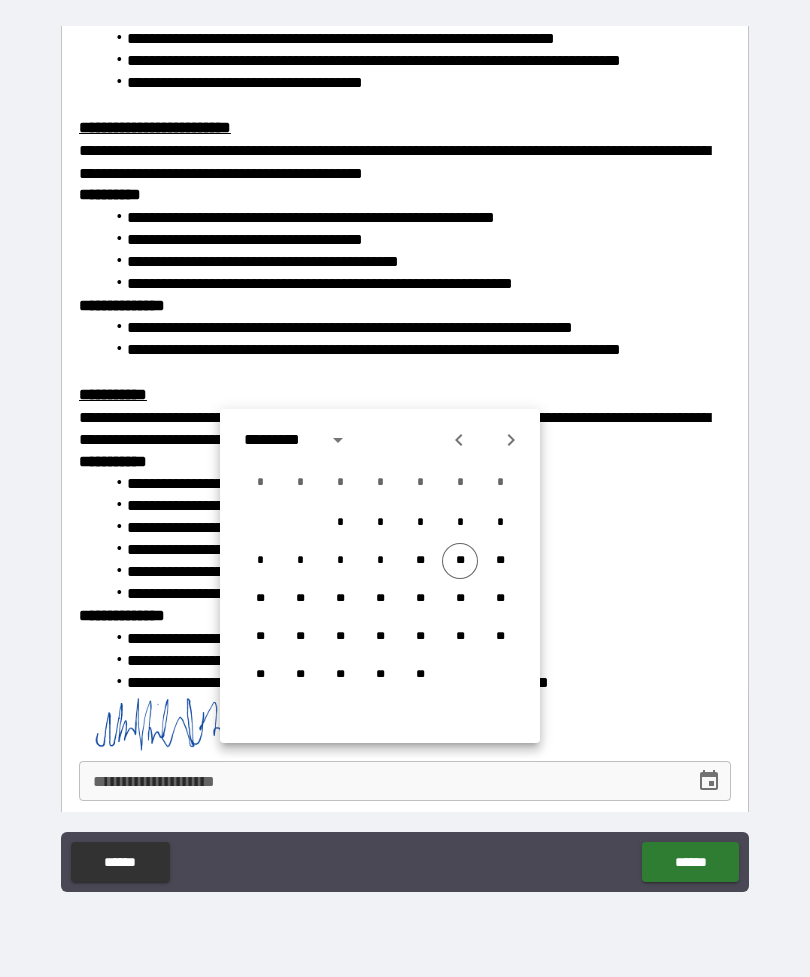 click on "**" at bounding box center [460, 561] 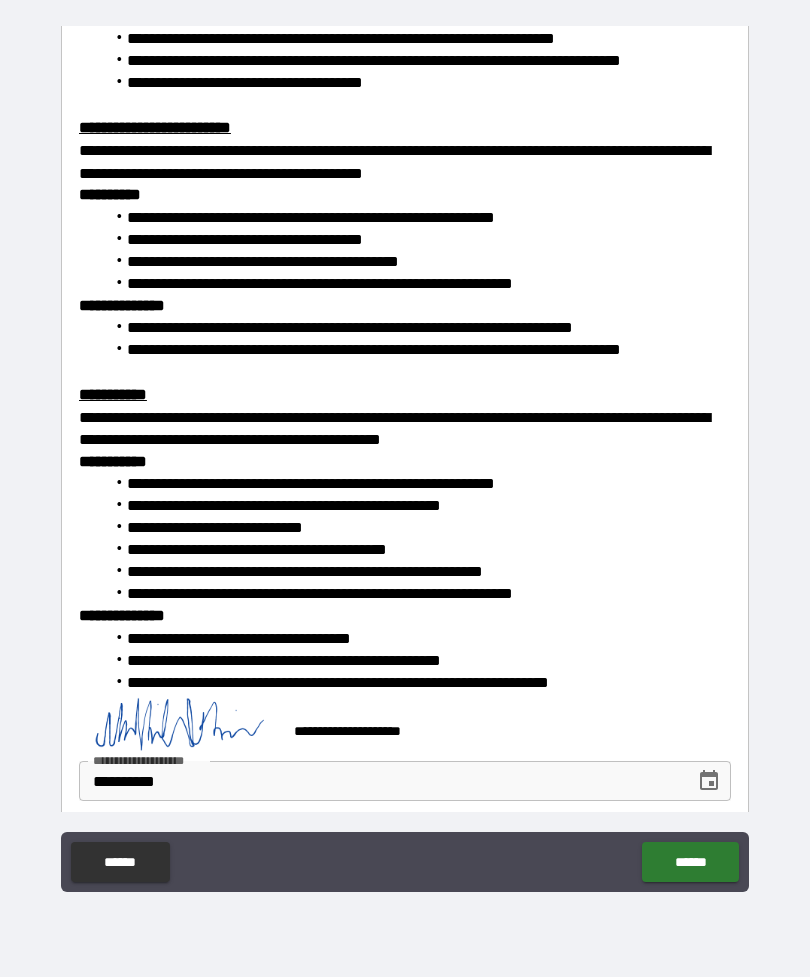 click on "******" at bounding box center [690, 862] 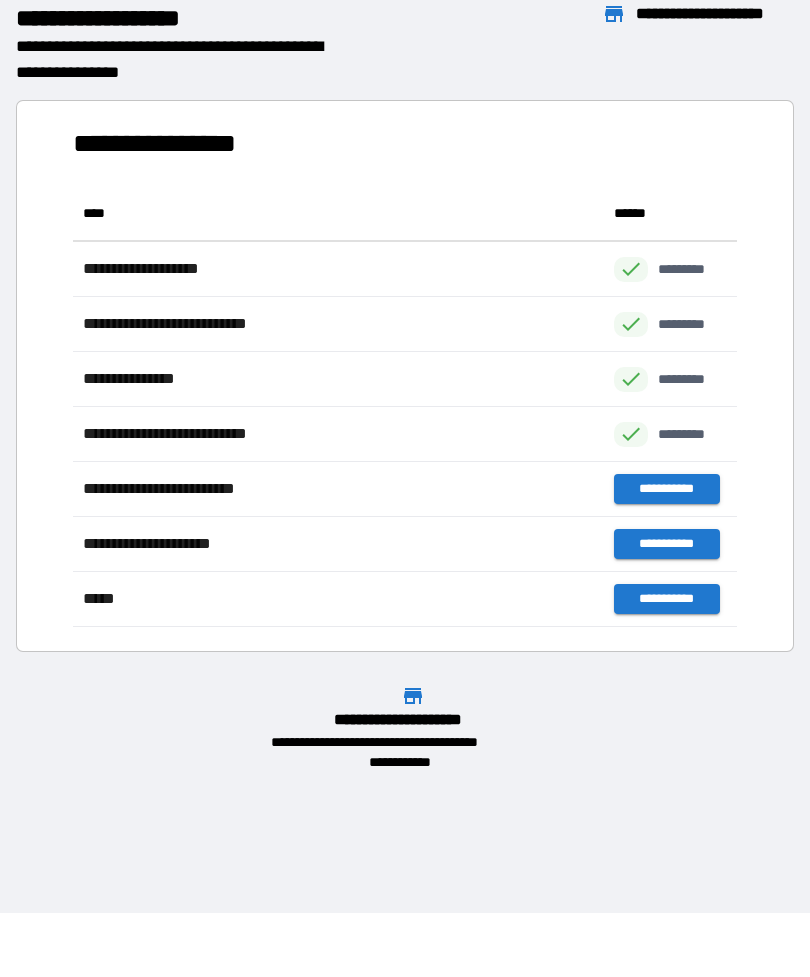 scroll, scrollTop: 441, scrollLeft: 664, axis: both 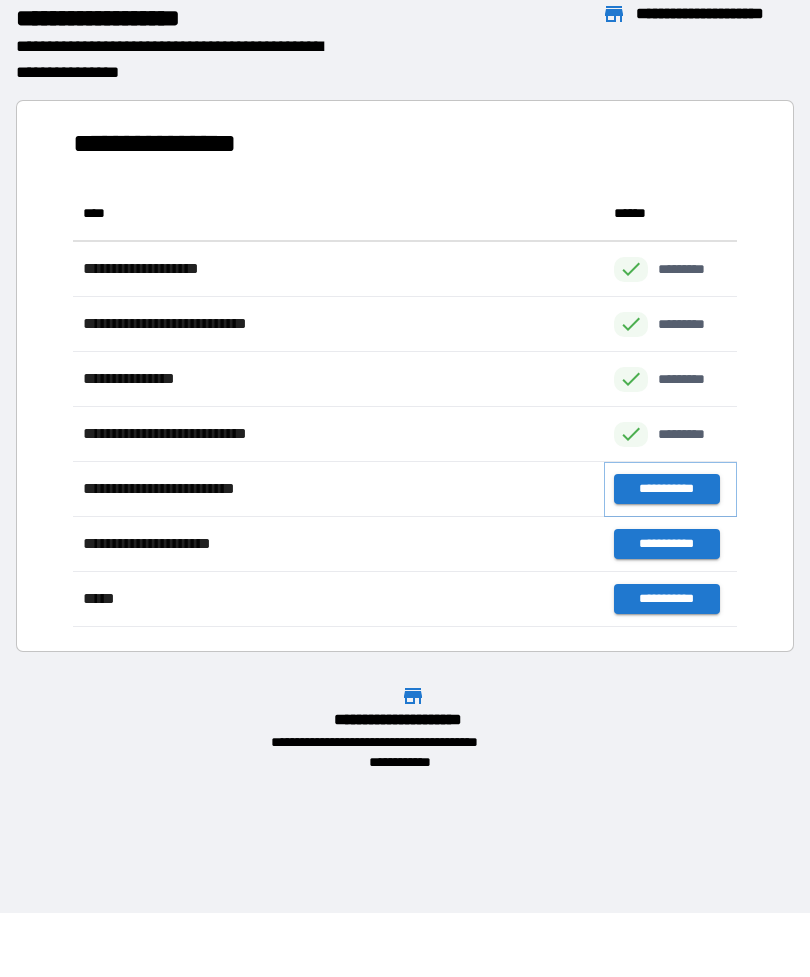 click on "**********" at bounding box center (666, 489) 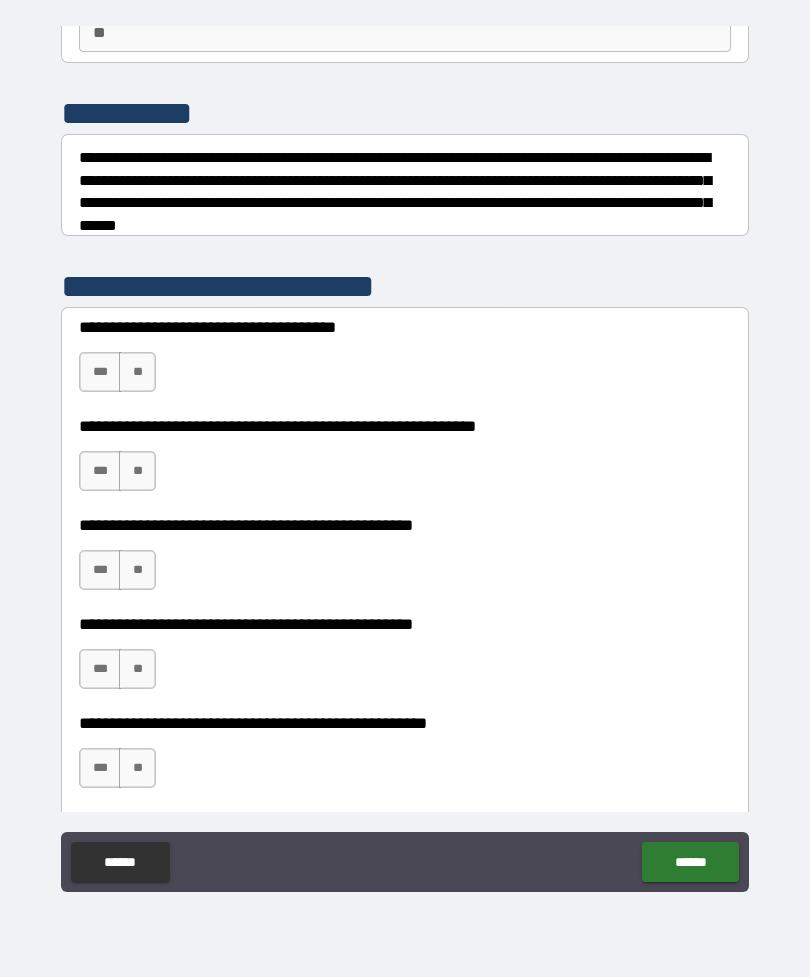 scroll, scrollTop: 208, scrollLeft: 0, axis: vertical 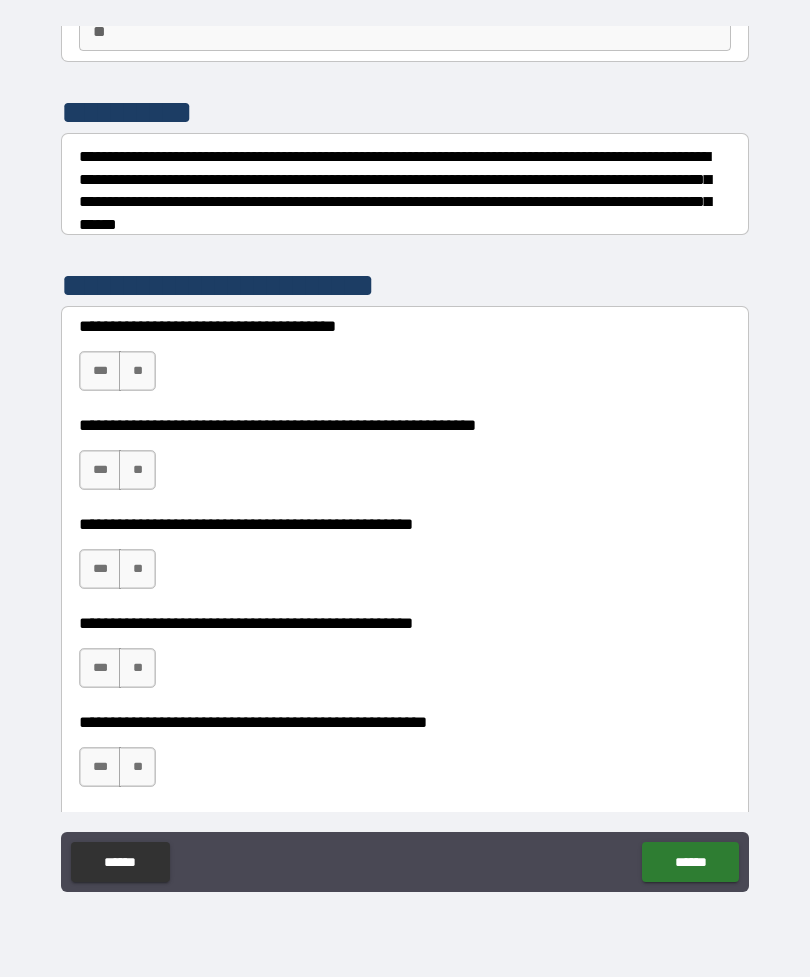 click on "******" at bounding box center [120, 862] 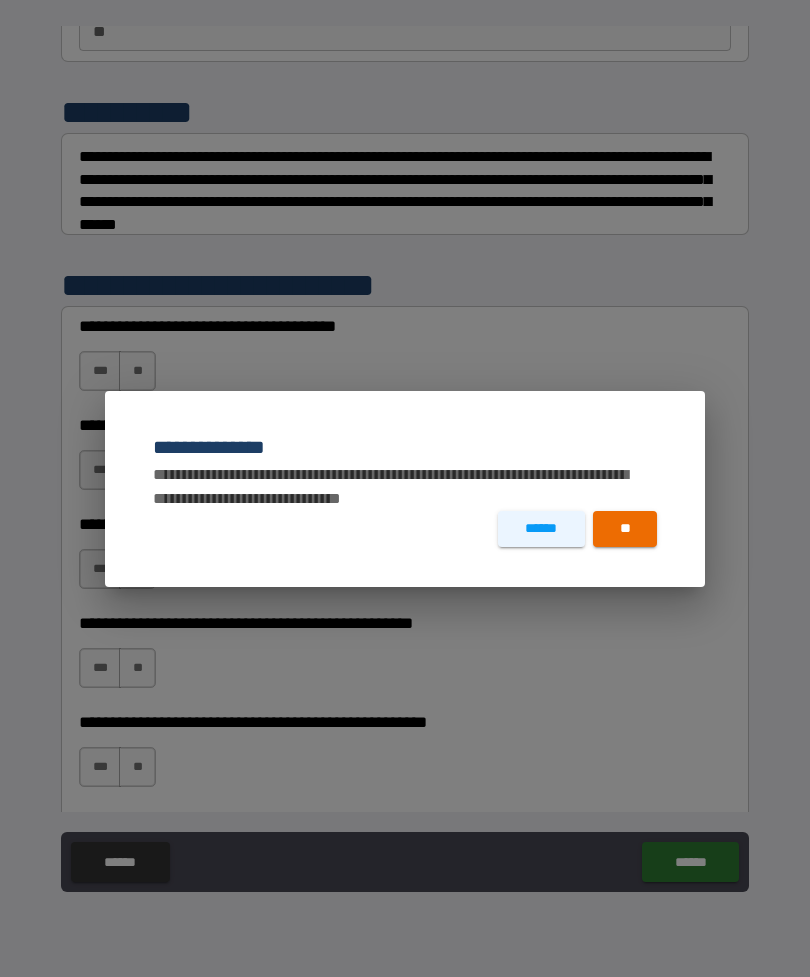 click on "**" at bounding box center [625, 529] 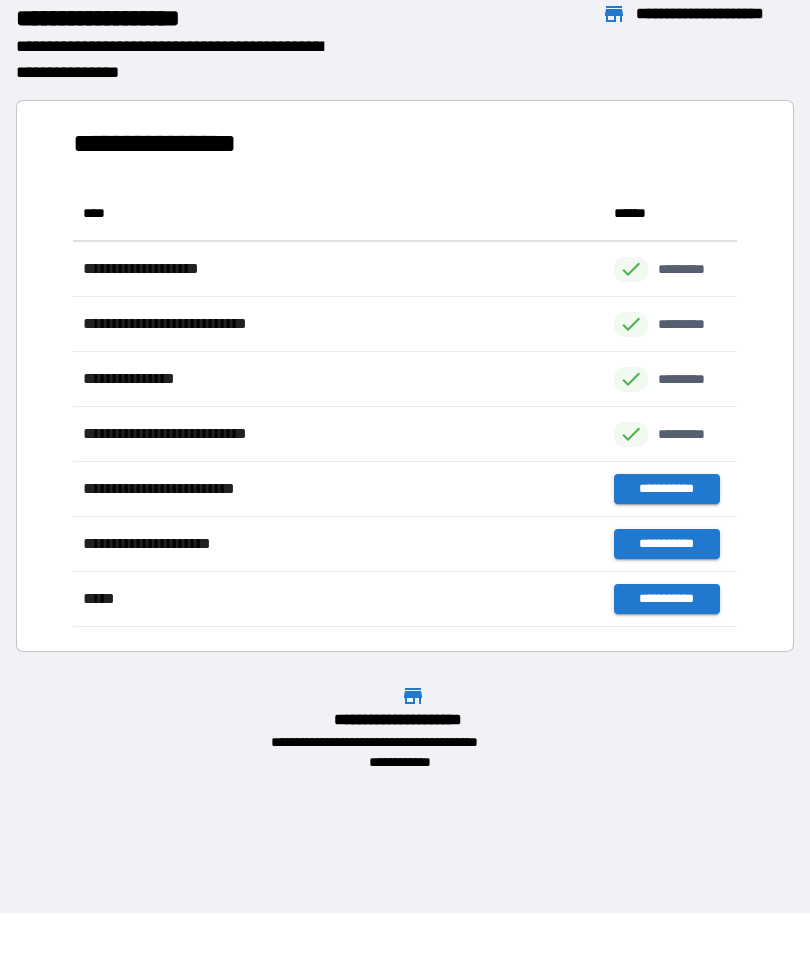 scroll, scrollTop: 441, scrollLeft: 664, axis: both 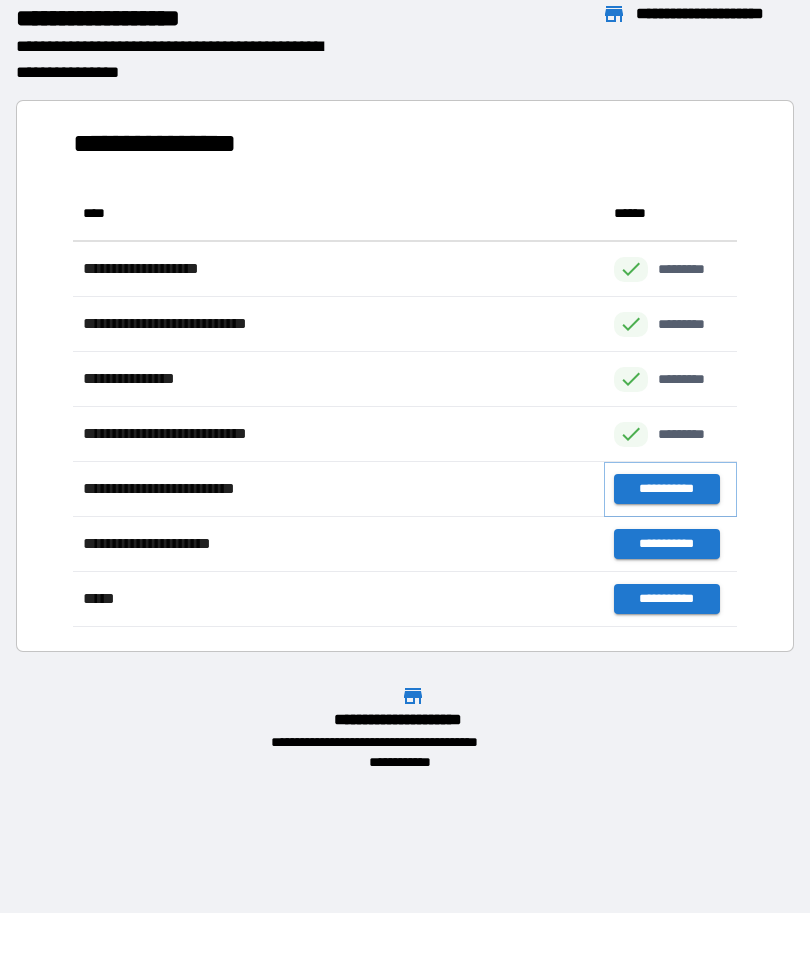 click on "**********" at bounding box center (666, 489) 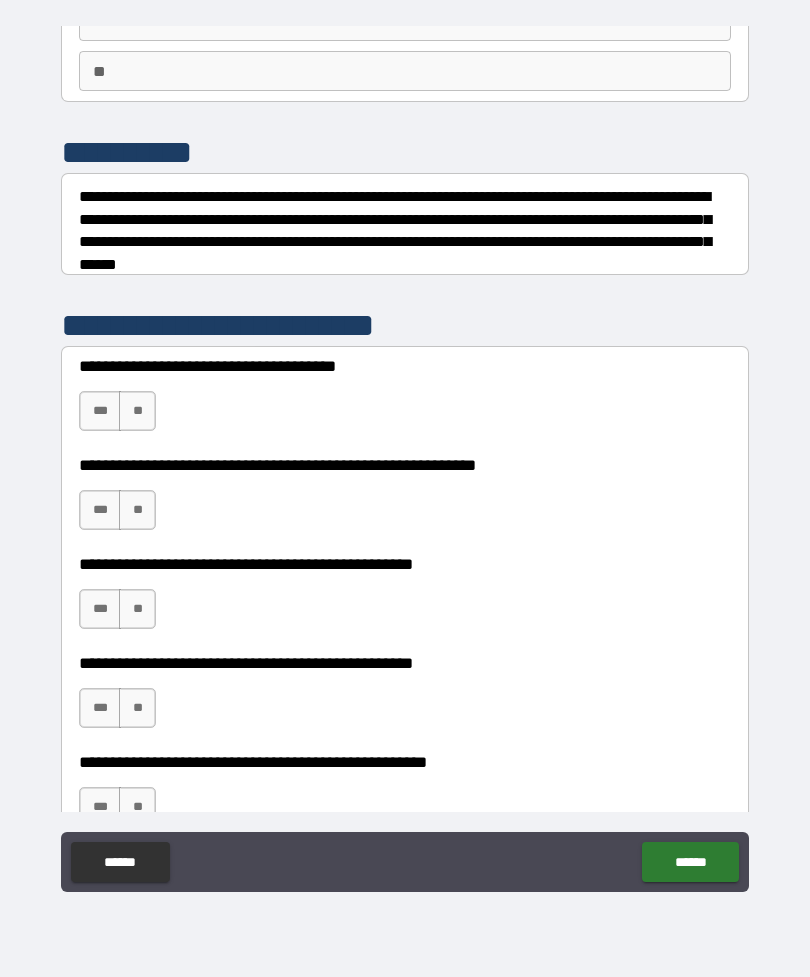 scroll, scrollTop: 166, scrollLeft: 0, axis: vertical 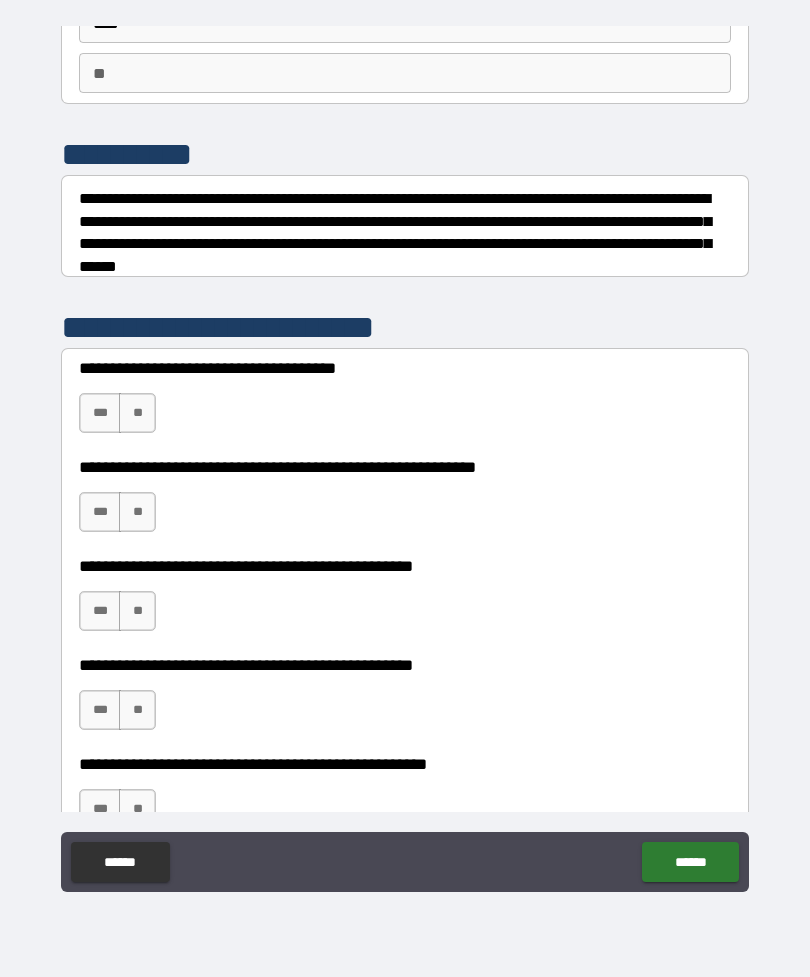 click on "***" at bounding box center [100, 413] 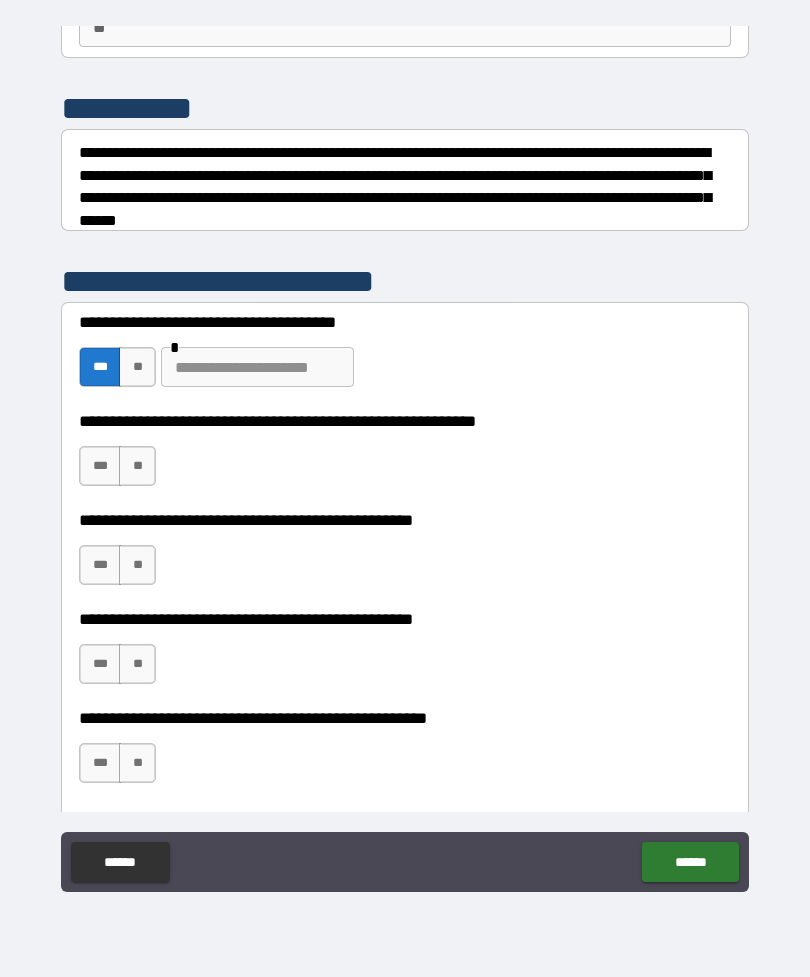 scroll, scrollTop: 259, scrollLeft: 0, axis: vertical 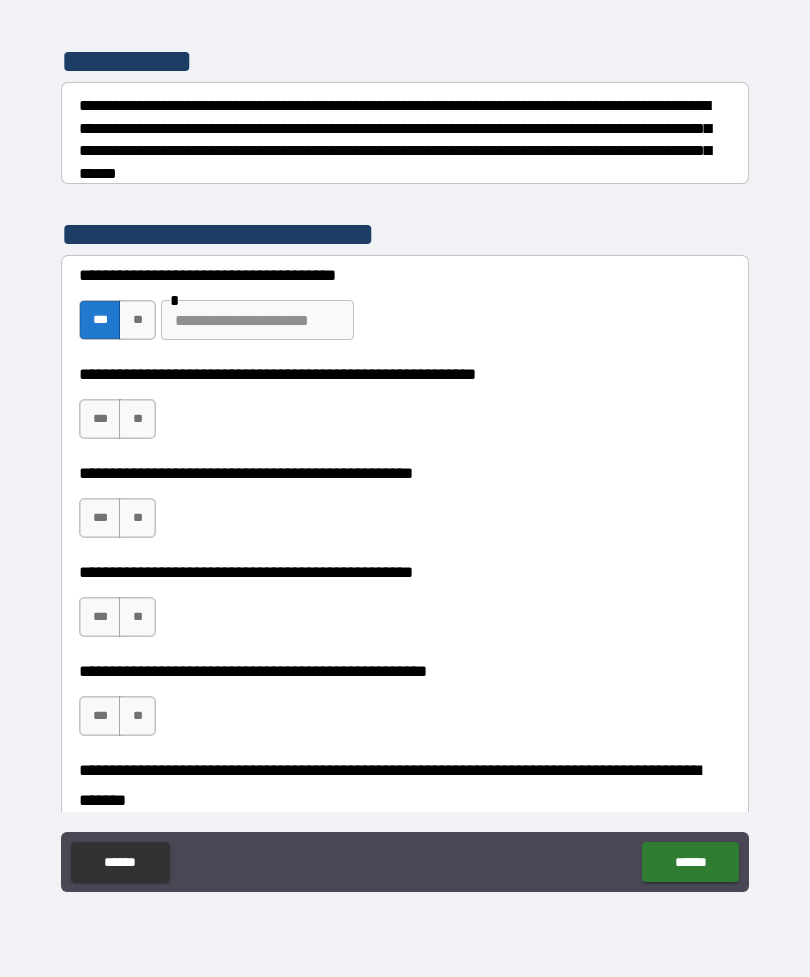 click on "**" at bounding box center [137, 419] 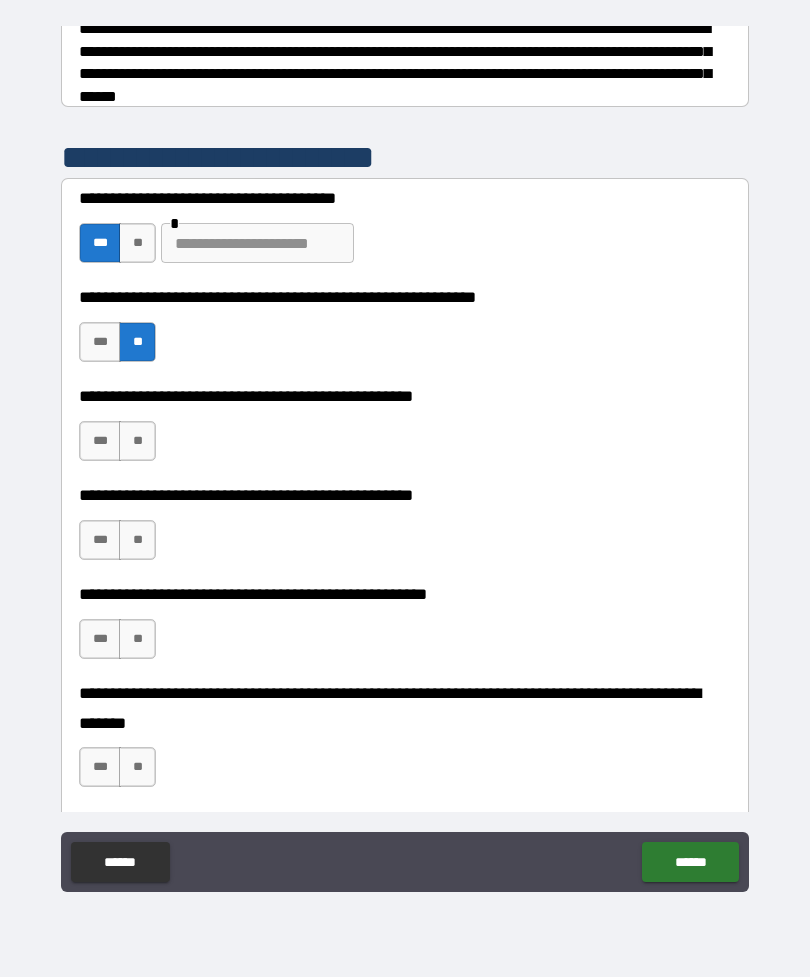 scroll, scrollTop: 335, scrollLeft: 0, axis: vertical 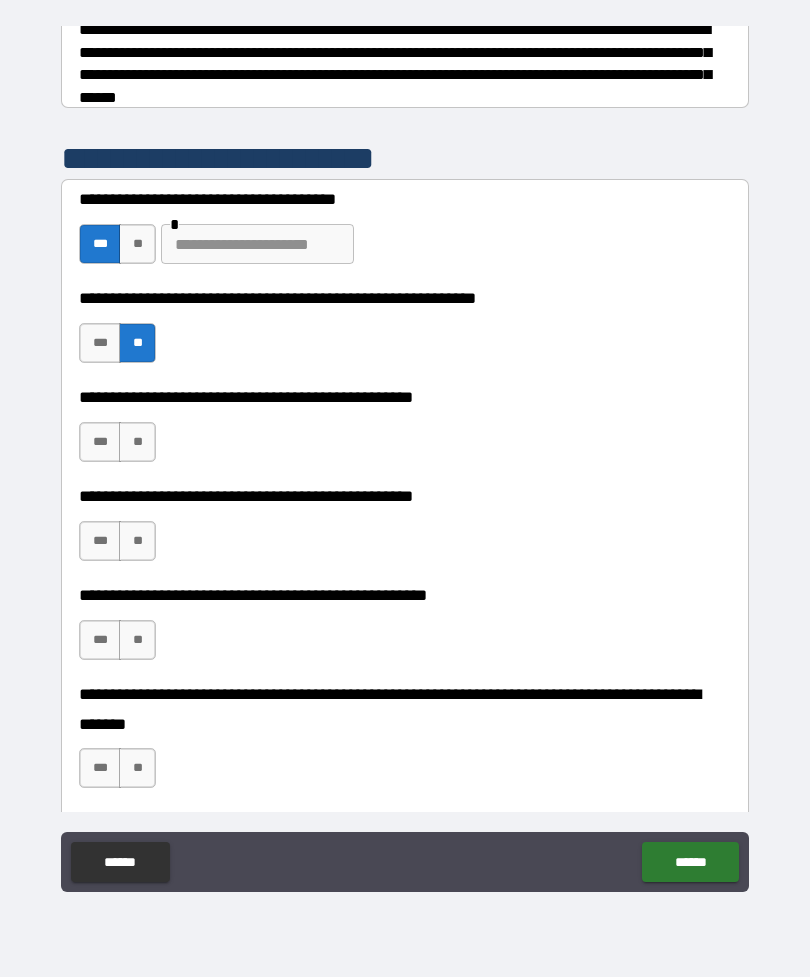 click on "**" at bounding box center (137, 442) 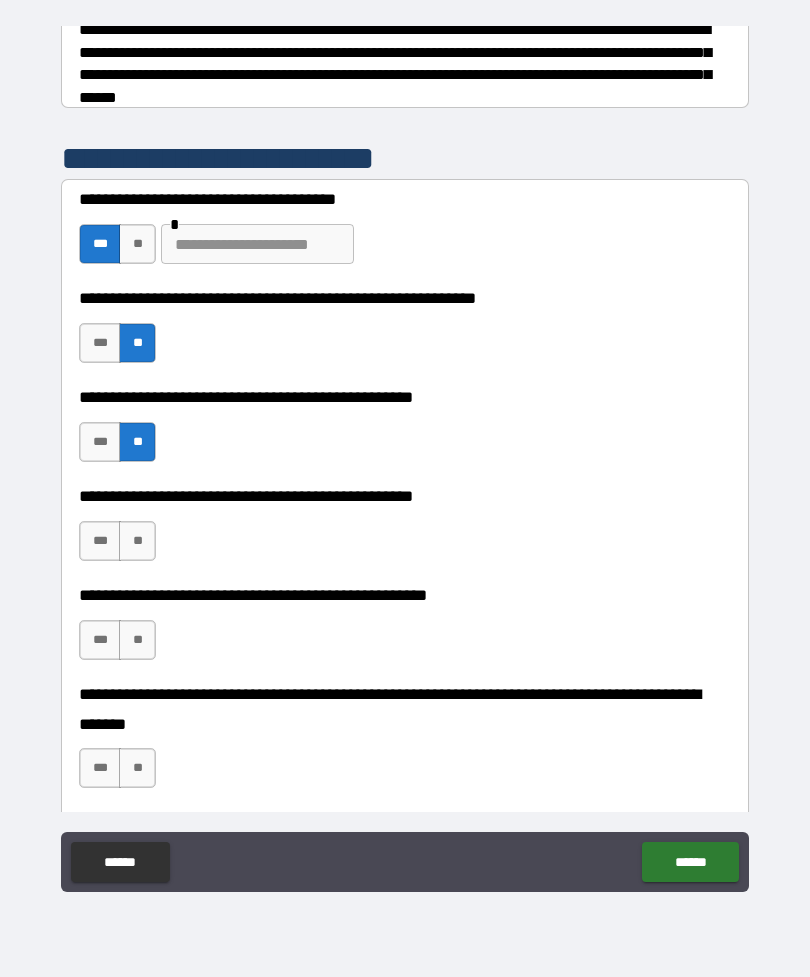 scroll, scrollTop: 453, scrollLeft: 0, axis: vertical 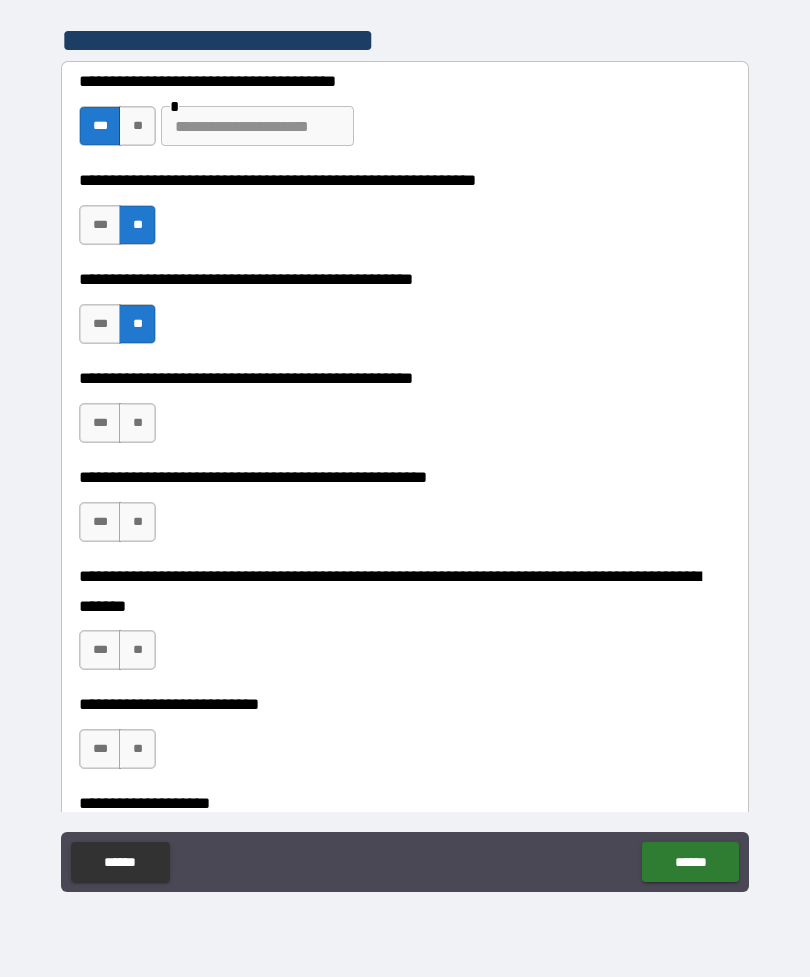 click on "**" at bounding box center (137, 423) 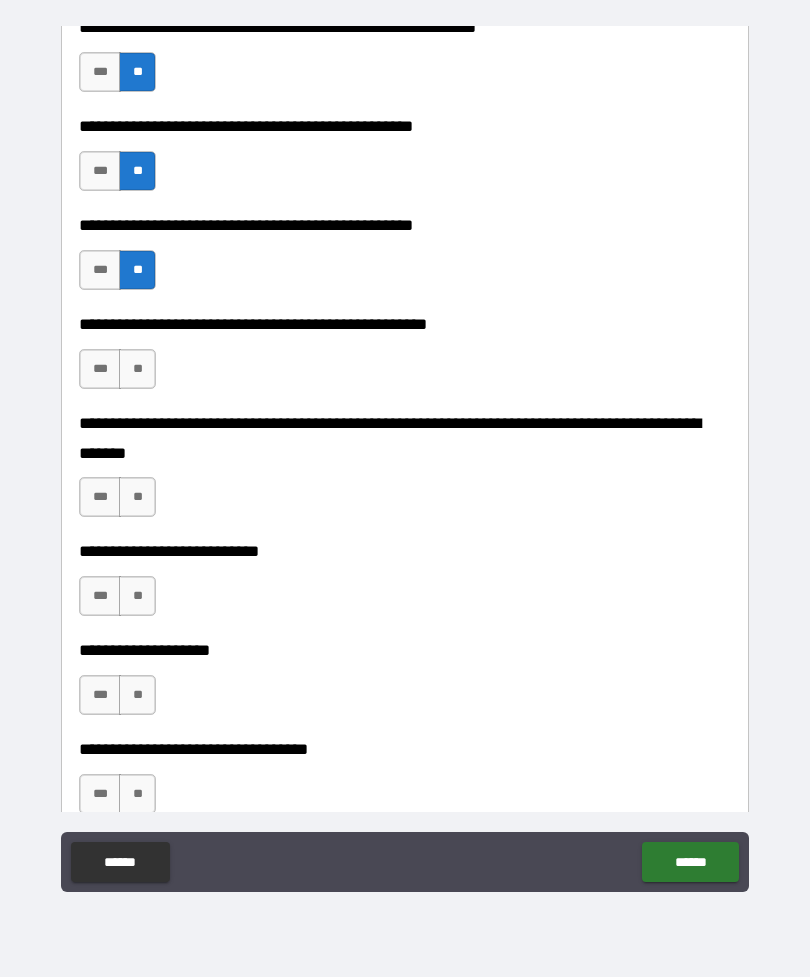 scroll, scrollTop: 645, scrollLeft: 0, axis: vertical 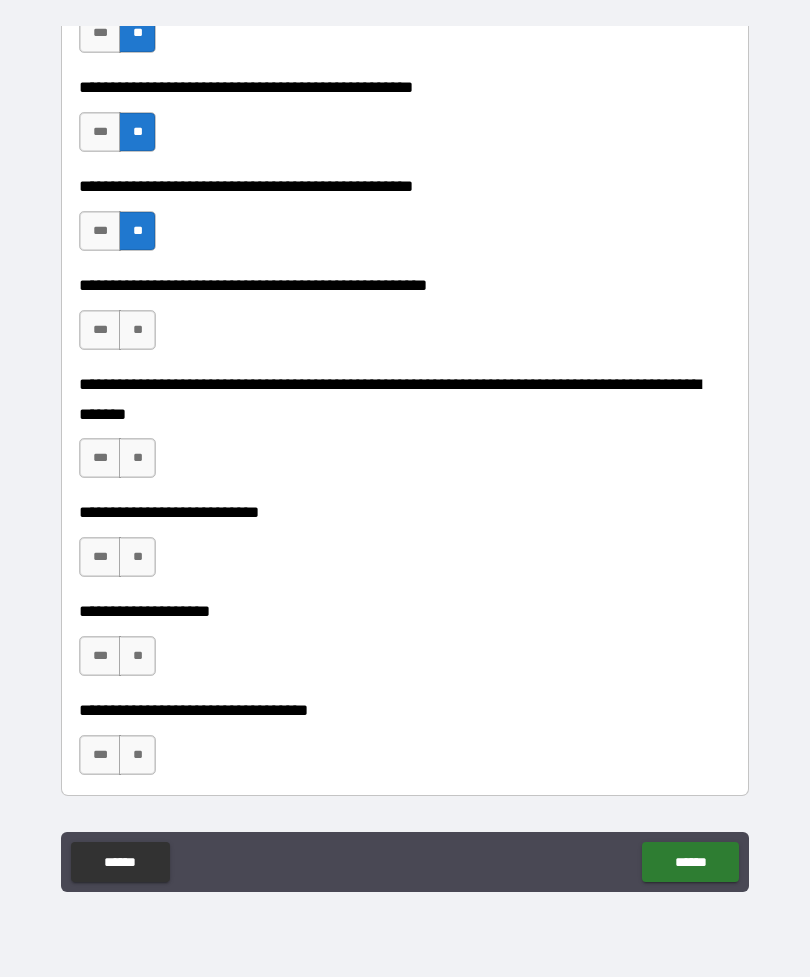 click on "**" at bounding box center (137, 330) 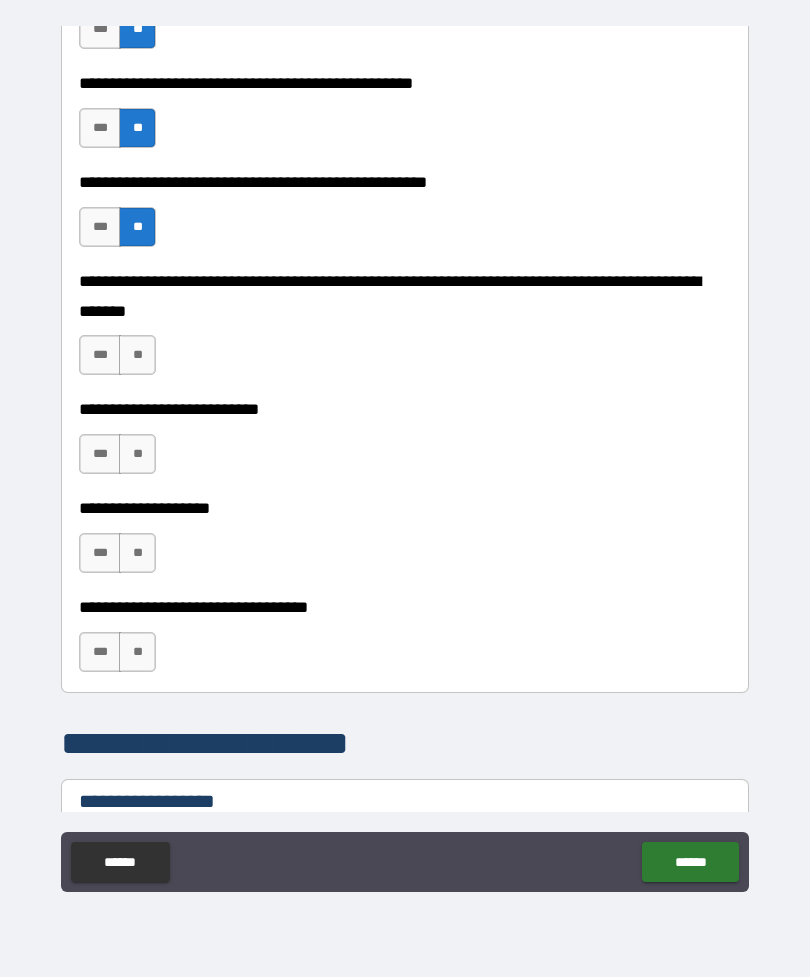 scroll, scrollTop: 751, scrollLeft: 0, axis: vertical 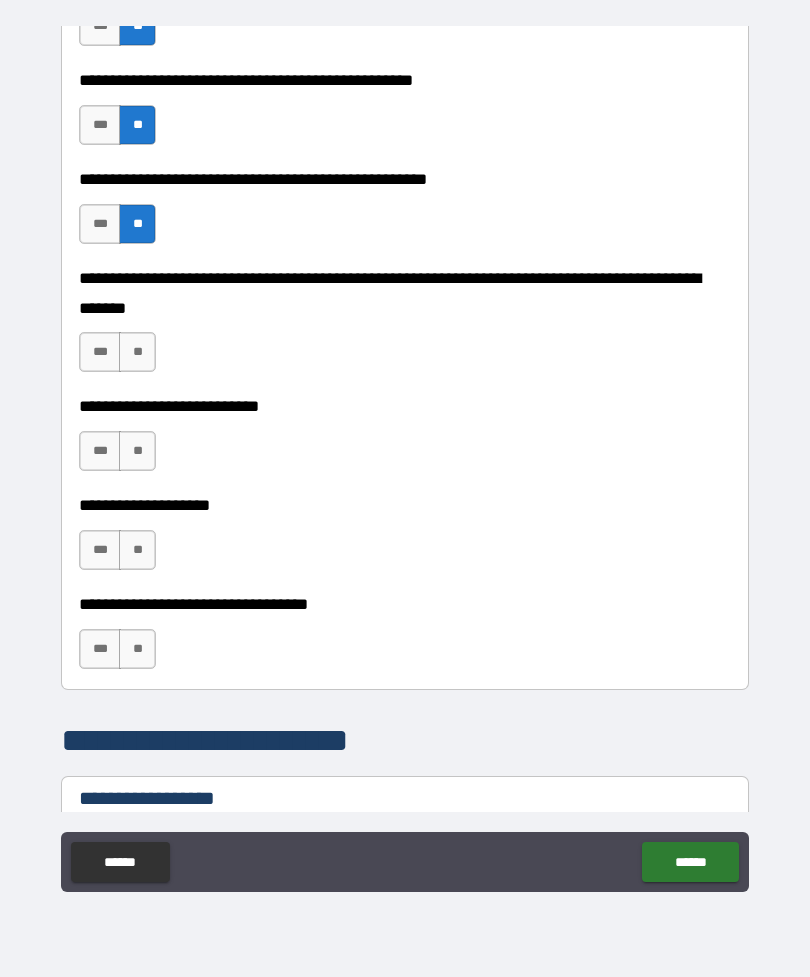 click on "**" at bounding box center (137, 352) 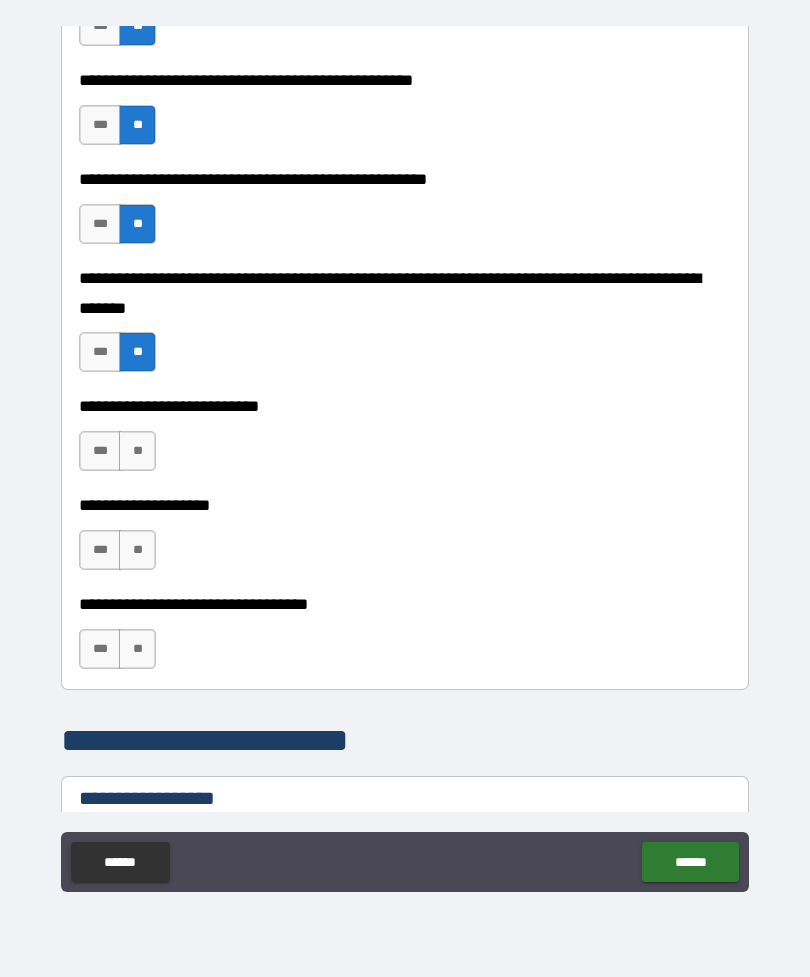 click on "**" at bounding box center [137, 451] 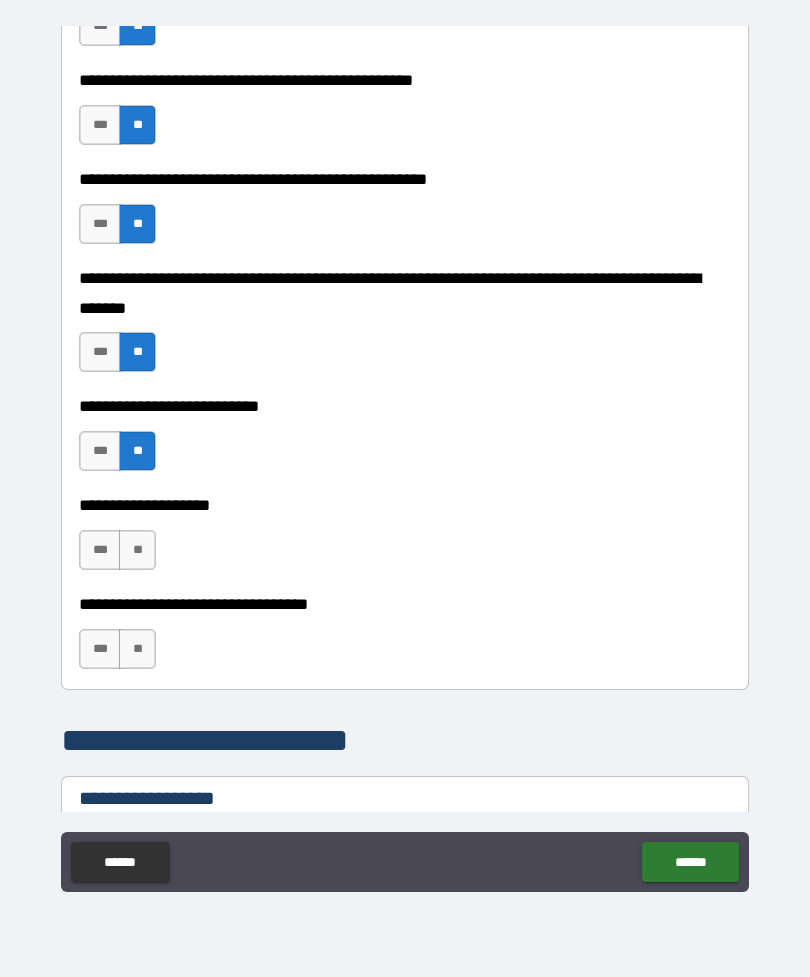 click on "**" at bounding box center (137, 550) 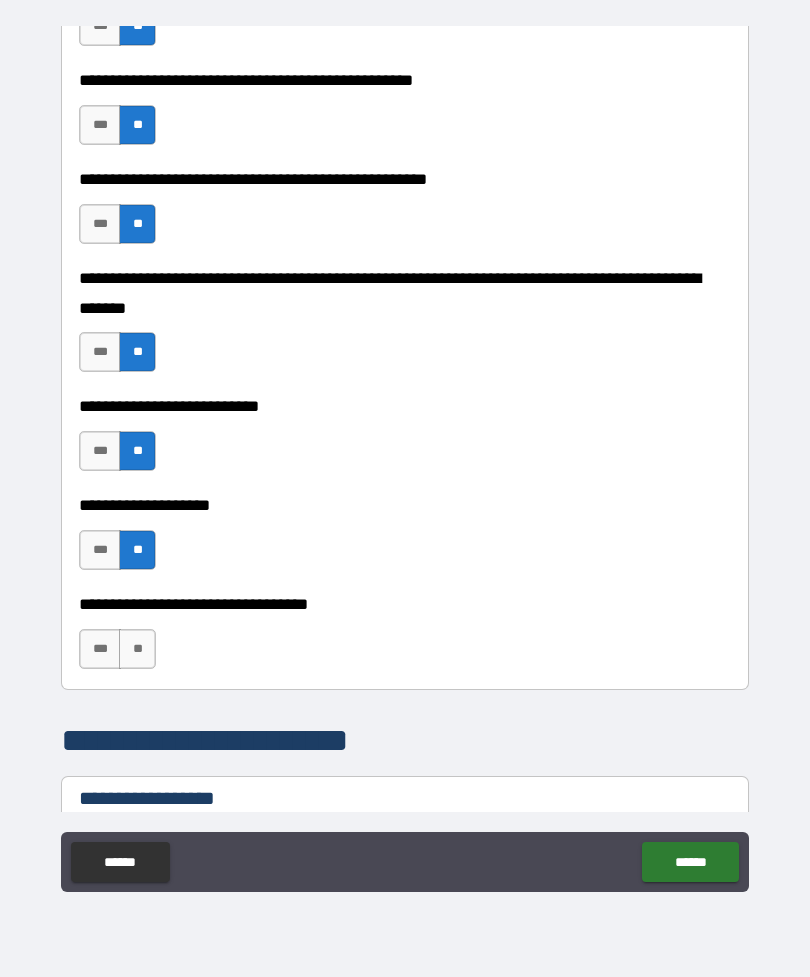 click on "**" at bounding box center [137, 649] 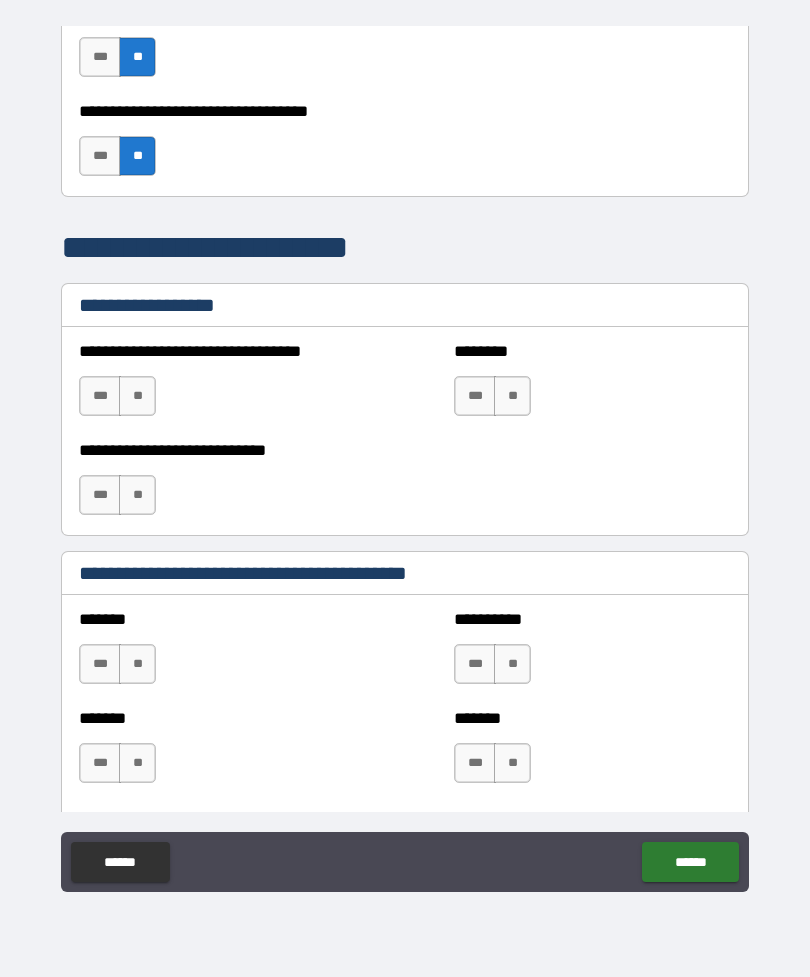 scroll, scrollTop: 1238, scrollLeft: 0, axis: vertical 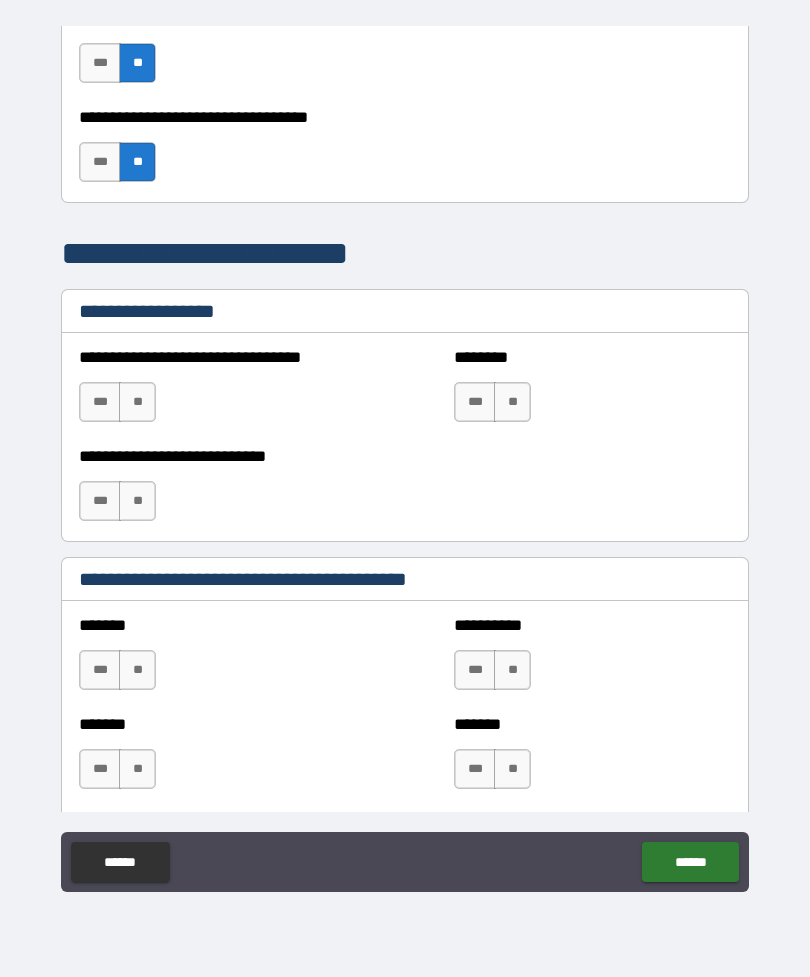 click on "**" at bounding box center [137, 402] 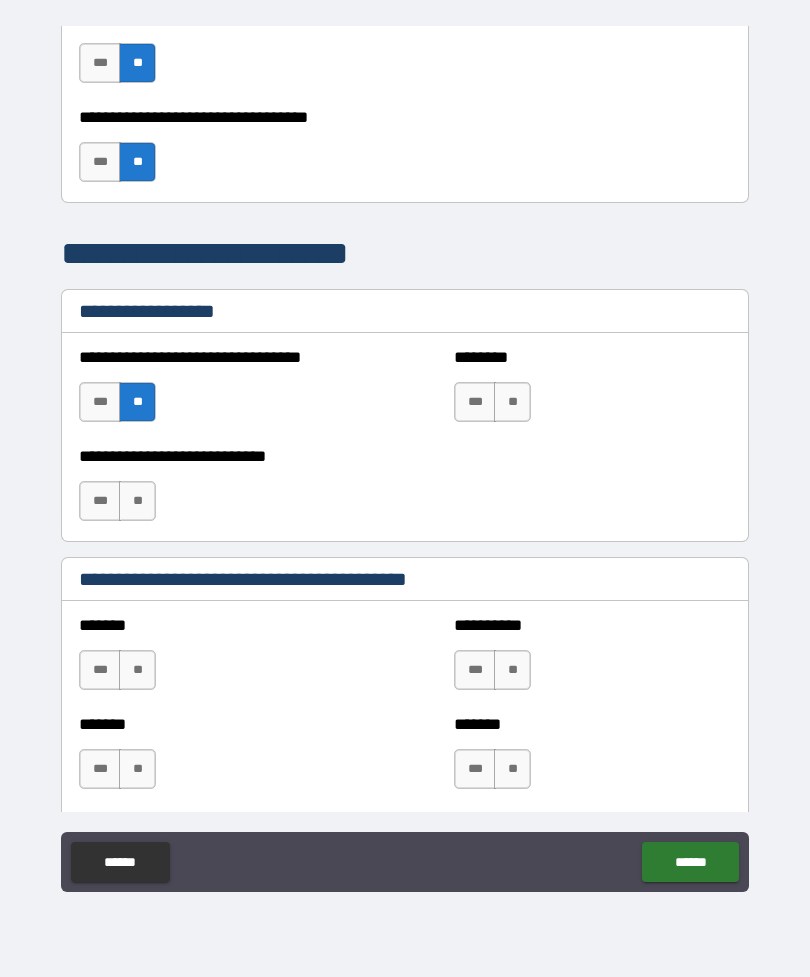 click on "**" at bounding box center [137, 402] 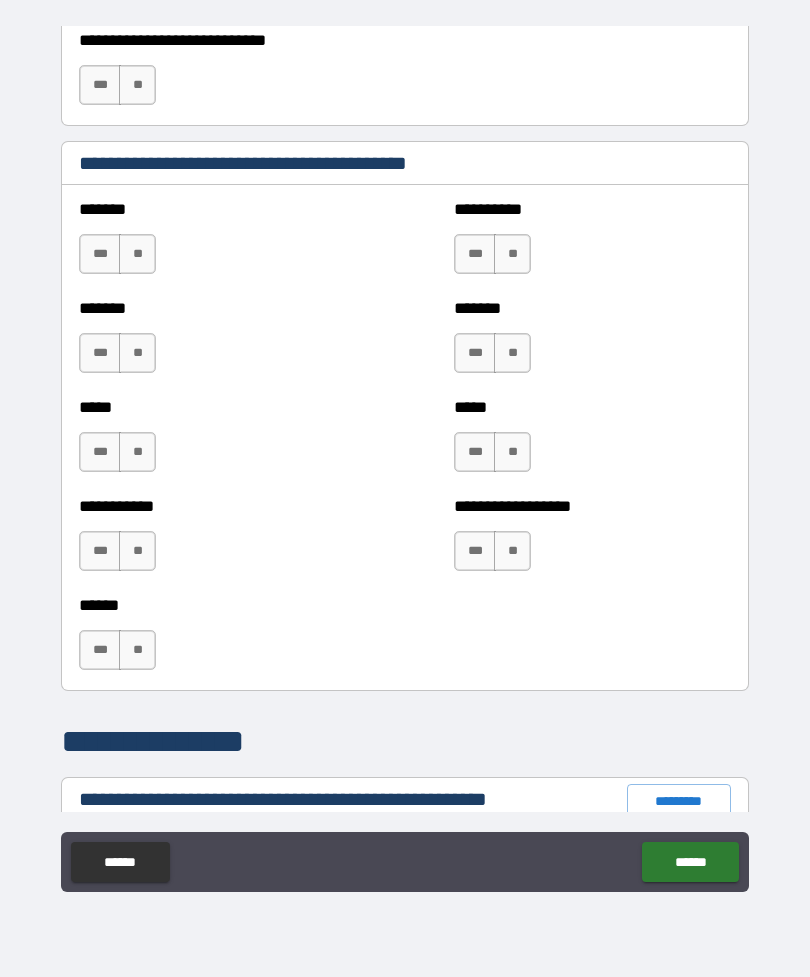 scroll, scrollTop: 1627, scrollLeft: 0, axis: vertical 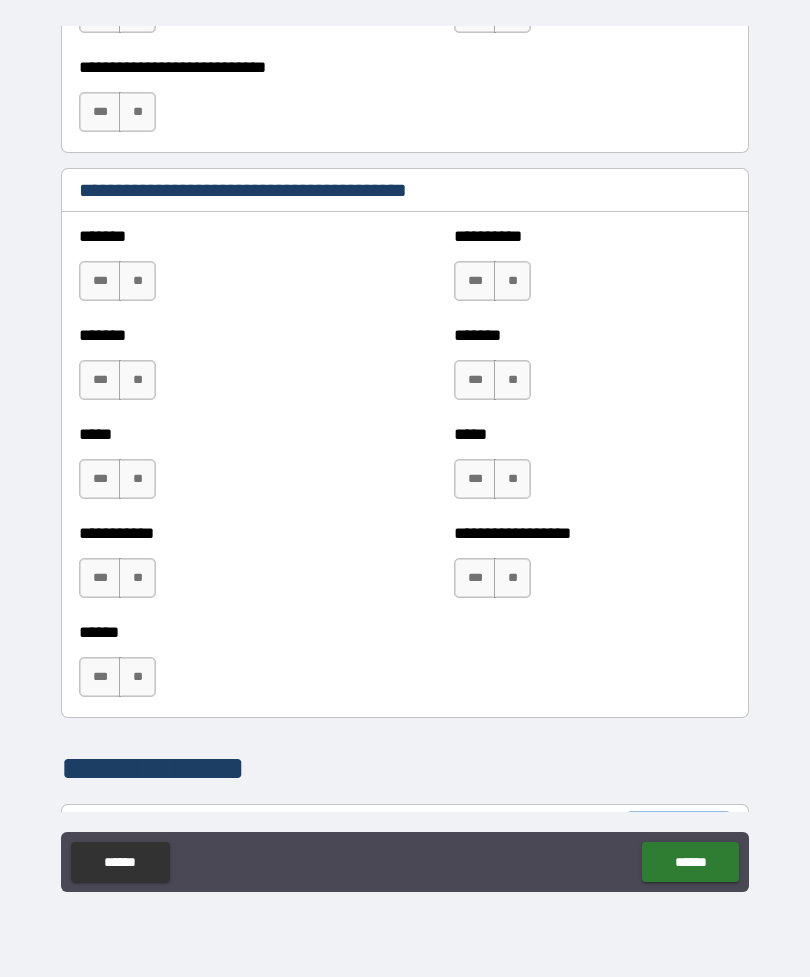 click on "**" at bounding box center [137, 281] 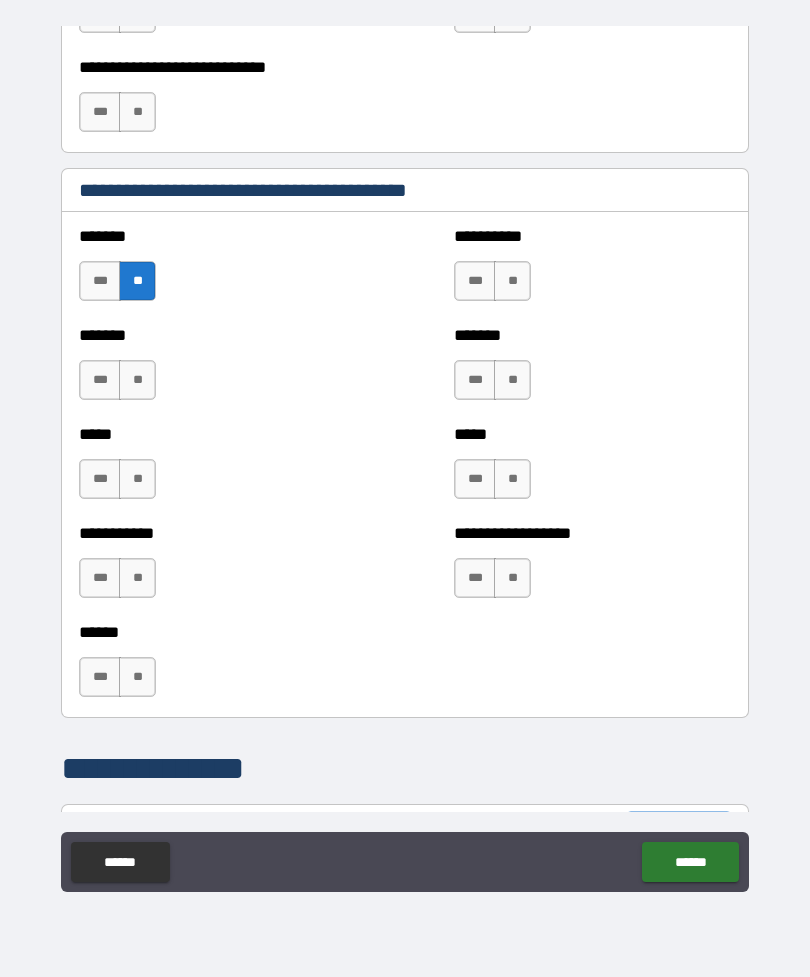 click on "**" at bounding box center (137, 380) 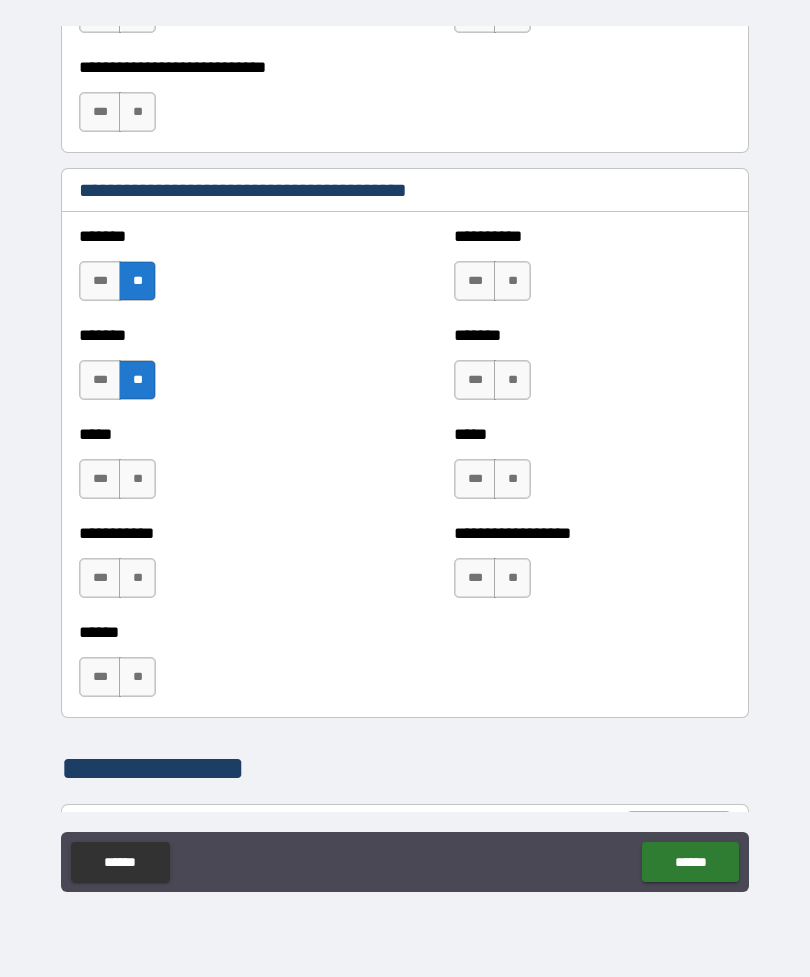 click on "**" at bounding box center (137, 479) 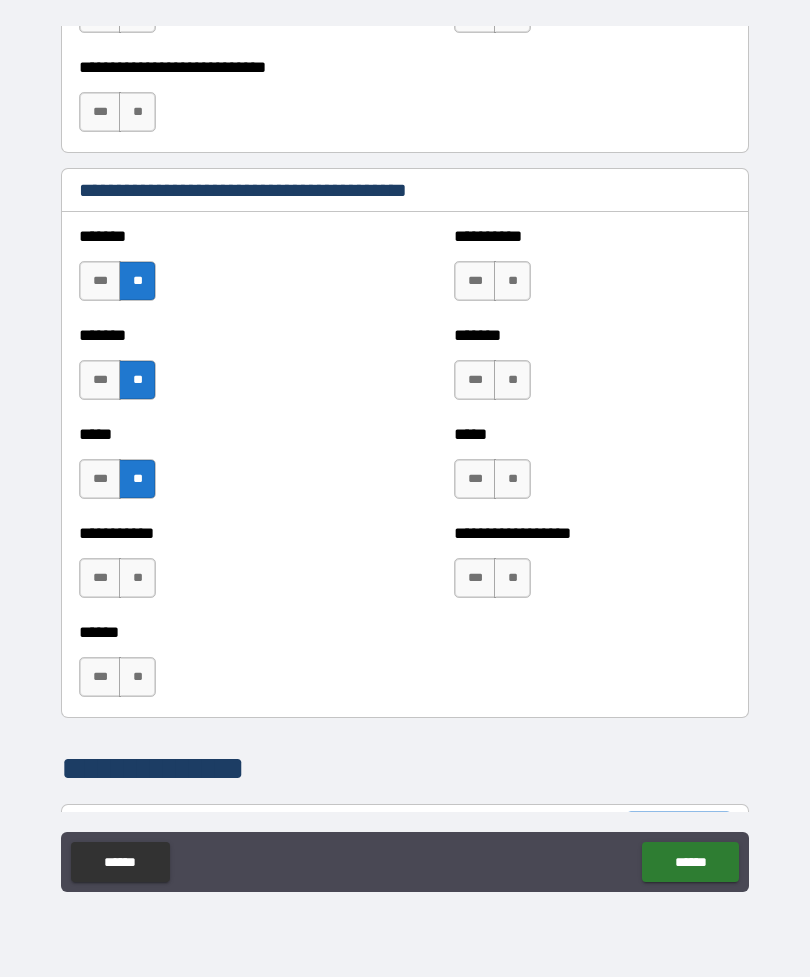 click on "**" at bounding box center (137, 578) 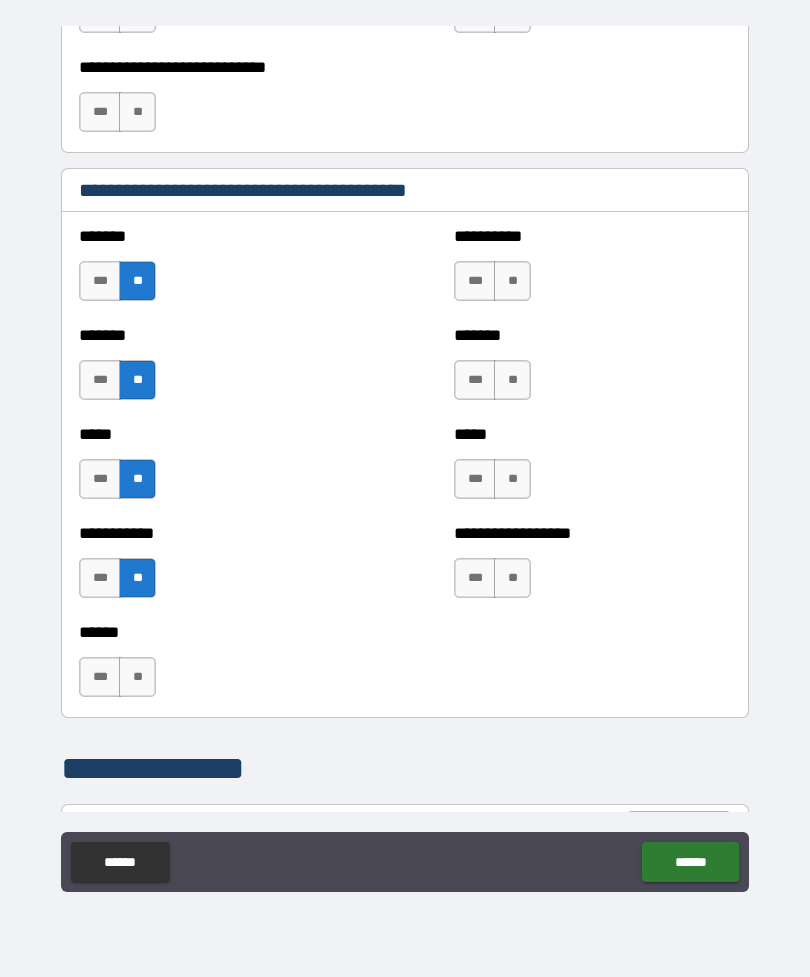 click on "**" at bounding box center [137, 677] 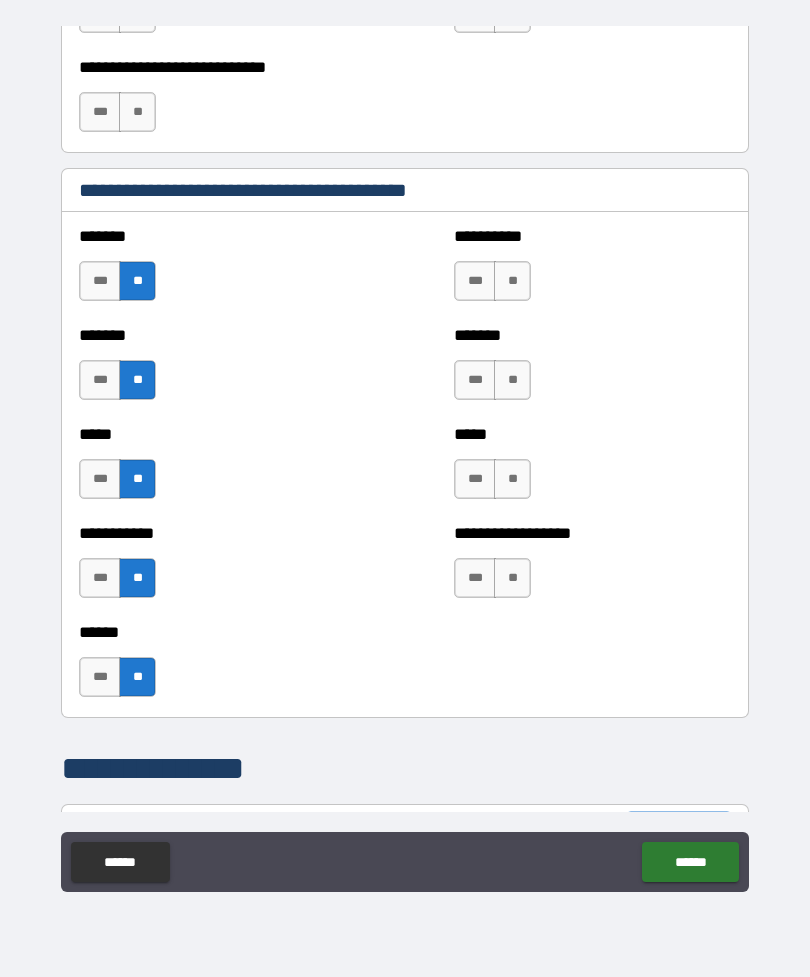 click on "**" at bounding box center [512, 578] 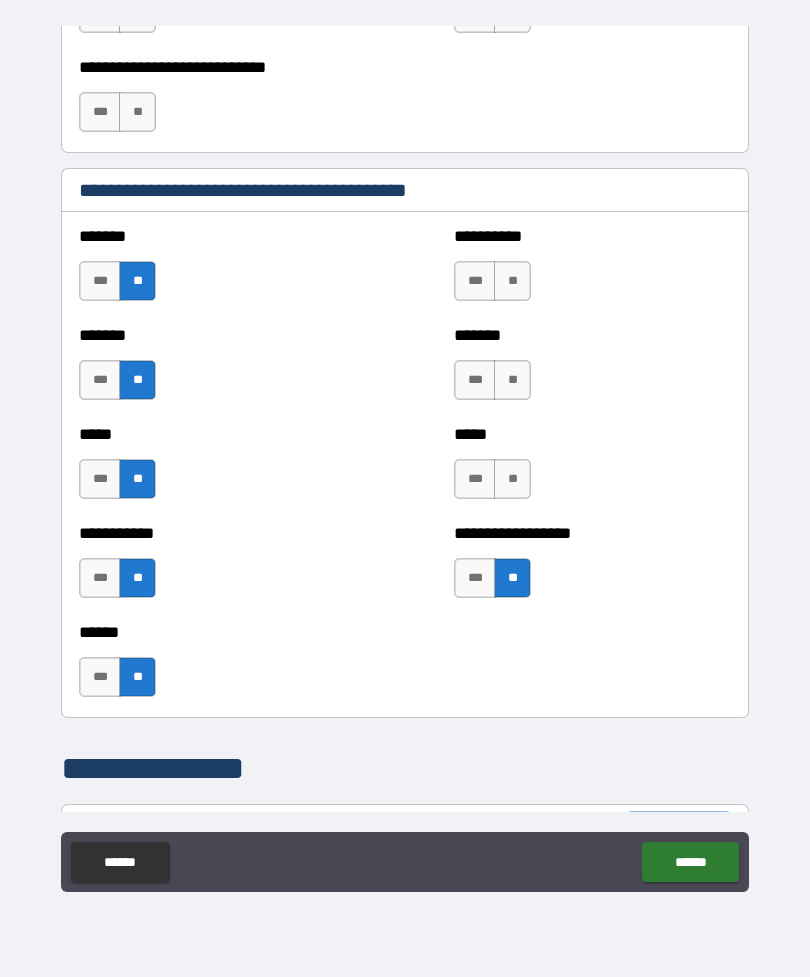 click on "**" at bounding box center (512, 479) 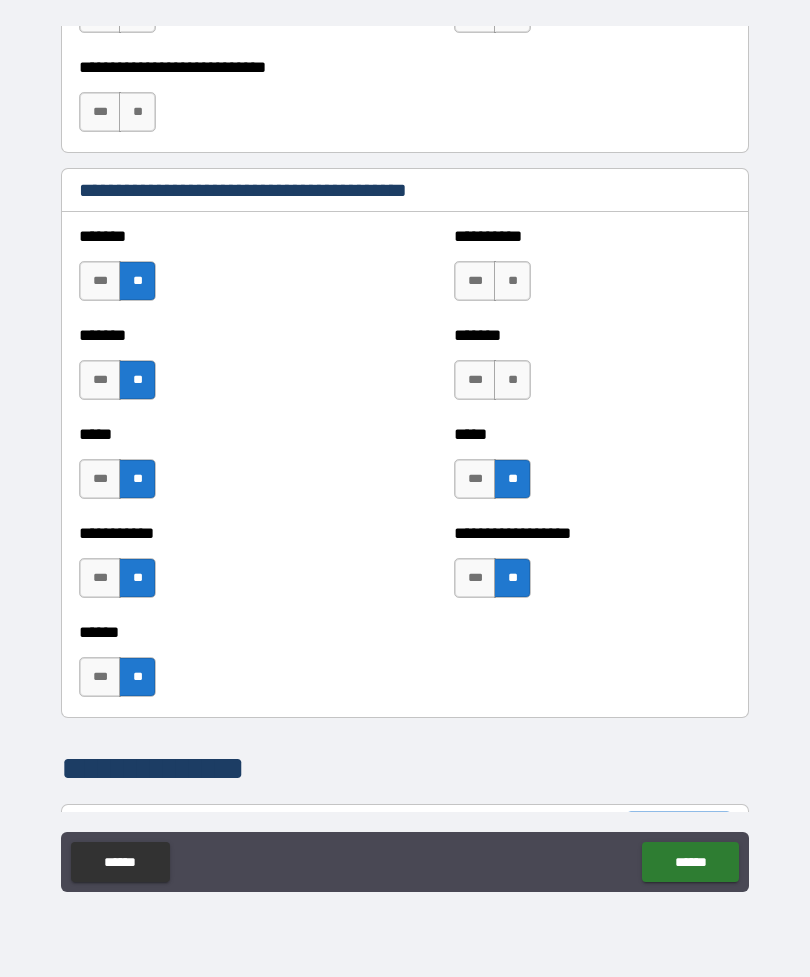 click on "**" at bounding box center (512, 380) 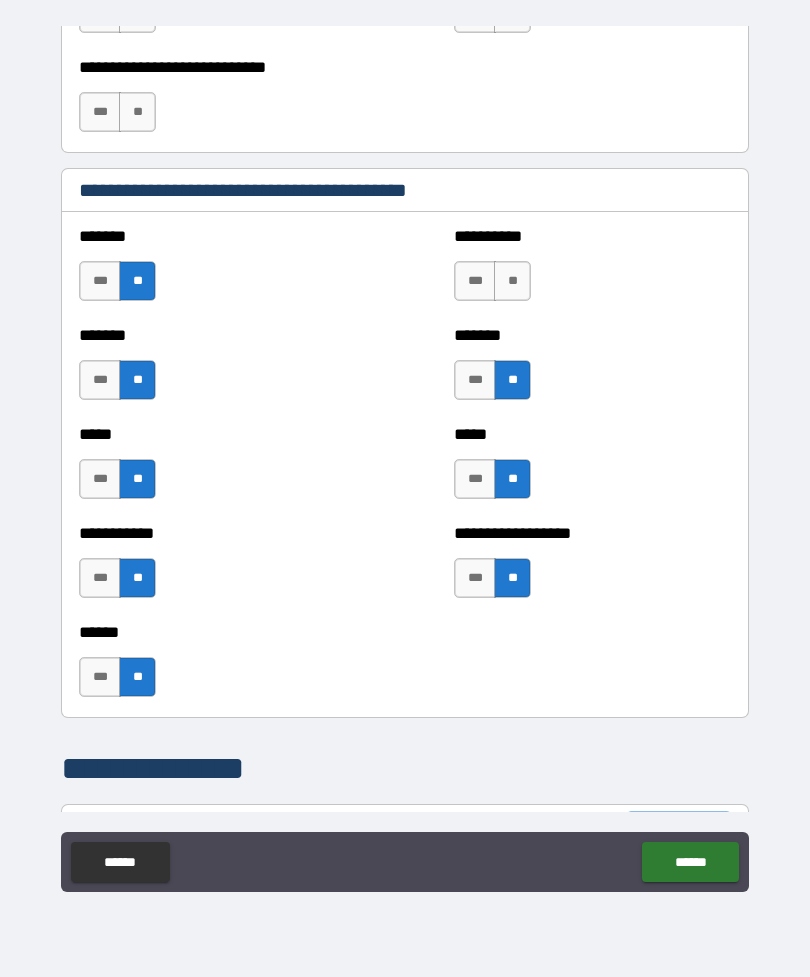 click on "*** **" at bounding box center (495, 286) 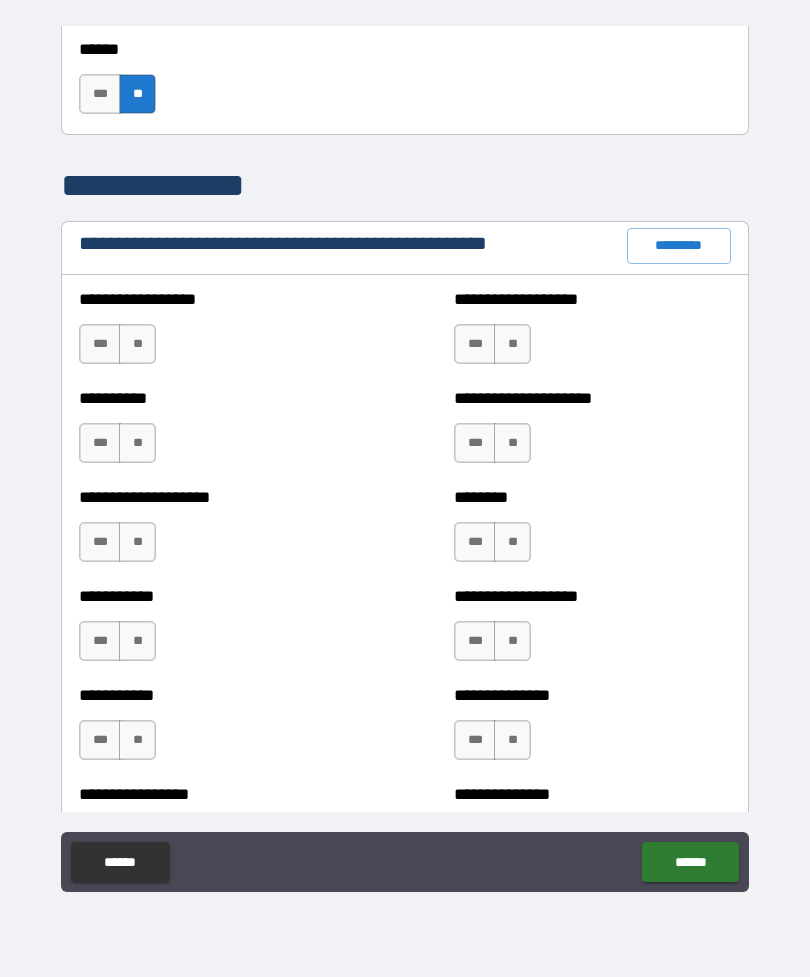 scroll, scrollTop: 2209, scrollLeft: 0, axis: vertical 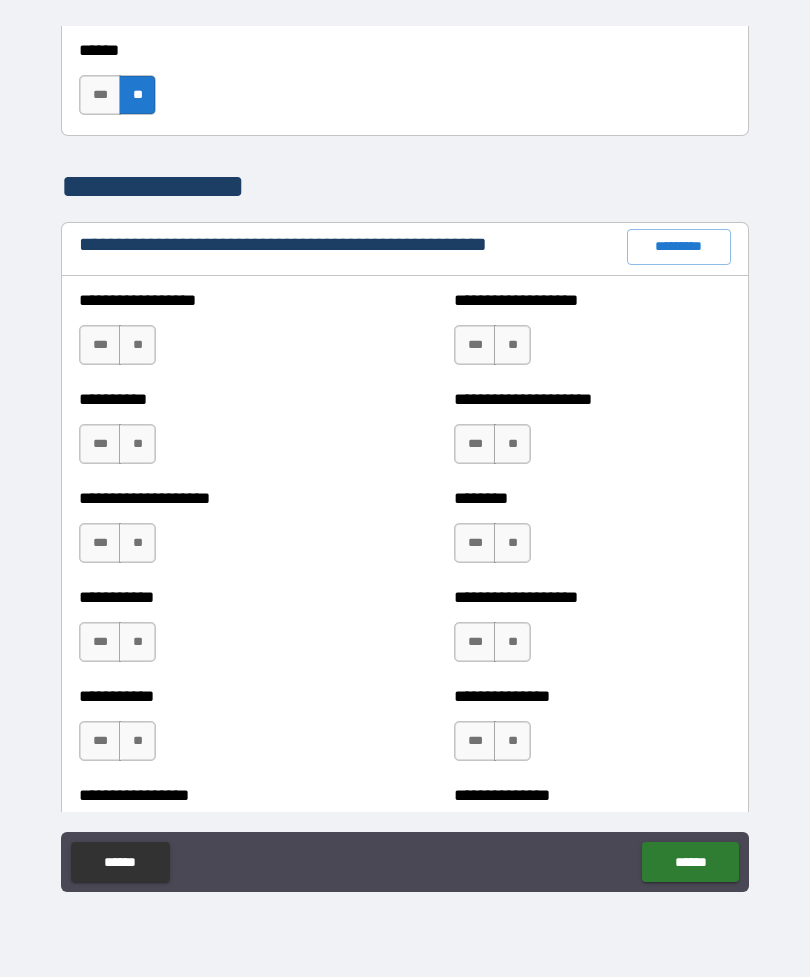 click on "**" at bounding box center [137, 345] 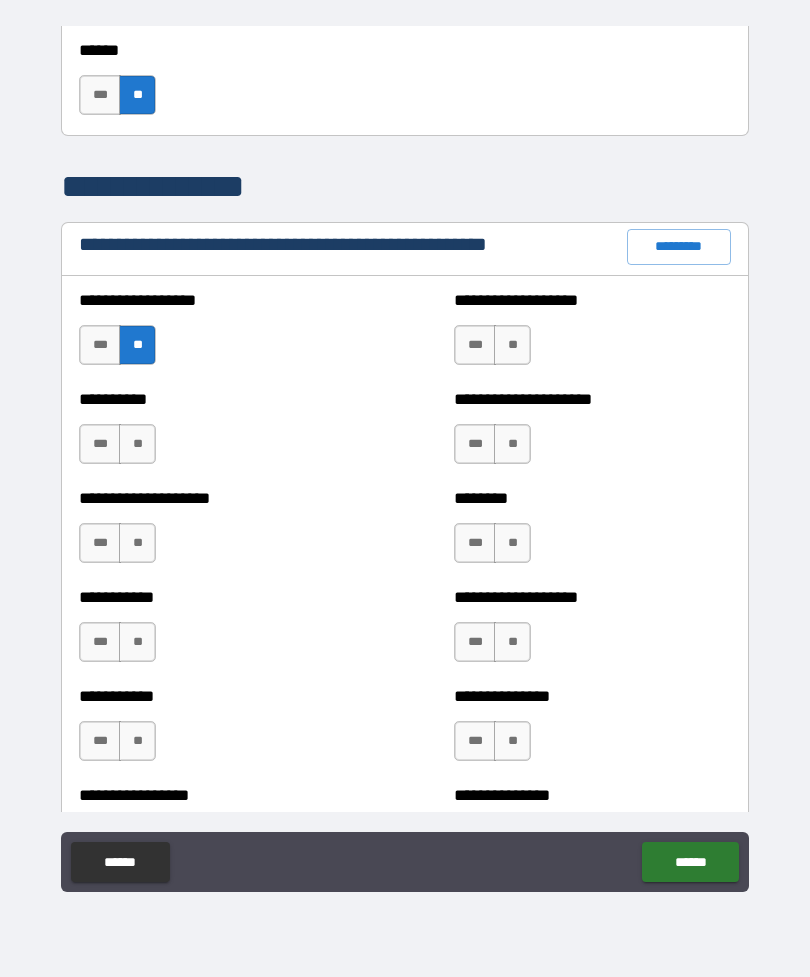 click on "**" at bounding box center (137, 444) 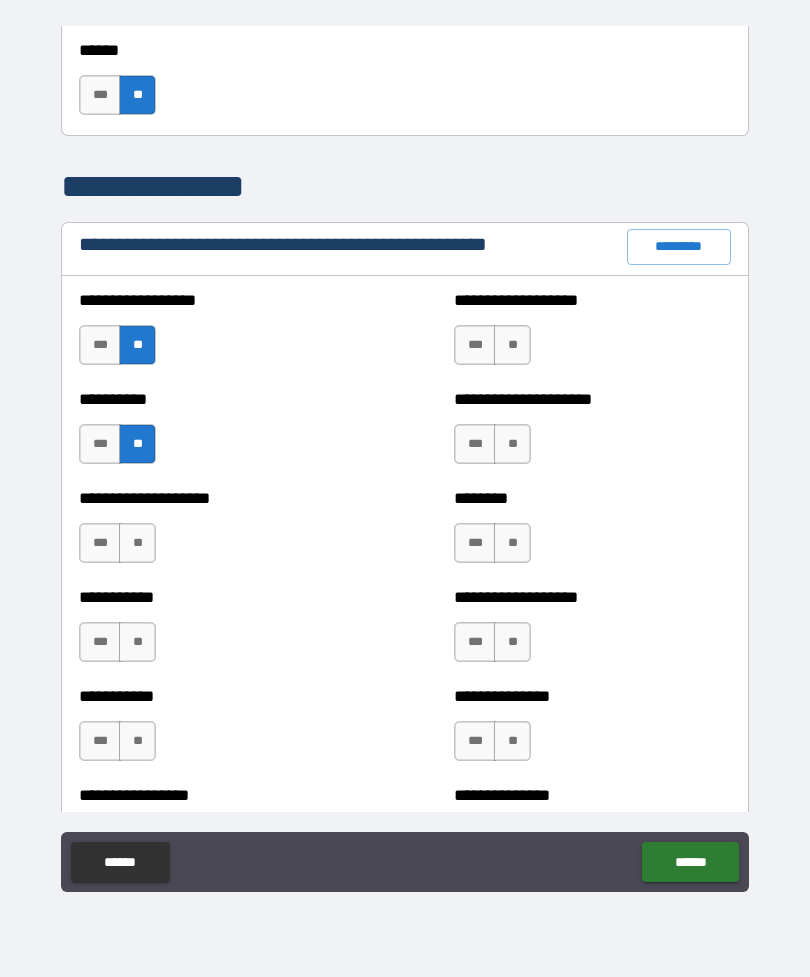 click on "**" at bounding box center (137, 543) 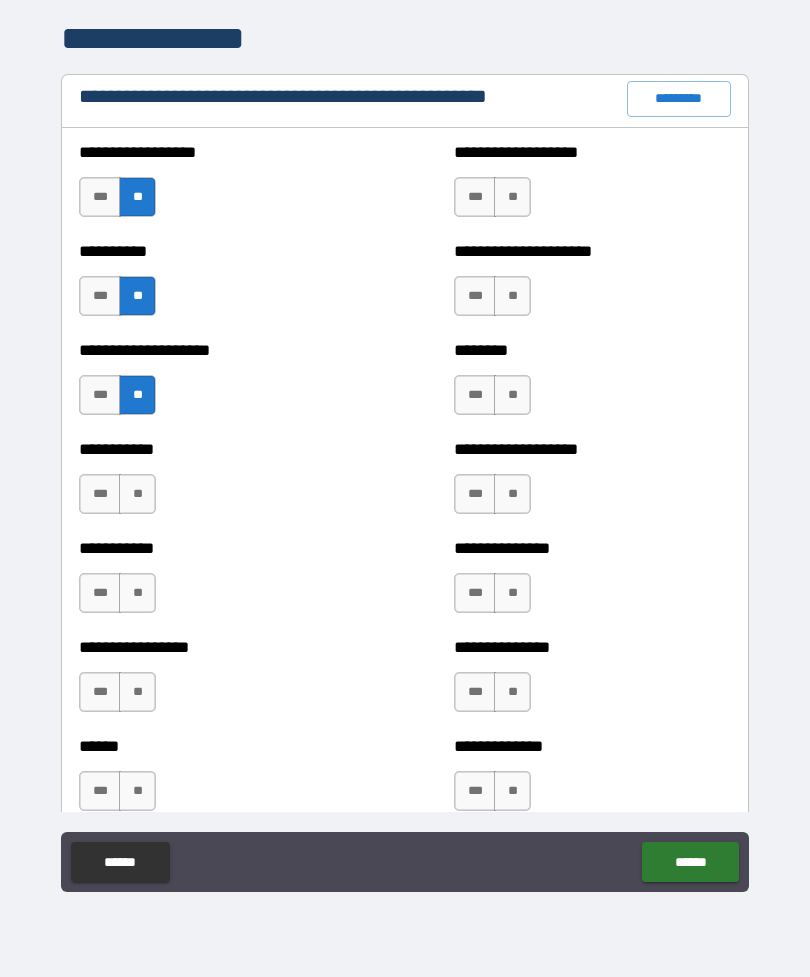 scroll, scrollTop: 2370, scrollLeft: 0, axis: vertical 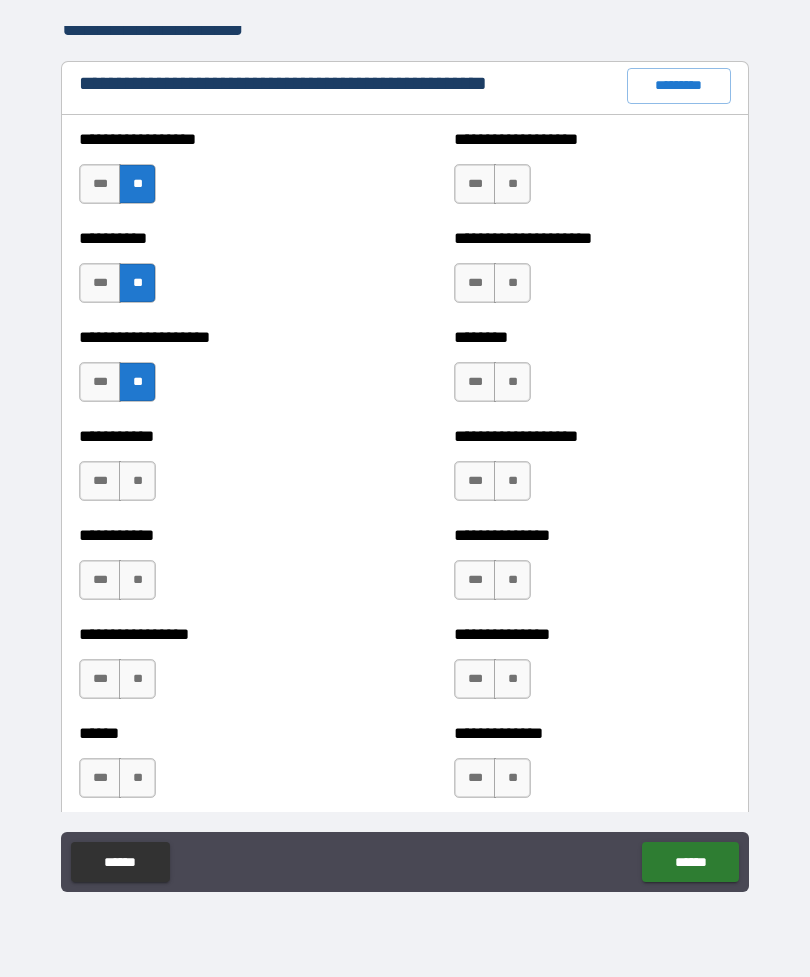 click on "**********" at bounding box center (217, 471) 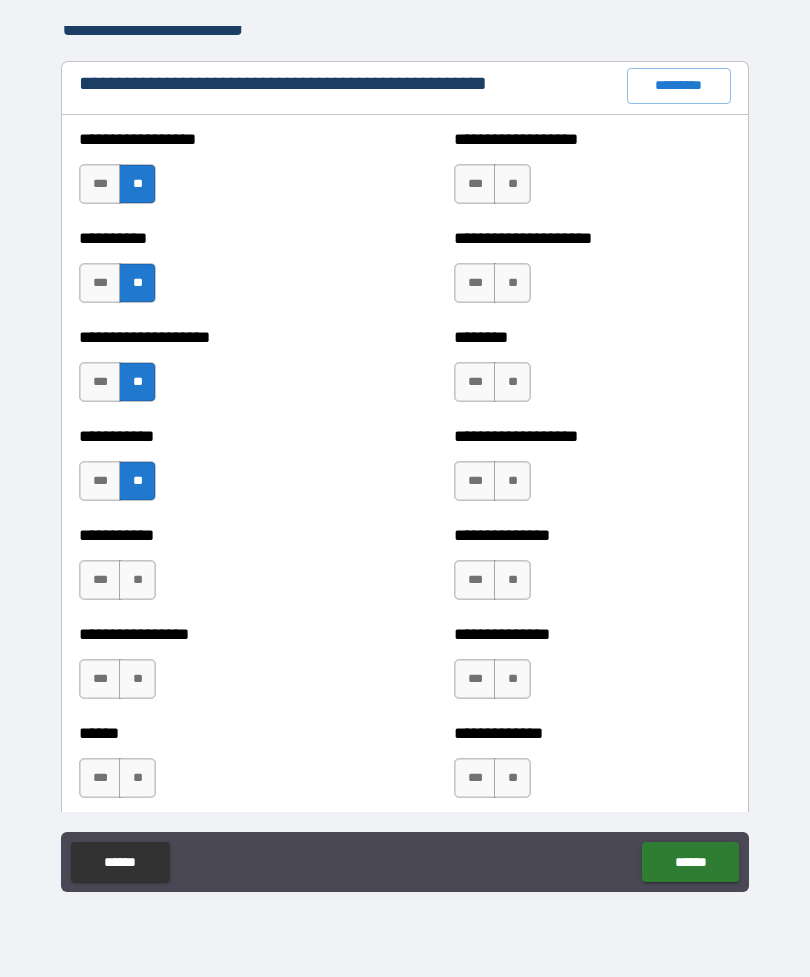 click on "**" at bounding box center [137, 580] 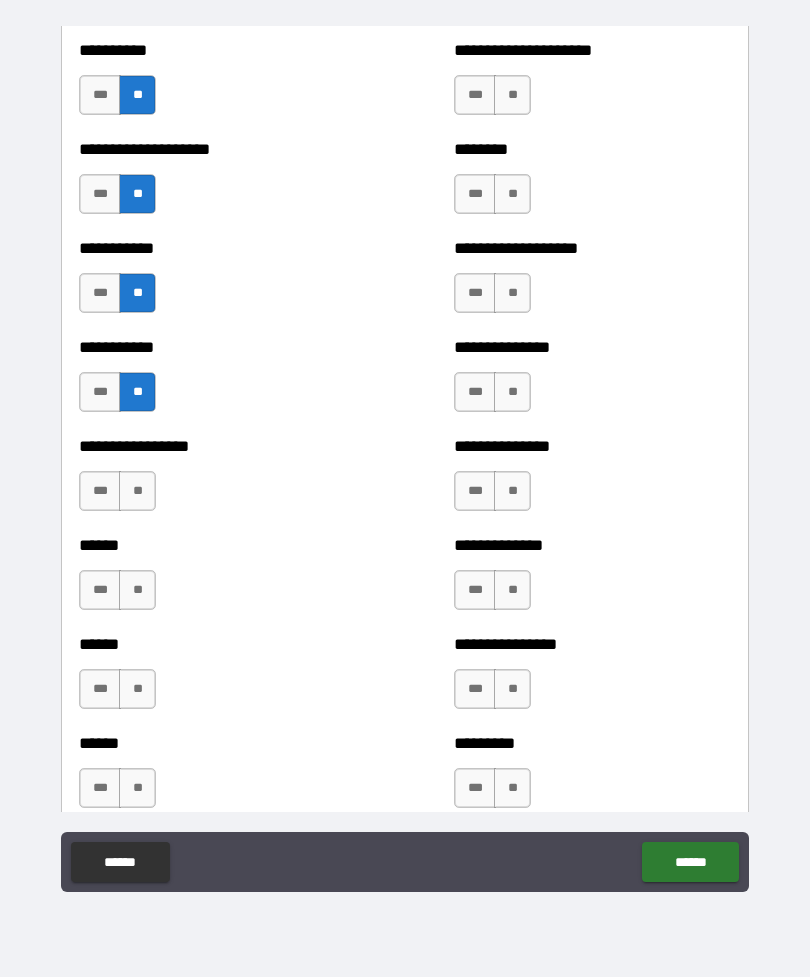 scroll, scrollTop: 2559, scrollLeft: 0, axis: vertical 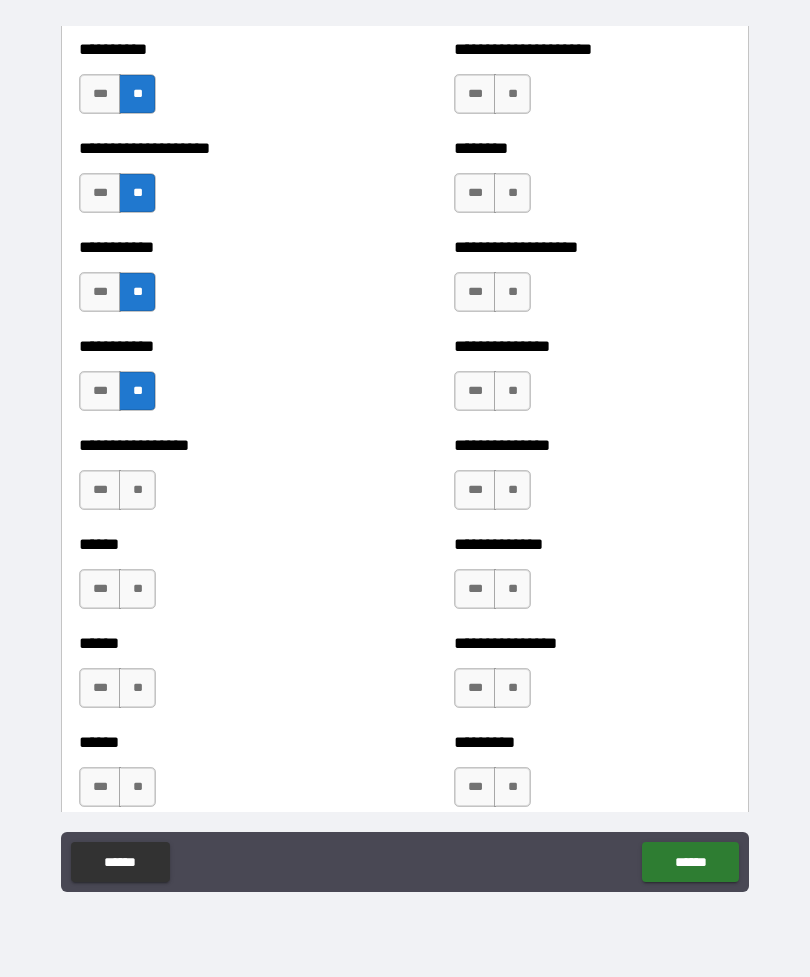click on "**" at bounding box center (137, 490) 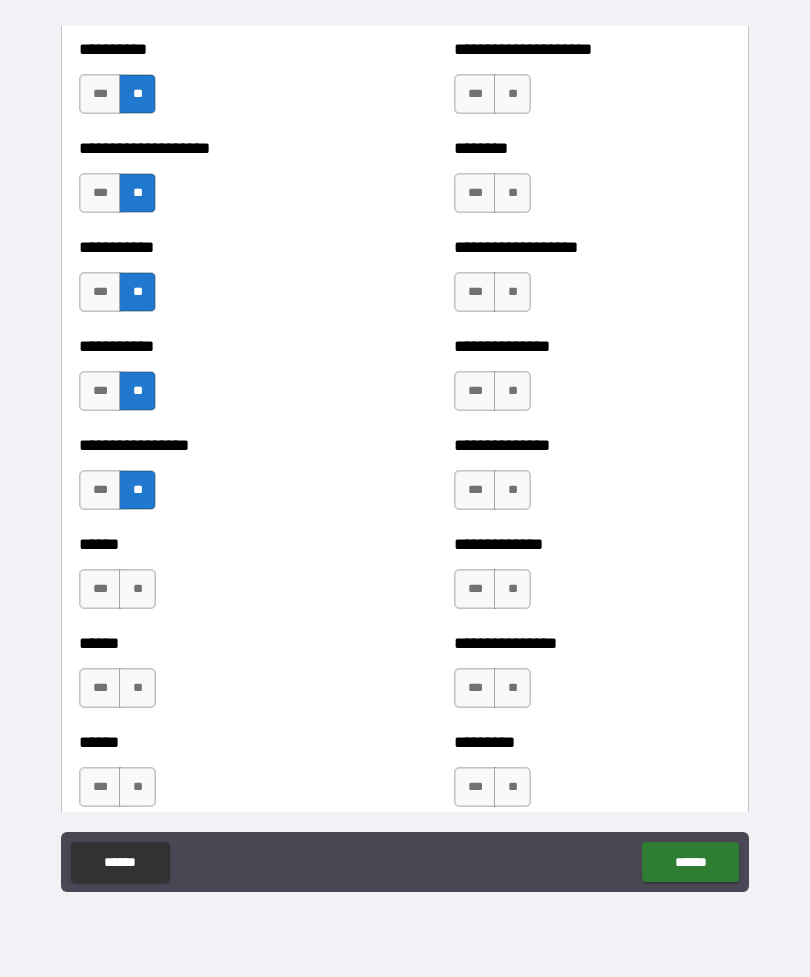 click on "**" at bounding box center (137, 589) 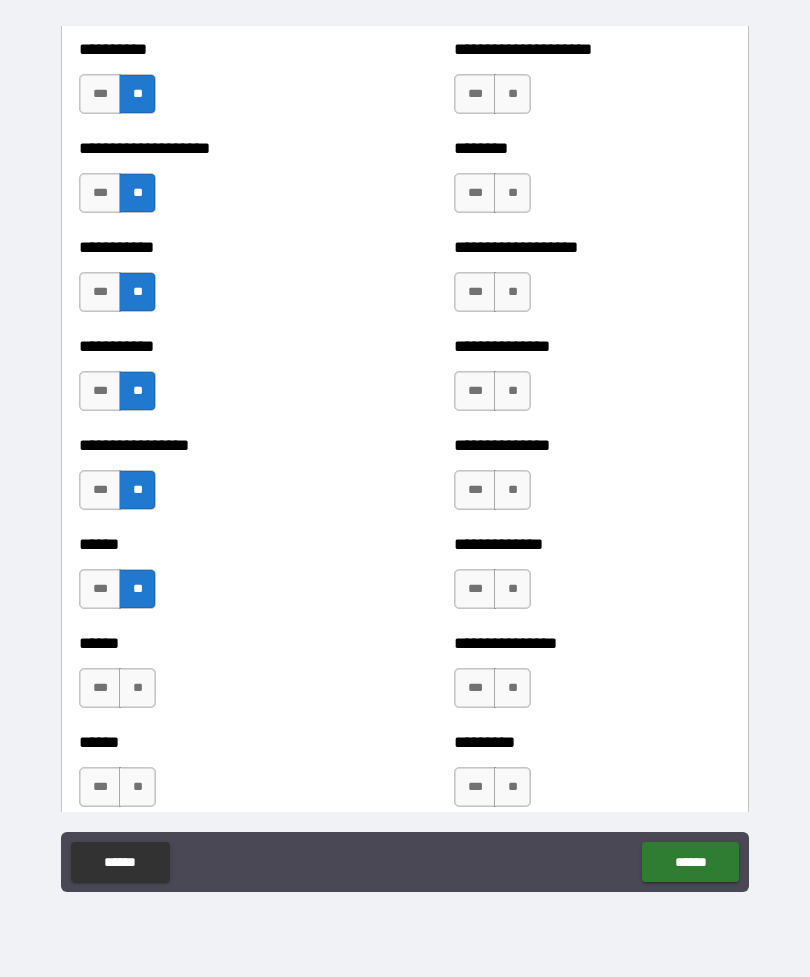 click on "**" at bounding box center [137, 688] 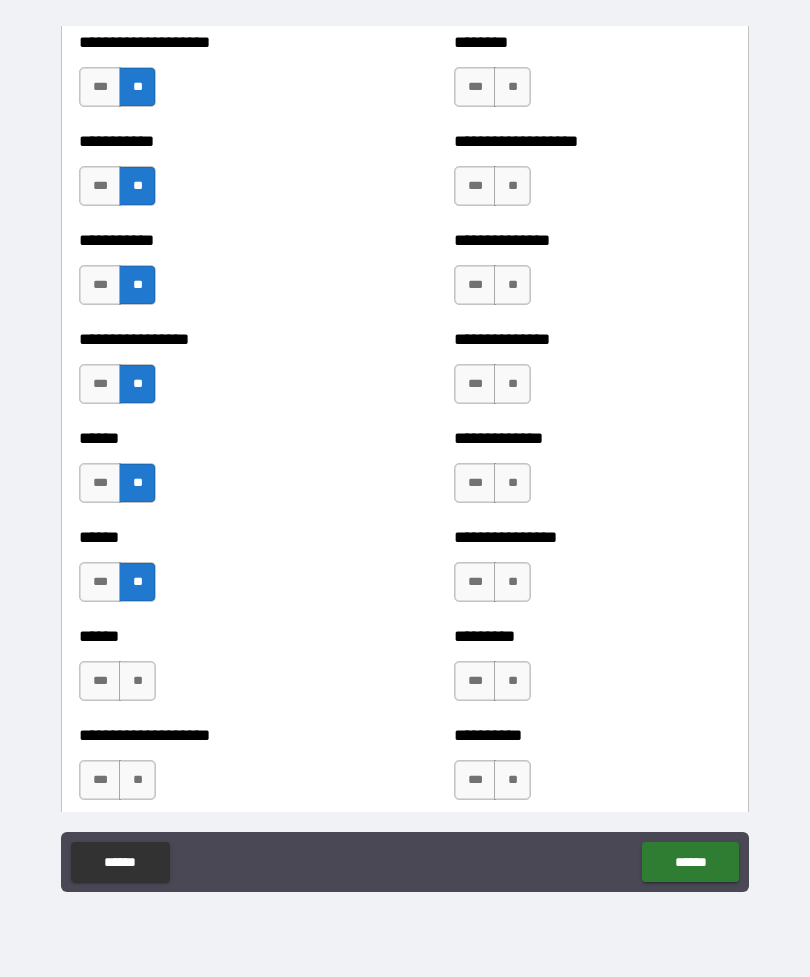 scroll, scrollTop: 2758, scrollLeft: 0, axis: vertical 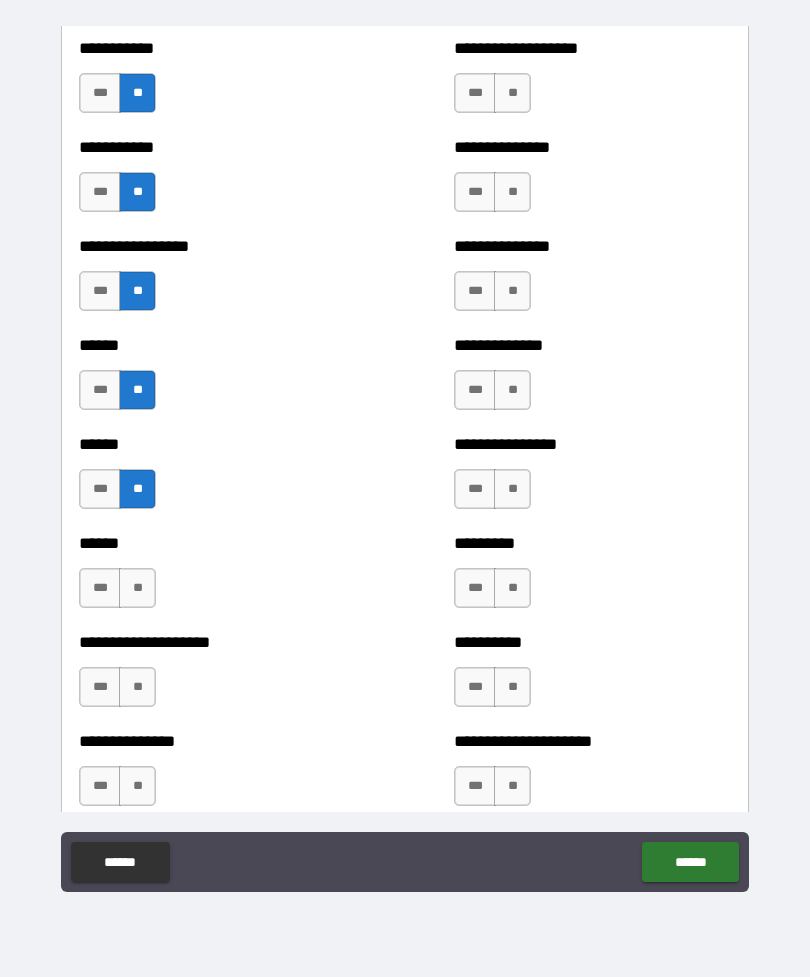 click on "**" at bounding box center [137, 588] 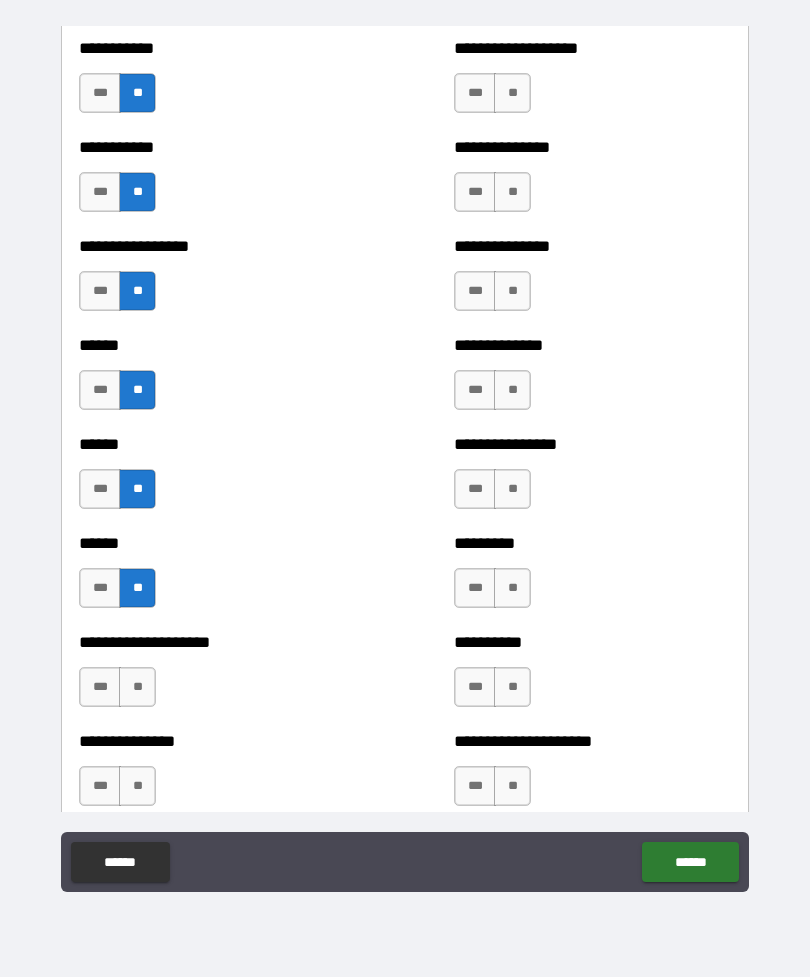 click on "**" at bounding box center (137, 687) 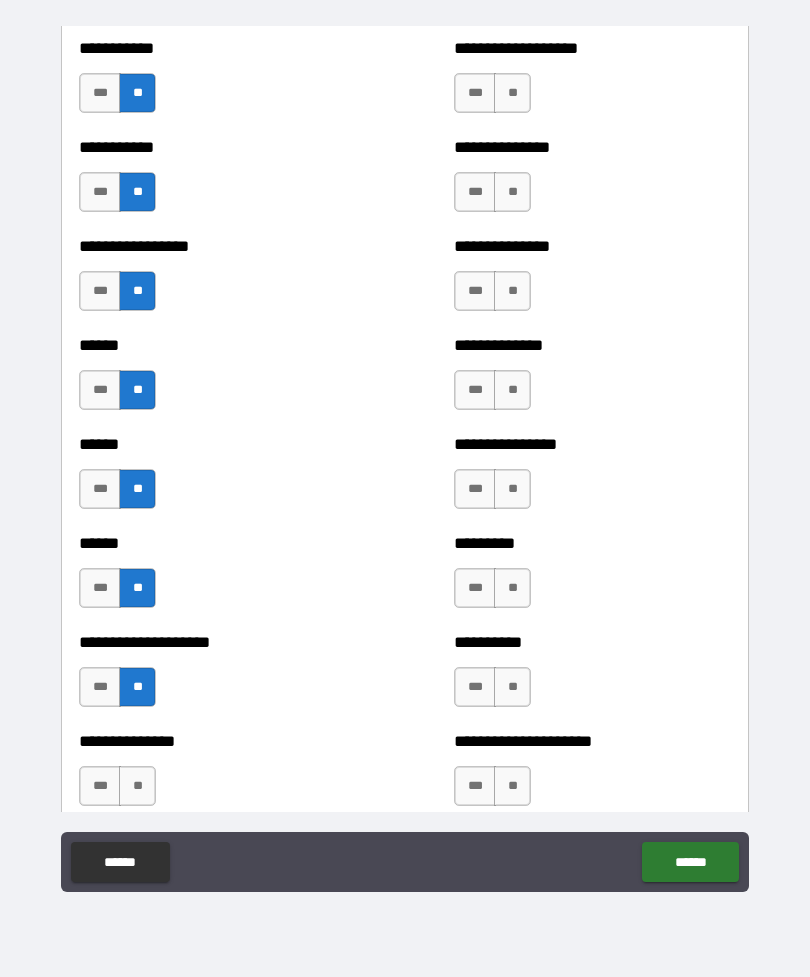 click on "**" at bounding box center (137, 786) 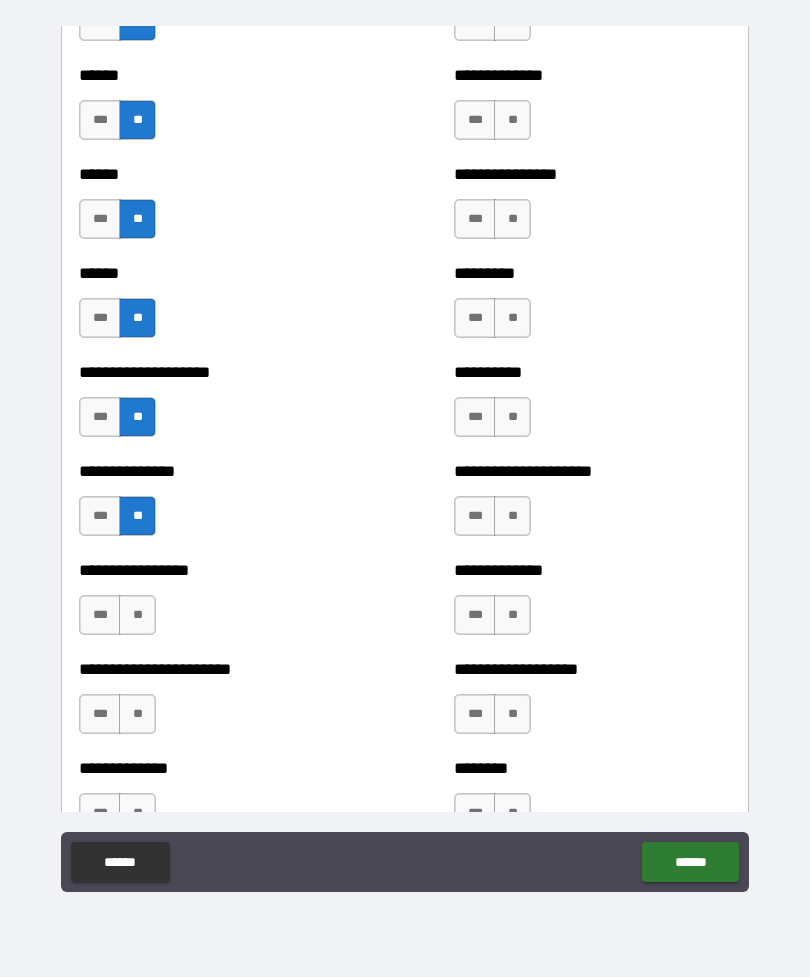 scroll, scrollTop: 3063, scrollLeft: 0, axis: vertical 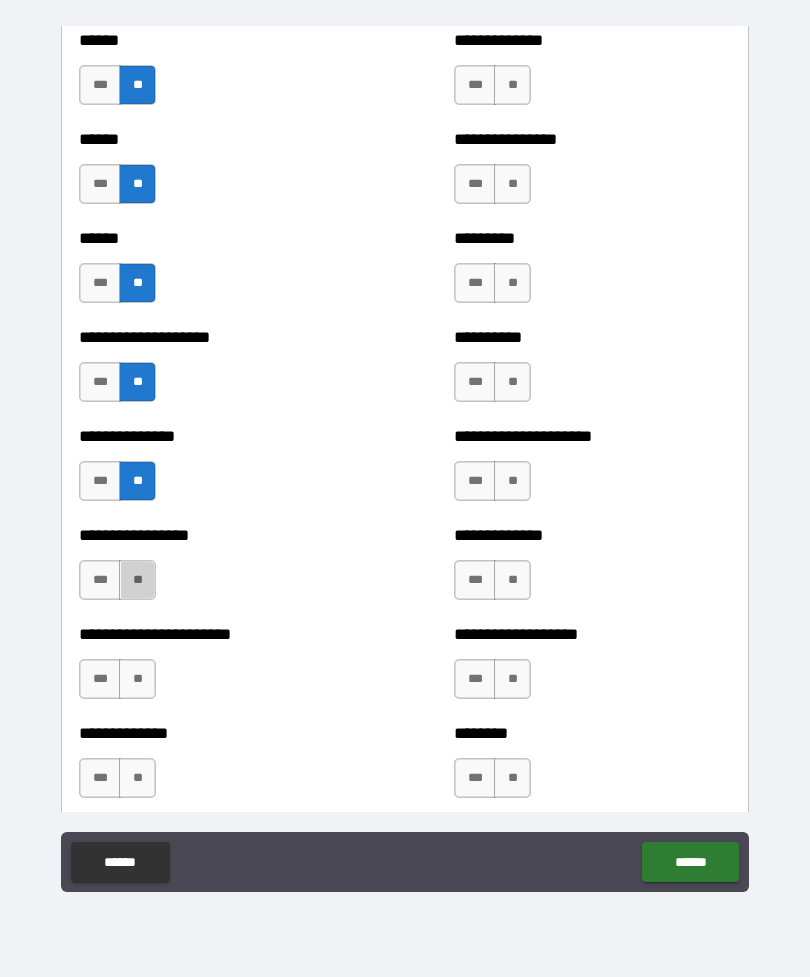 click on "**" at bounding box center [137, 580] 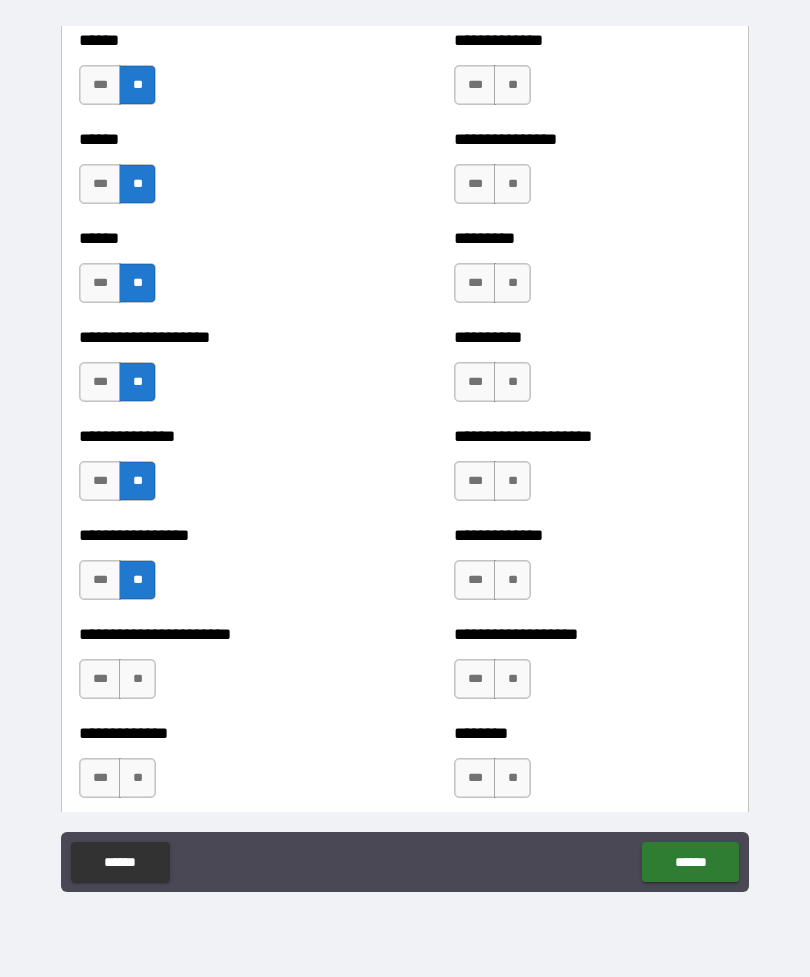 click on "**" at bounding box center (137, 679) 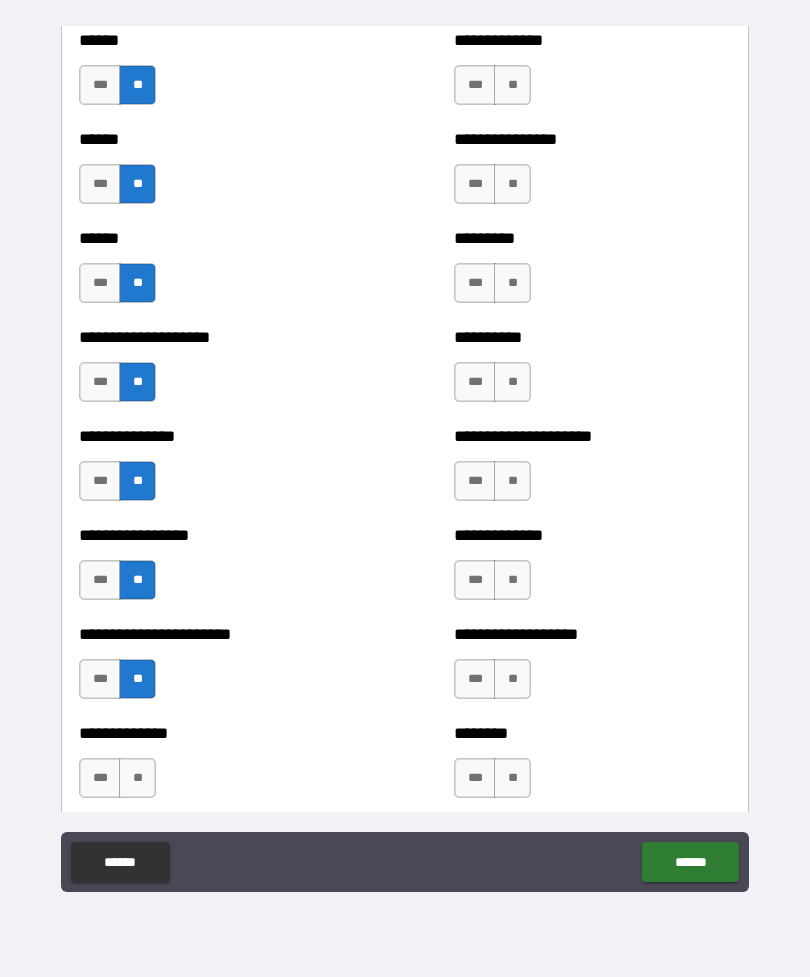 click on "**" at bounding box center [137, 778] 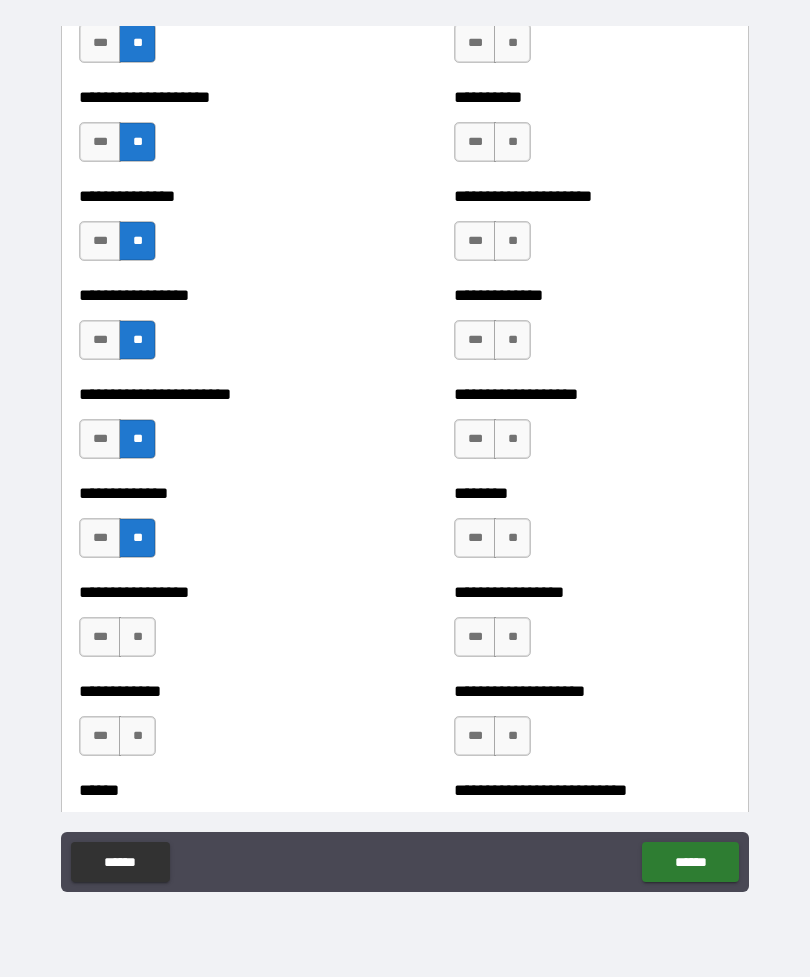 scroll, scrollTop: 3310, scrollLeft: 0, axis: vertical 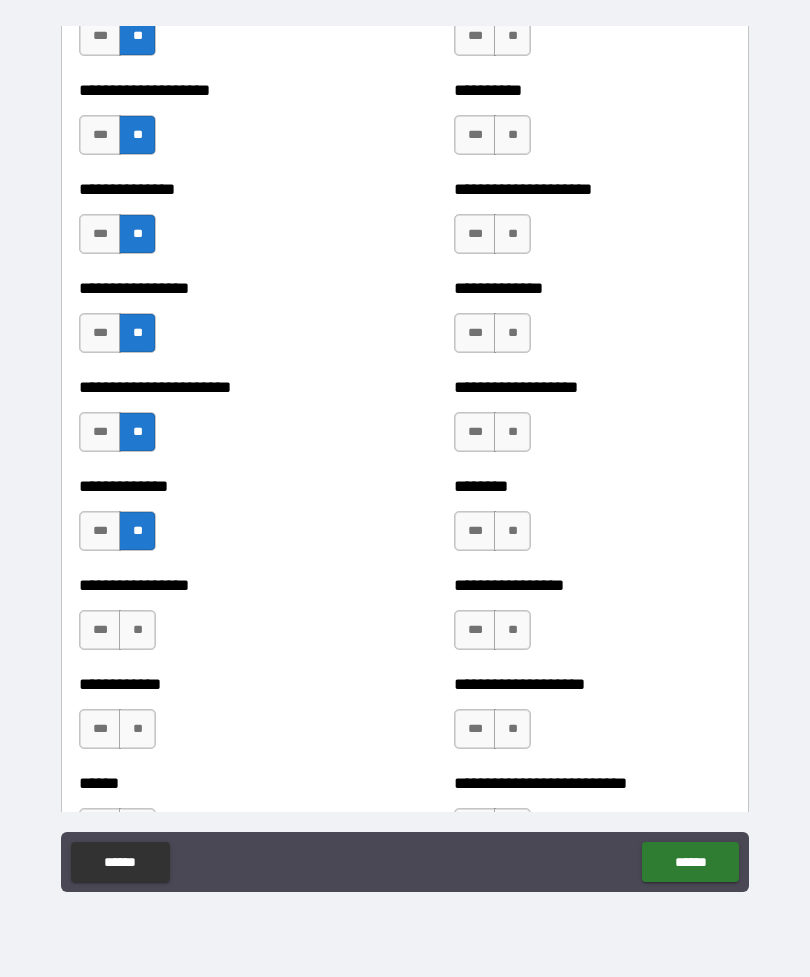 click on "**" at bounding box center [137, 630] 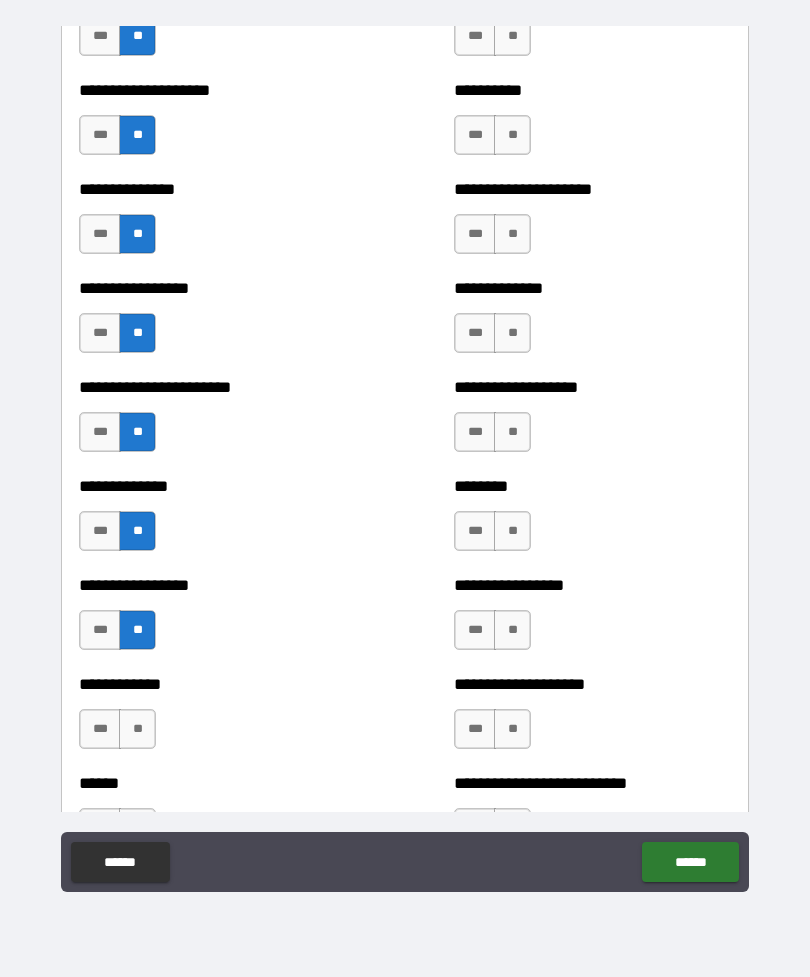 click on "**" at bounding box center (137, 729) 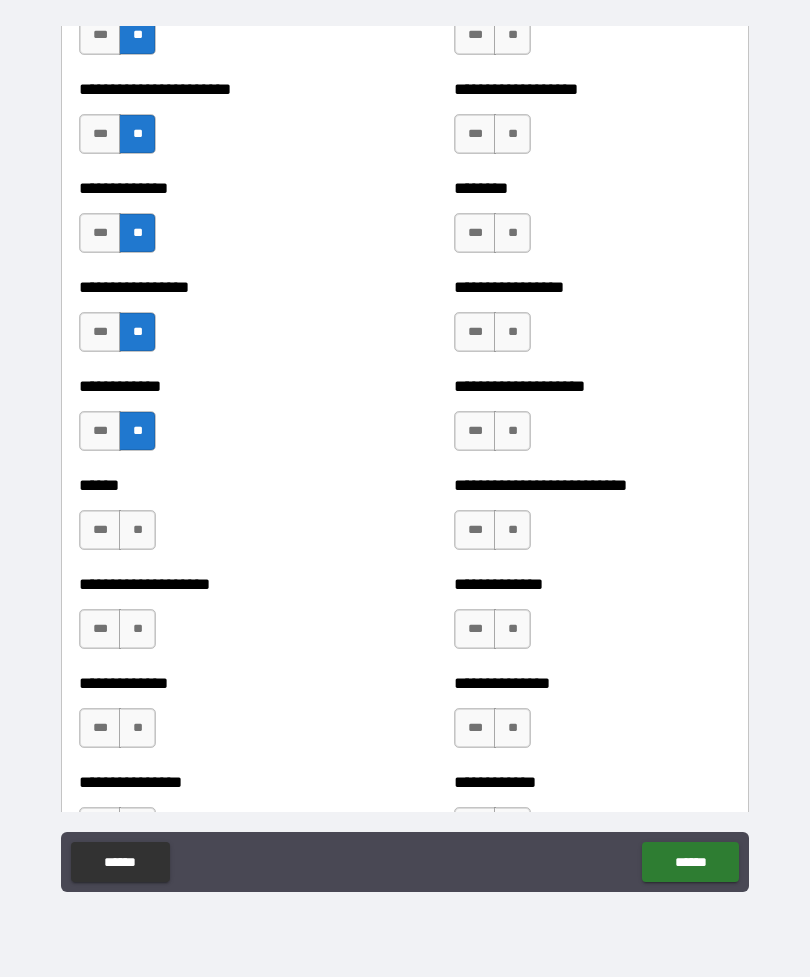 scroll, scrollTop: 3621, scrollLeft: 0, axis: vertical 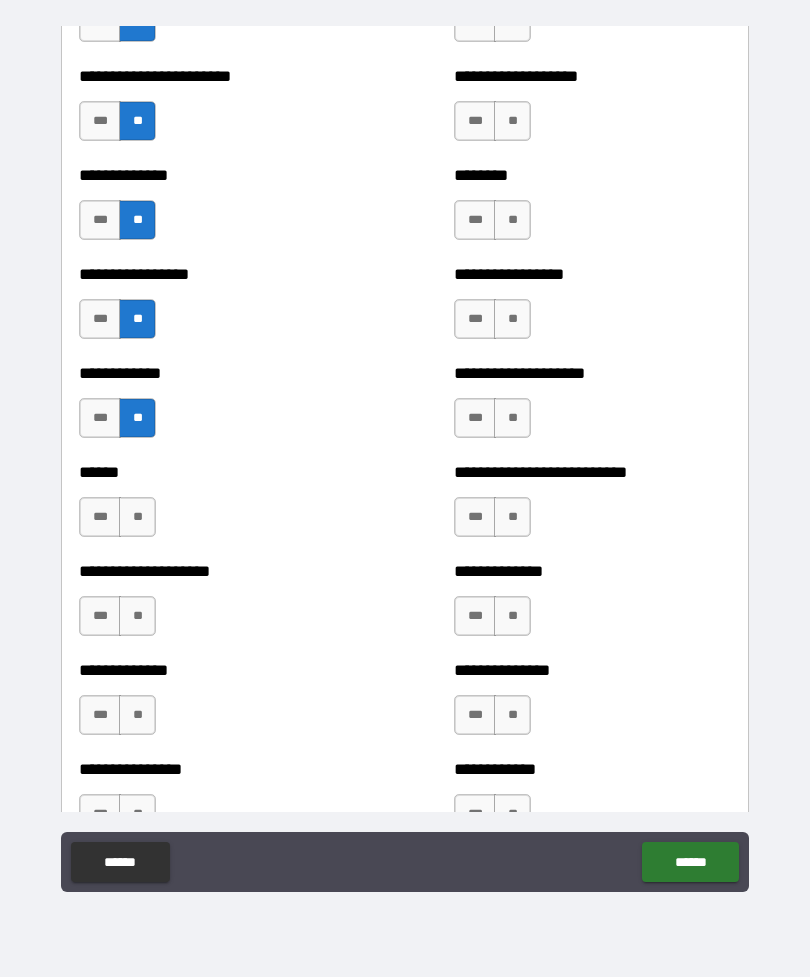 click on "**" at bounding box center (137, 517) 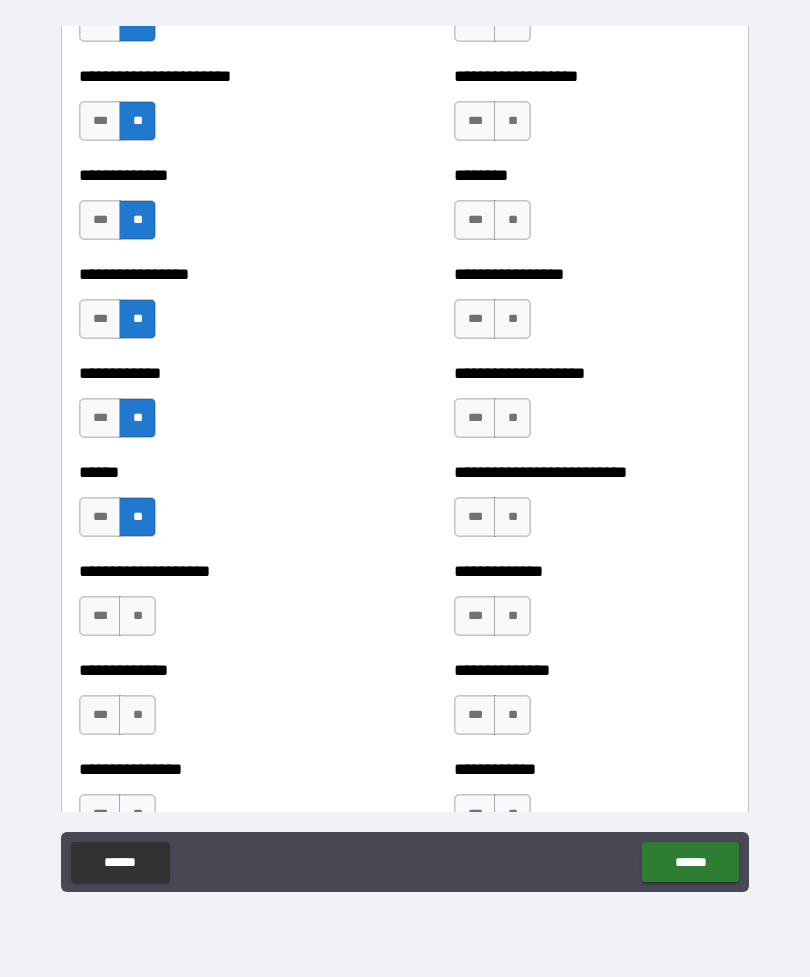 click on "**" at bounding box center (137, 616) 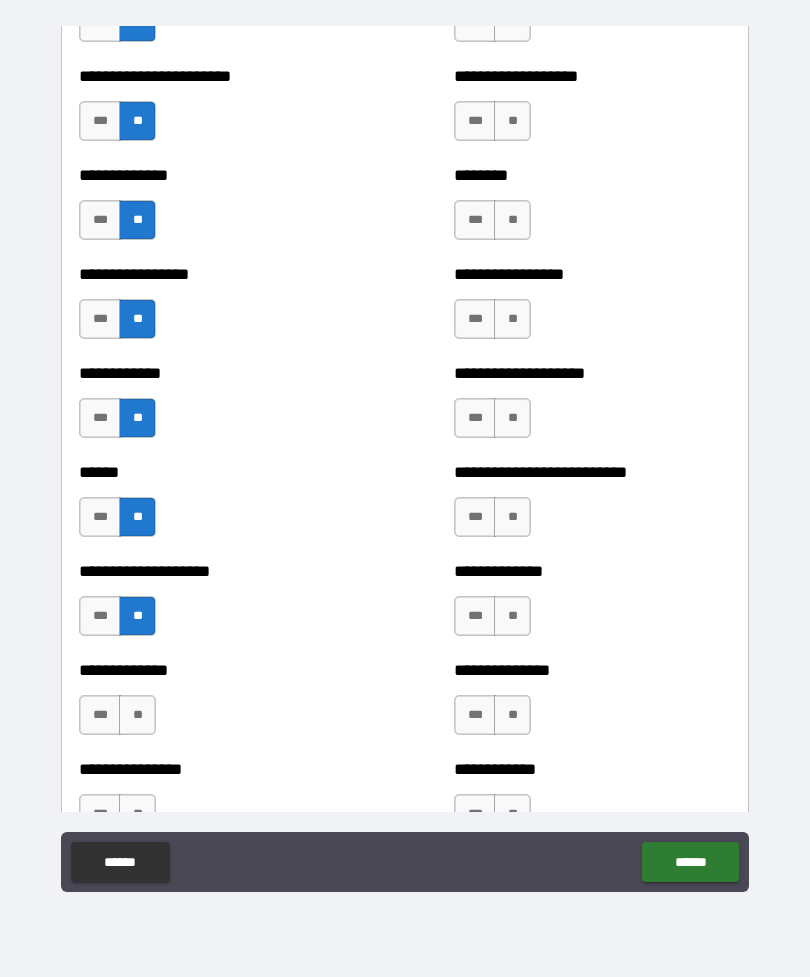 click on "*** **" at bounding box center (120, 720) 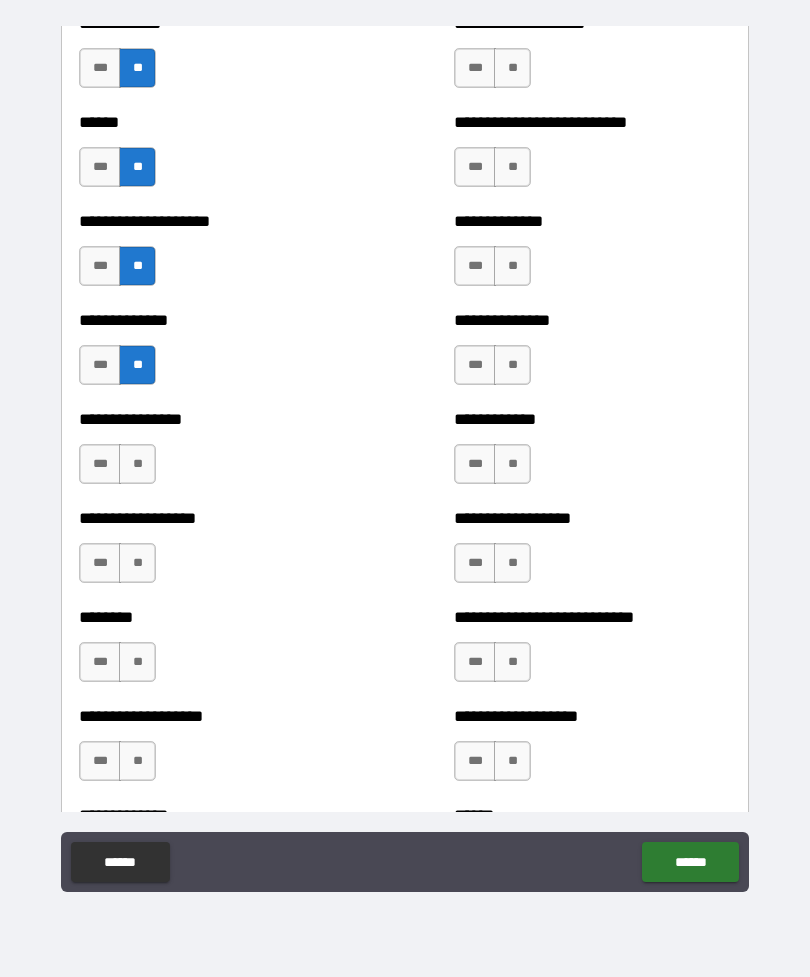 scroll, scrollTop: 3973, scrollLeft: 0, axis: vertical 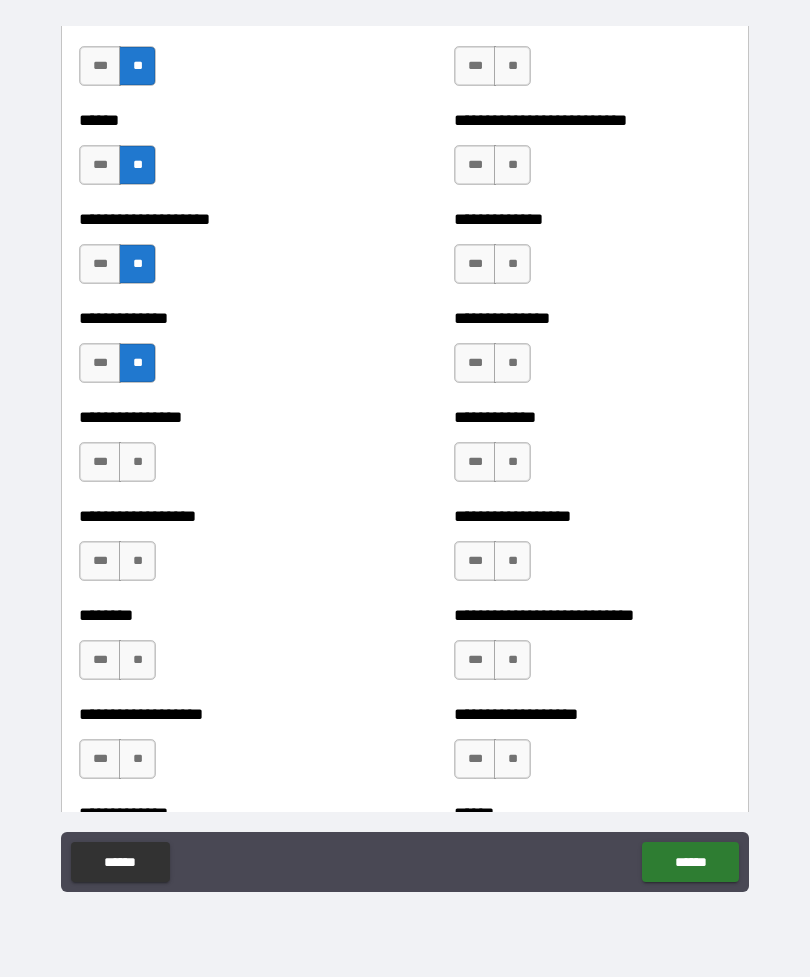 click on "**" at bounding box center [137, 462] 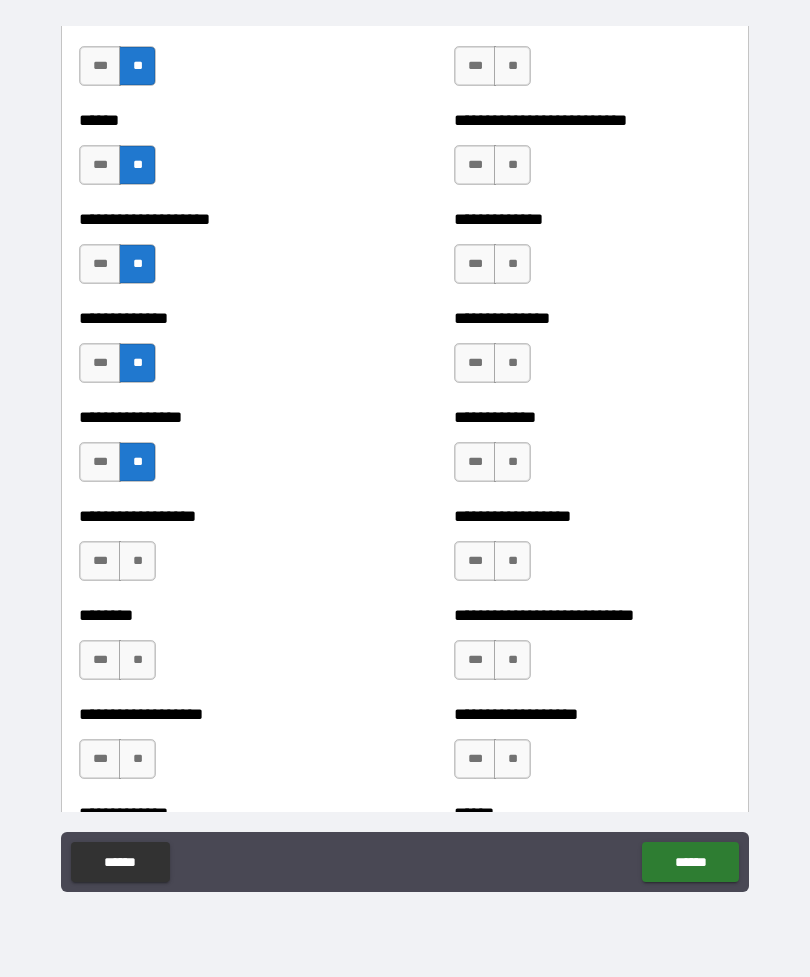 click on "**" at bounding box center (137, 561) 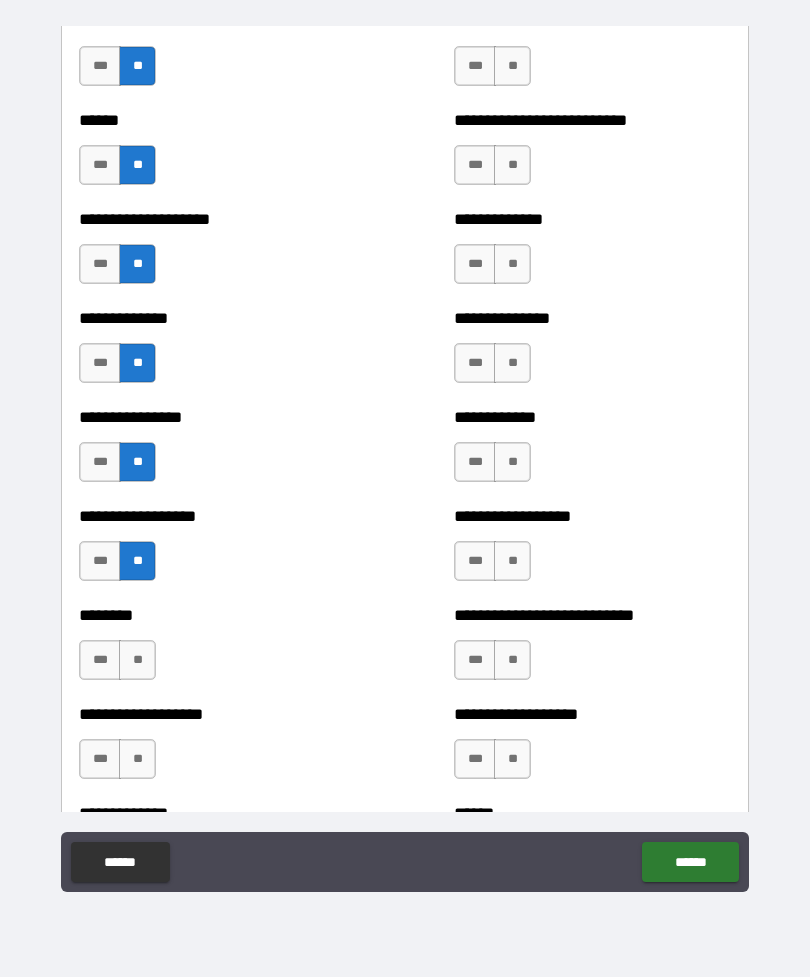 click on "**" at bounding box center [137, 660] 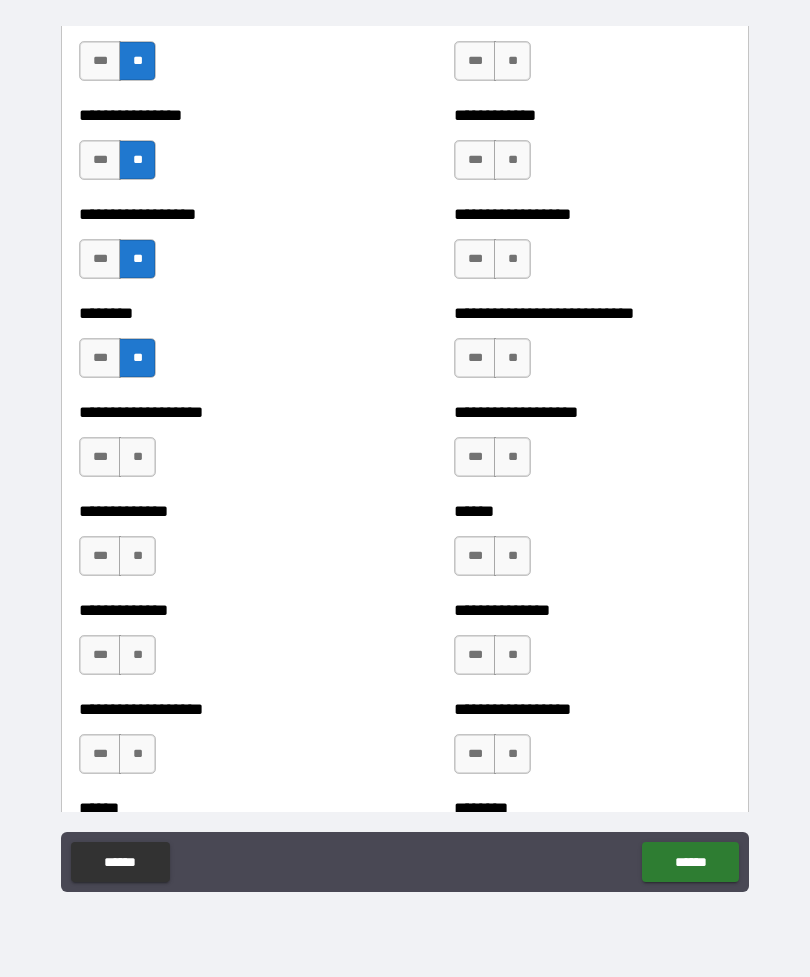scroll, scrollTop: 4321, scrollLeft: 0, axis: vertical 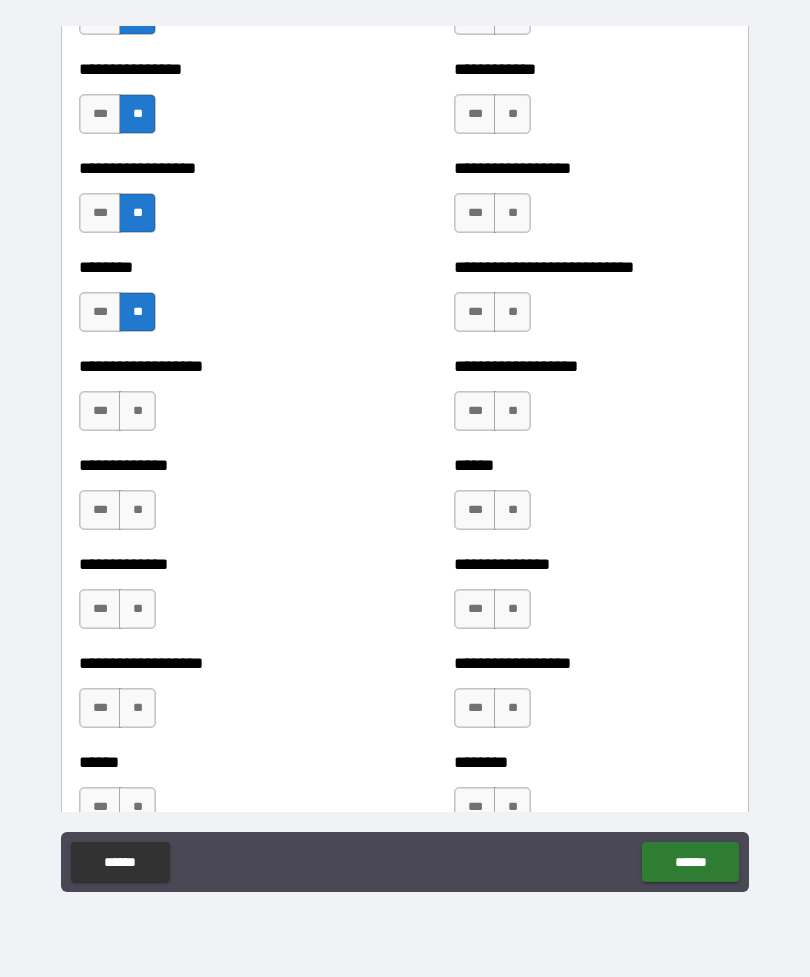 click on "**" at bounding box center (137, 411) 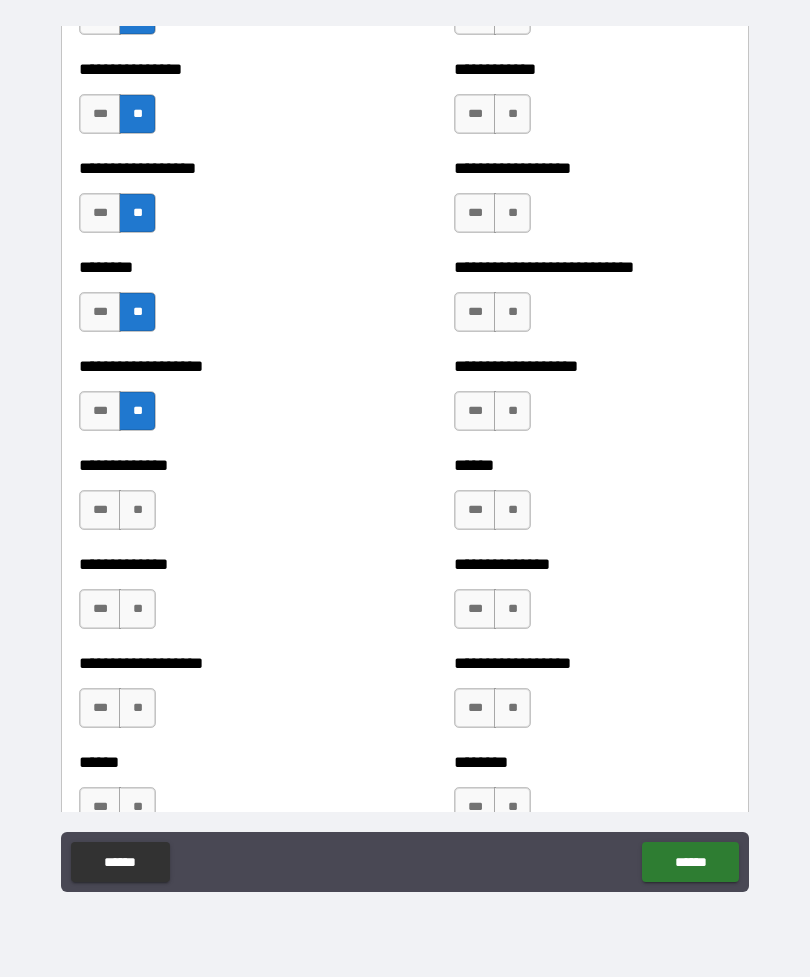 click on "**" at bounding box center (137, 510) 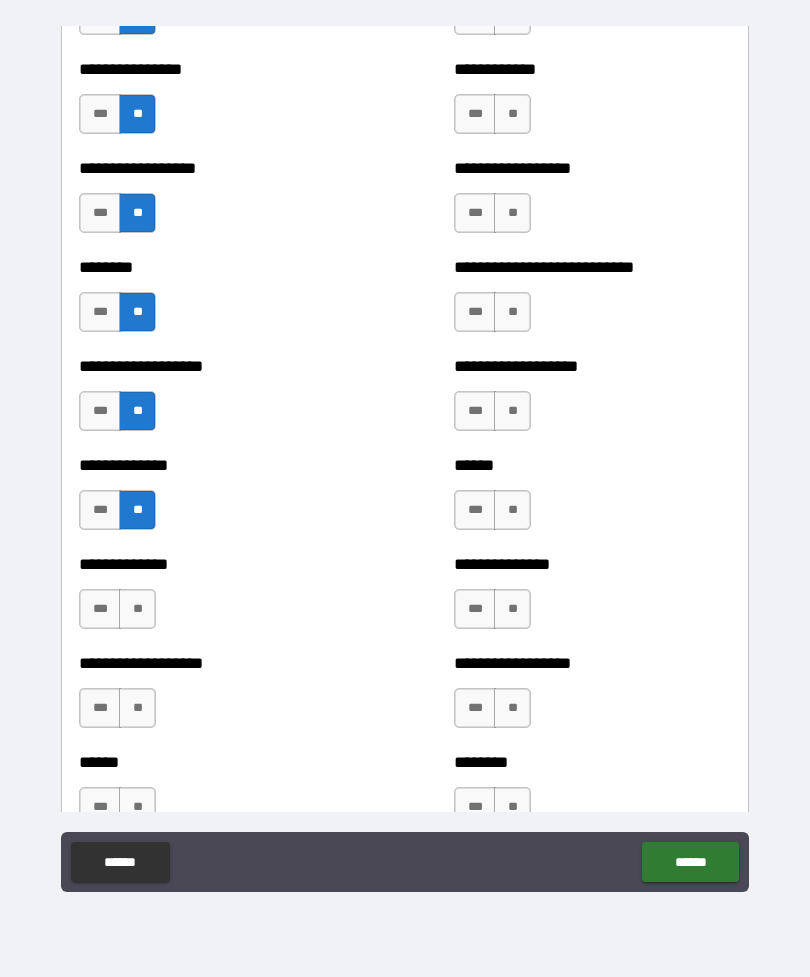 click on "*** **" at bounding box center (117, 609) 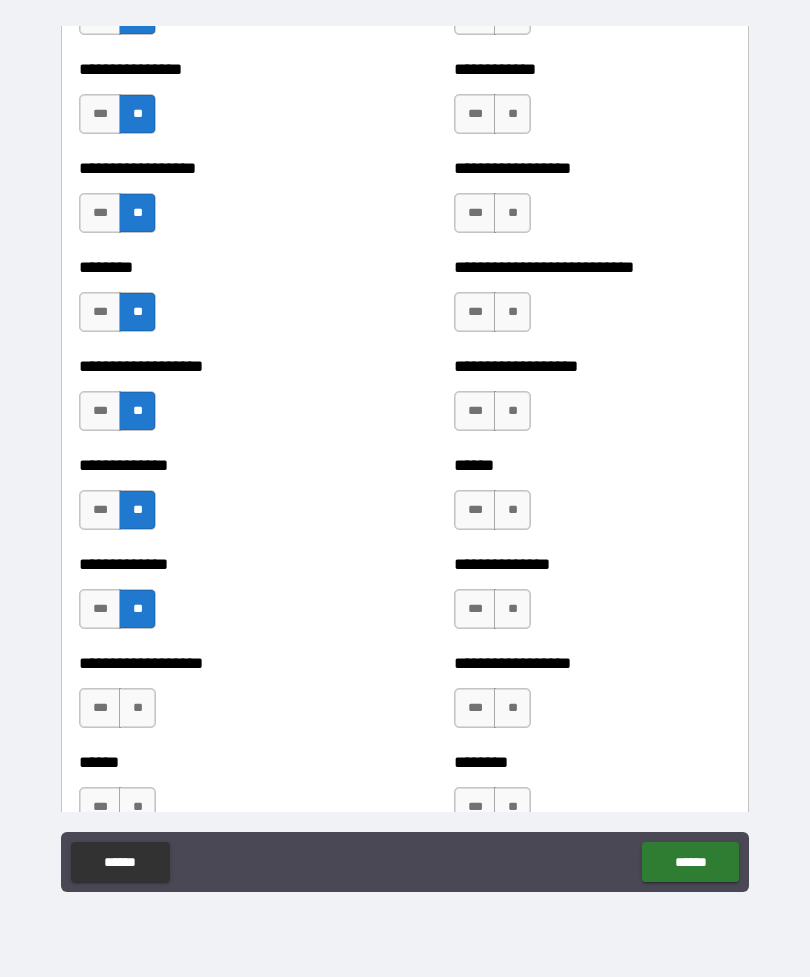 click on "**" at bounding box center (137, 708) 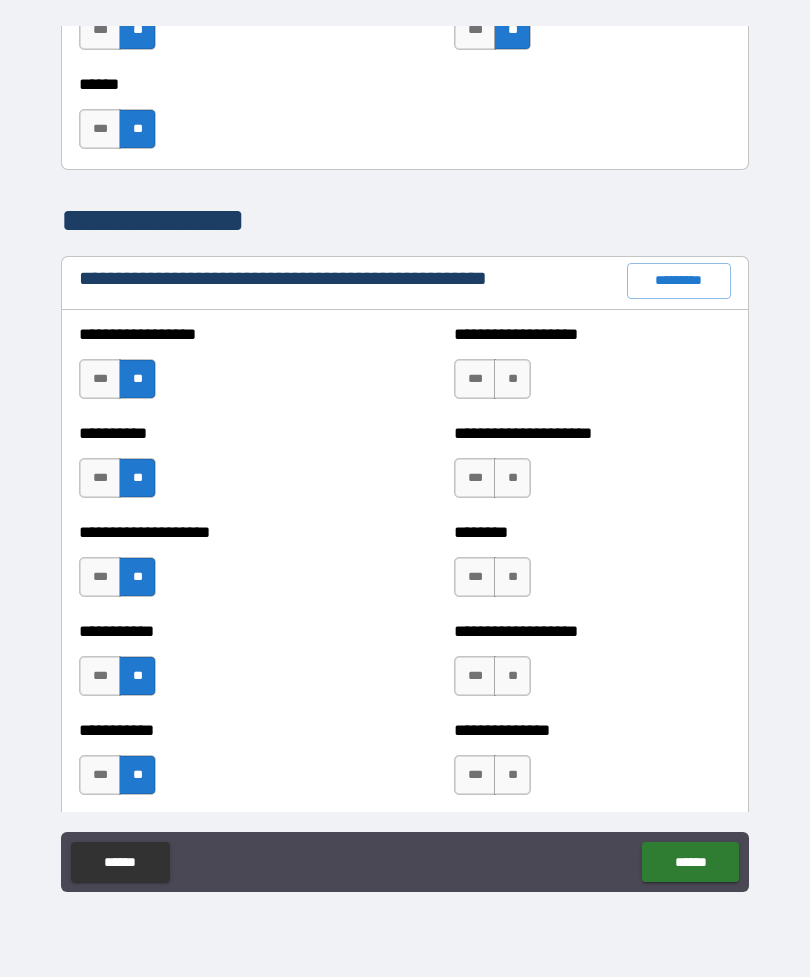 scroll, scrollTop: 2156, scrollLeft: 0, axis: vertical 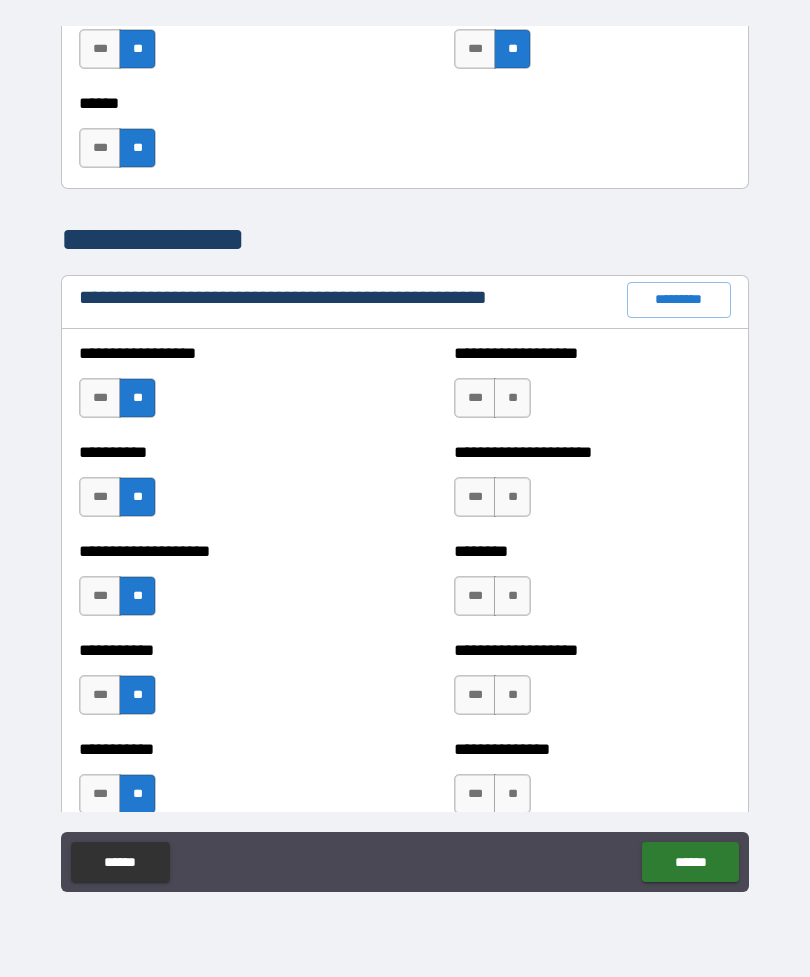 click on "**" at bounding box center [512, 398] 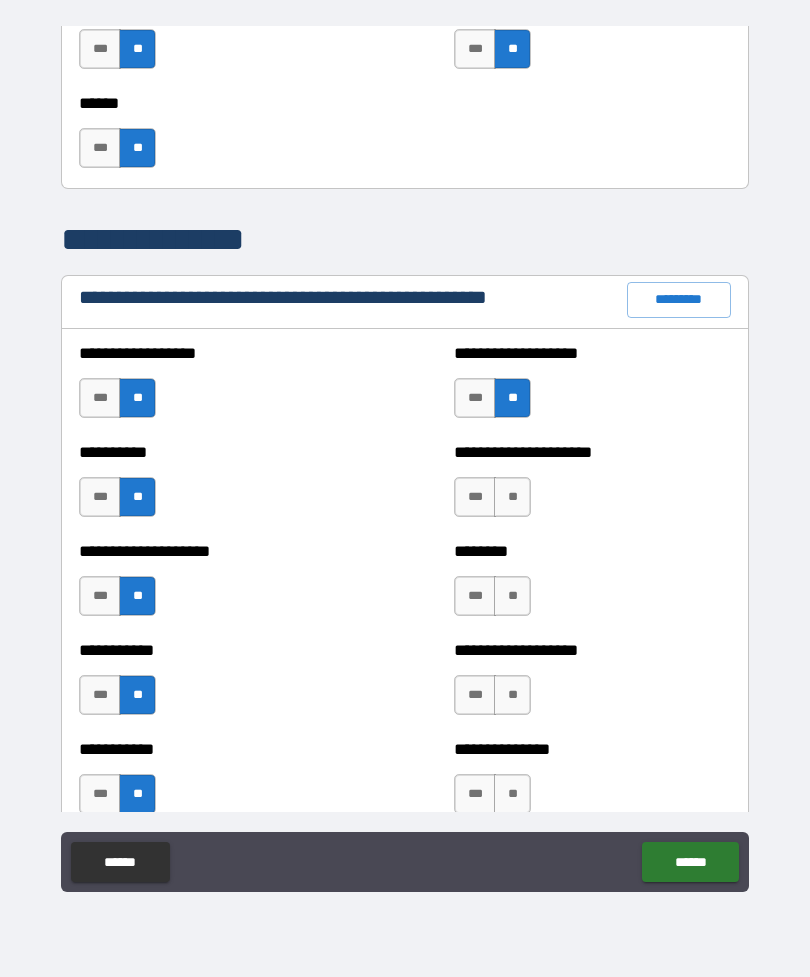 click on "**" at bounding box center (512, 497) 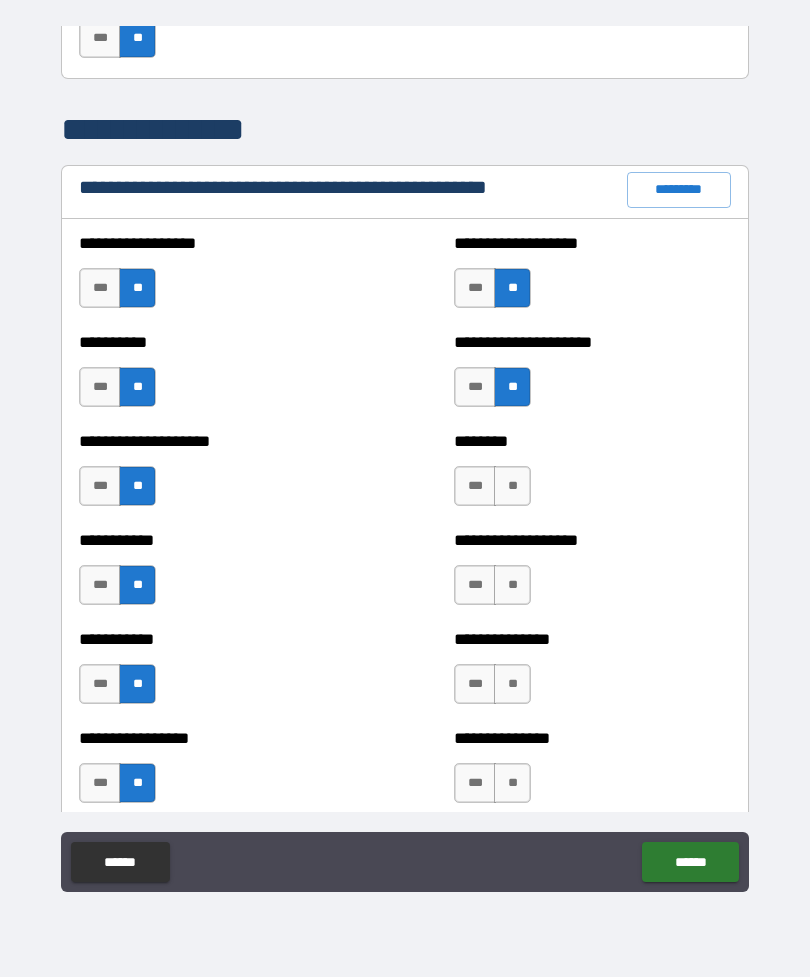 scroll, scrollTop: 2374, scrollLeft: 0, axis: vertical 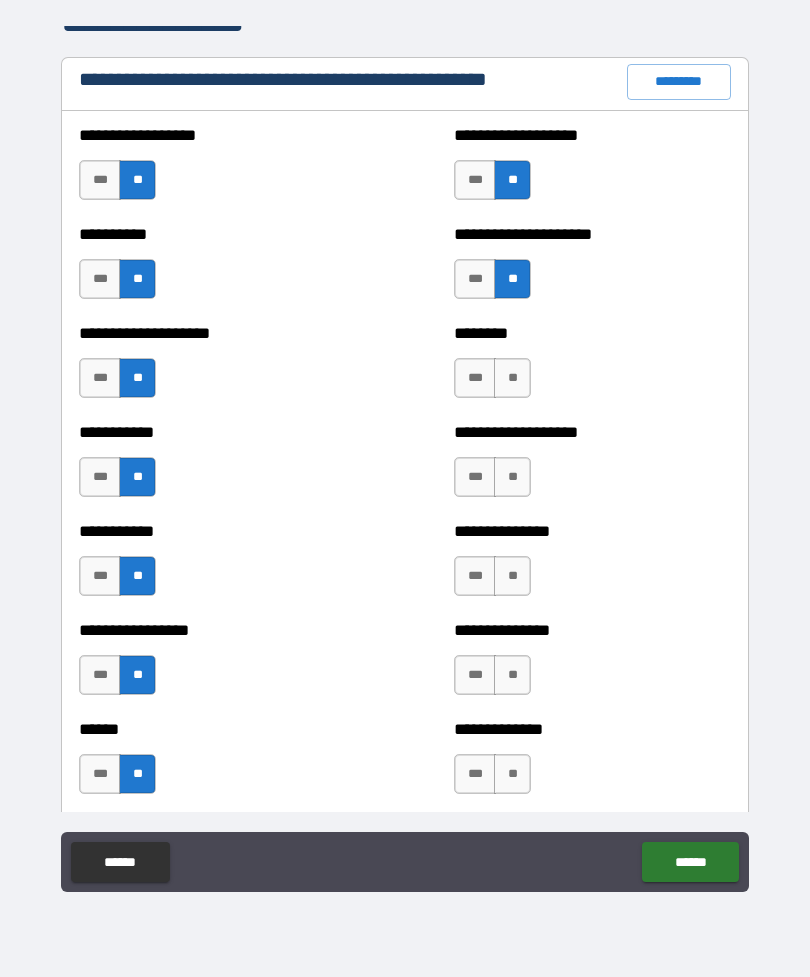 click on "**" at bounding box center [512, 378] 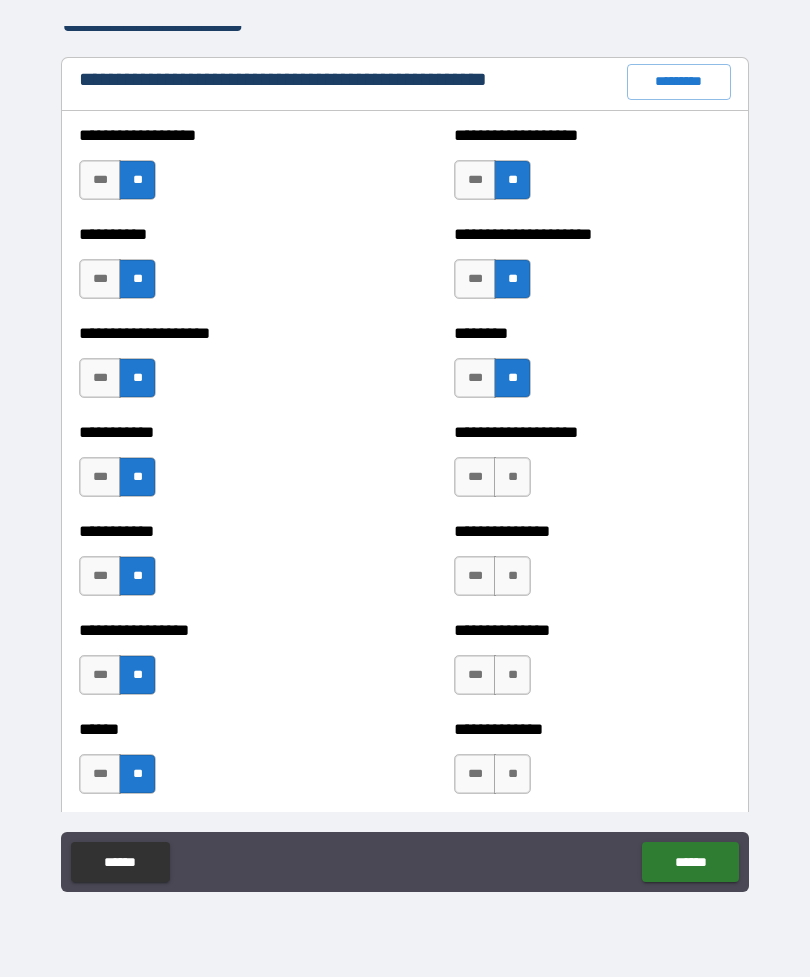 click on "**" at bounding box center [512, 477] 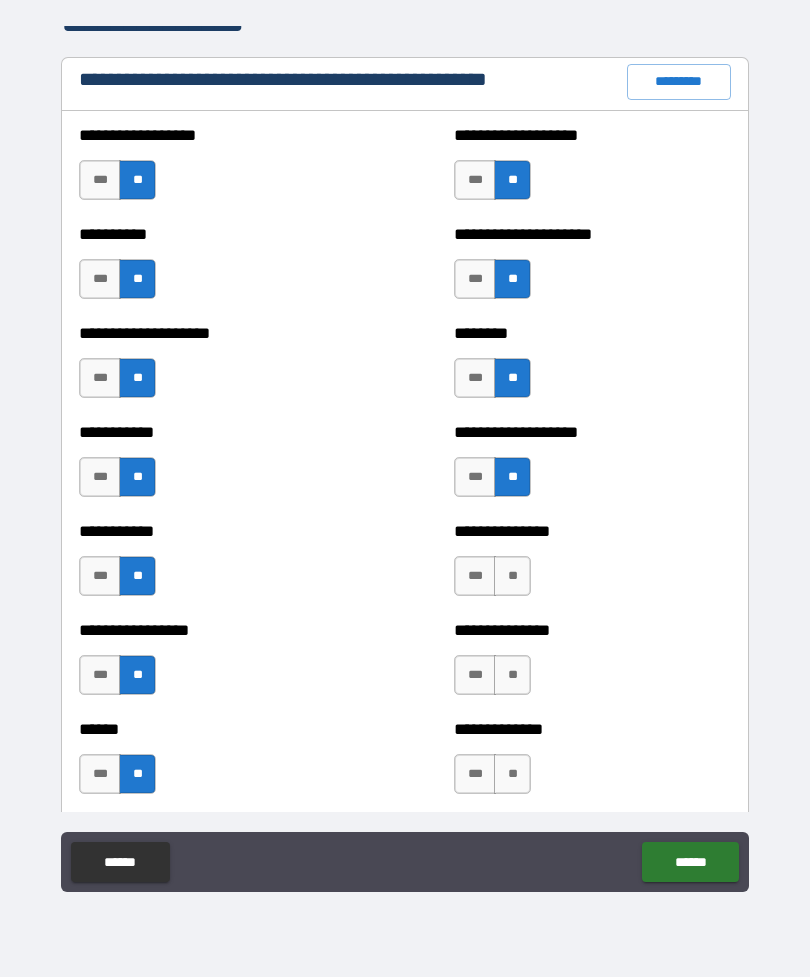 click on "**" at bounding box center [512, 576] 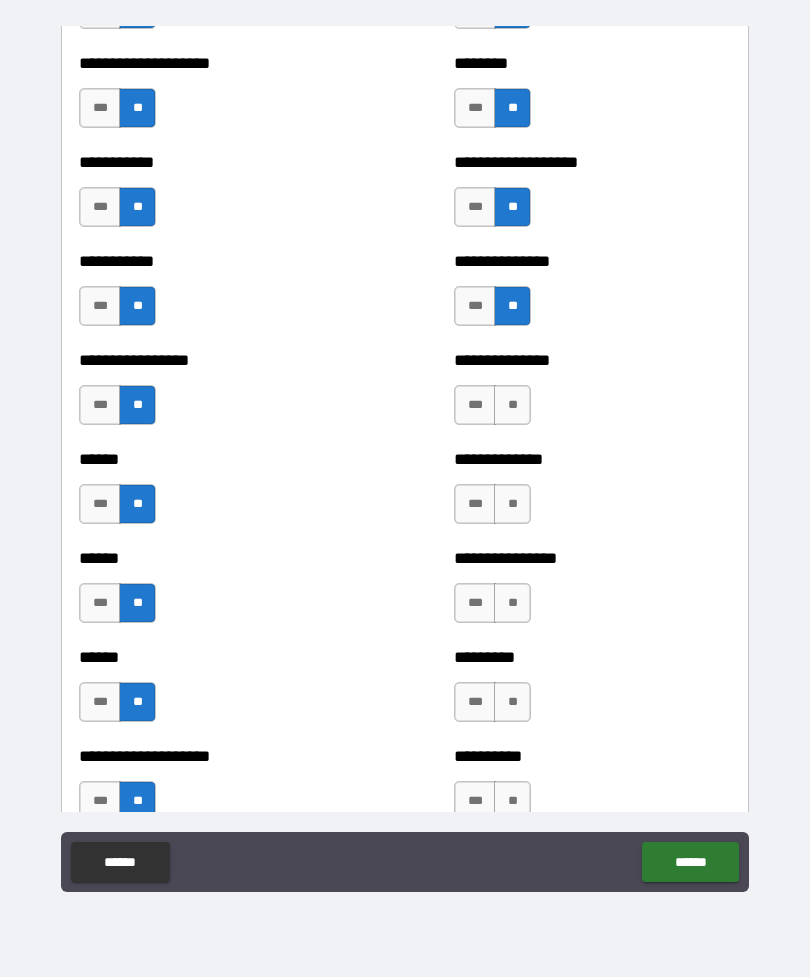 scroll, scrollTop: 2641, scrollLeft: 0, axis: vertical 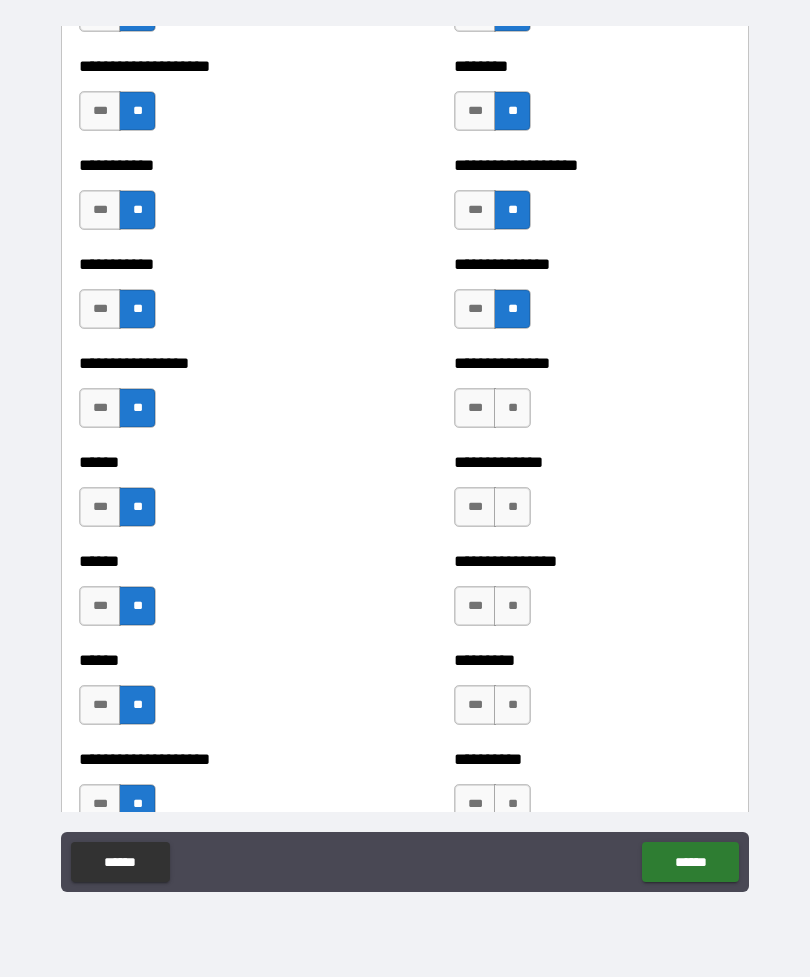 click on "**" at bounding box center (512, 408) 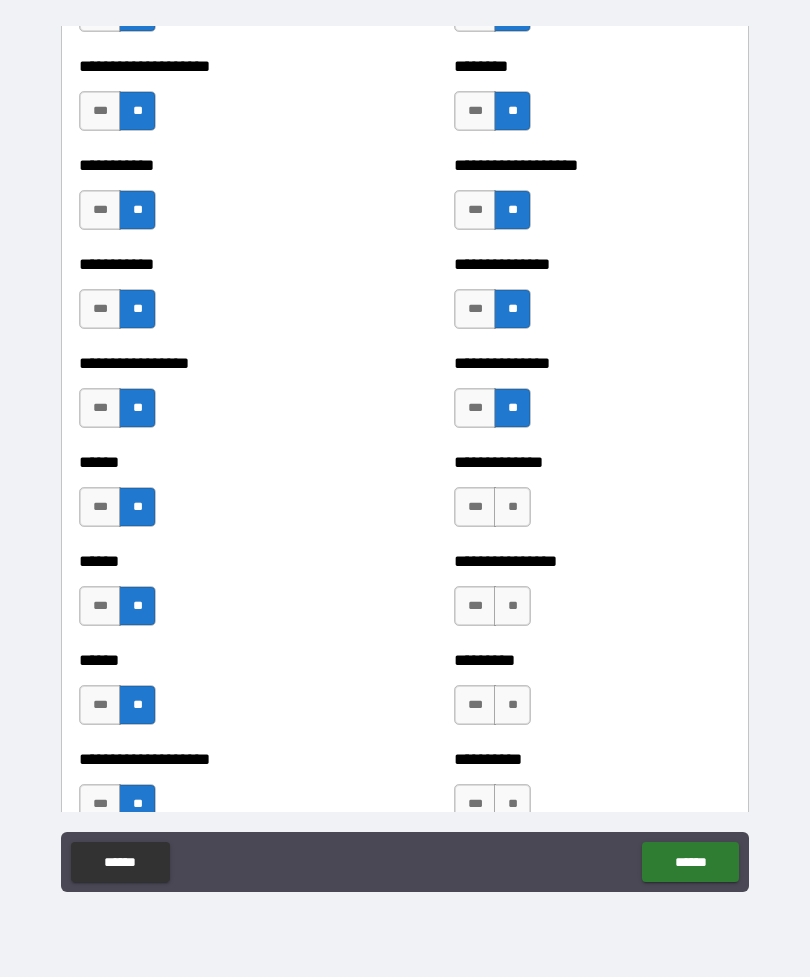 click on "**" at bounding box center [512, 507] 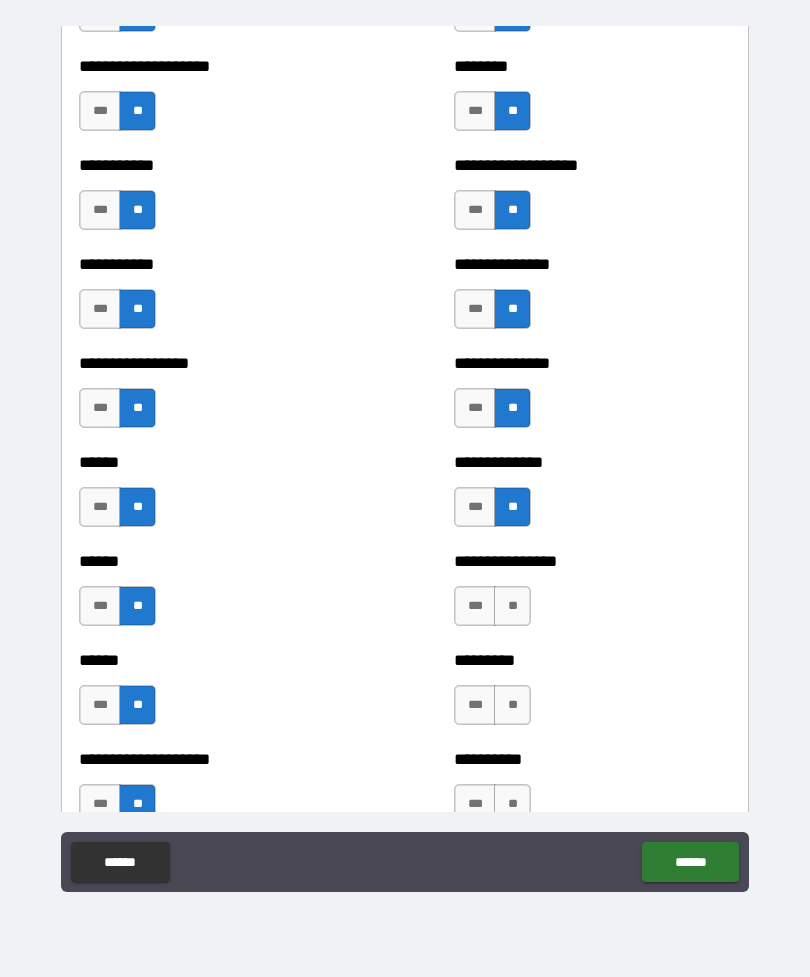 click on "**" at bounding box center [512, 606] 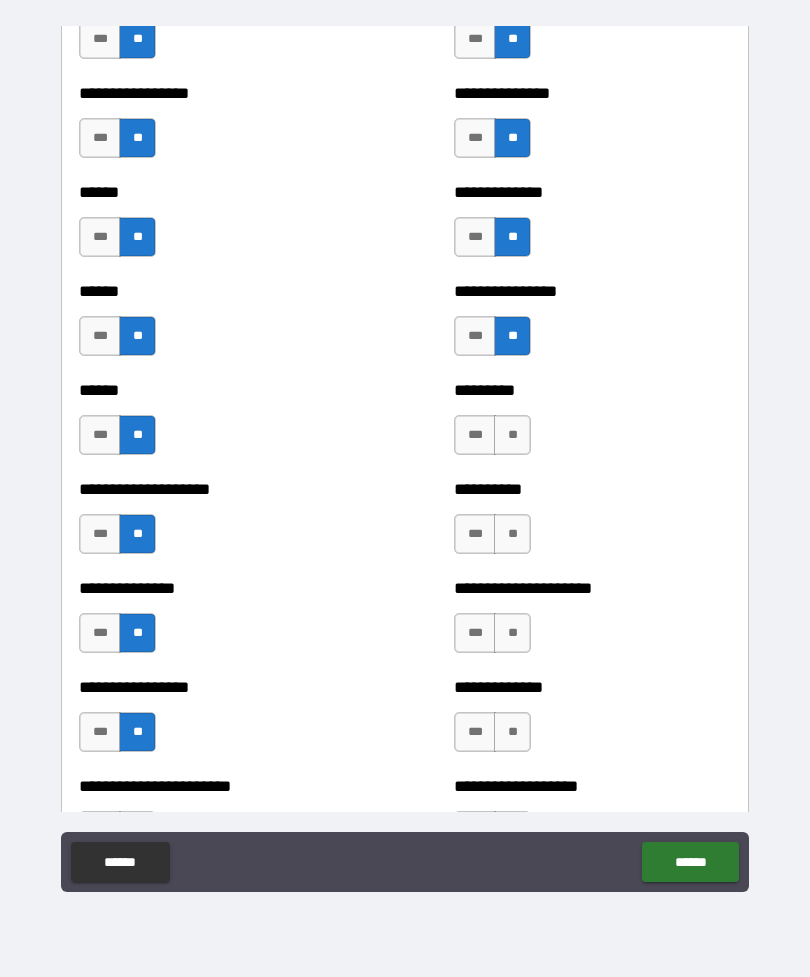 scroll, scrollTop: 2964, scrollLeft: 0, axis: vertical 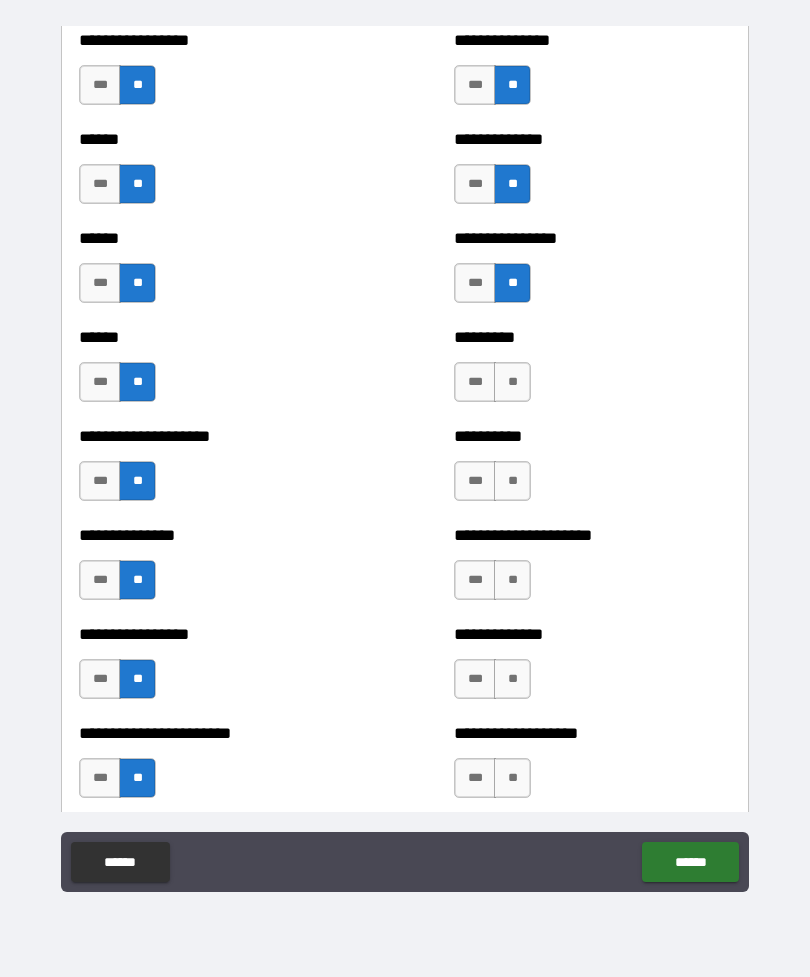 click on "**" at bounding box center [512, 382] 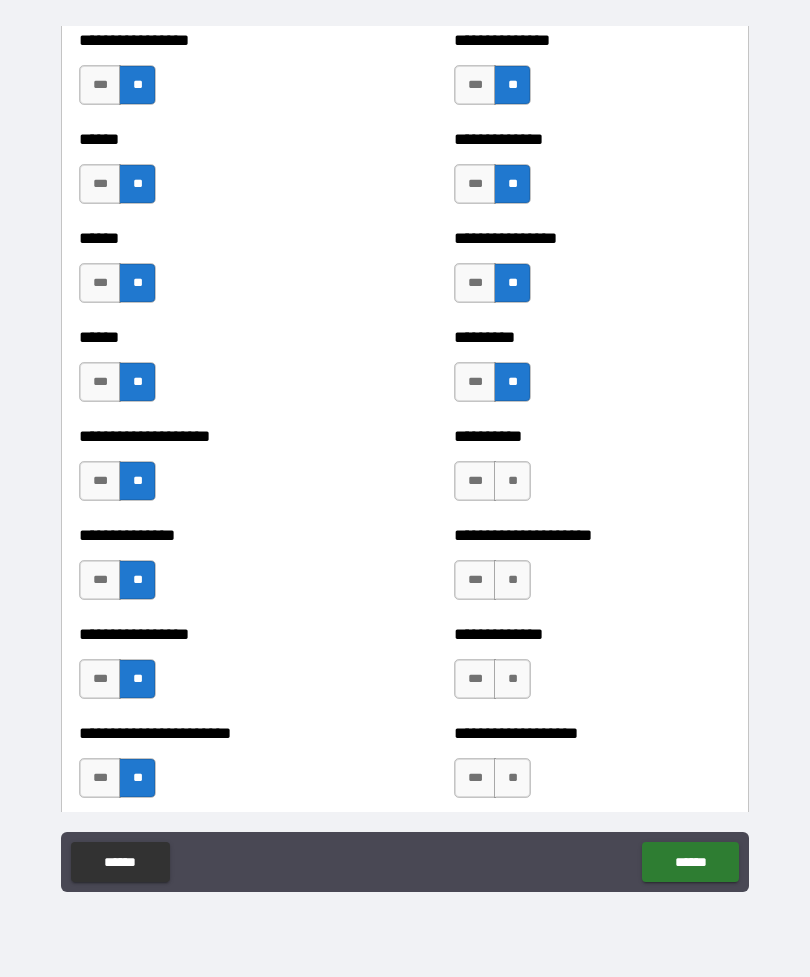 click on "**" at bounding box center (512, 481) 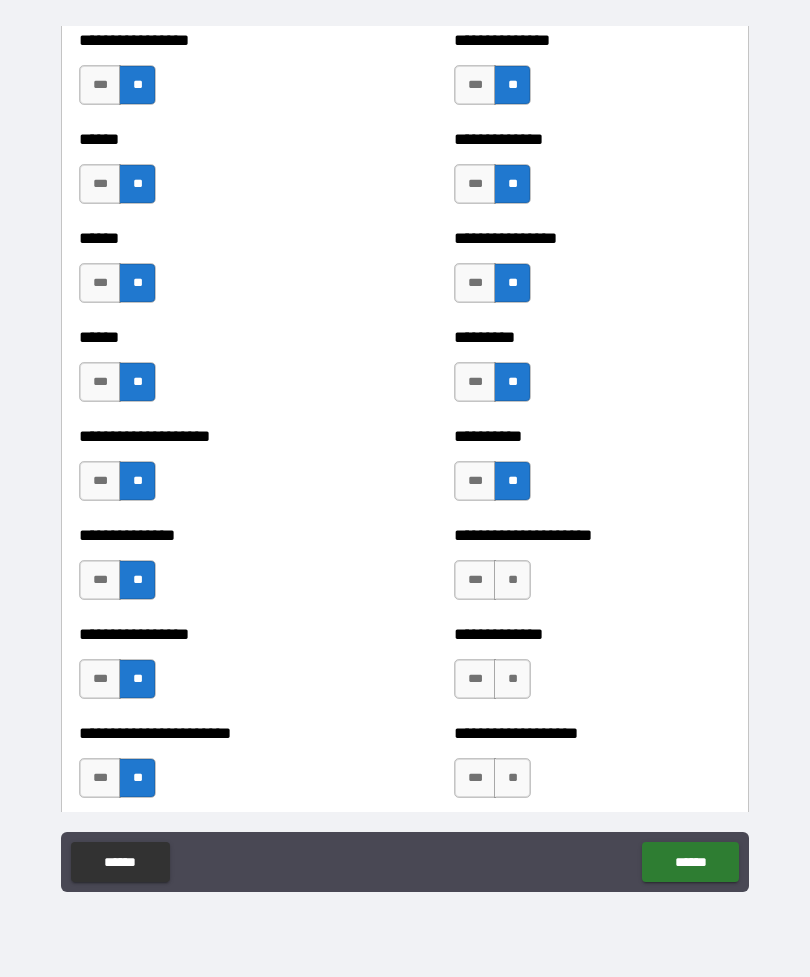 click on "**" at bounding box center (512, 580) 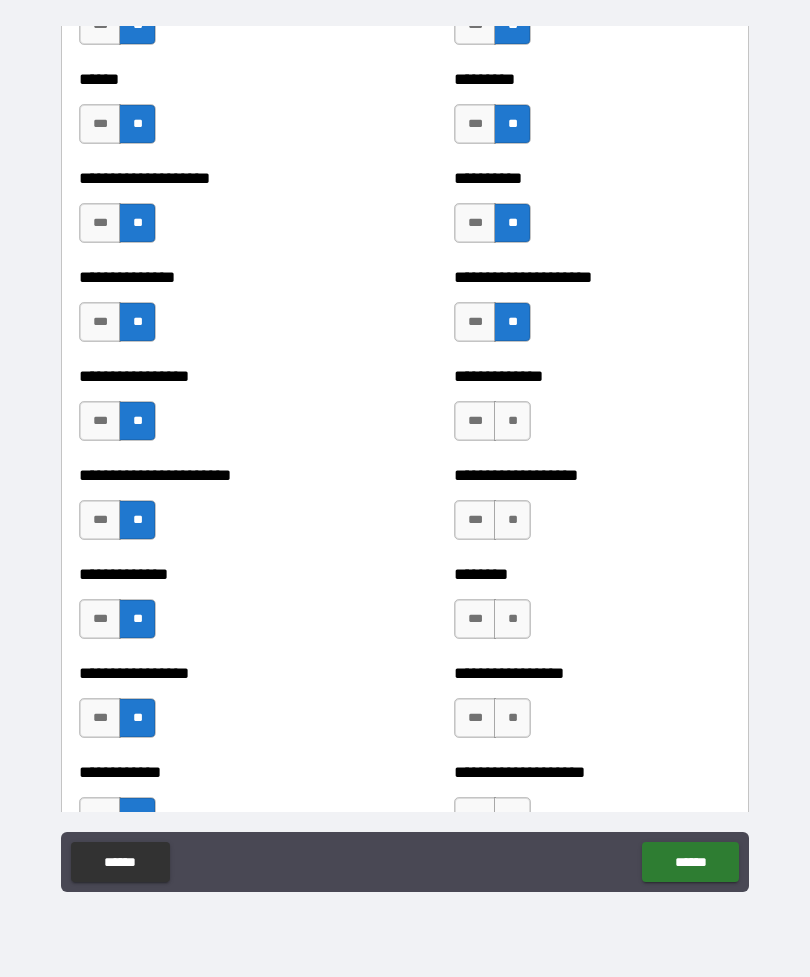 scroll, scrollTop: 3226, scrollLeft: 0, axis: vertical 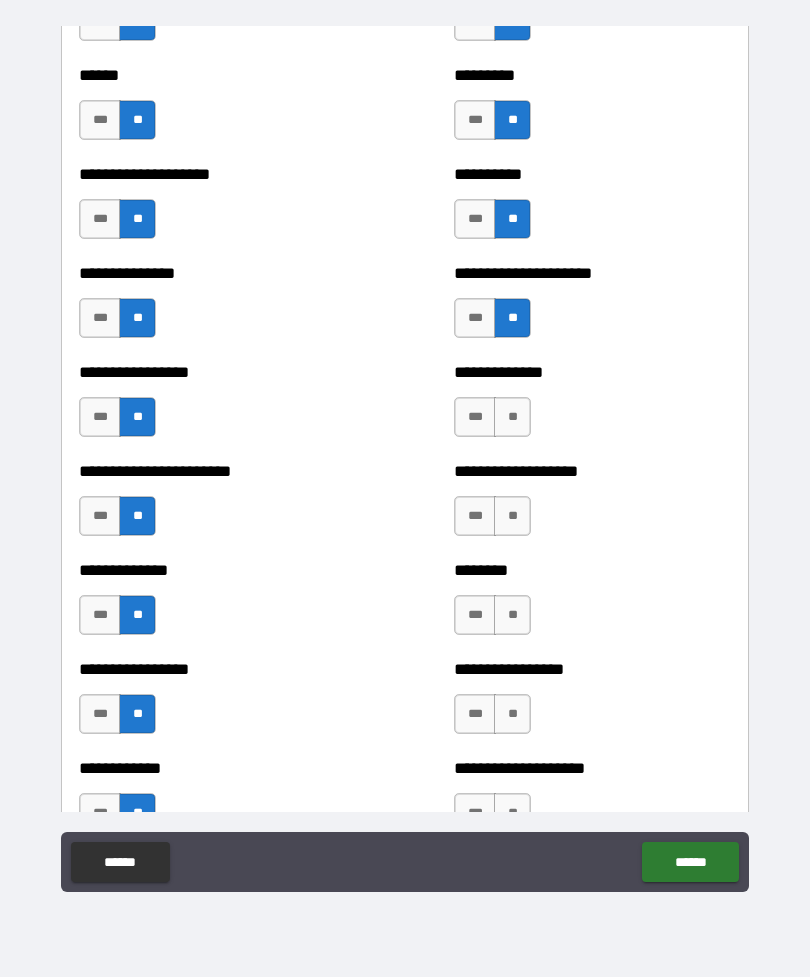 click on "**" at bounding box center (512, 417) 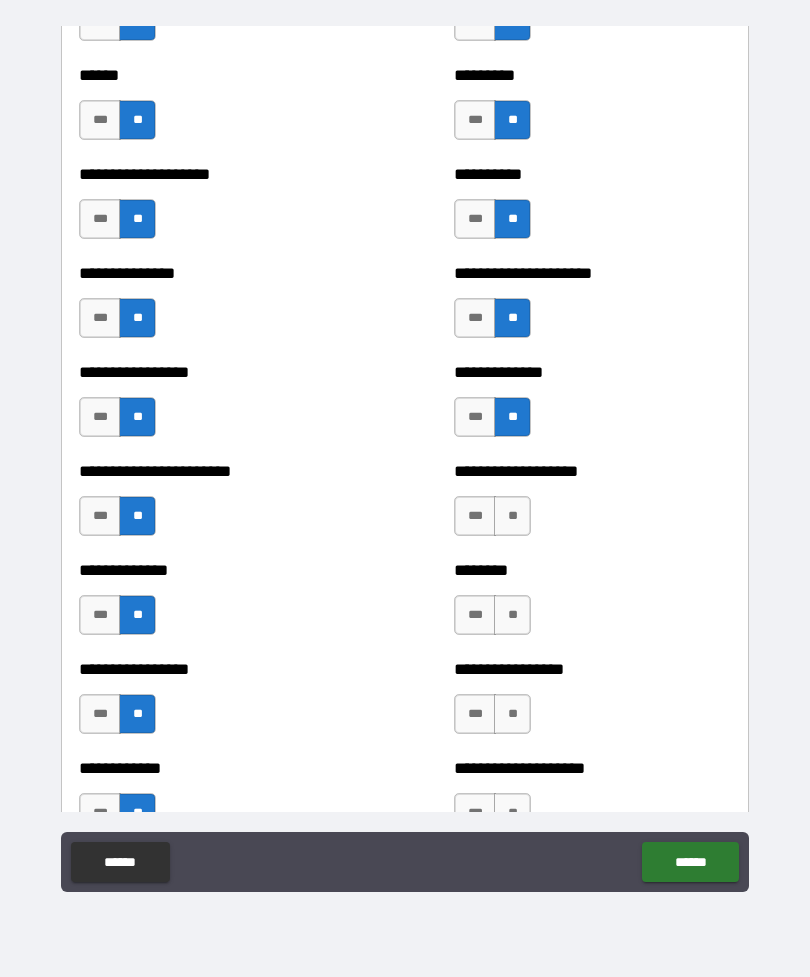 click on "**" at bounding box center (512, 516) 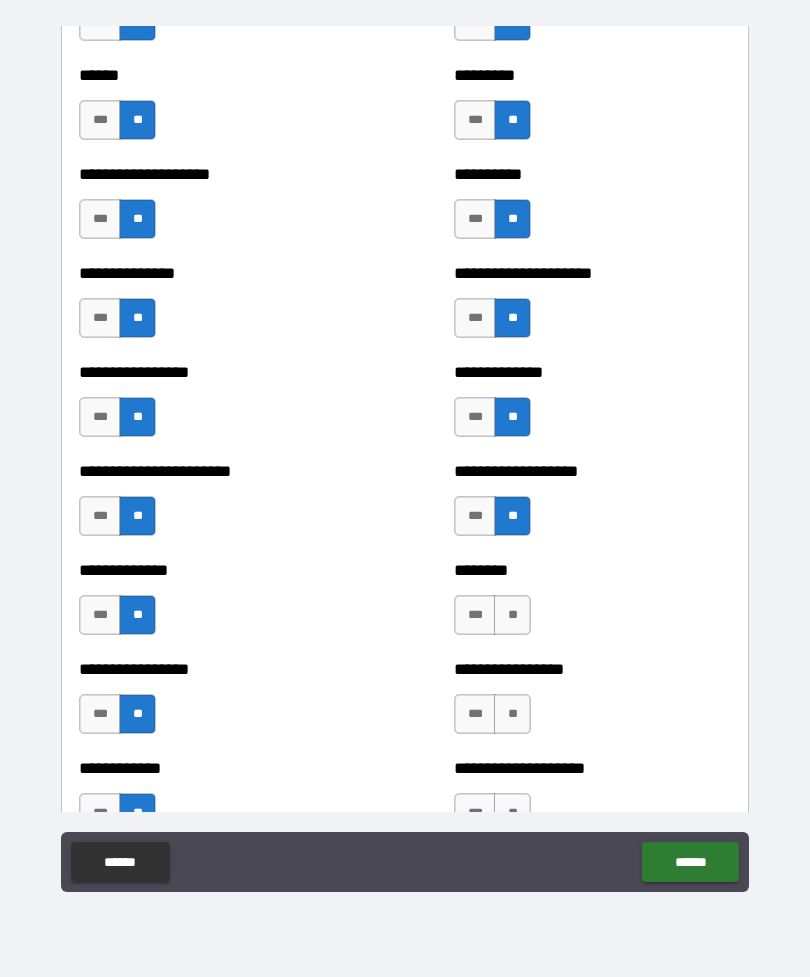 click on "**" at bounding box center (512, 615) 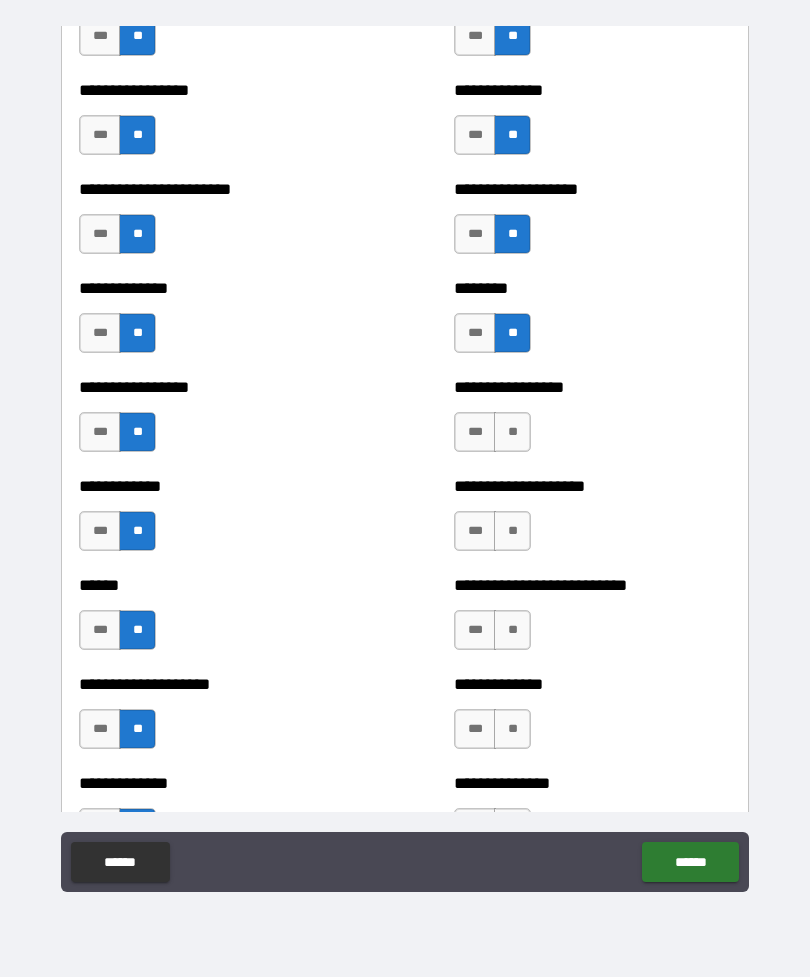 scroll, scrollTop: 3506, scrollLeft: 0, axis: vertical 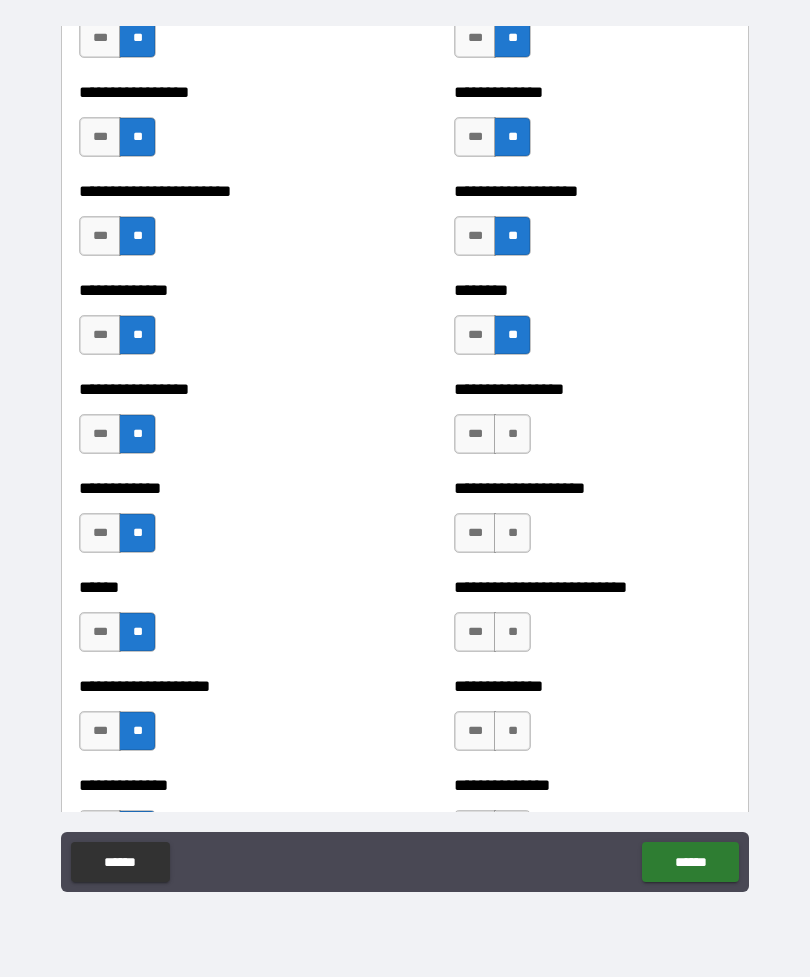 click on "**" at bounding box center [512, 434] 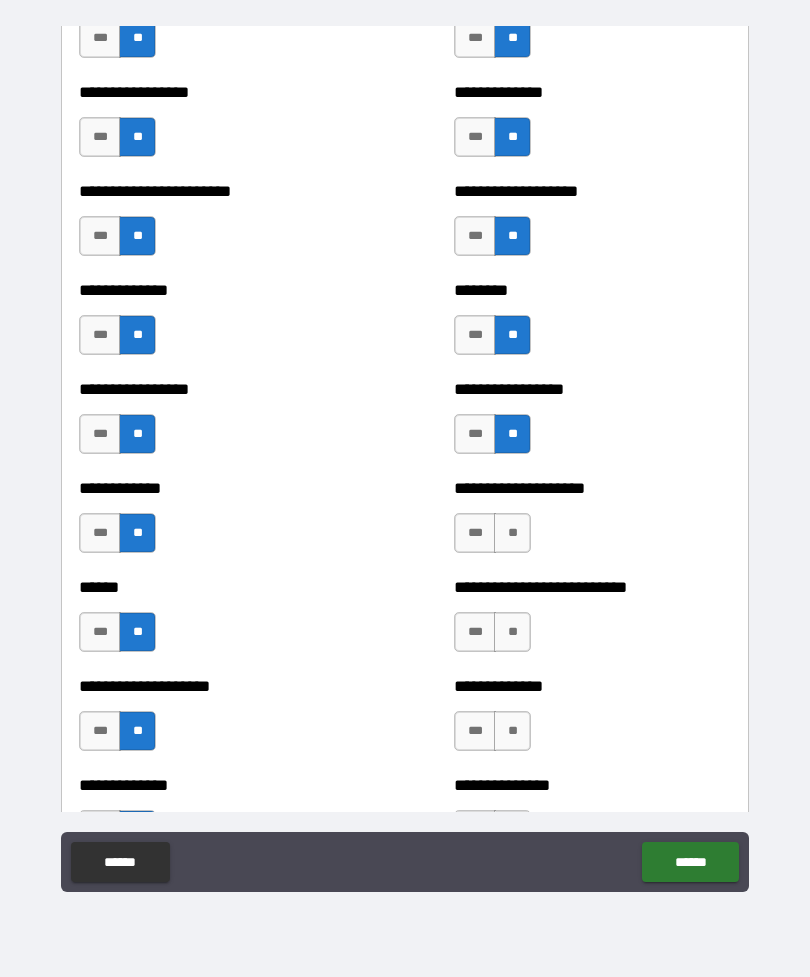 click on "**" at bounding box center [512, 533] 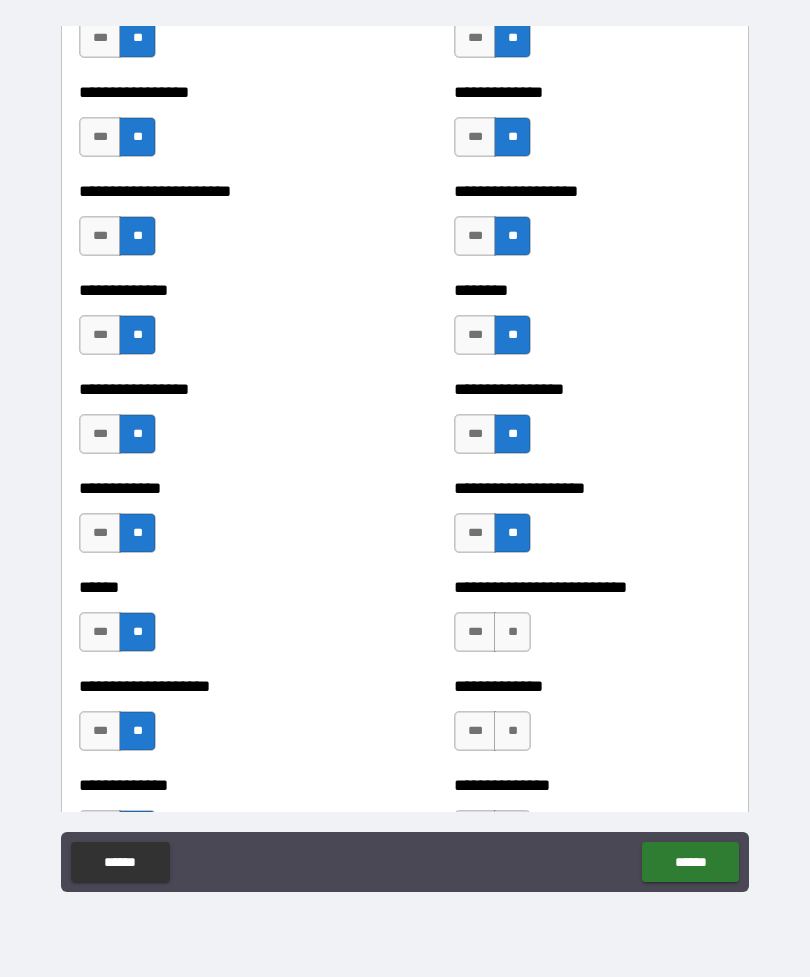 click on "**" at bounding box center [512, 632] 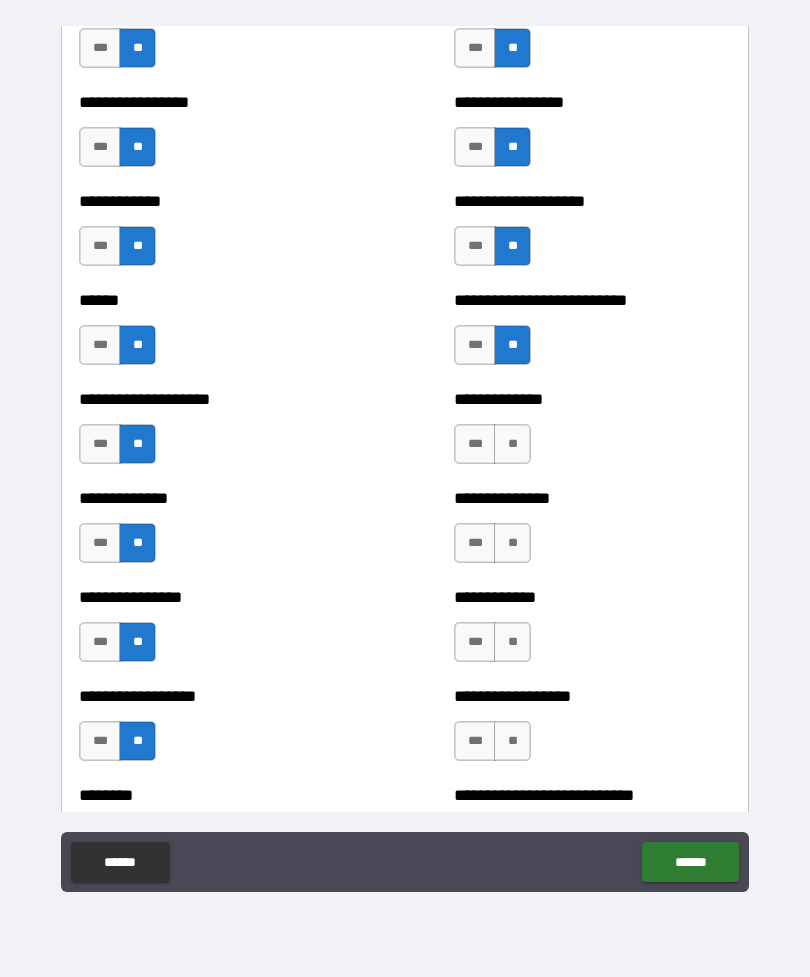 scroll, scrollTop: 3790, scrollLeft: 0, axis: vertical 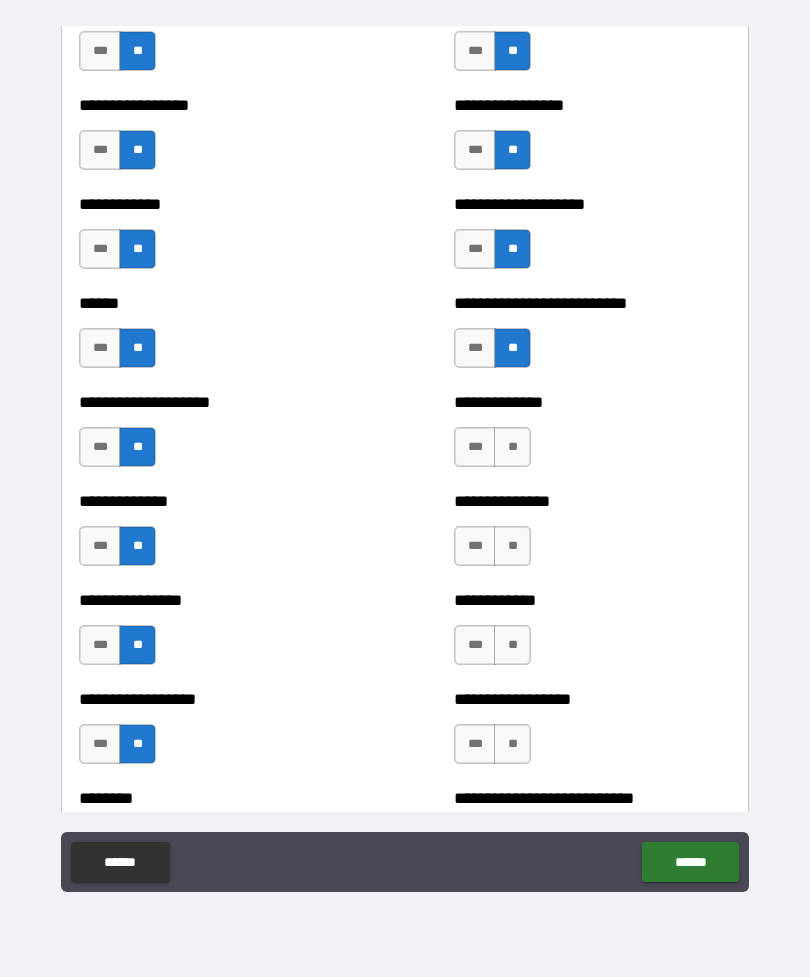 click on "**" at bounding box center (512, 447) 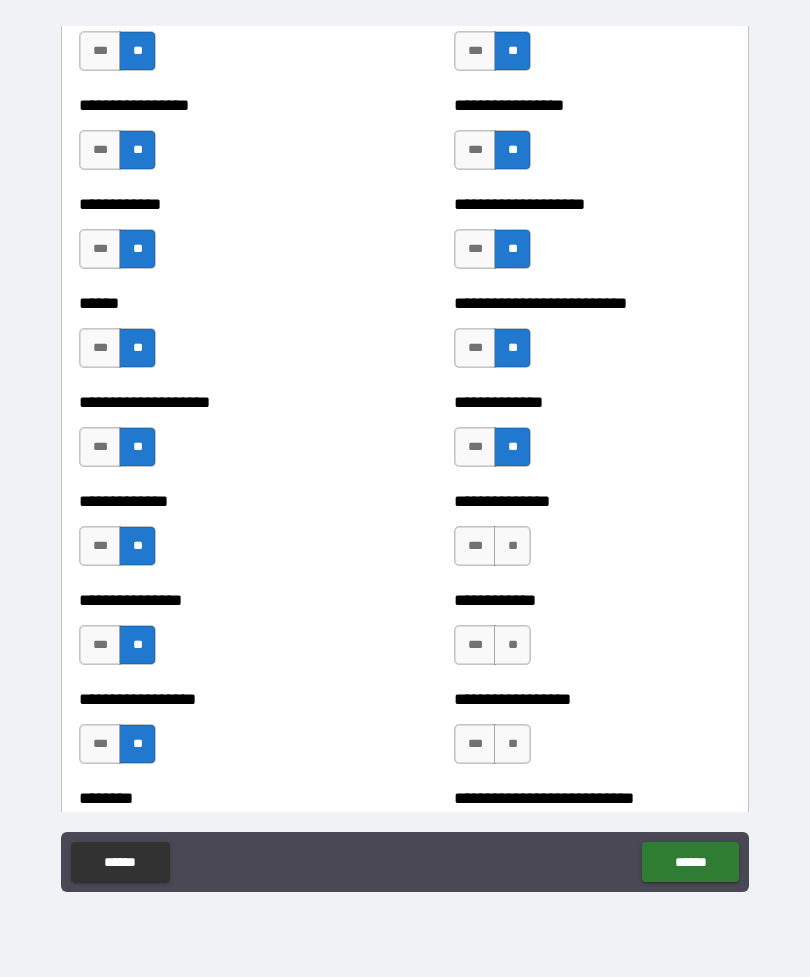 click on "**" at bounding box center [512, 546] 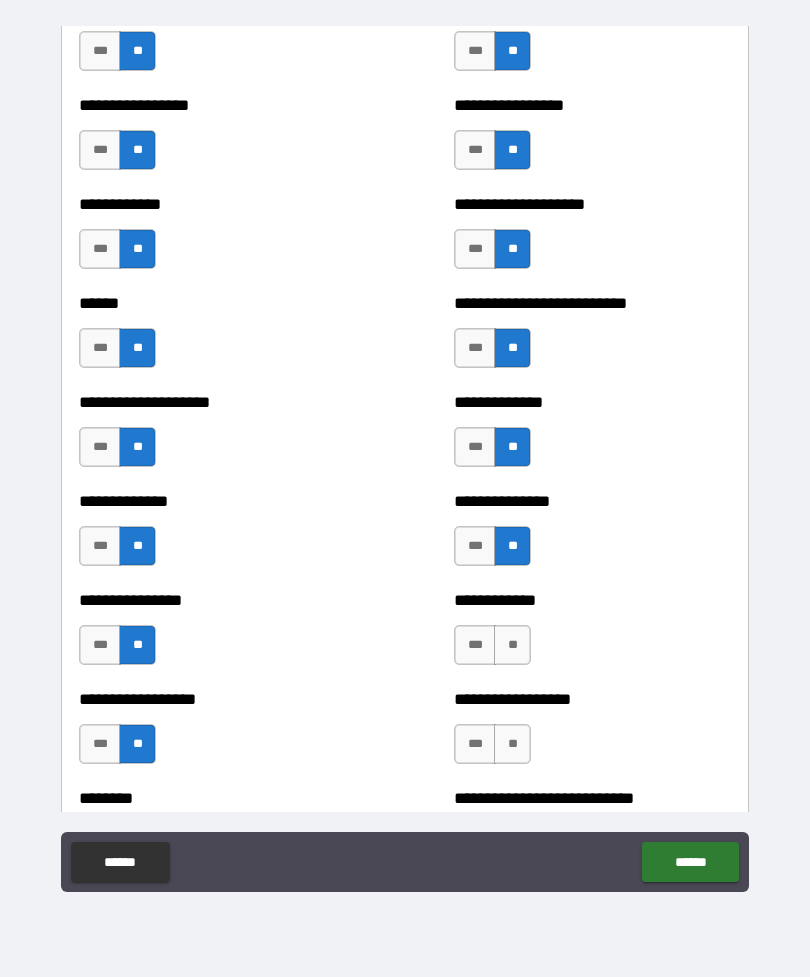 click on "**" at bounding box center [512, 645] 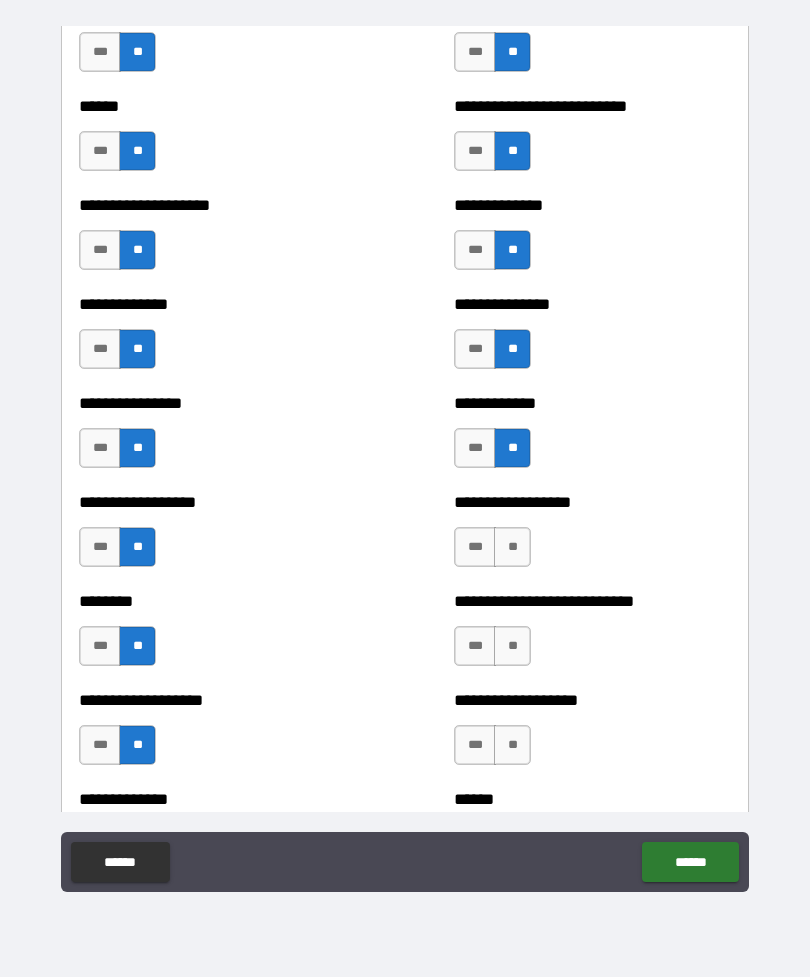 scroll, scrollTop: 4058, scrollLeft: 0, axis: vertical 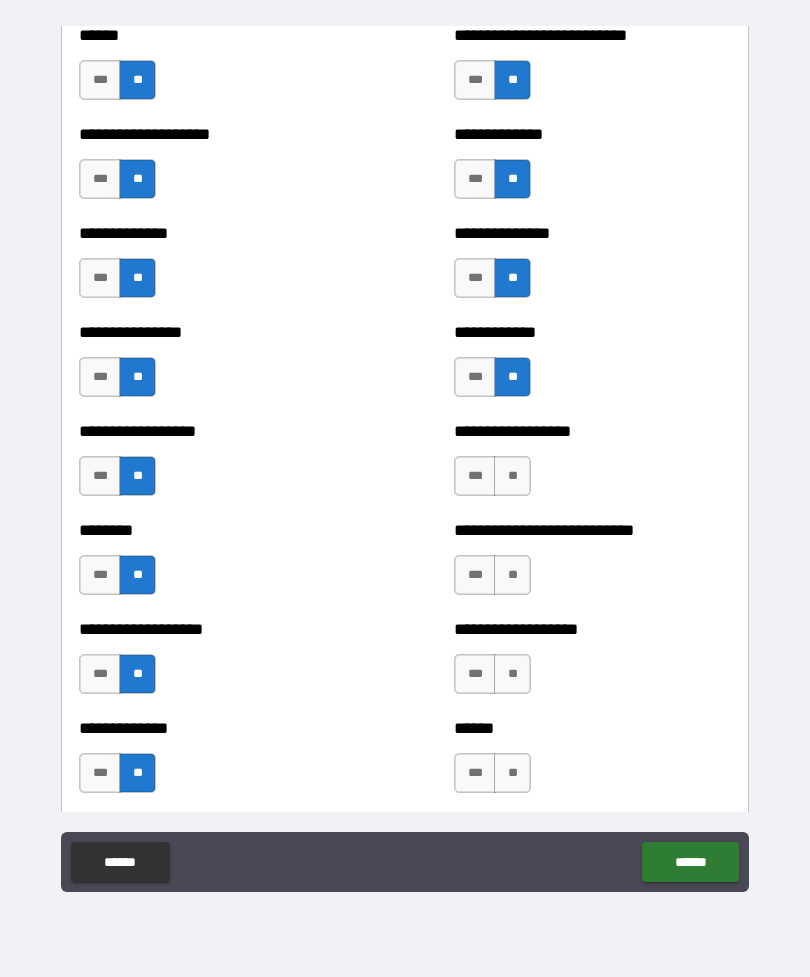 click on "**" at bounding box center [512, 476] 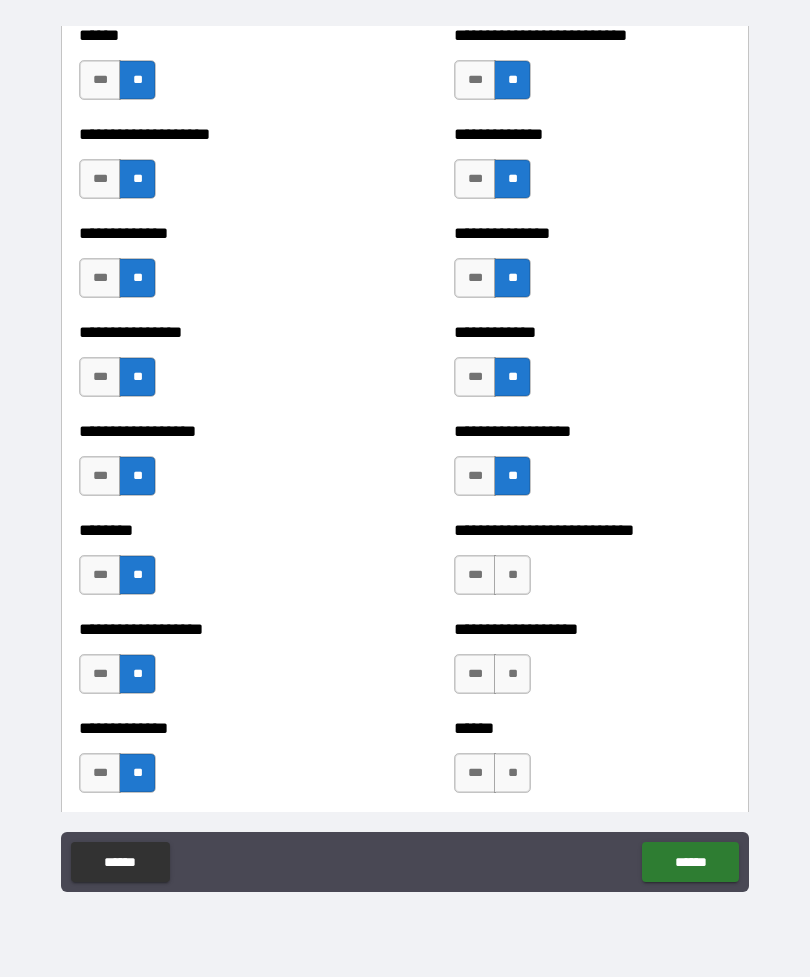 click on "*** **" at bounding box center (495, 580) 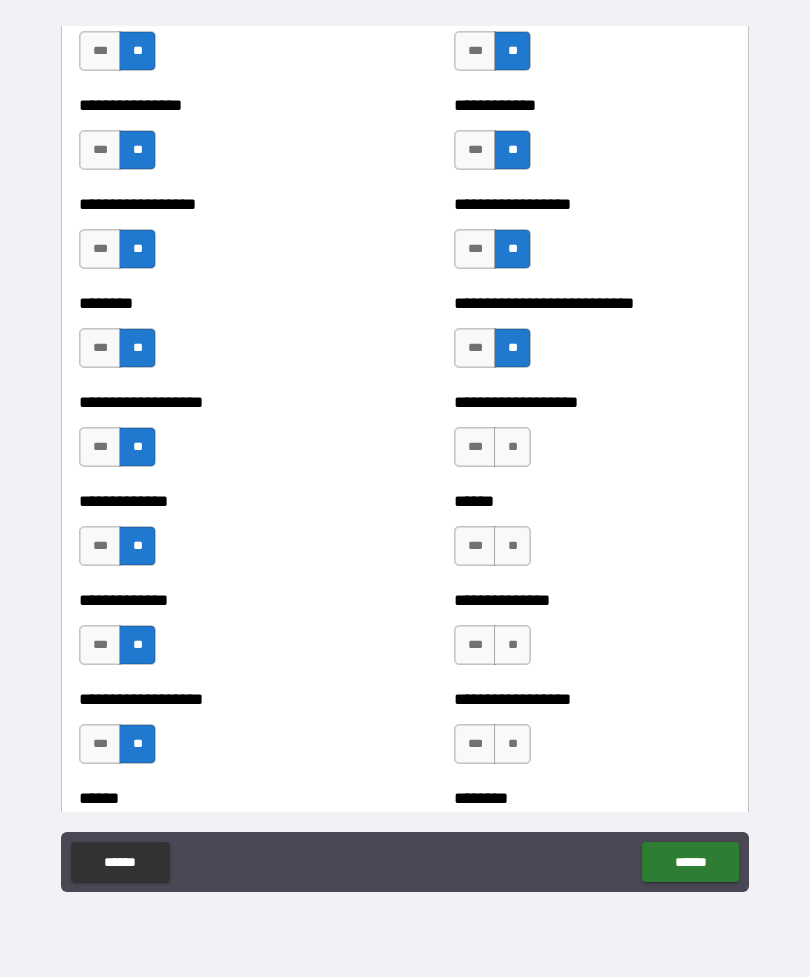 scroll, scrollTop: 4284, scrollLeft: 0, axis: vertical 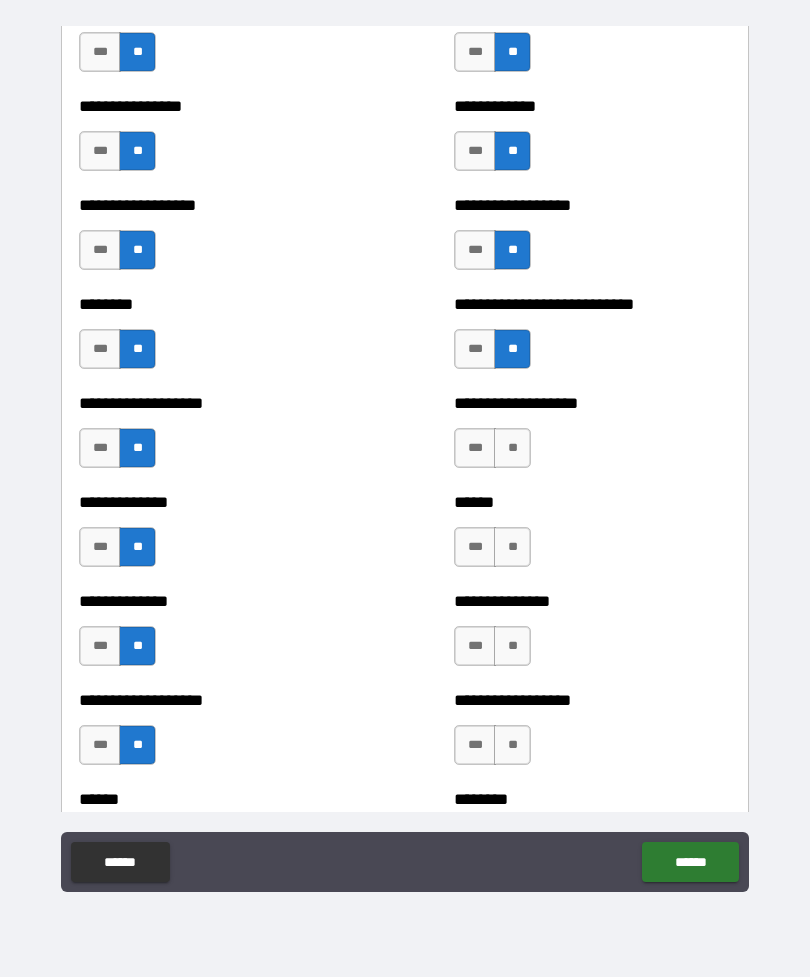 click on "**" at bounding box center (512, 448) 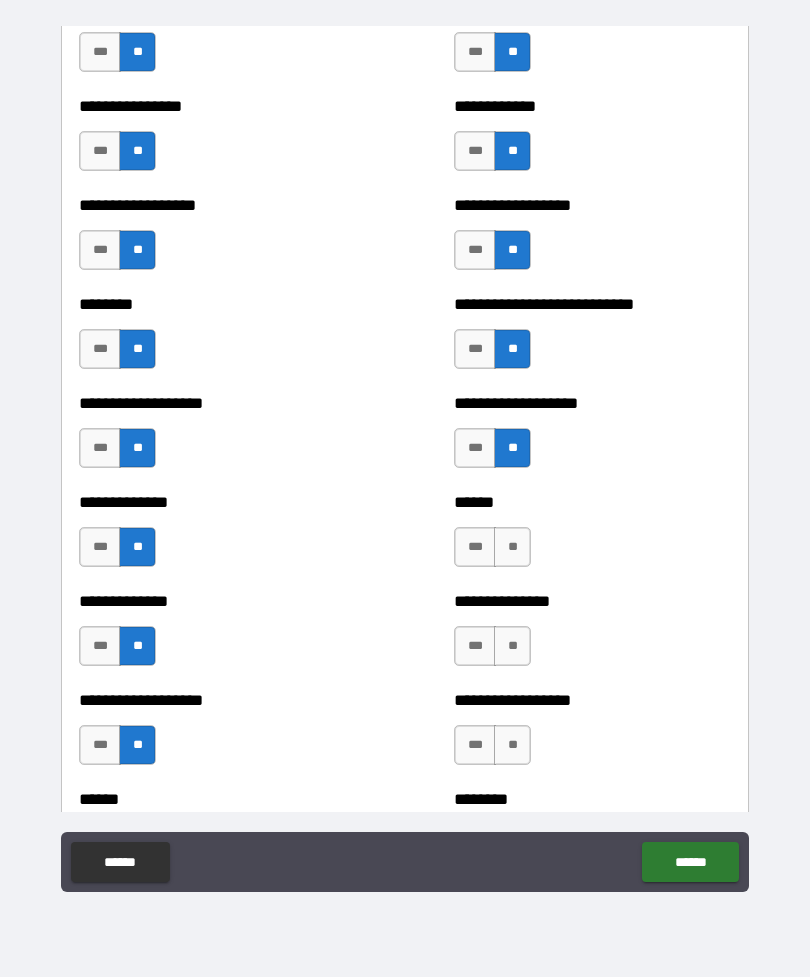 click on "**" at bounding box center (512, 547) 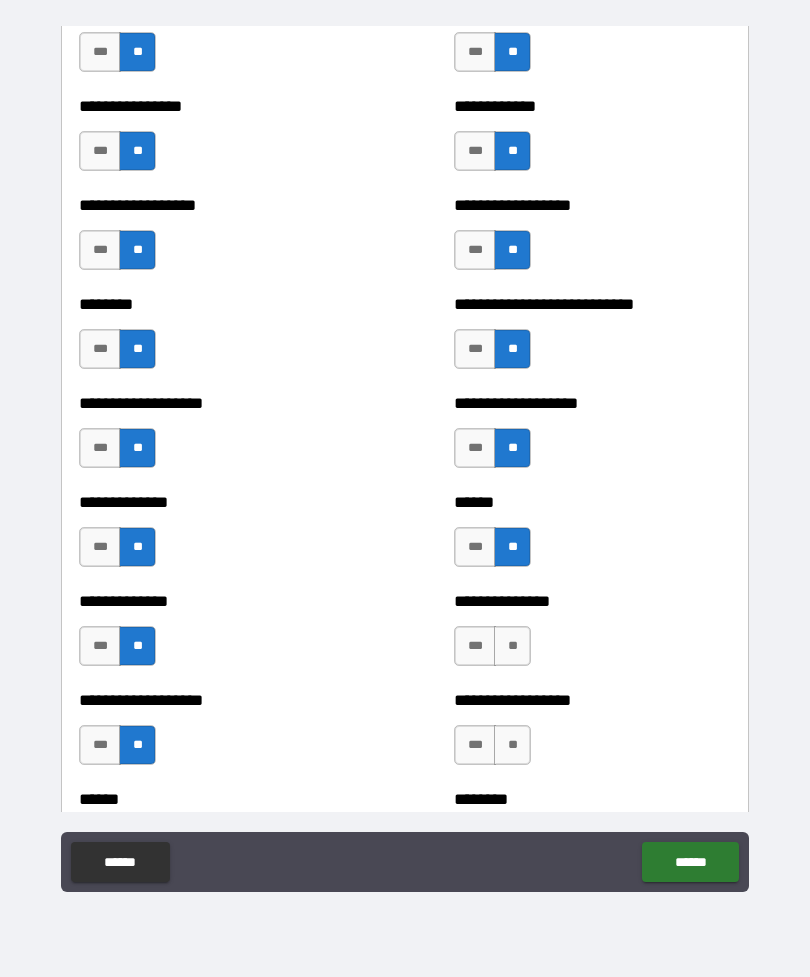 scroll, scrollTop: 4494, scrollLeft: 0, axis: vertical 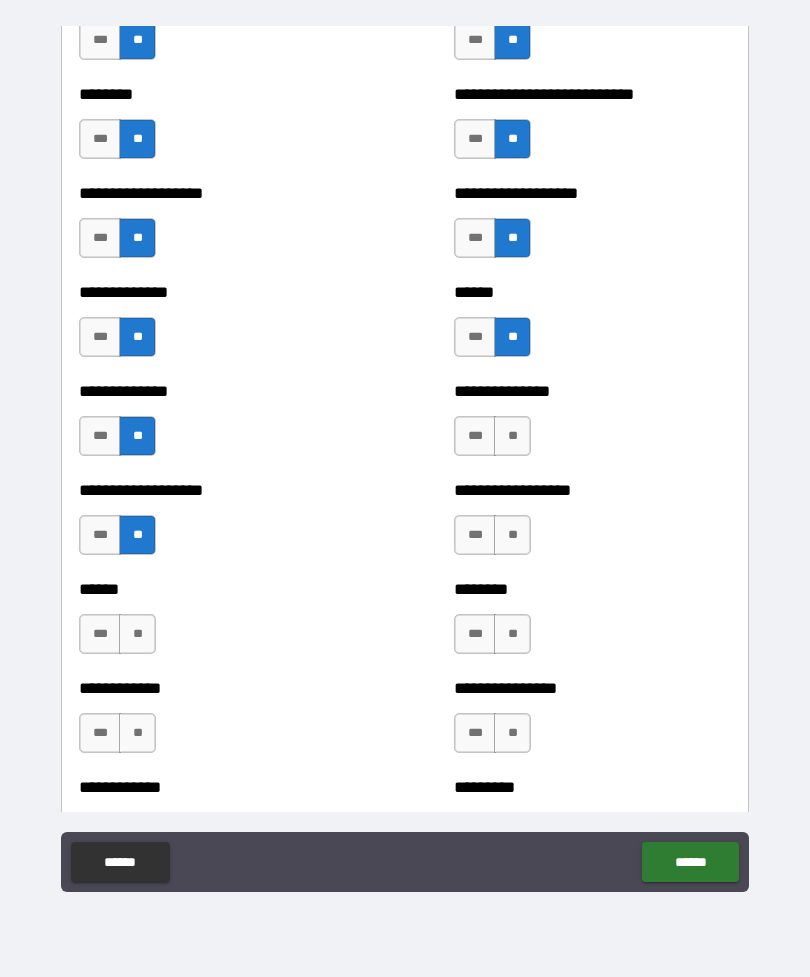 click on "**" at bounding box center [512, 436] 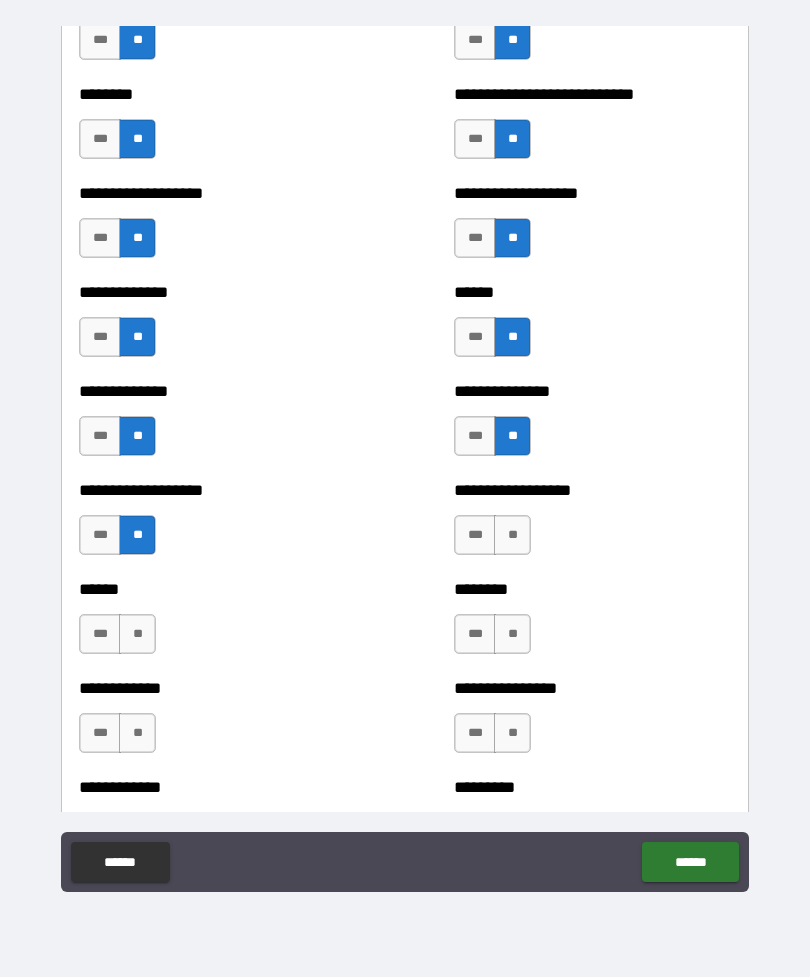 click on "**" at bounding box center (512, 535) 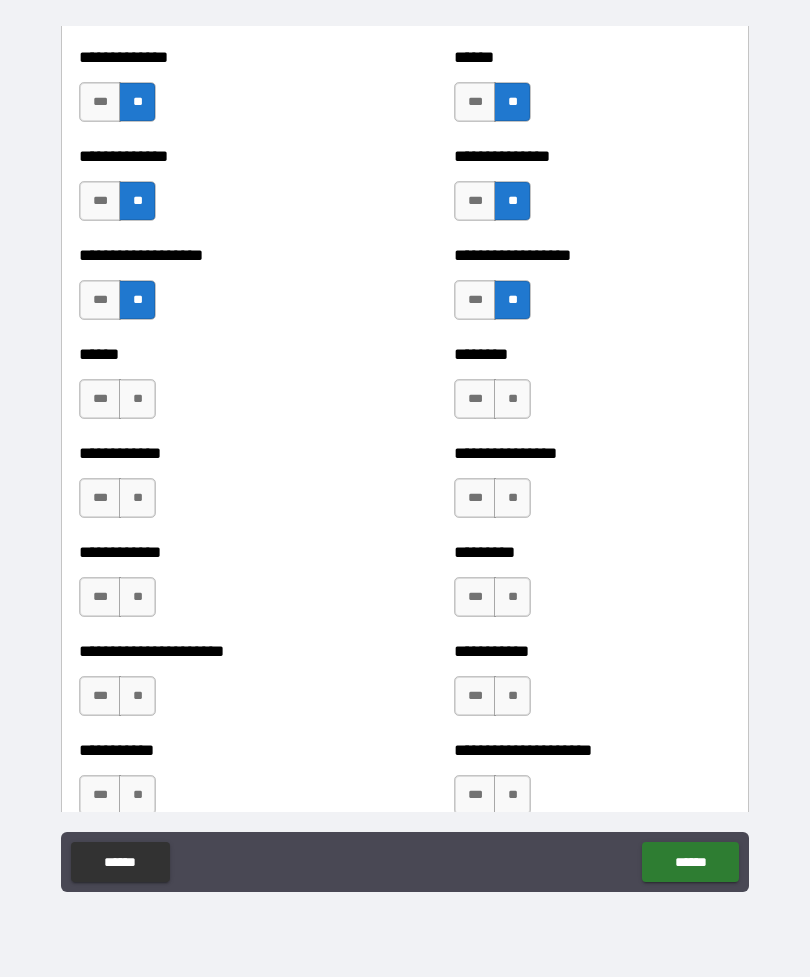 scroll, scrollTop: 4753, scrollLeft: 0, axis: vertical 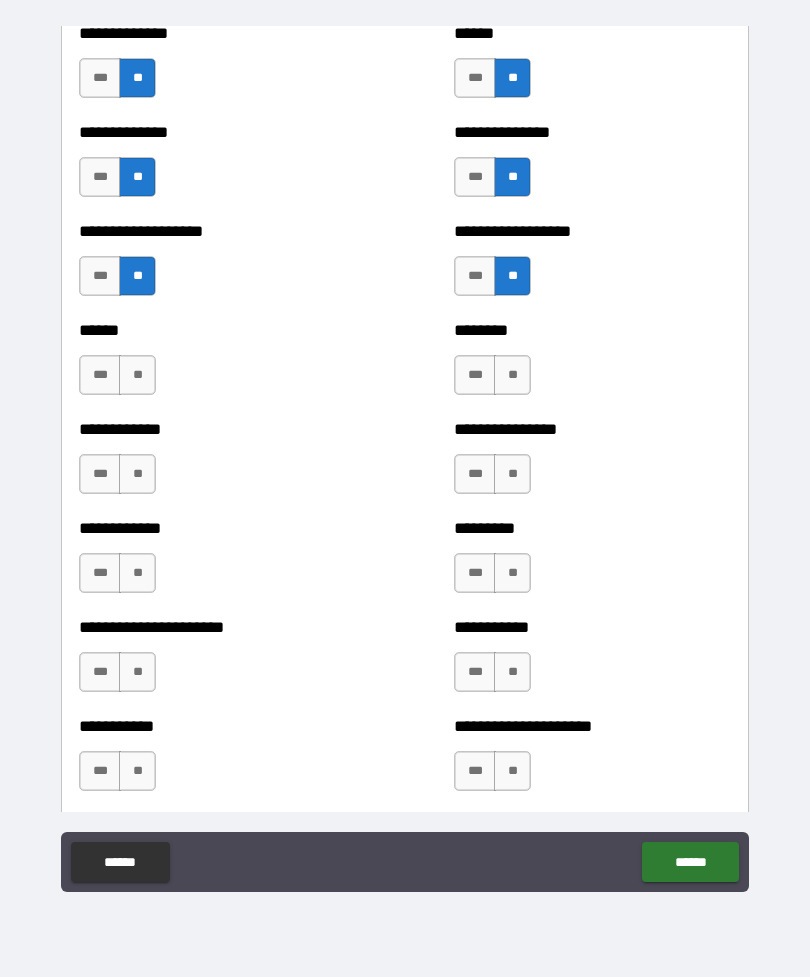 click on "**" at bounding box center (512, 375) 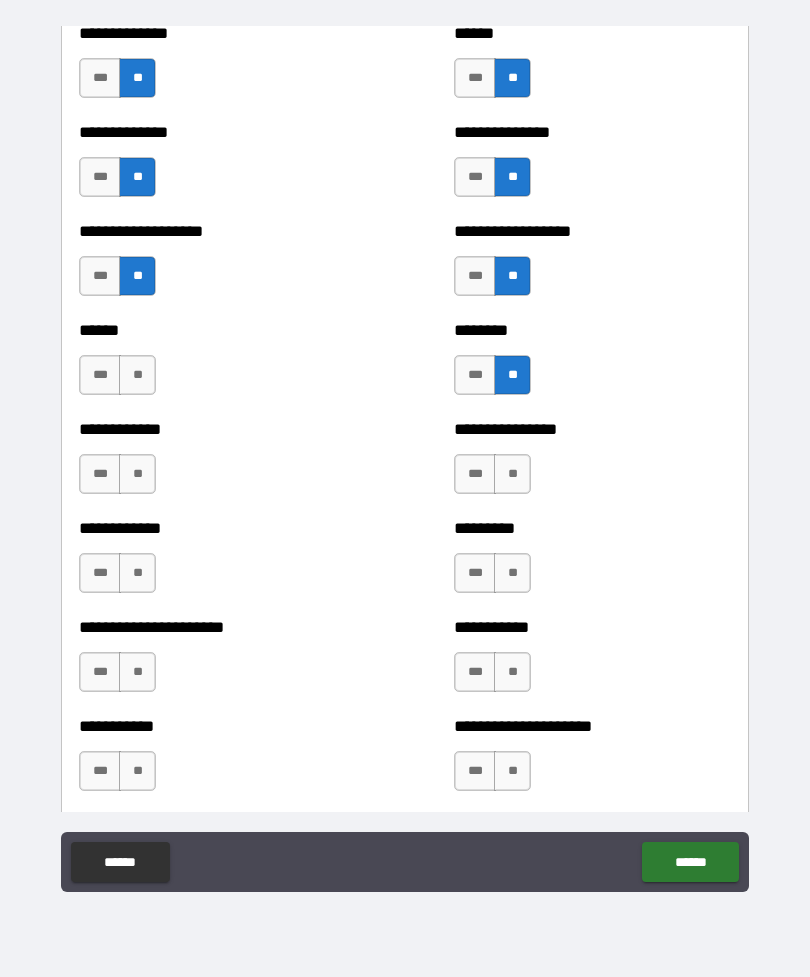click on "**" at bounding box center [137, 375] 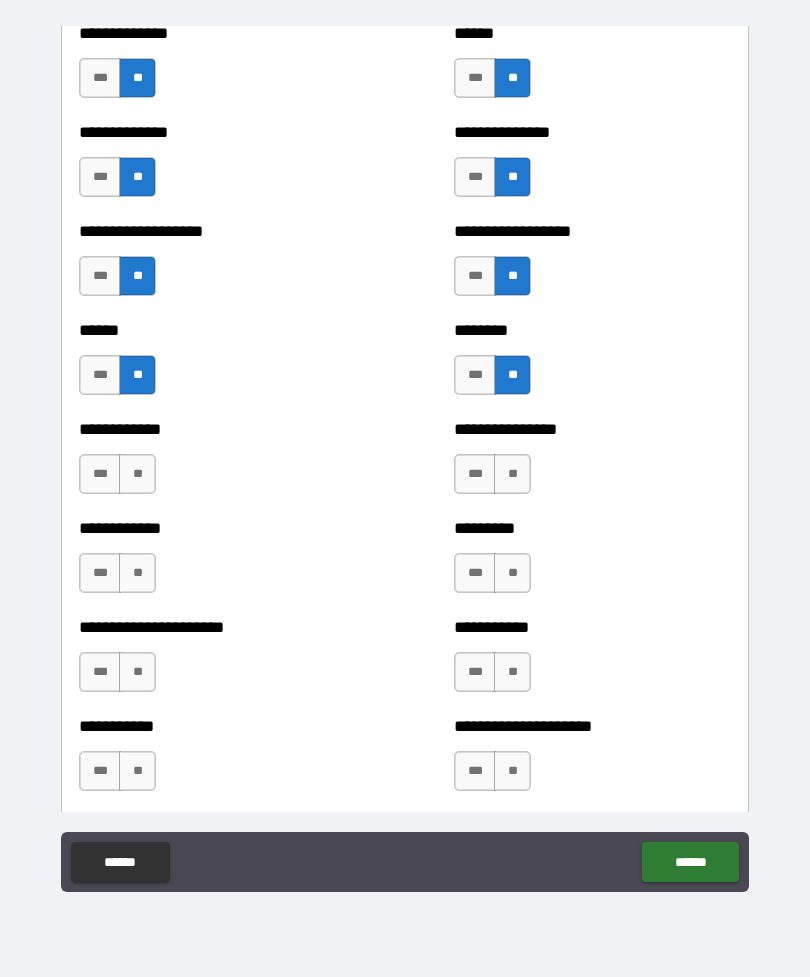 click on "**" at bounding box center [512, 474] 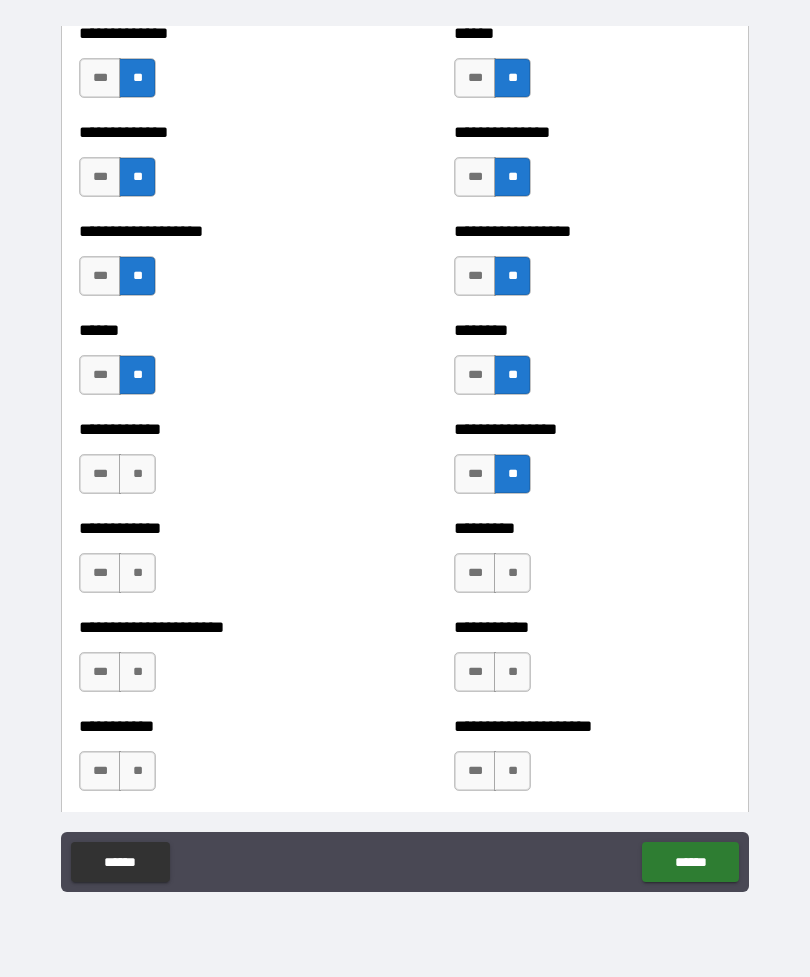 click on "**" at bounding box center [137, 474] 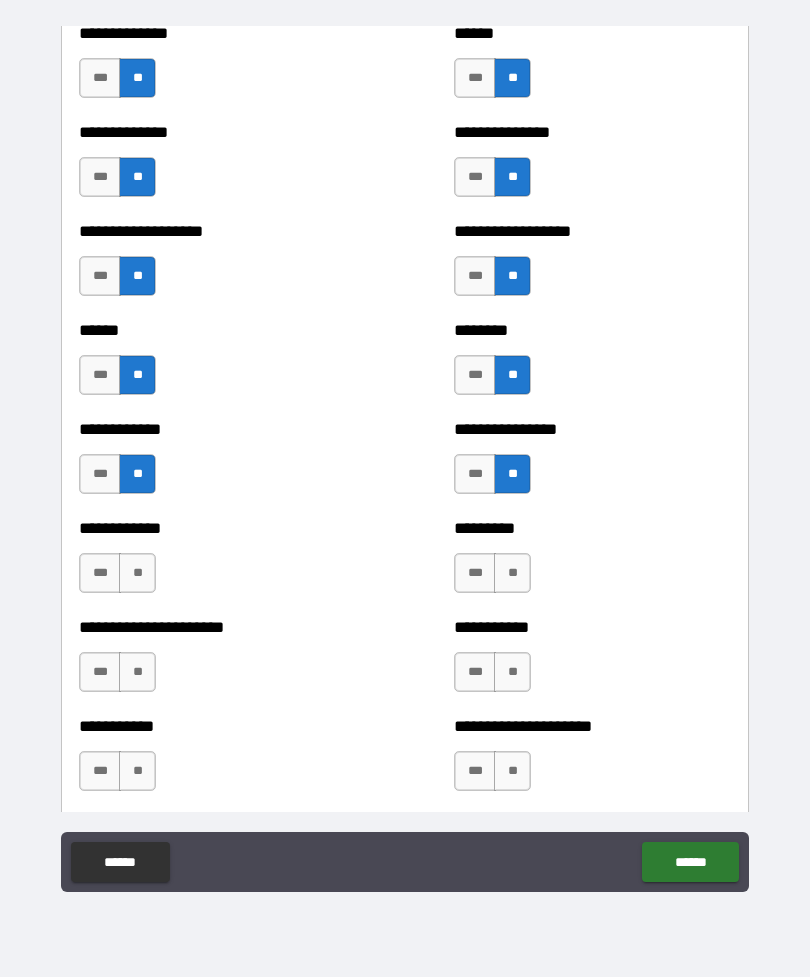 click on "**" at bounding box center [137, 573] 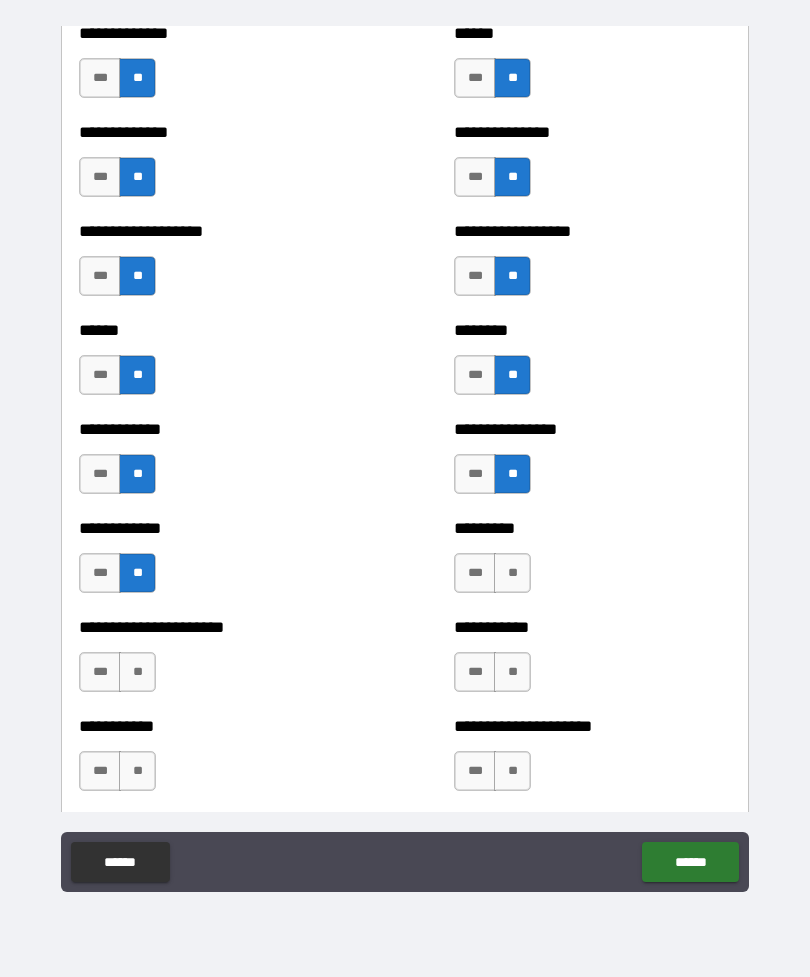 click on "**" at bounding box center (512, 573) 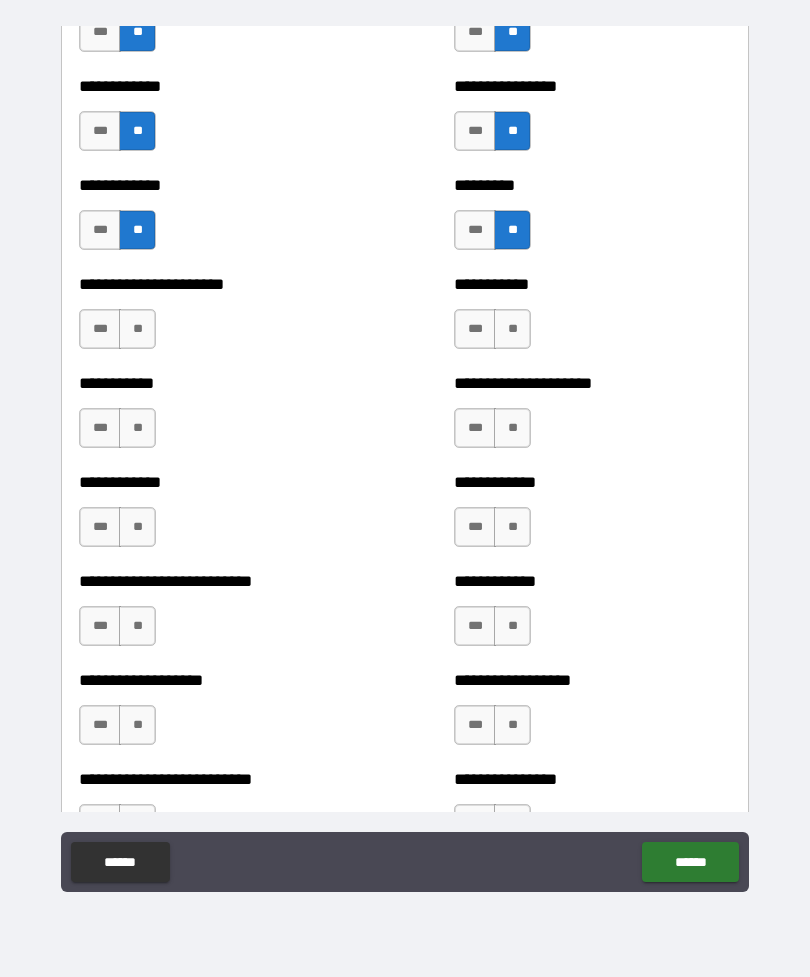 scroll, scrollTop: 5103, scrollLeft: 0, axis: vertical 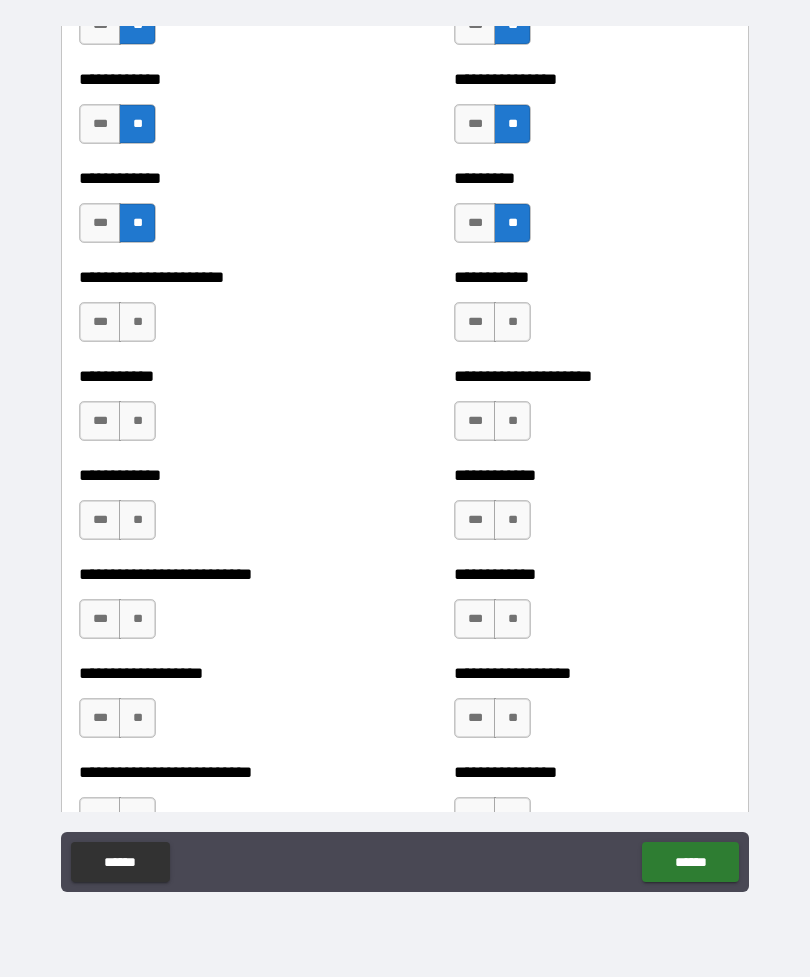 click on "**" at bounding box center (512, 322) 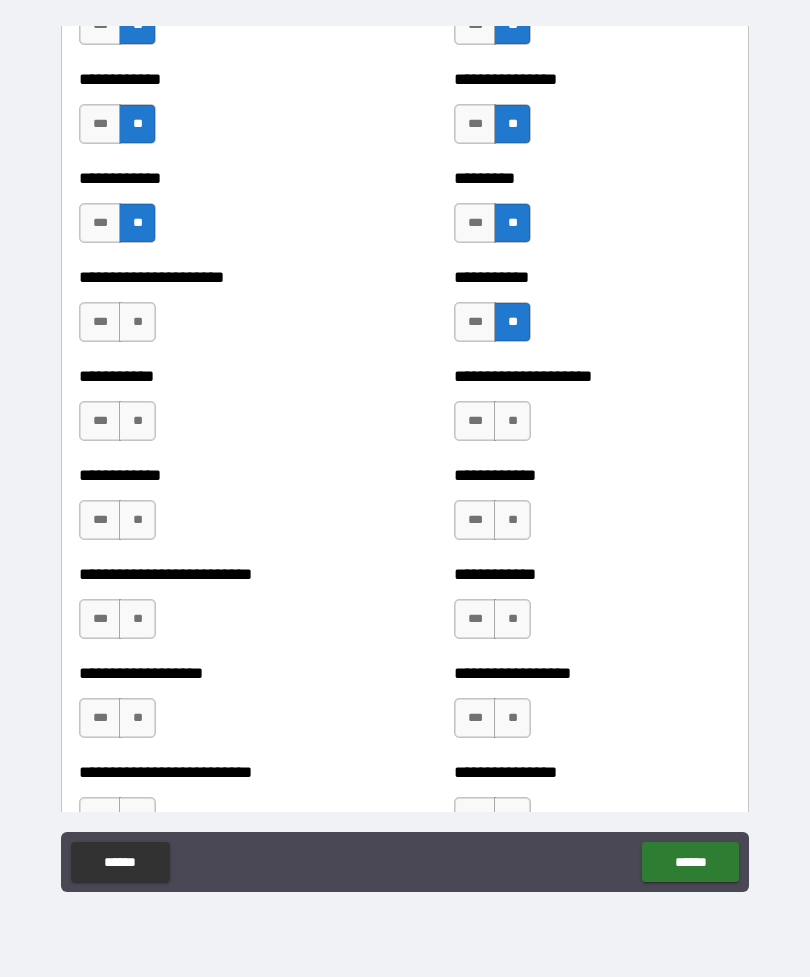 click on "**" at bounding box center (137, 322) 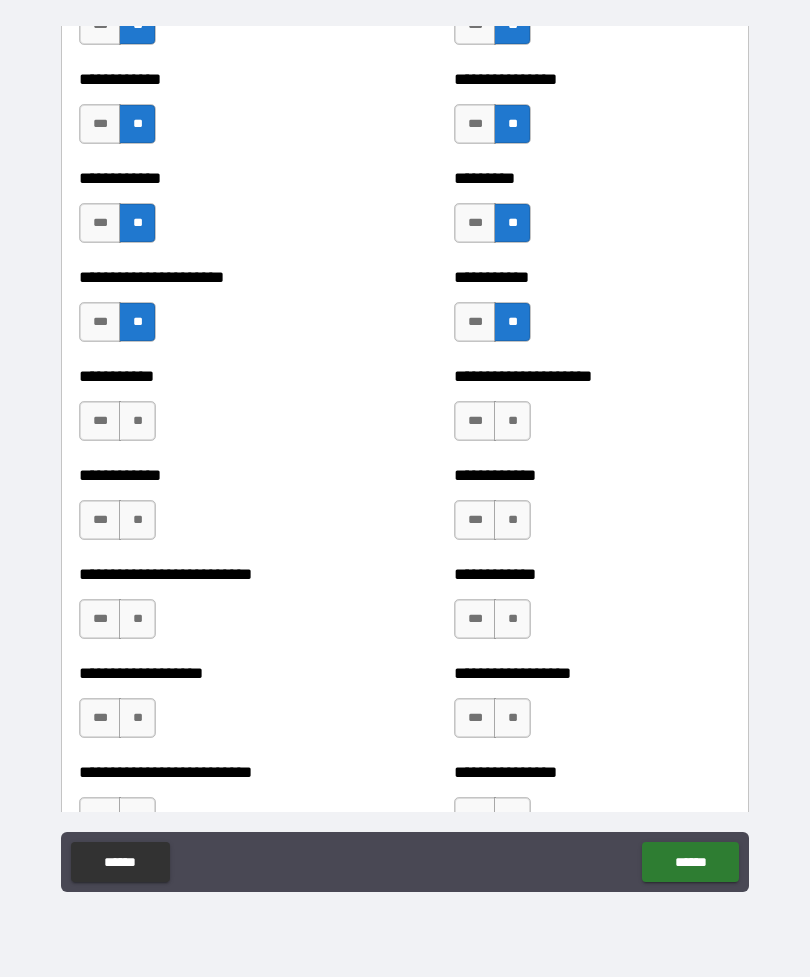click on "**" at bounding box center (137, 421) 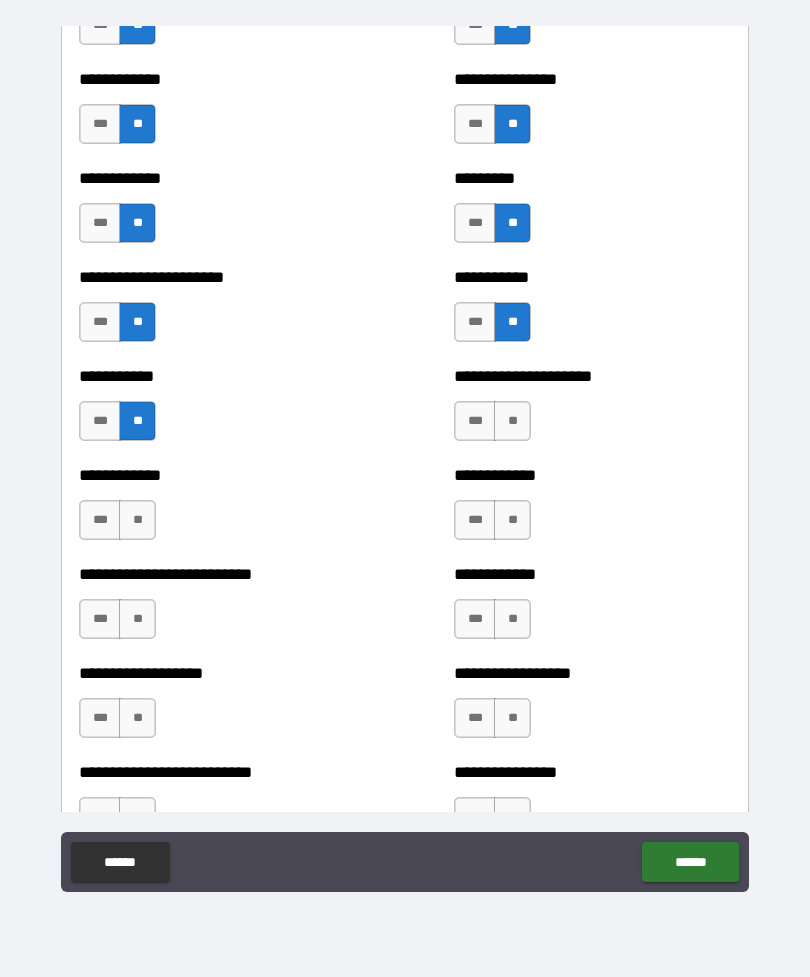 click on "**" at bounding box center [512, 421] 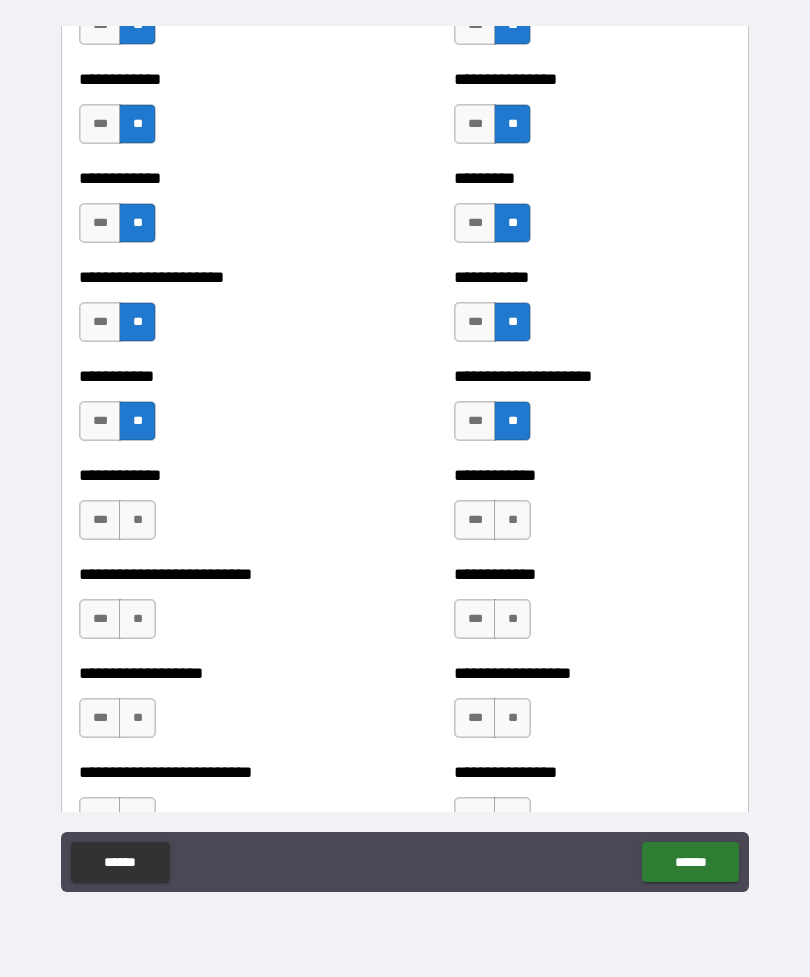 click on "**" at bounding box center (512, 520) 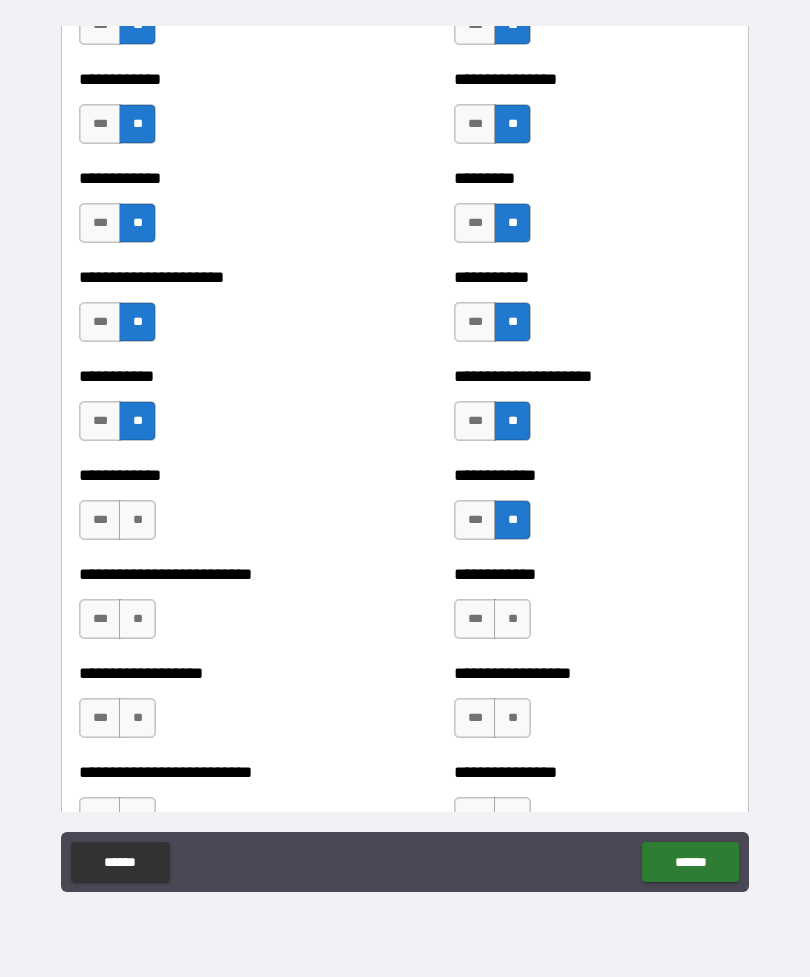 click on "**" at bounding box center (137, 520) 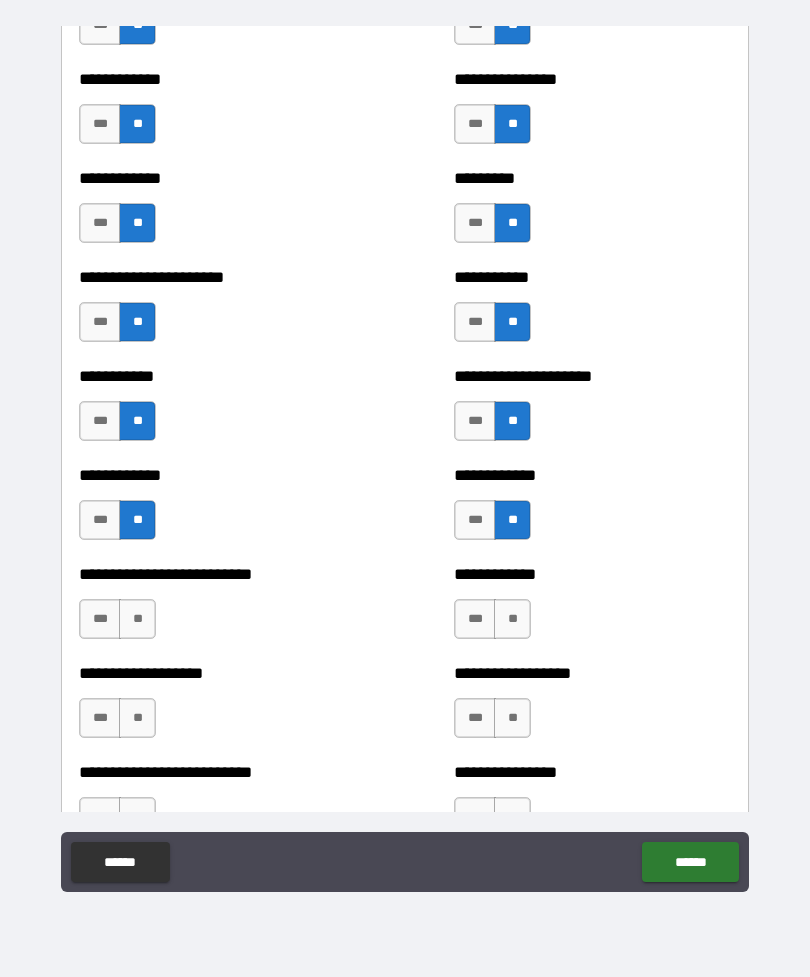click on "**" at bounding box center (137, 619) 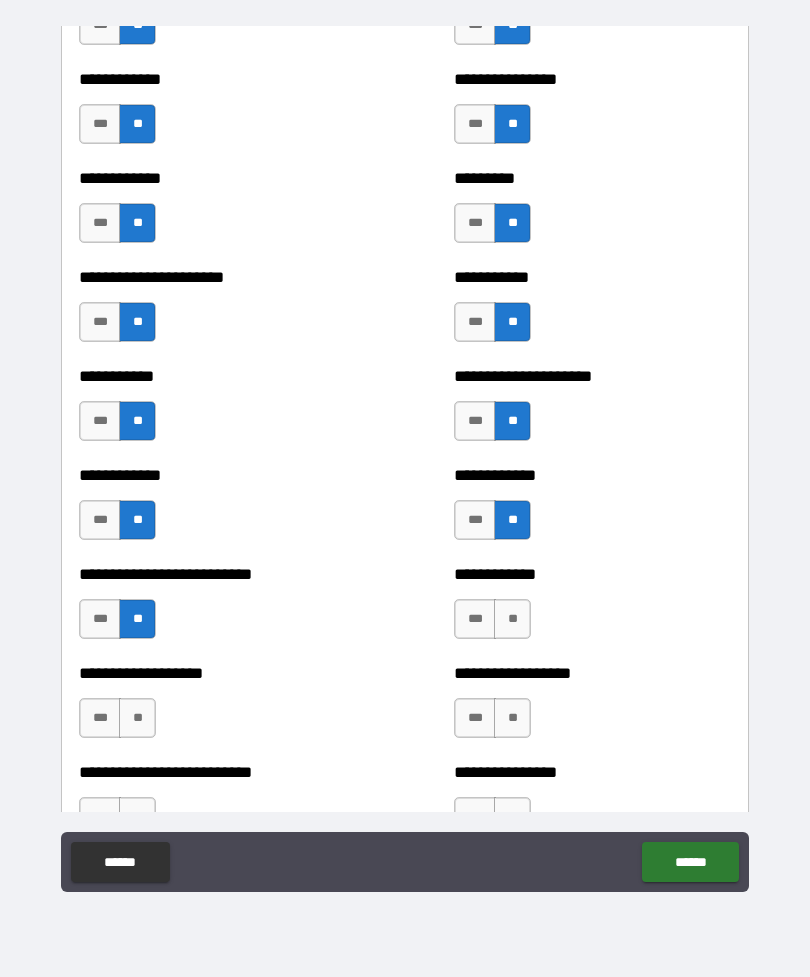 click on "**" at bounding box center (512, 619) 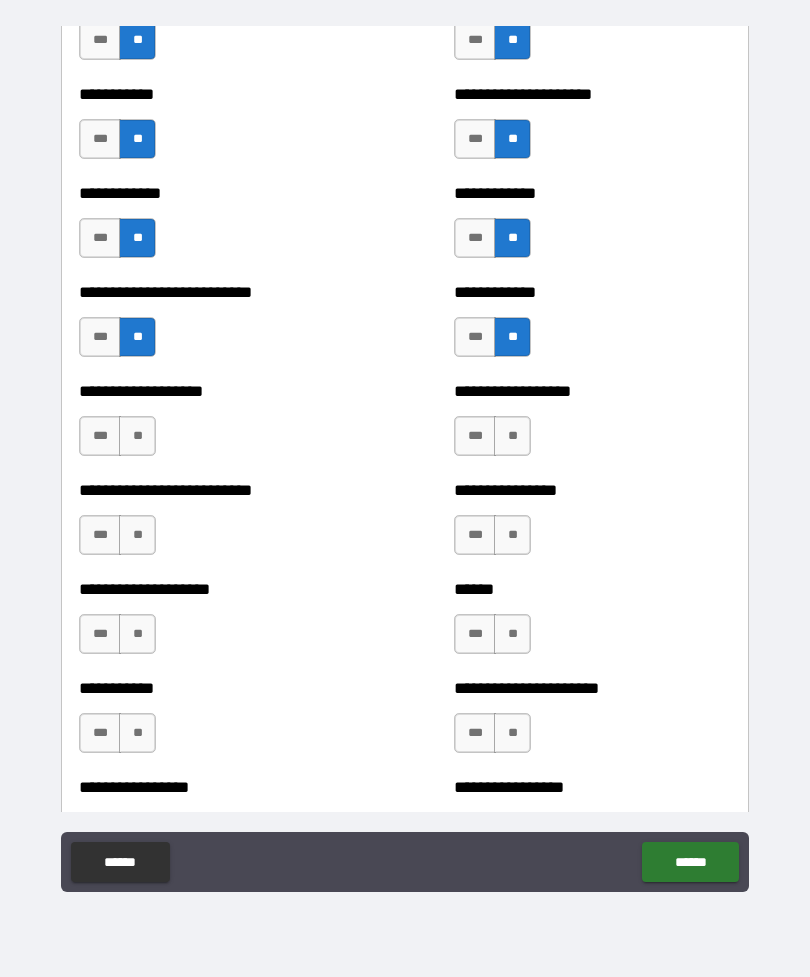 scroll, scrollTop: 5476, scrollLeft: 0, axis: vertical 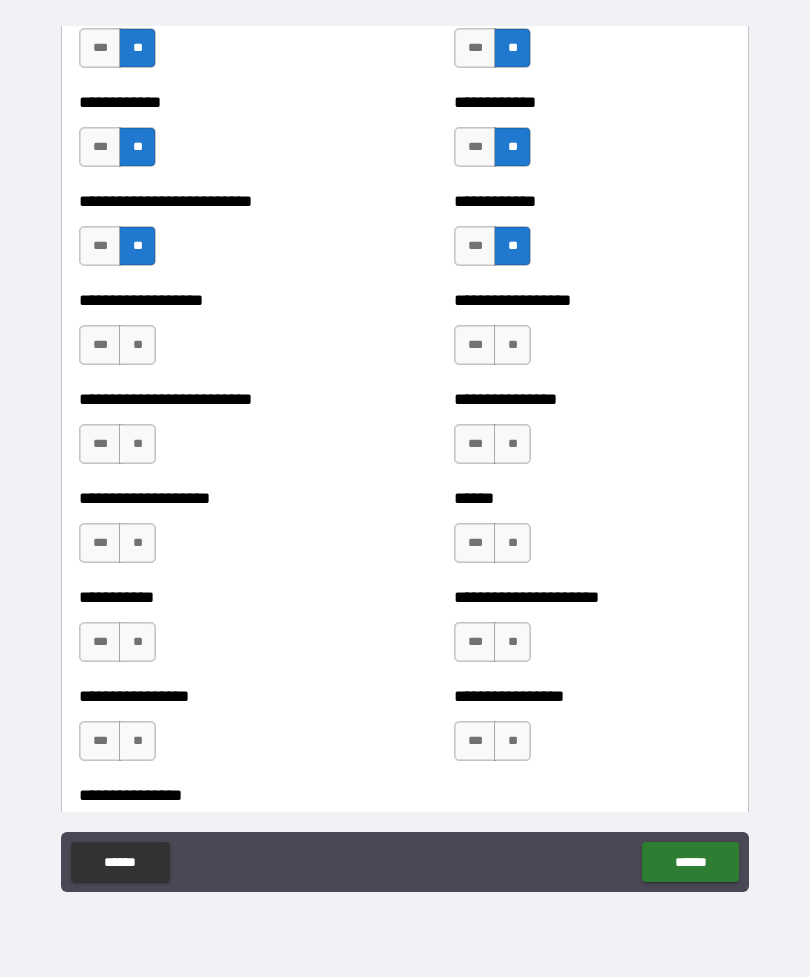 click on "**" at bounding box center [512, 345] 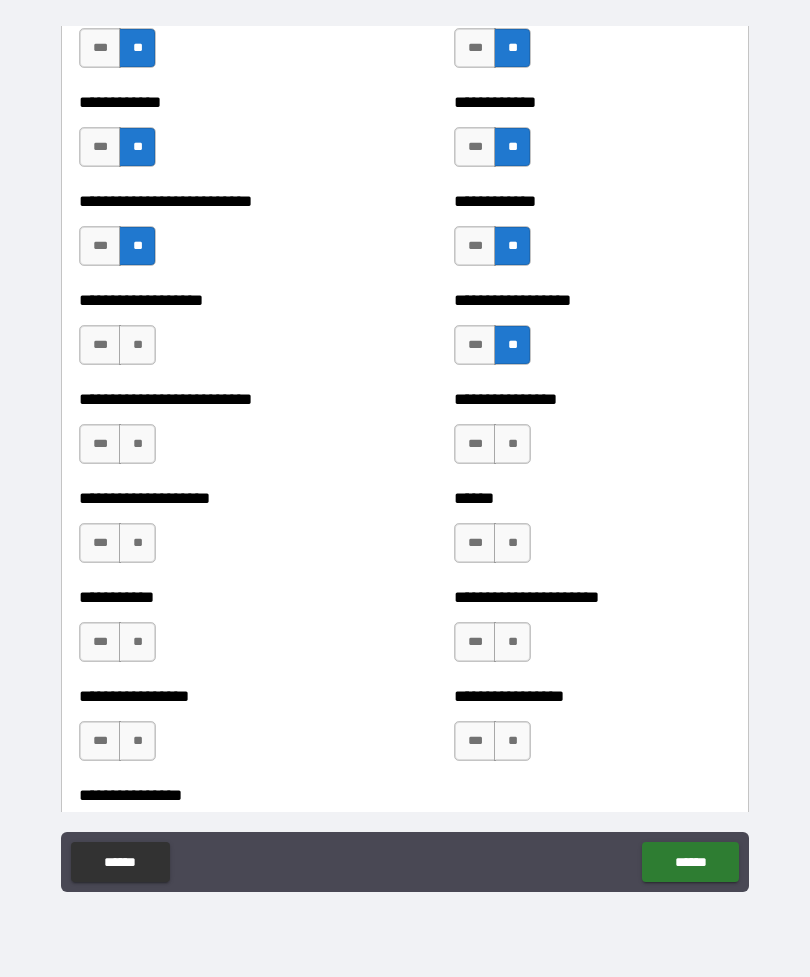 click on "**********" at bounding box center (217, 335) 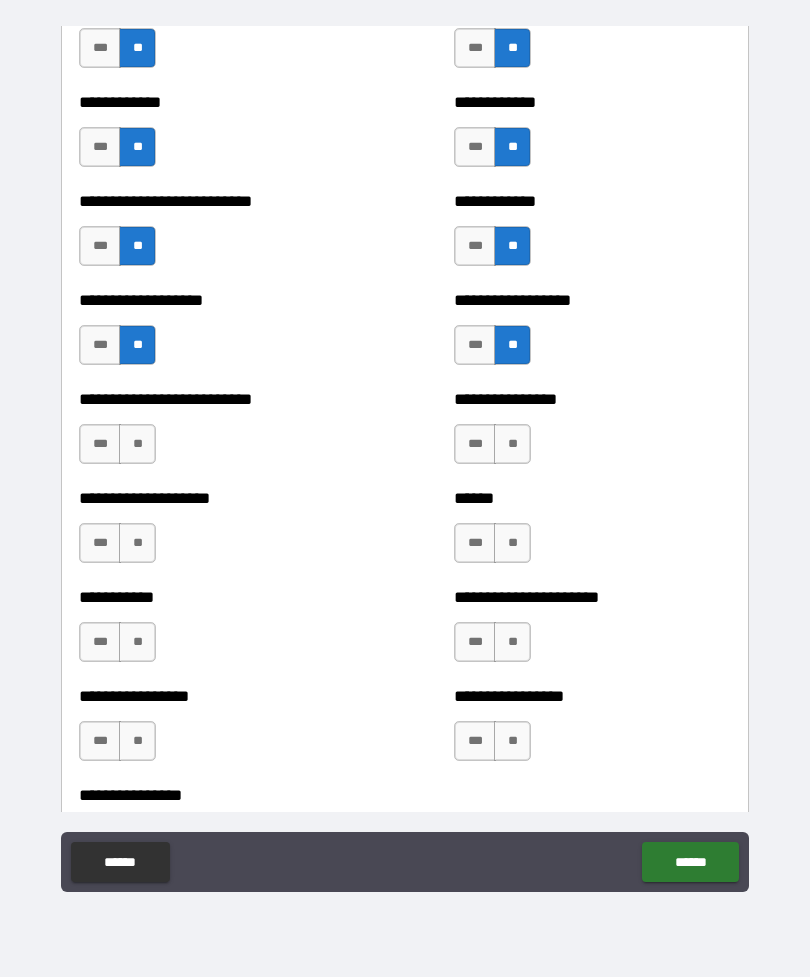 click on "**" at bounding box center [137, 444] 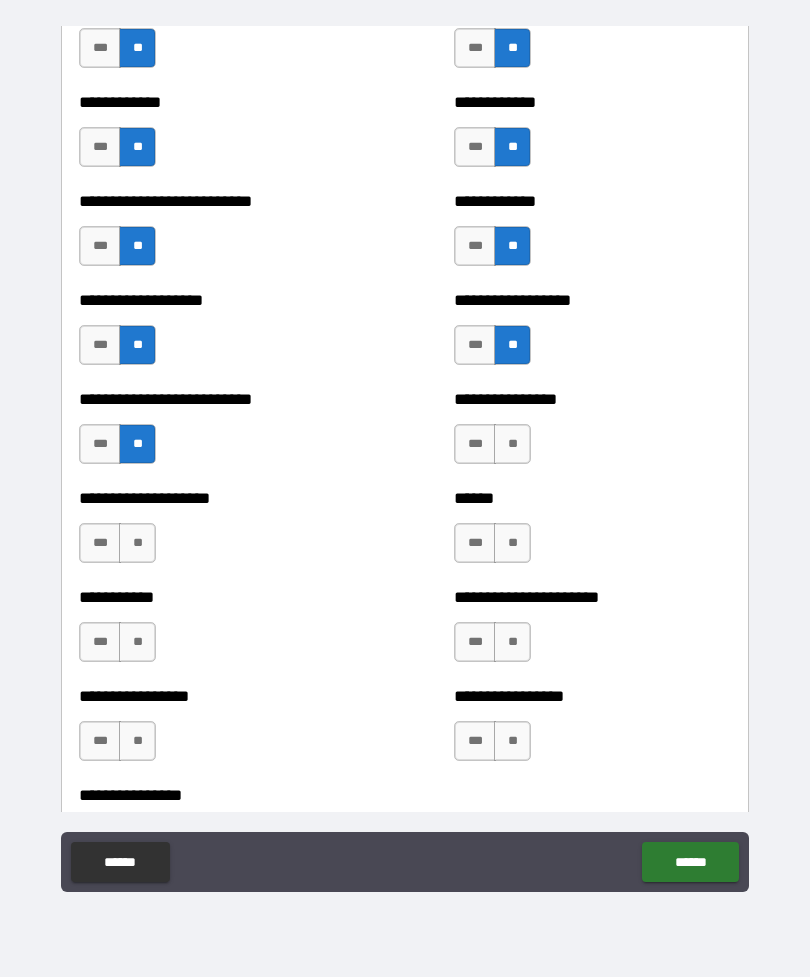 click on "**" at bounding box center [512, 444] 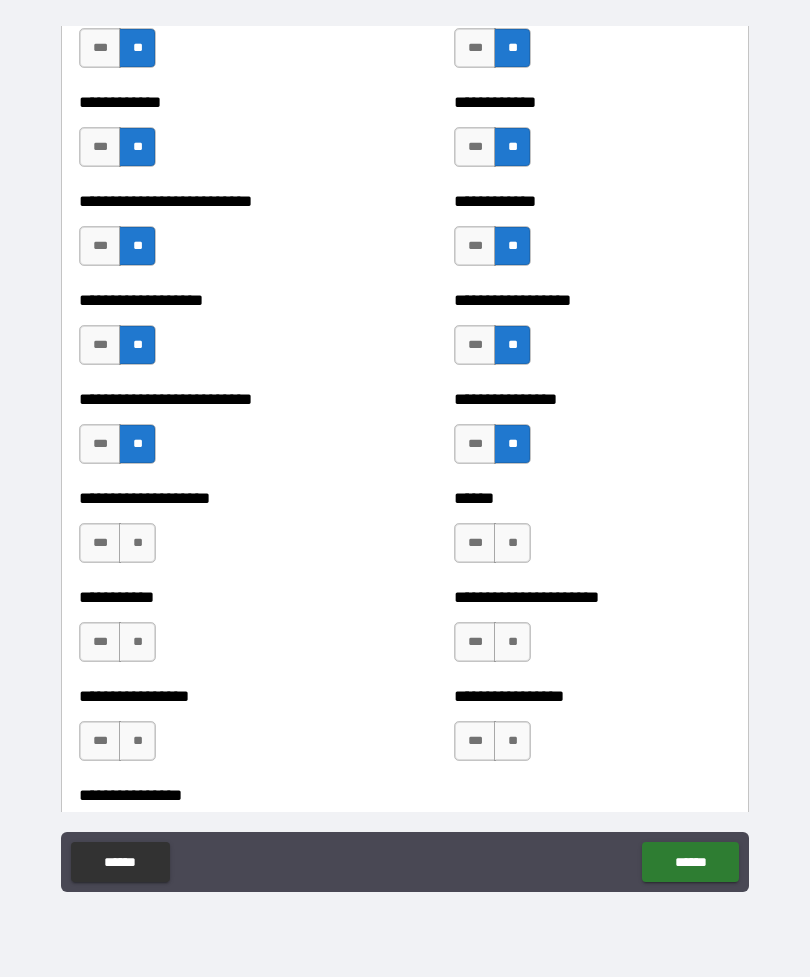 click on "**" at bounding box center (512, 543) 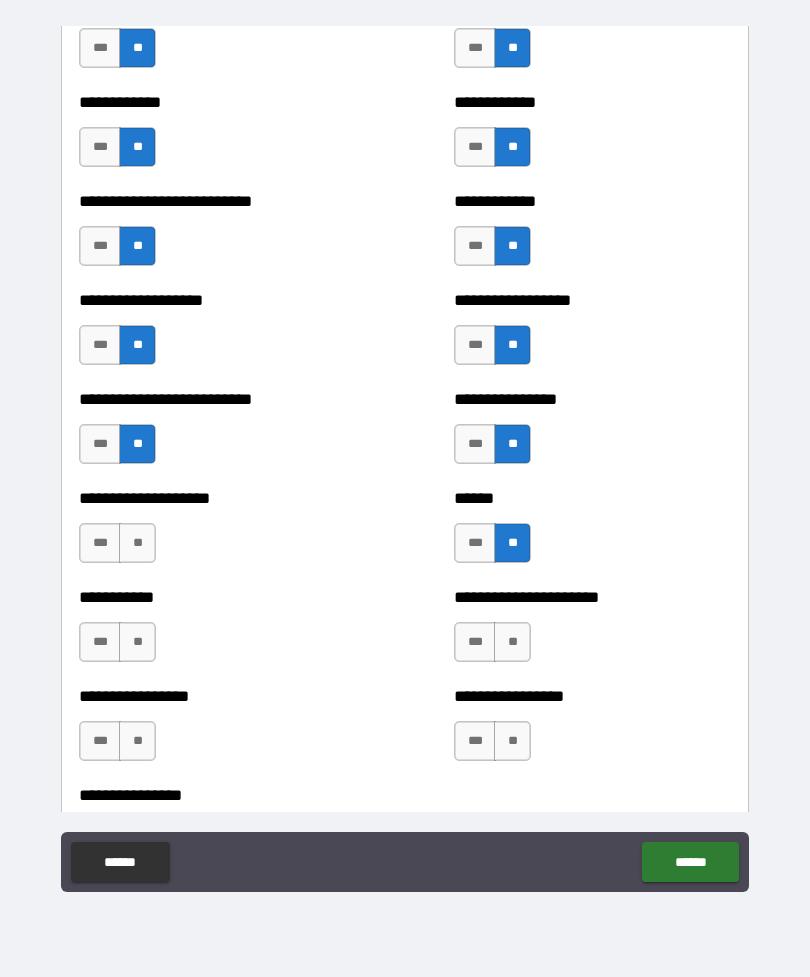 click on "**" at bounding box center (137, 543) 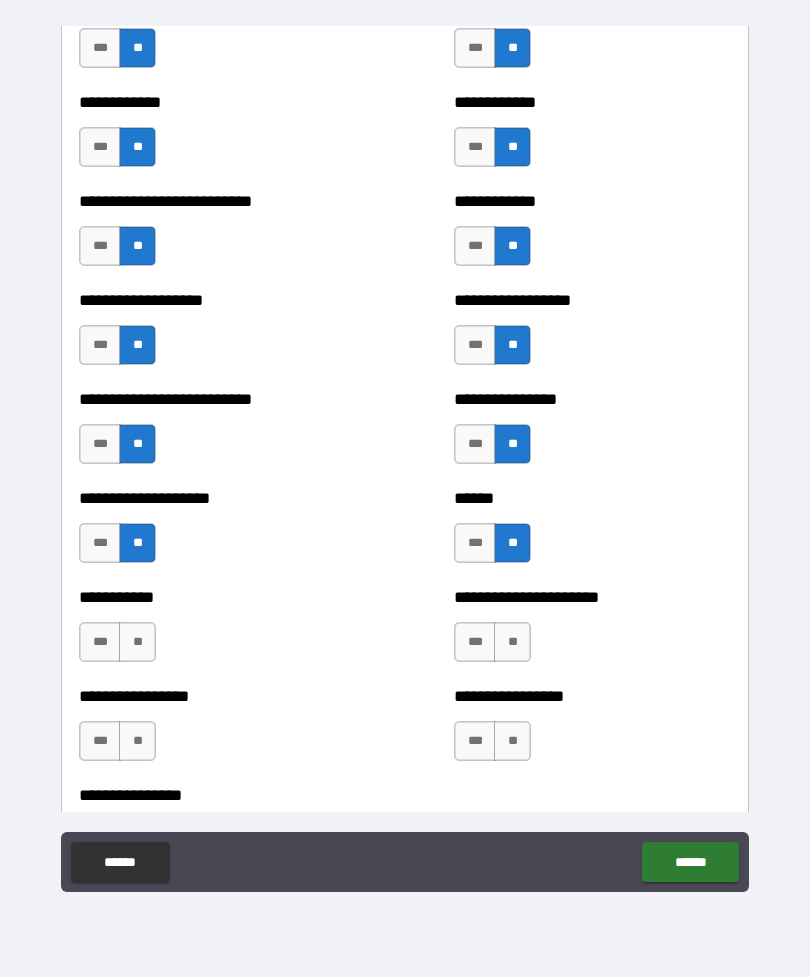 click on "**" at bounding box center (137, 642) 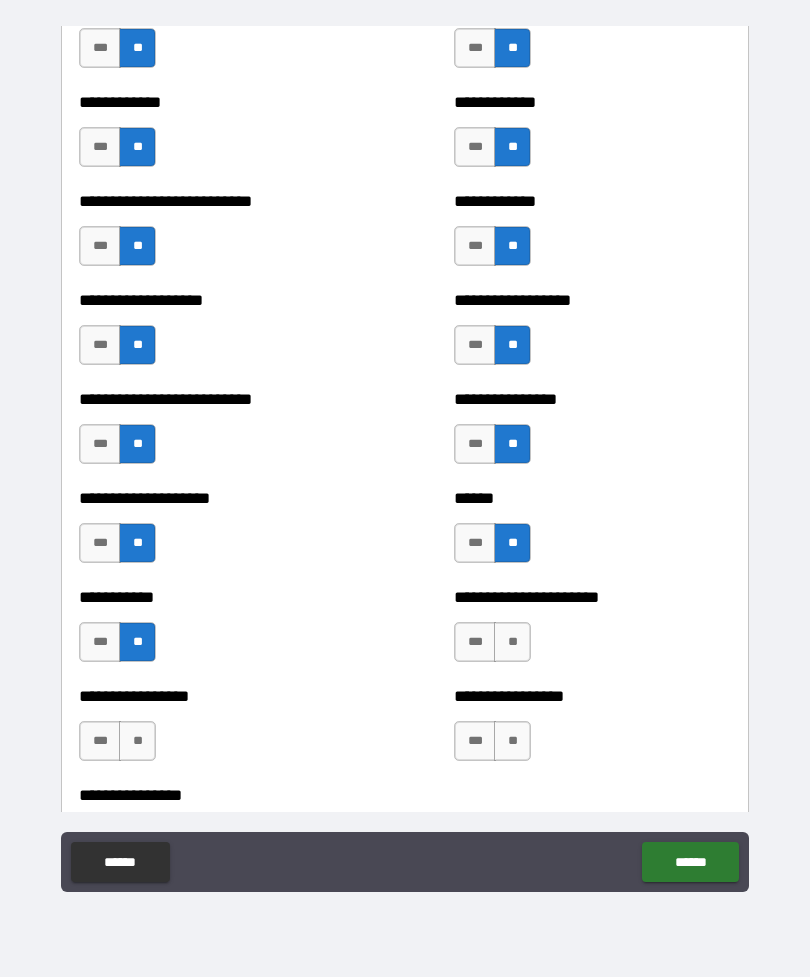 click on "**" at bounding box center (512, 642) 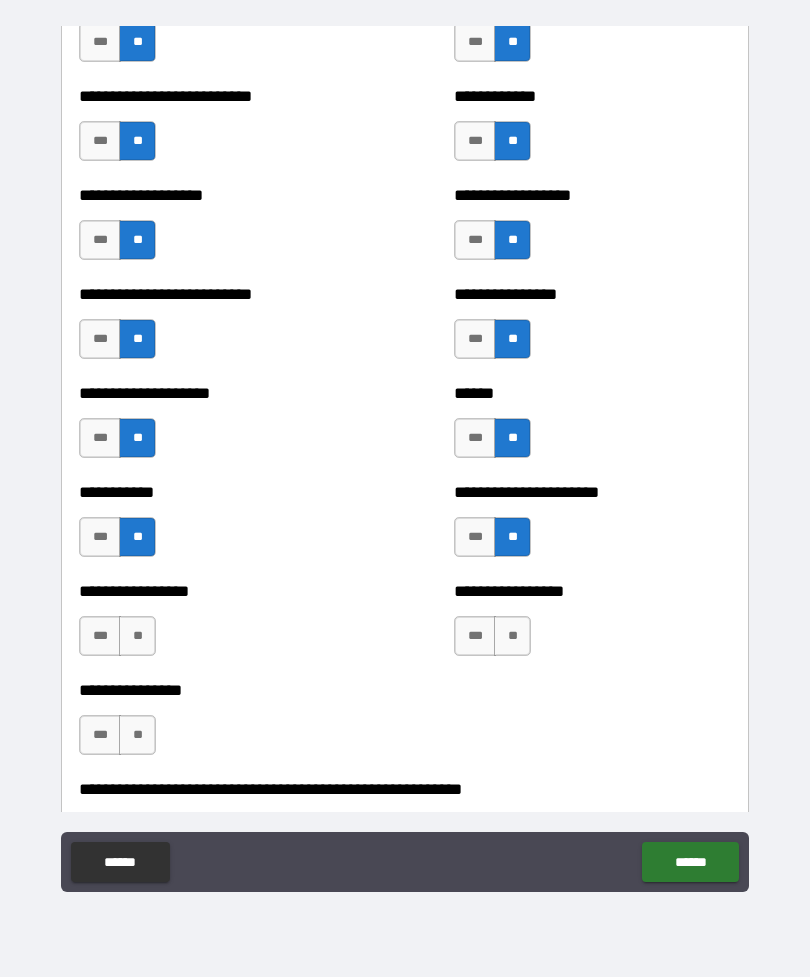 scroll, scrollTop: 5624, scrollLeft: 0, axis: vertical 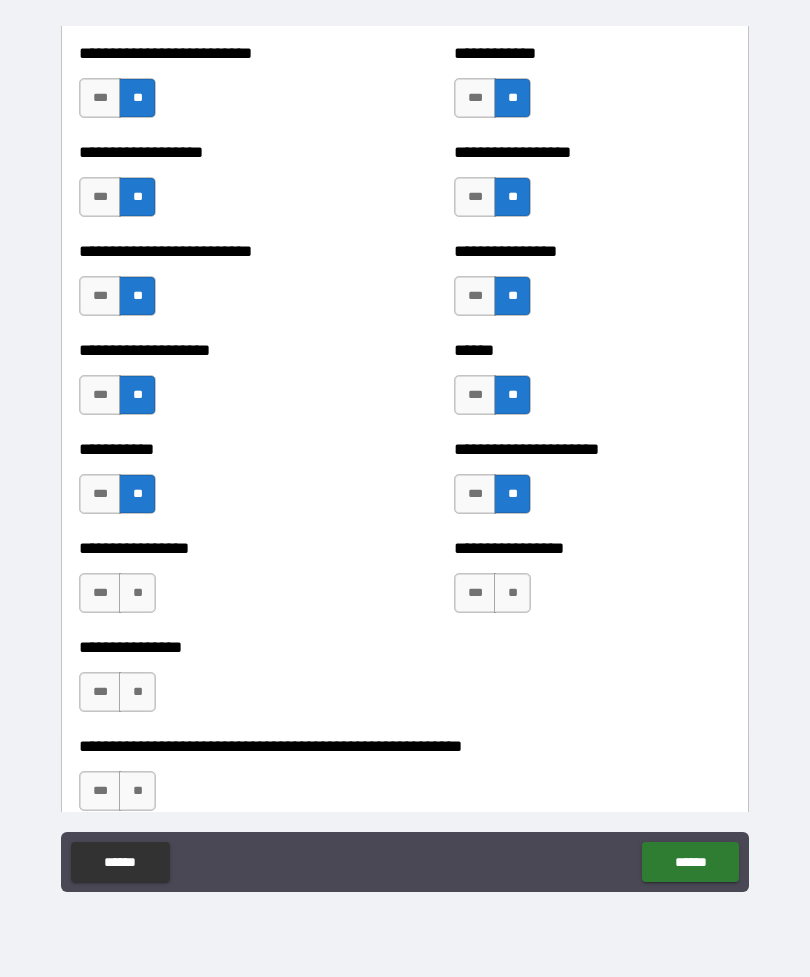 click on "**********" at bounding box center [217, 583] 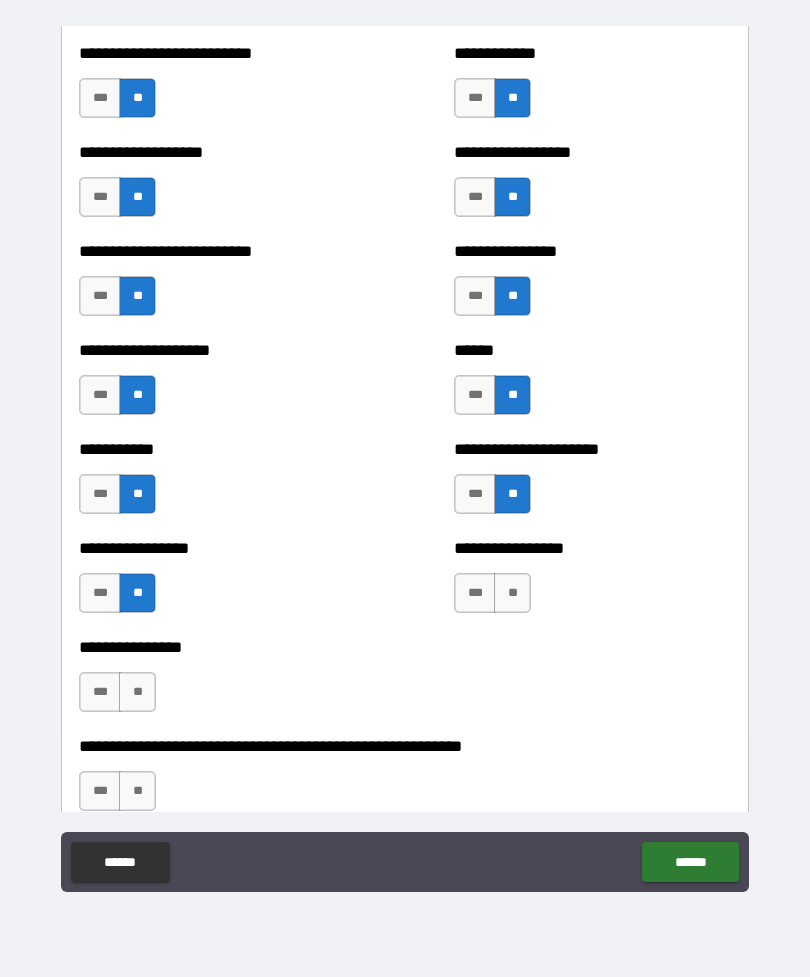 click on "**" at bounding box center (512, 593) 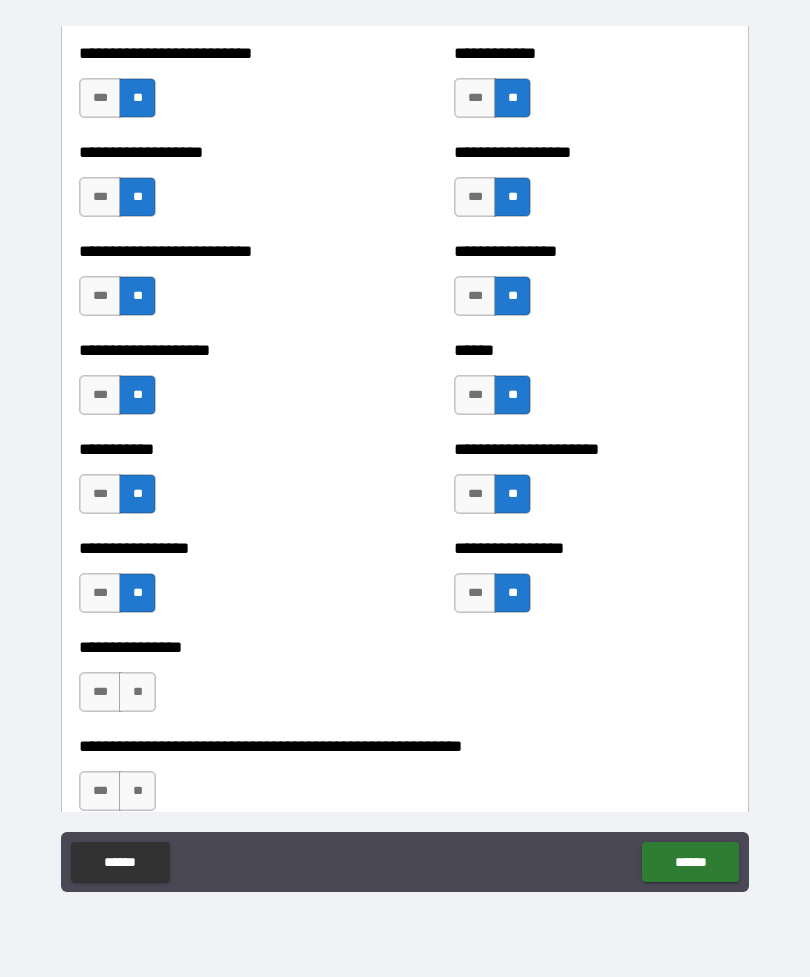 click on "**" at bounding box center [137, 692] 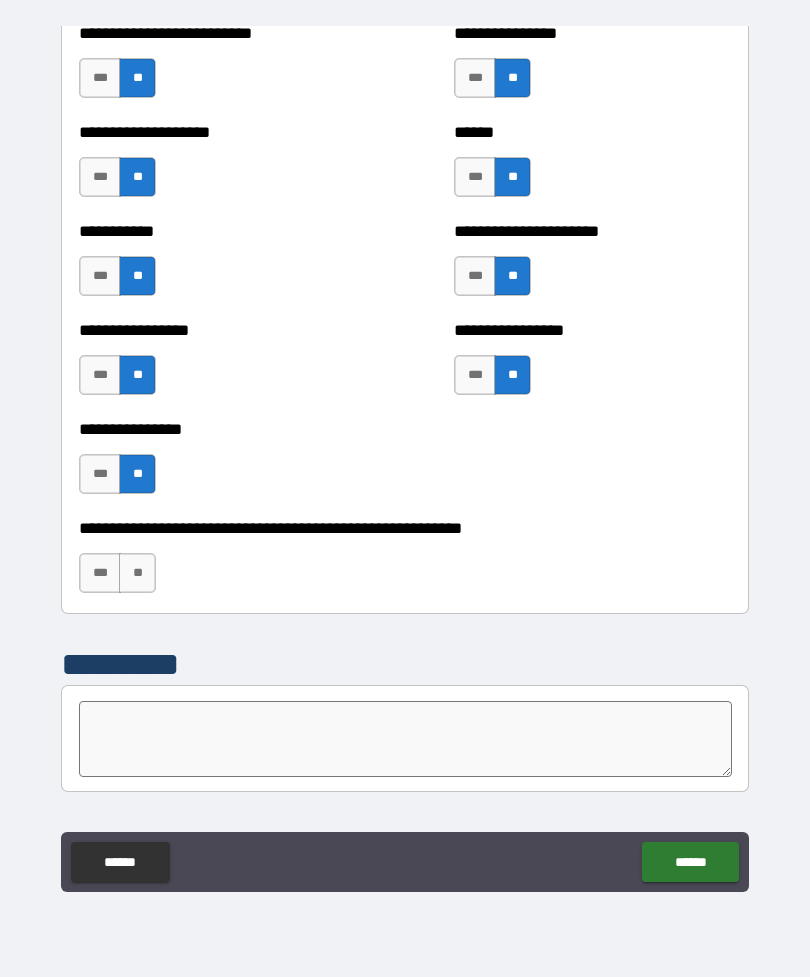 scroll, scrollTop: 5844, scrollLeft: 0, axis: vertical 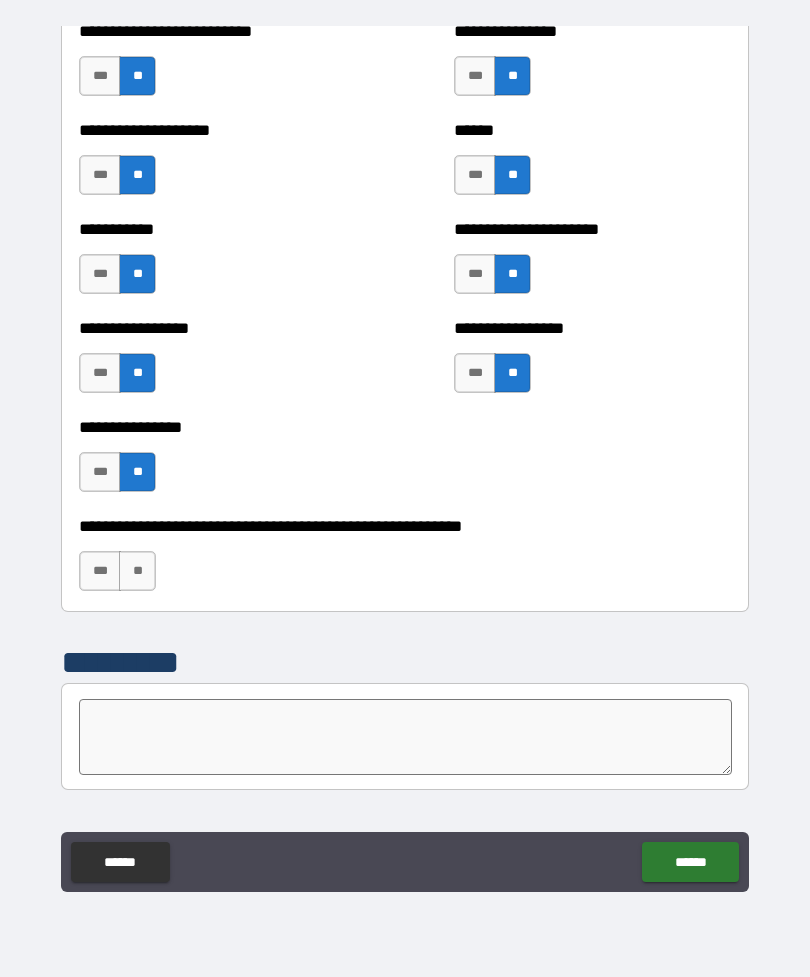 click on "**" at bounding box center [137, 571] 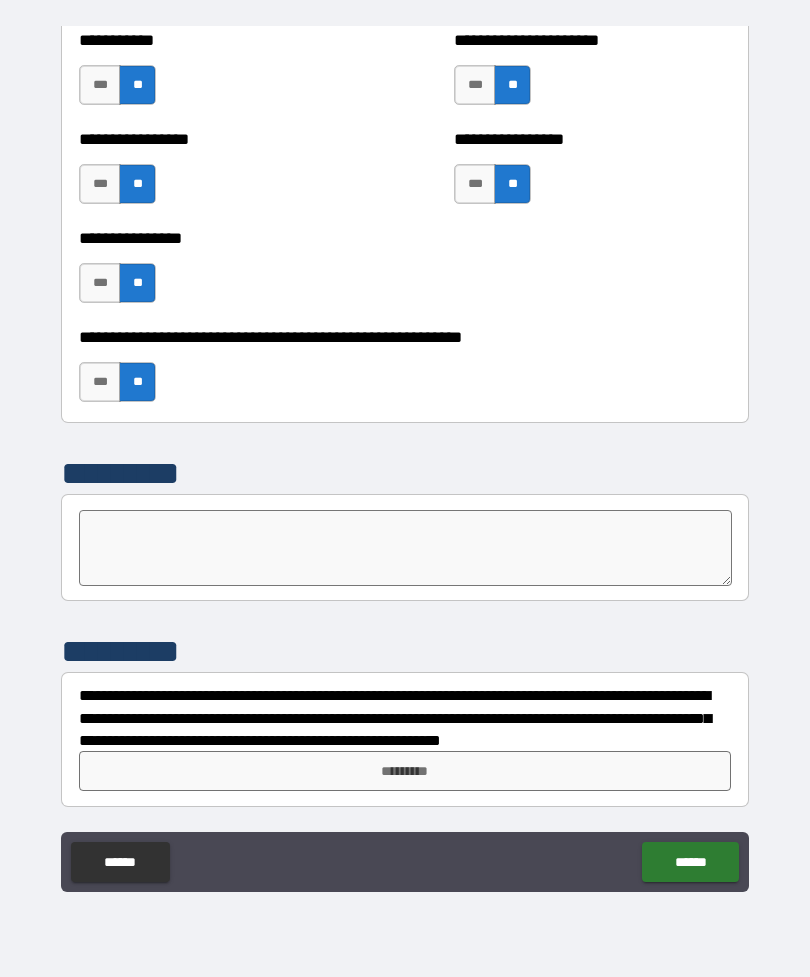 scroll, scrollTop: 6033, scrollLeft: 0, axis: vertical 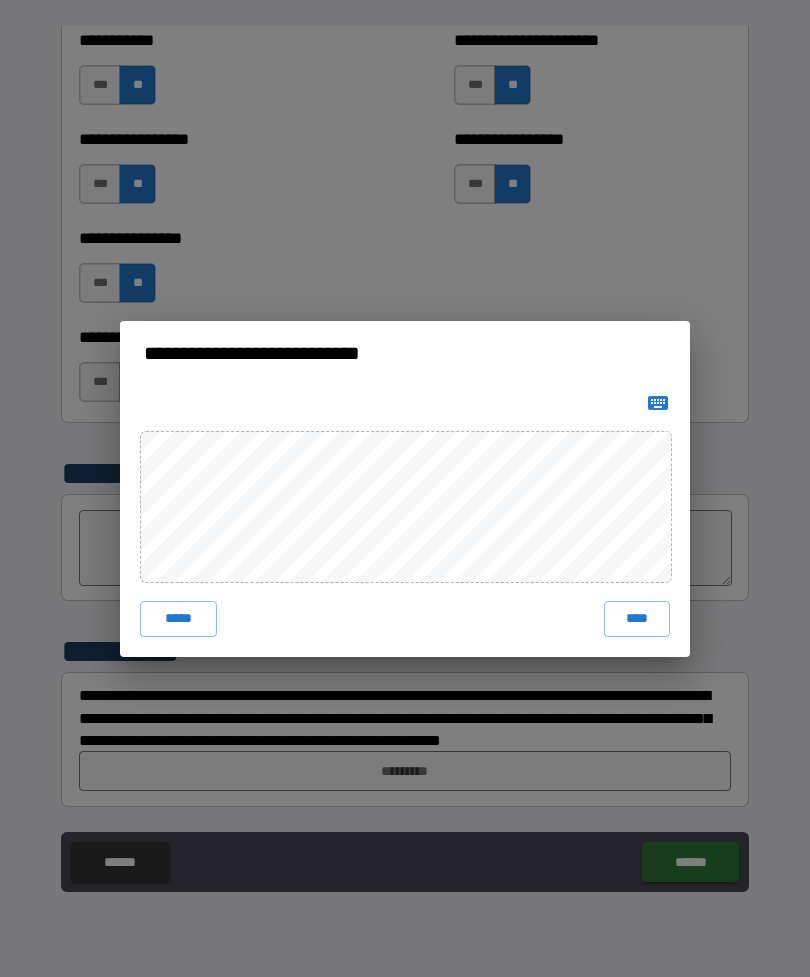 click on "****" at bounding box center (637, 619) 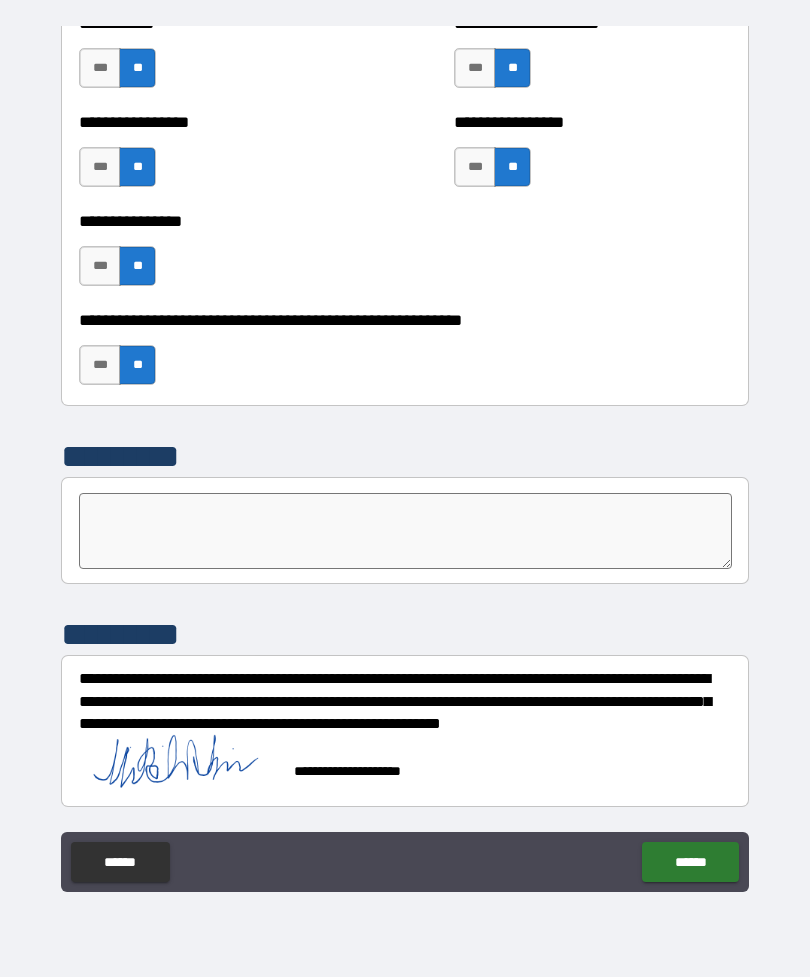 scroll, scrollTop: 6050, scrollLeft: 0, axis: vertical 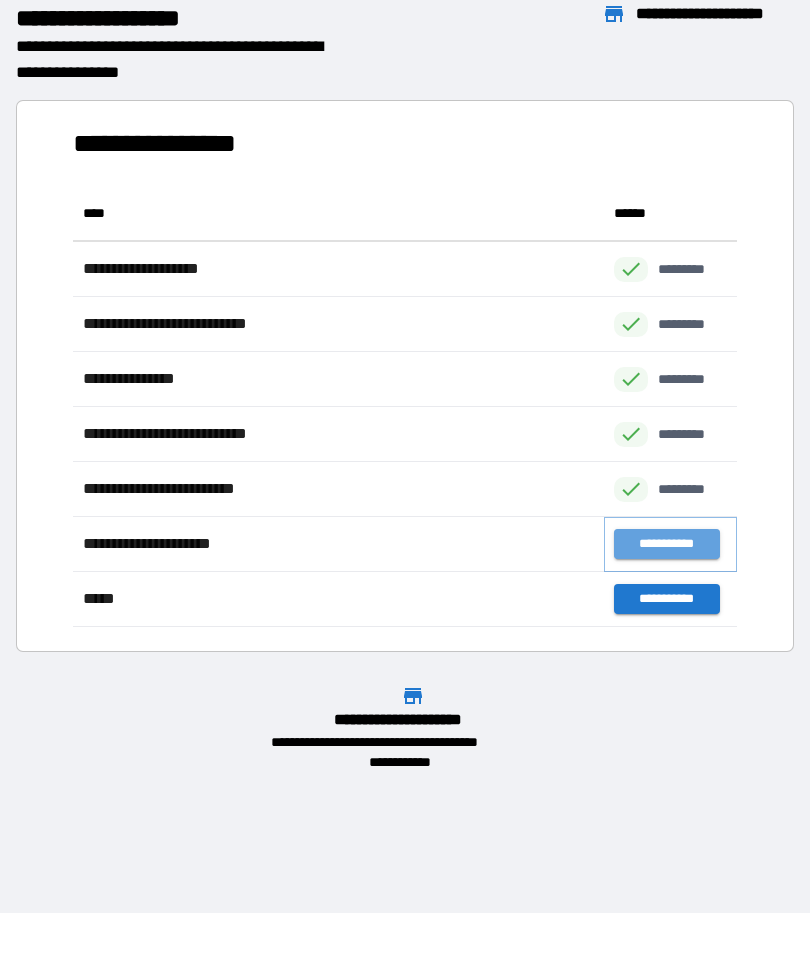 click on "**********" at bounding box center (666, 544) 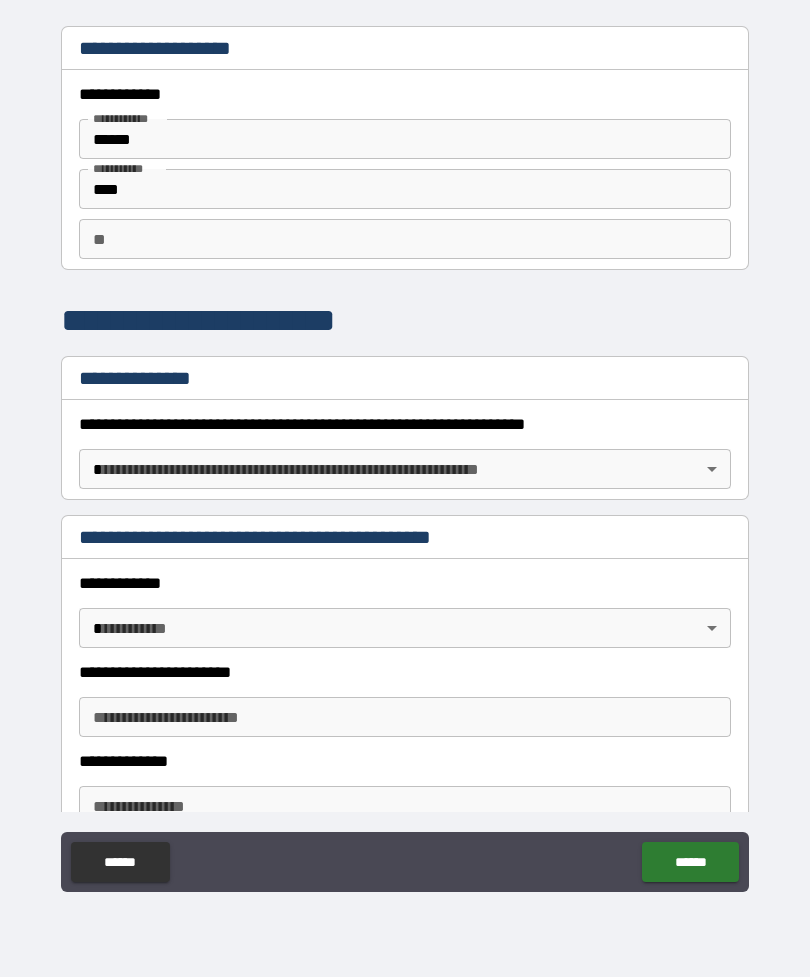 click on "**********" at bounding box center [405, 456] 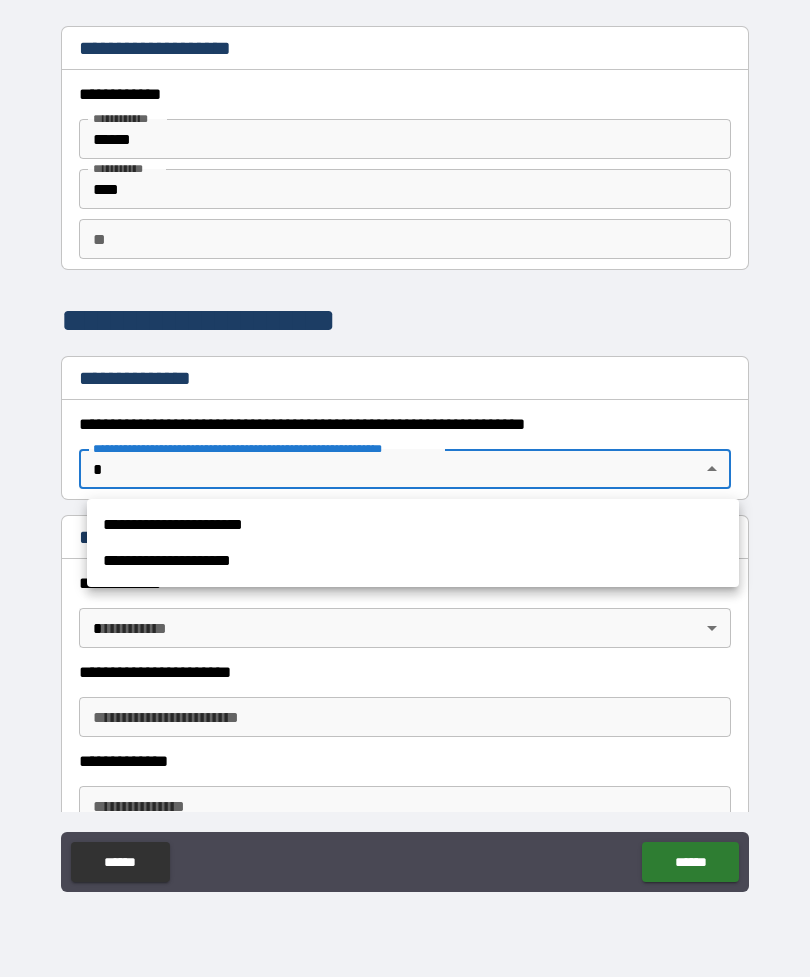 click on "**********" at bounding box center (413, 525) 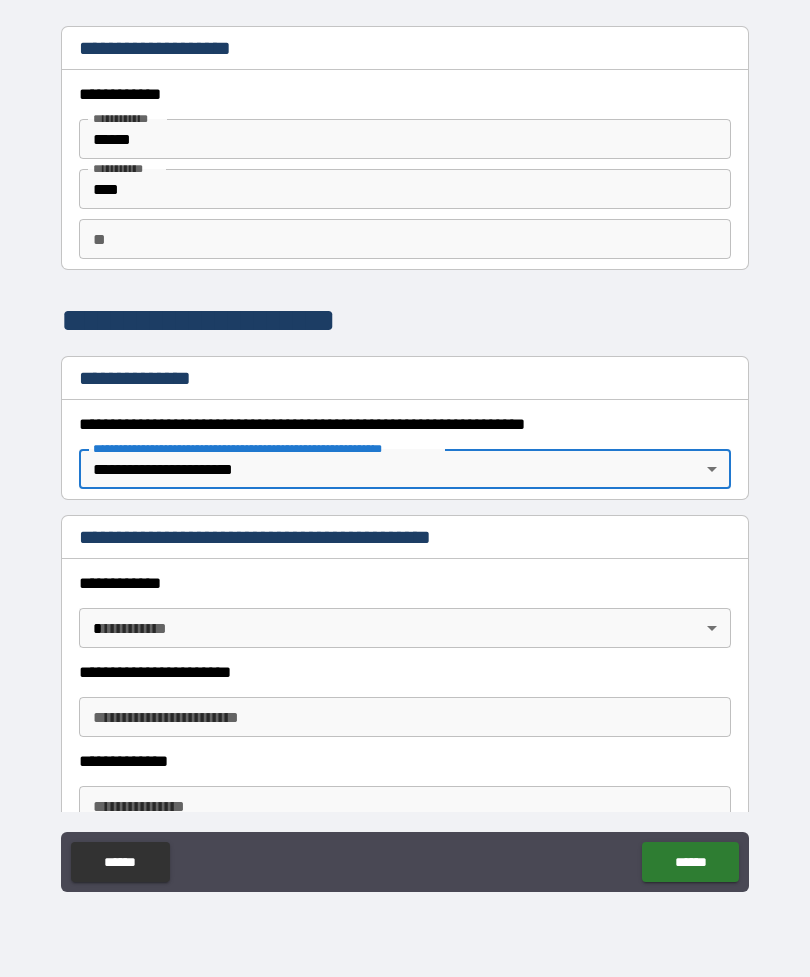 click on "**********" at bounding box center (405, 459) 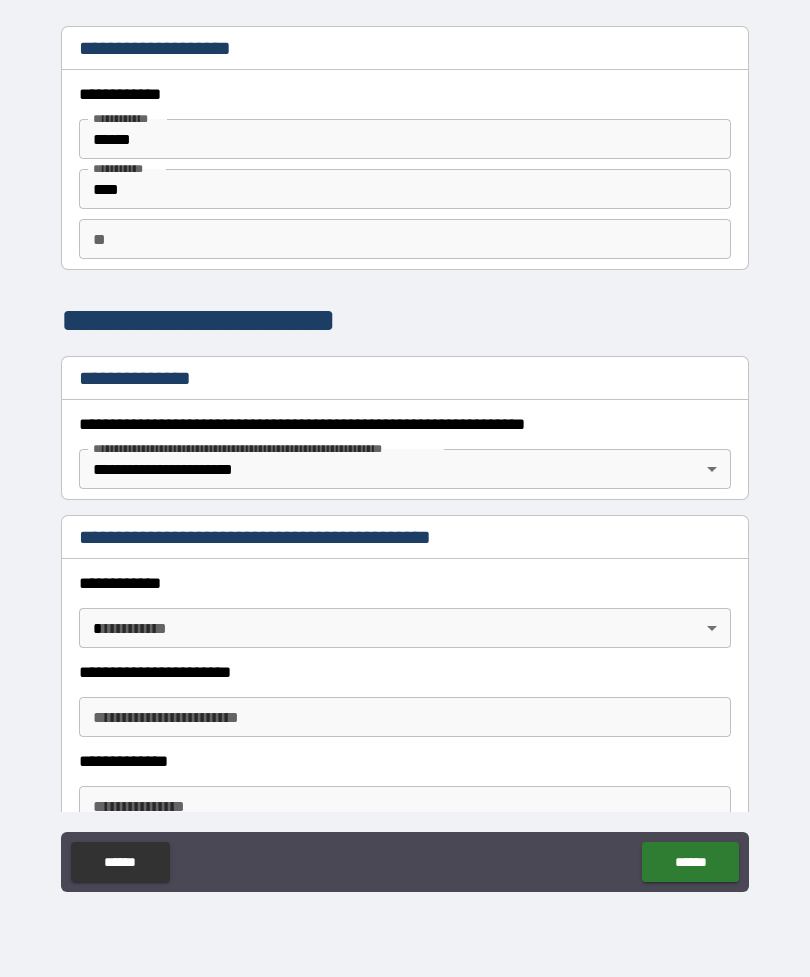 click on "**********" at bounding box center [405, 456] 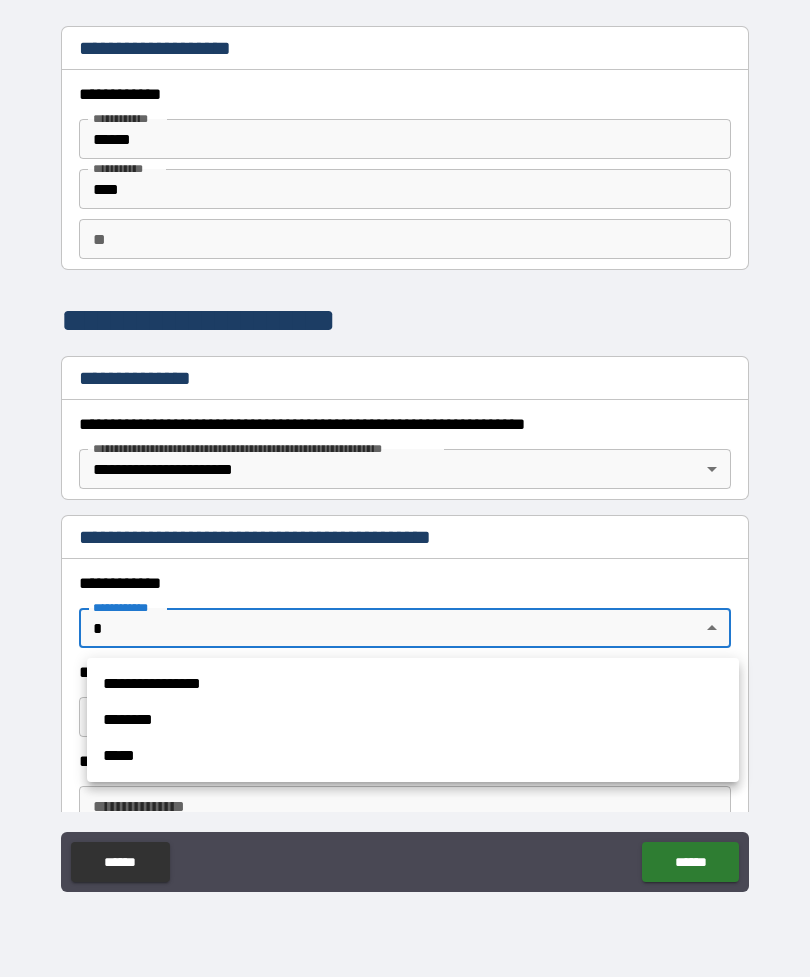 click on "**********" at bounding box center [413, 684] 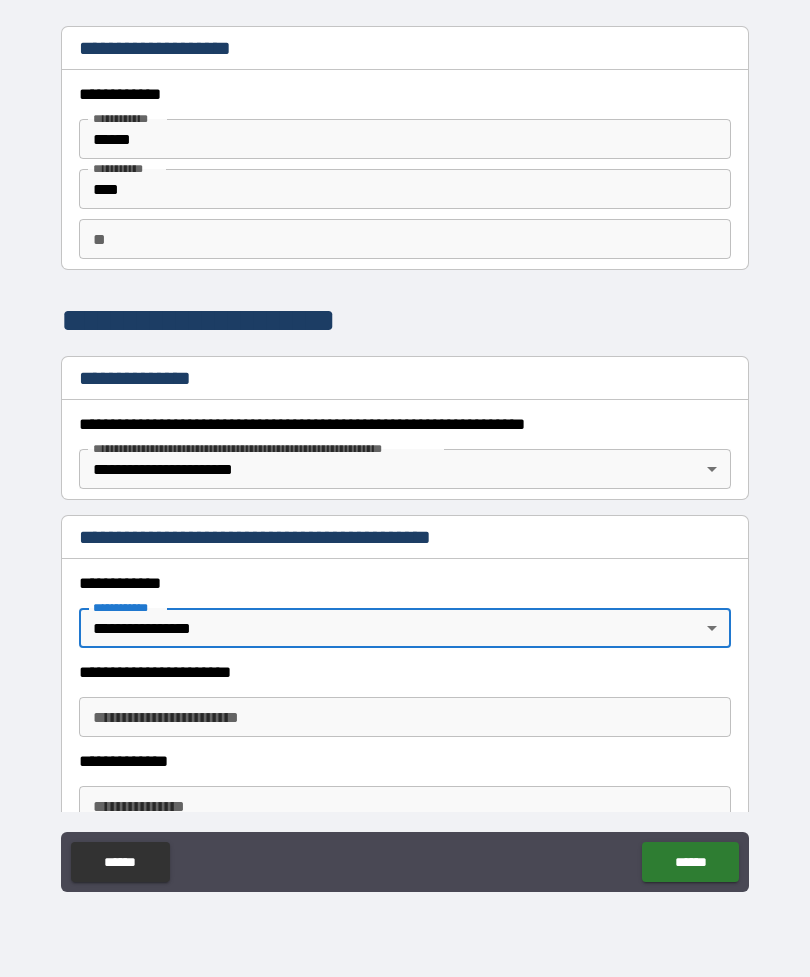click on "**********" at bounding box center (405, 717) 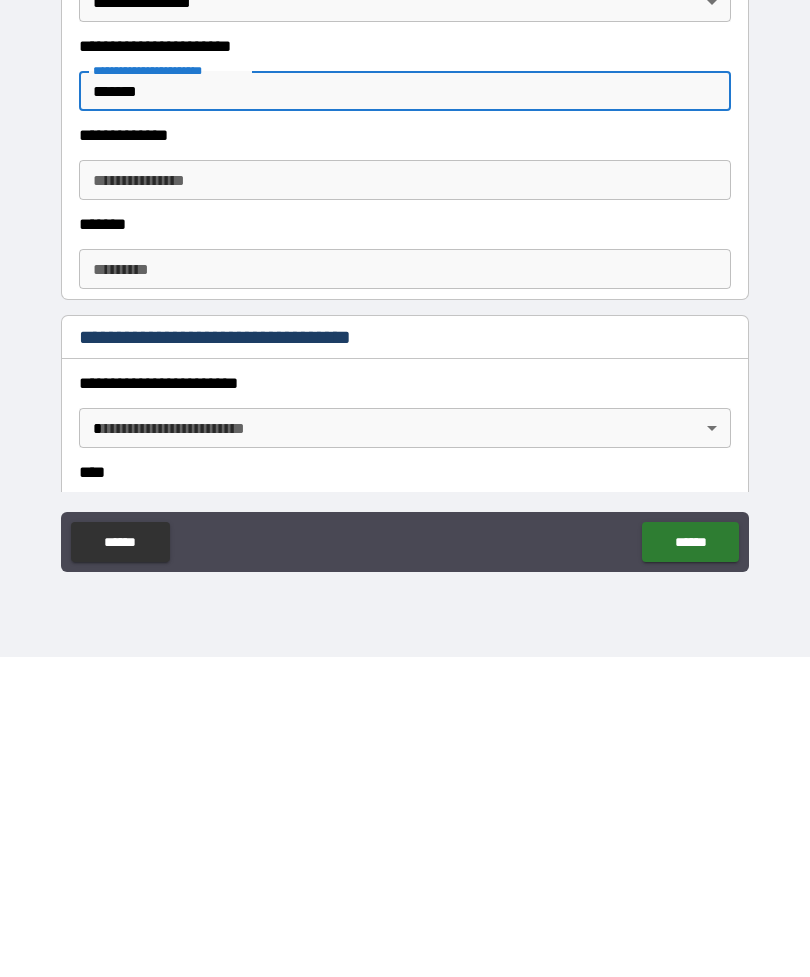 scroll, scrollTop: 307, scrollLeft: 0, axis: vertical 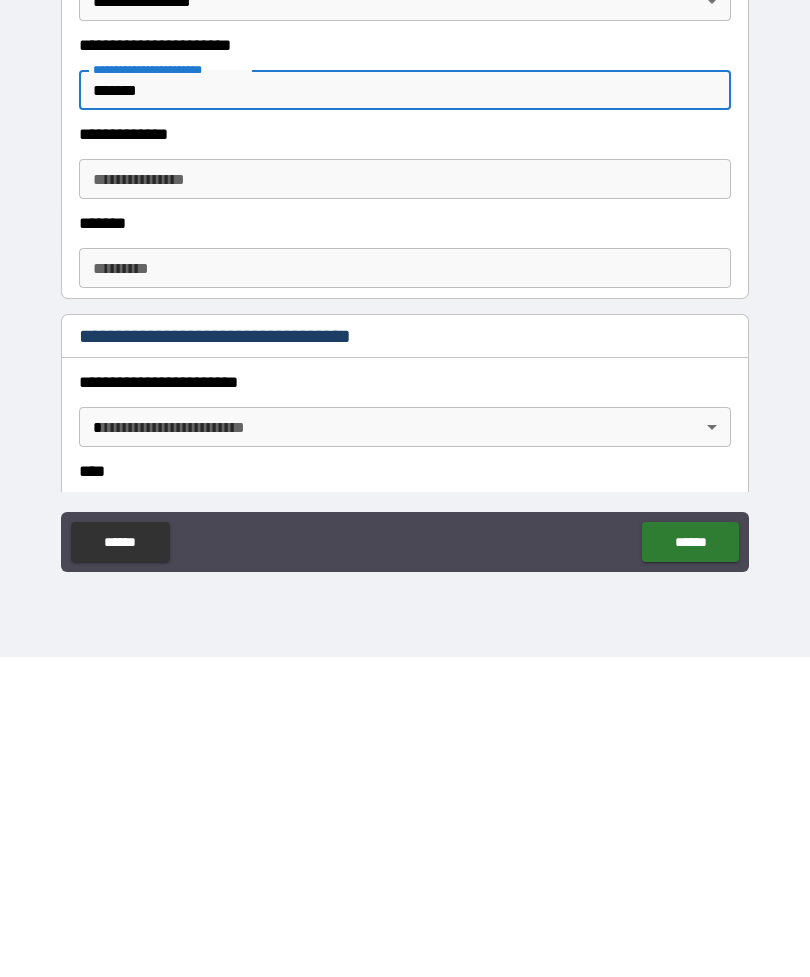 type on "*******" 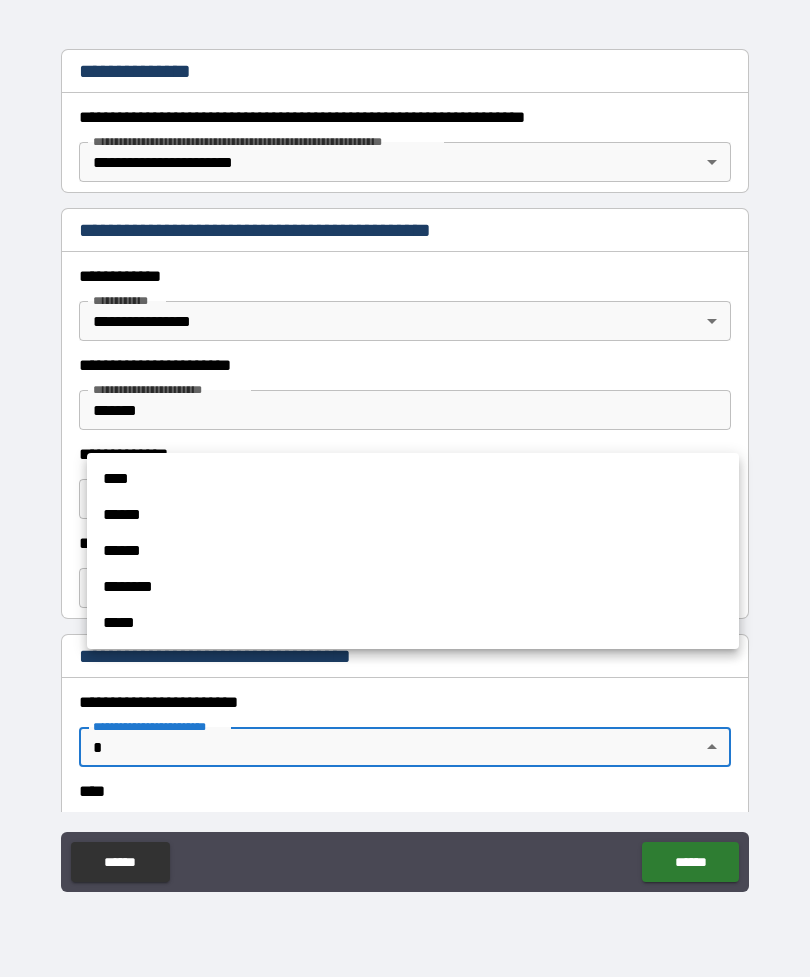 click on "******" at bounding box center (413, 515) 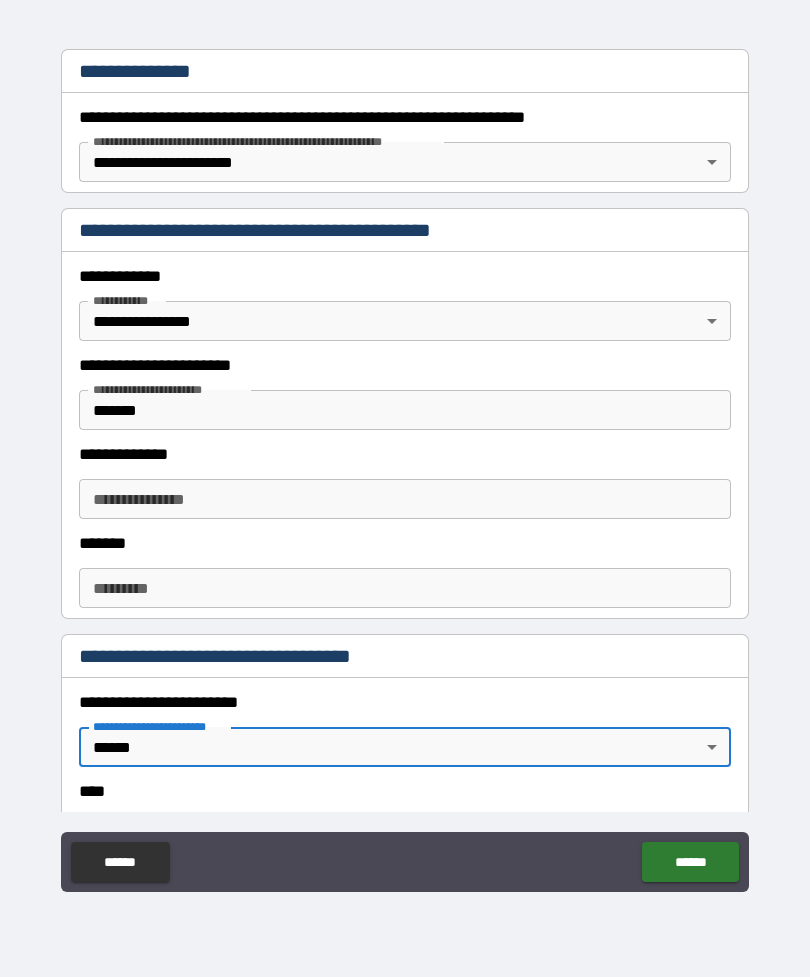 type on "*" 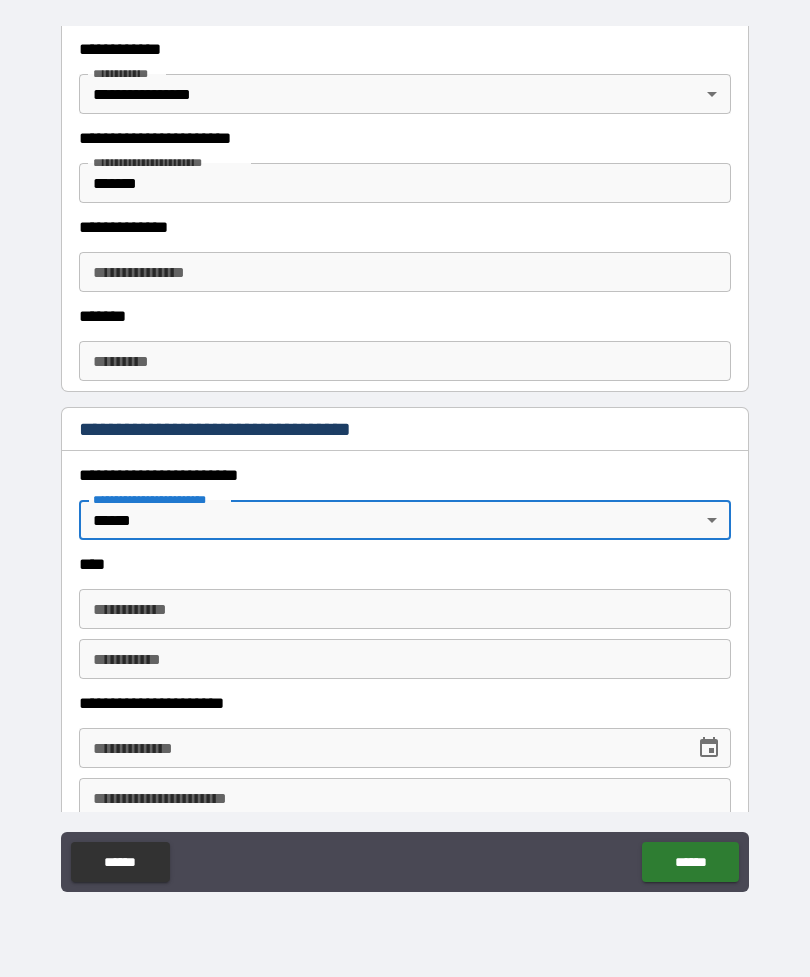 scroll, scrollTop: 552, scrollLeft: 0, axis: vertical 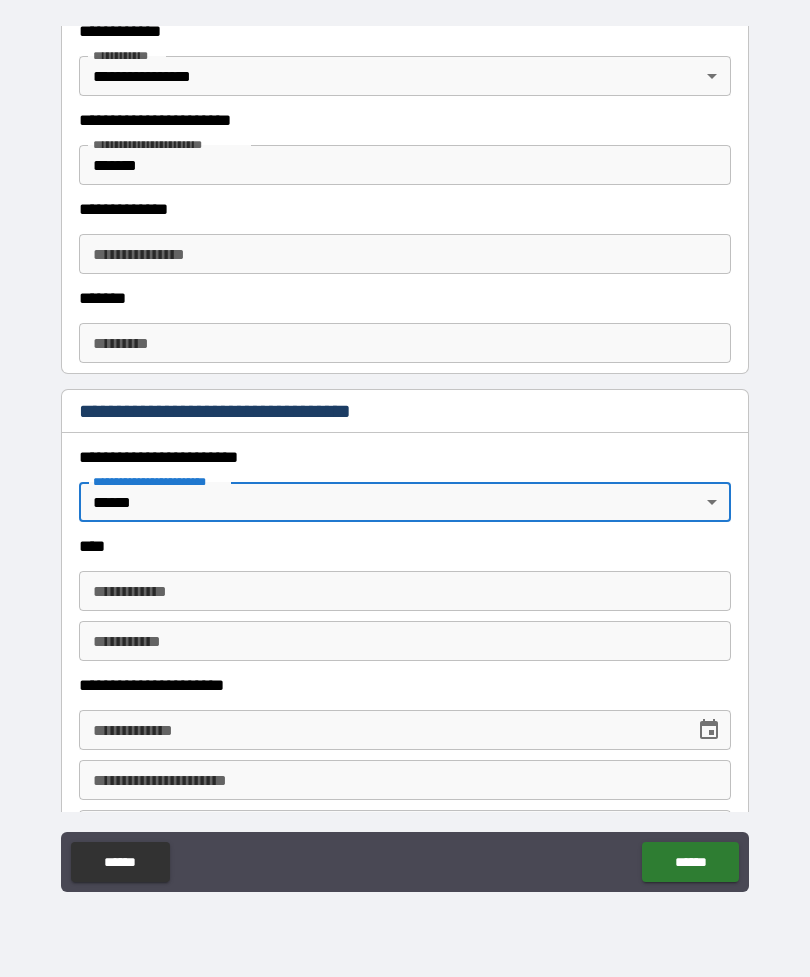 click on "**********" at bounding box center [405, 591] 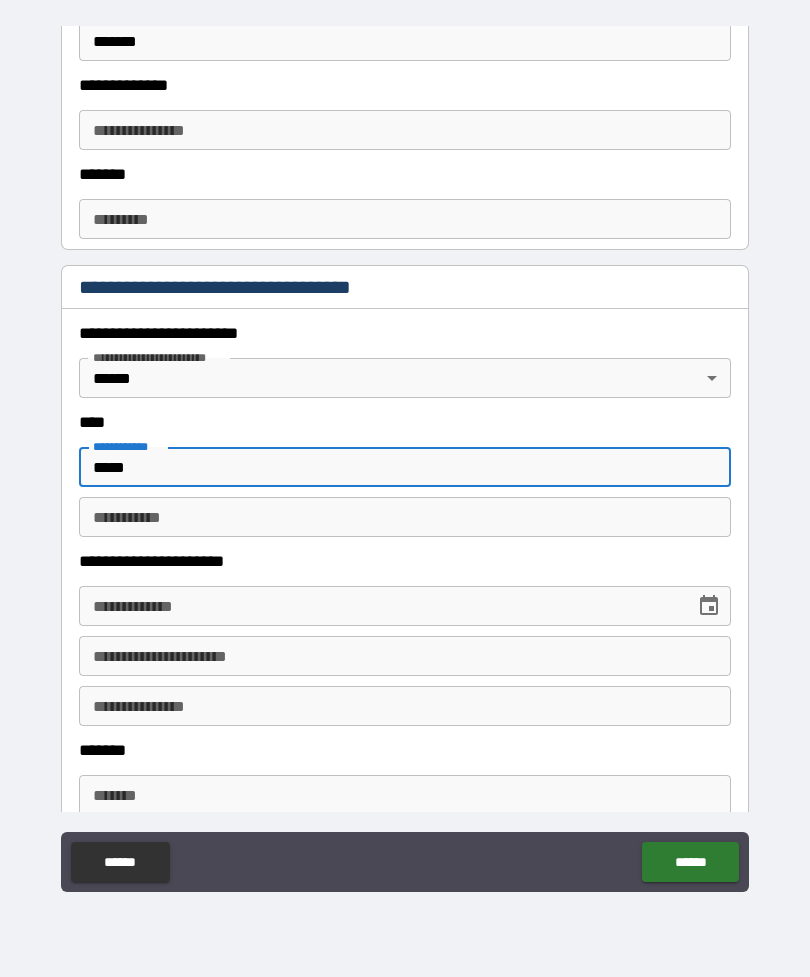 scroll, scrollTop: 704, scrollLeft: 0, axis: vertical 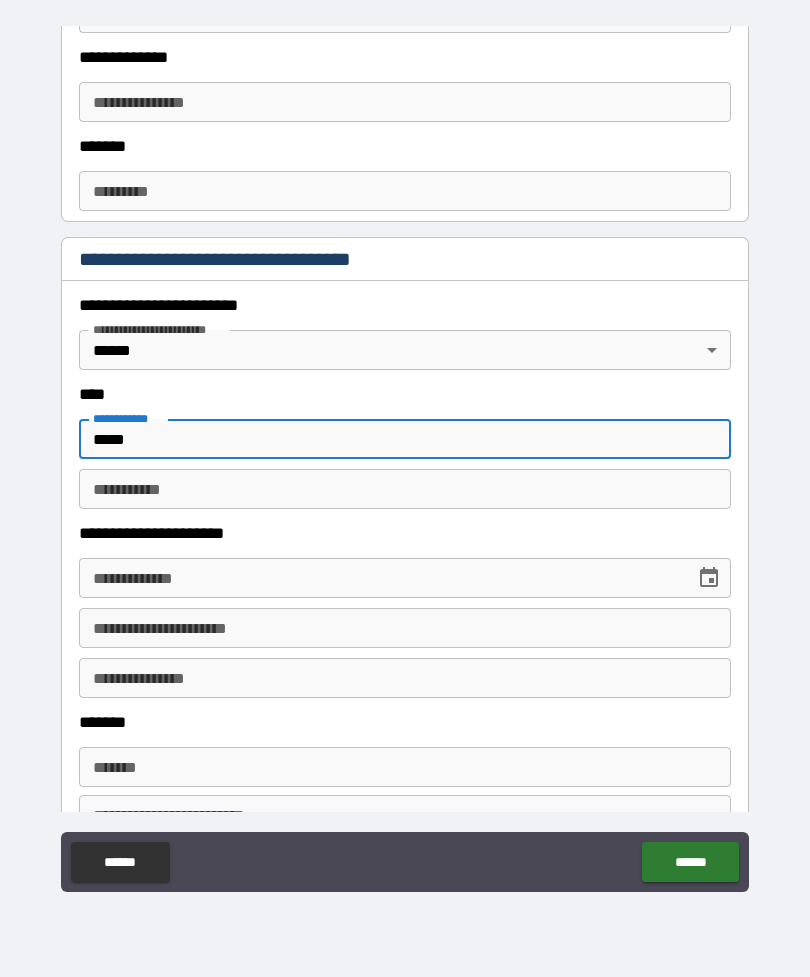 type on "*****" 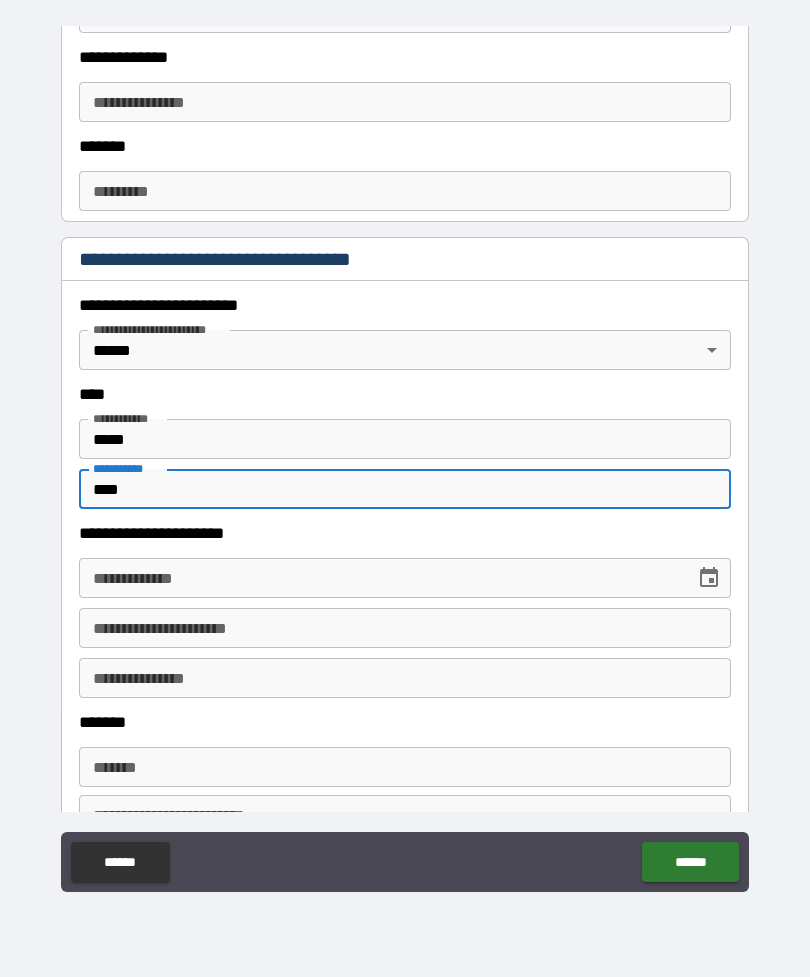type on "****" 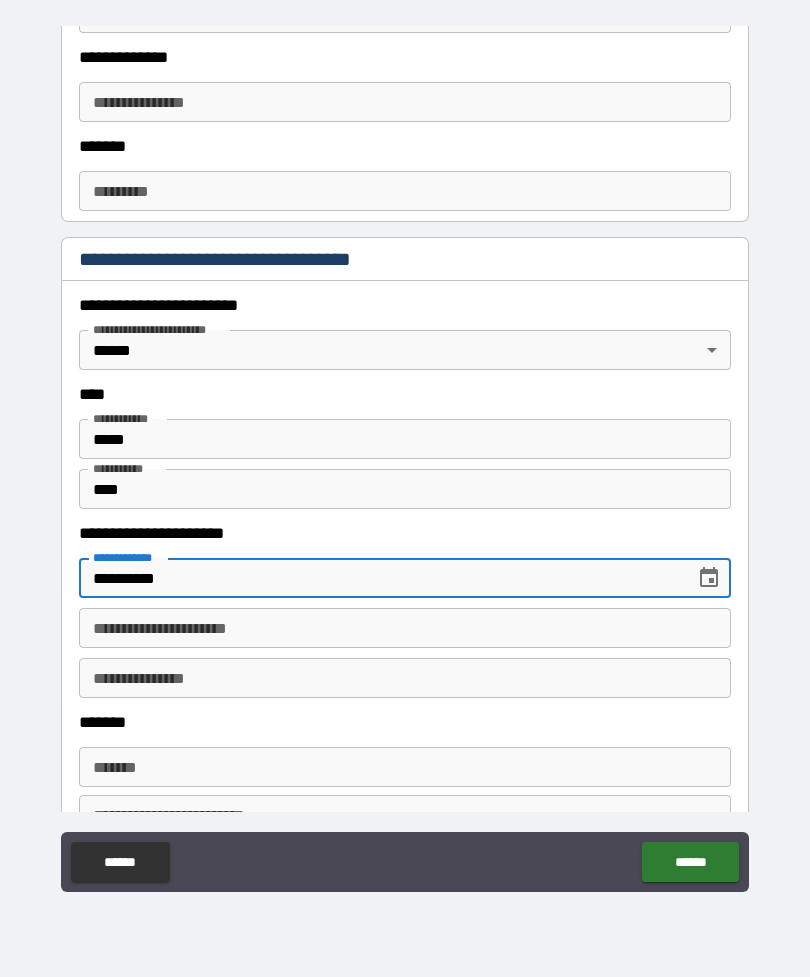 type on "**********" 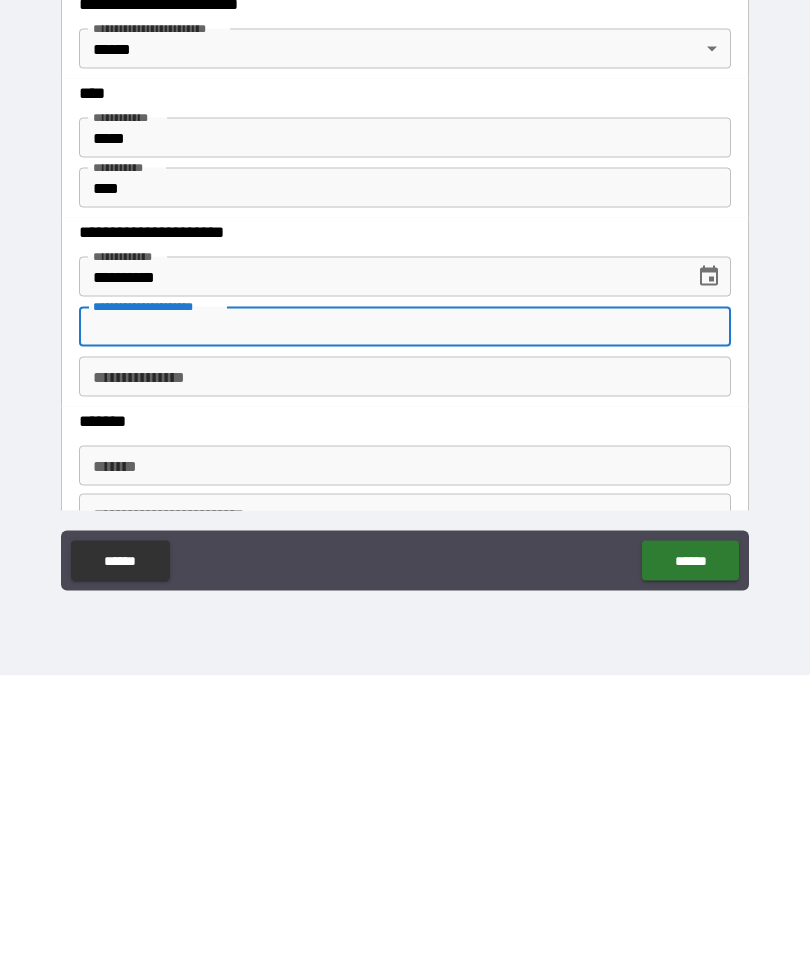 click on "*******" at bounding box center [405, 767] 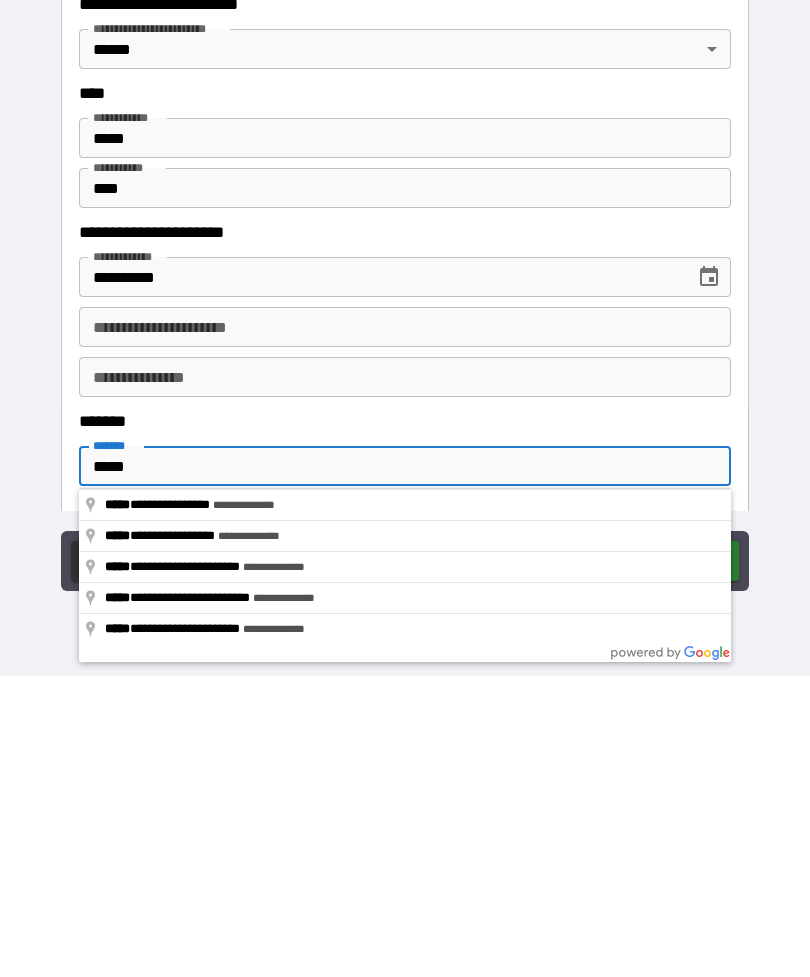 type on "*****" 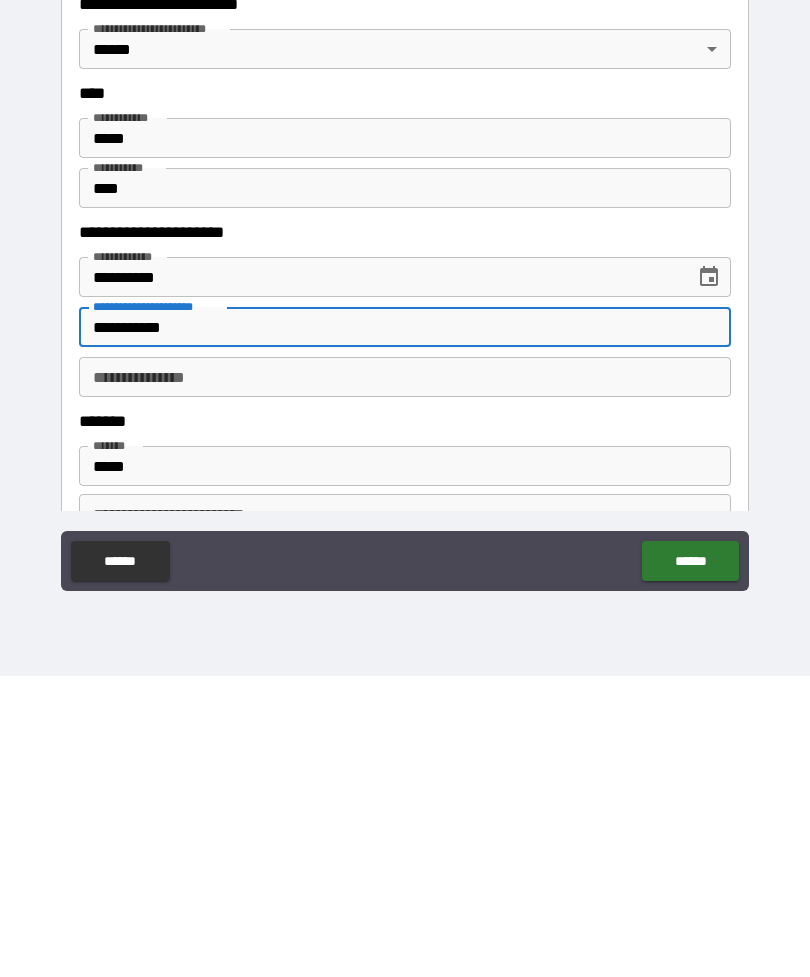 type on "**********" 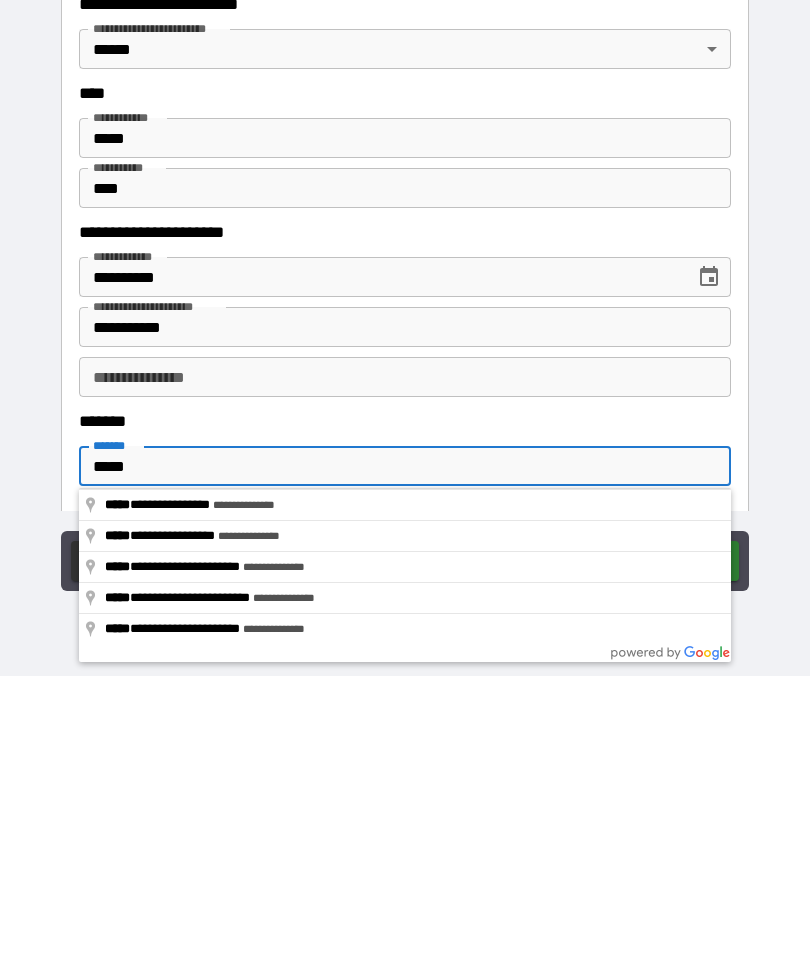 type on "**********" 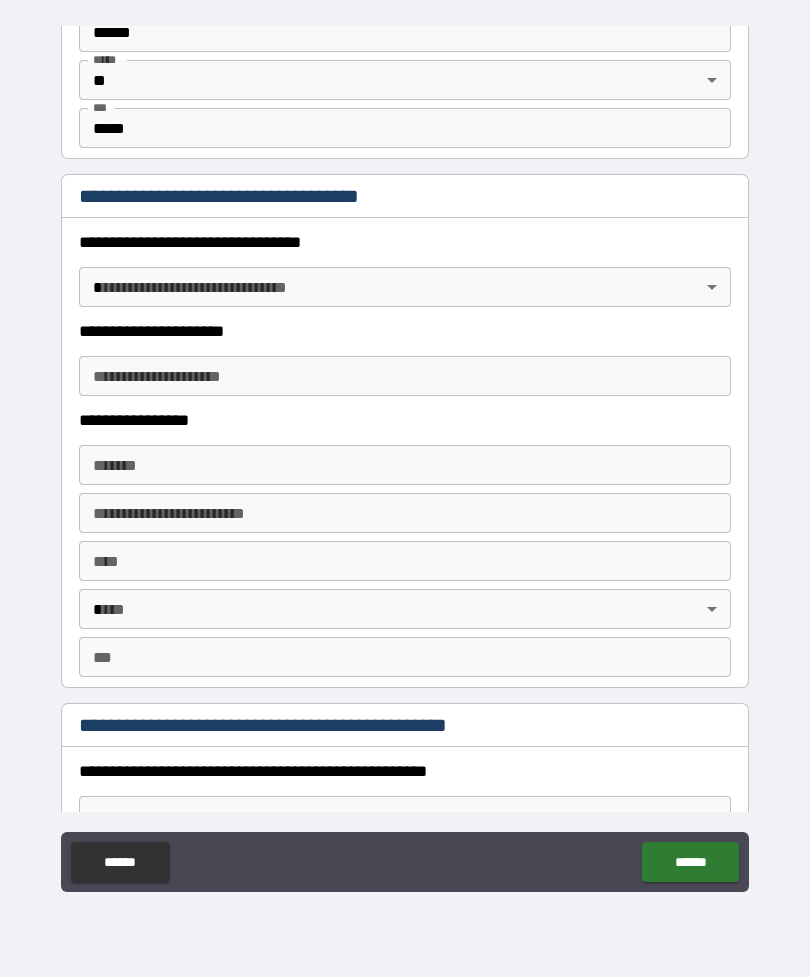 scroll, scrollTop: 1536, scrollLeft: 0, axis: vertical 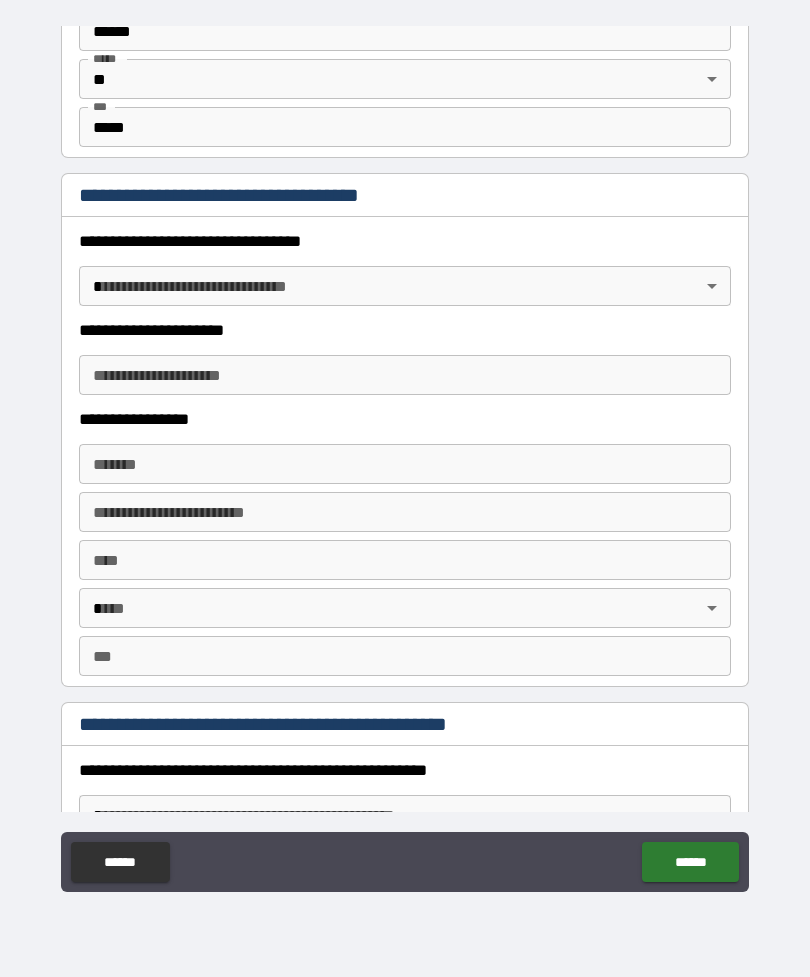 click on "**********" at bounding box center [405, 456] 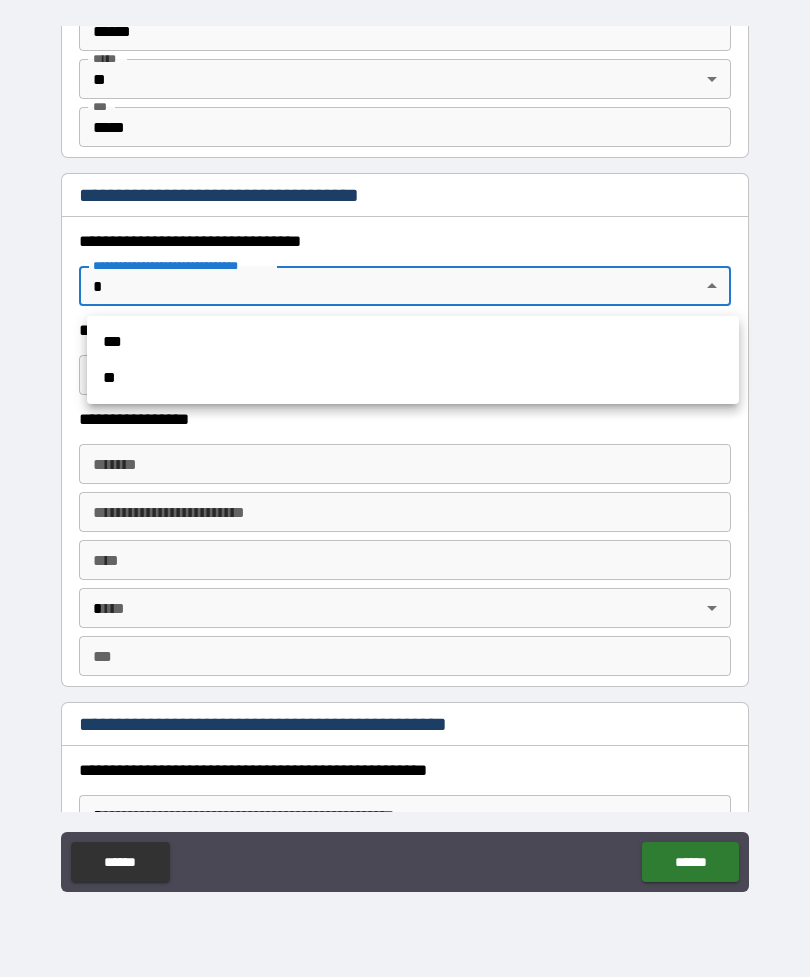 click on "***" at bounding box center [413, 342] 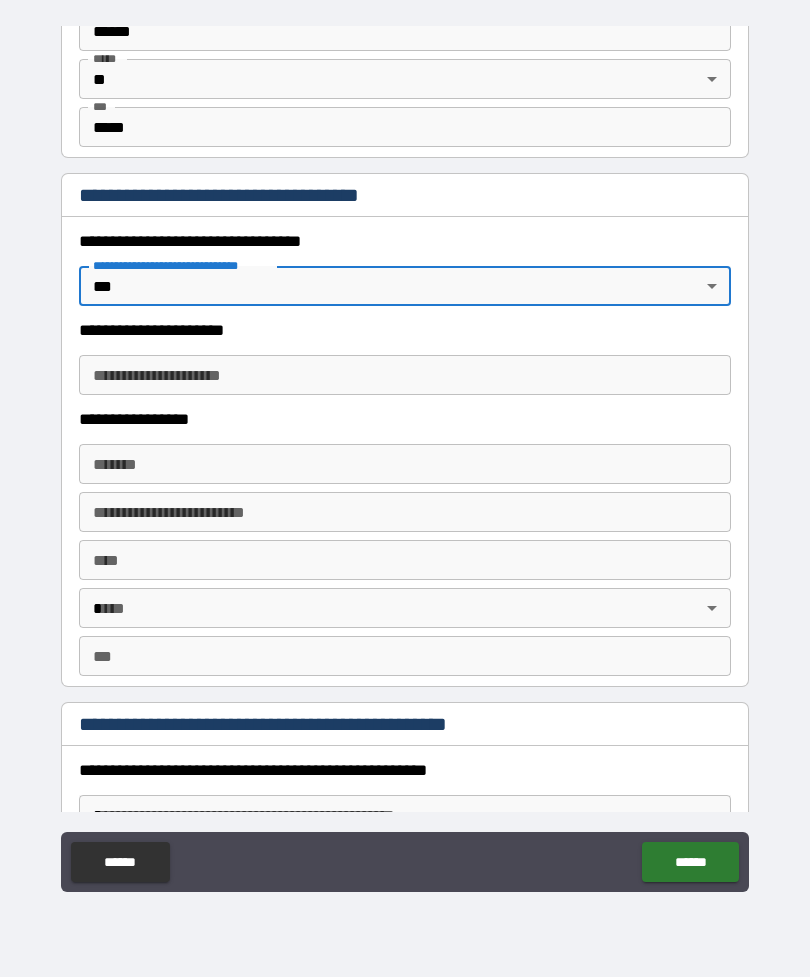click on "**********" at bounding box center [405, 375] 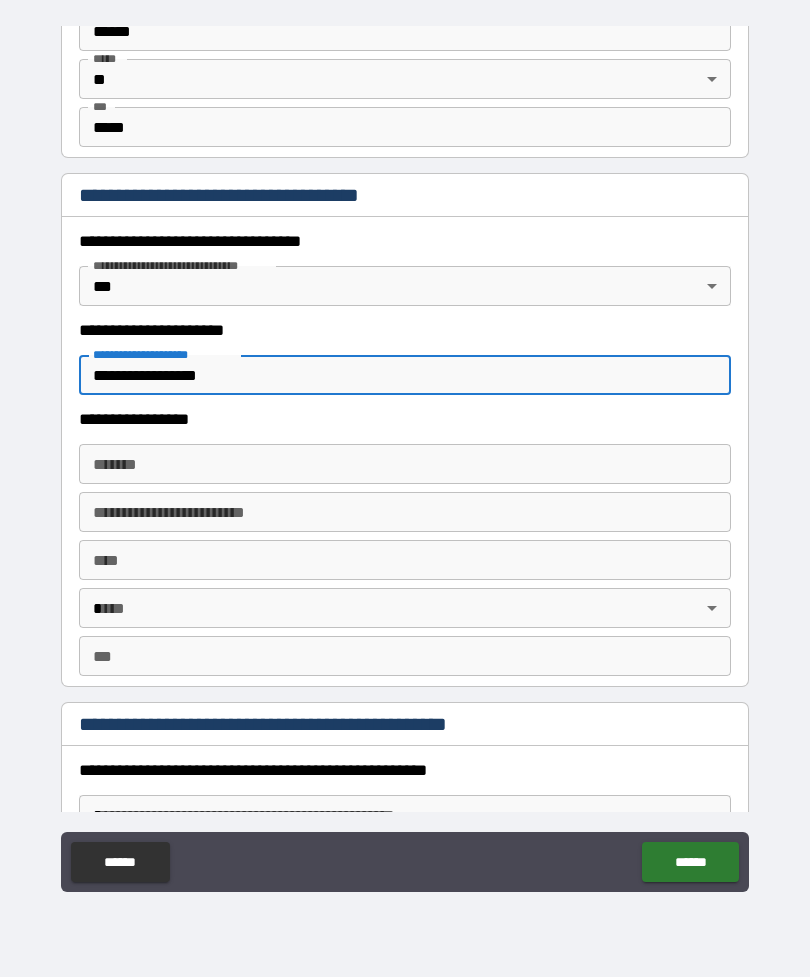 type on "**********" 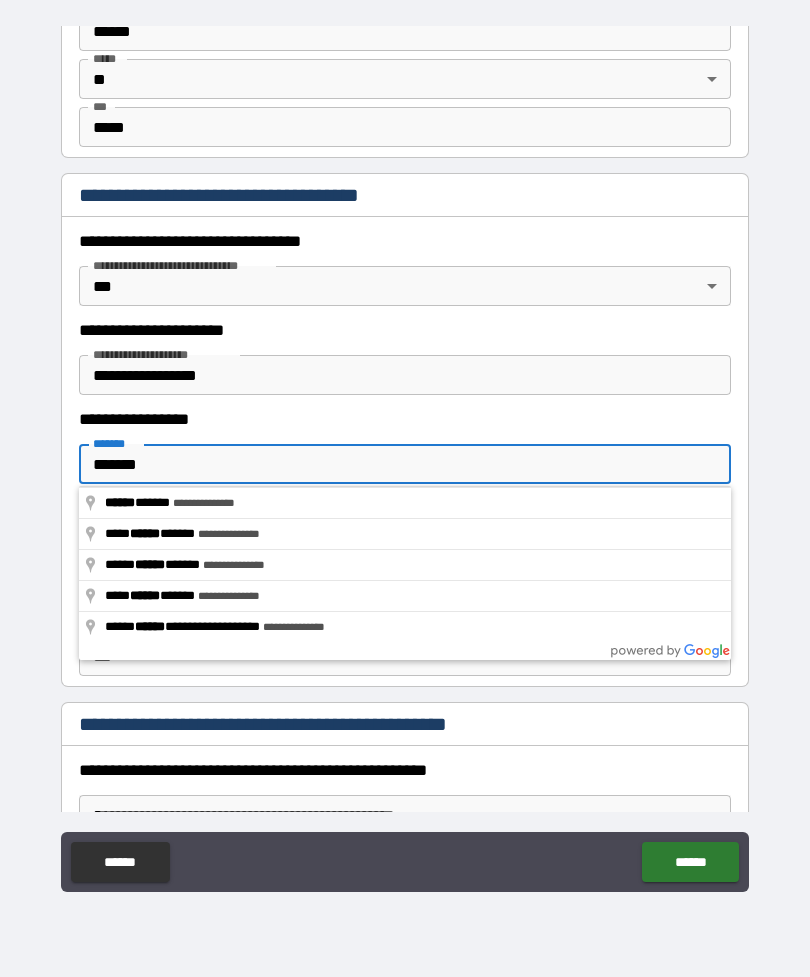 type on "******" 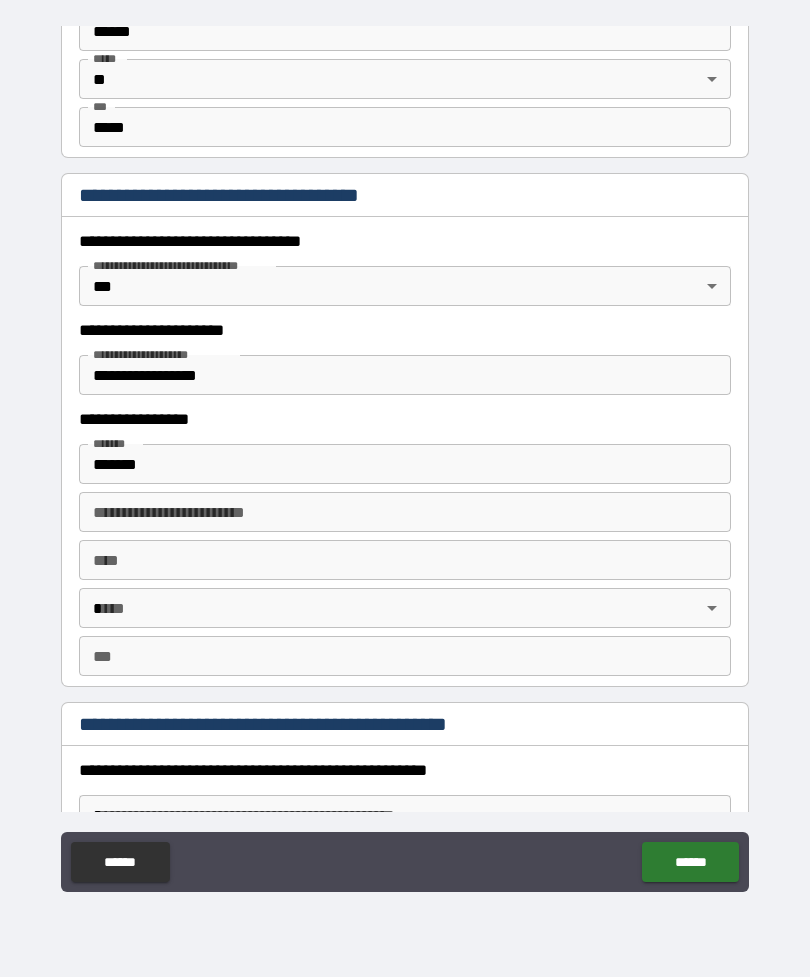 type on "******" 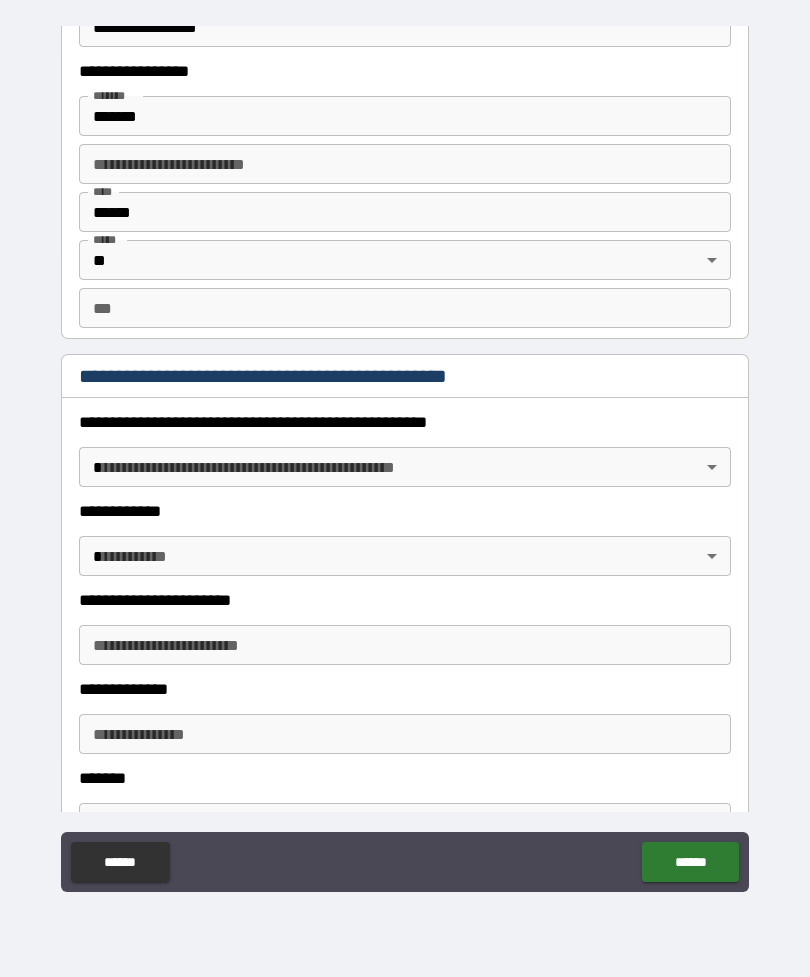 scroll, scrollTop: 1885, scrollLeft: 0, axis: vertical 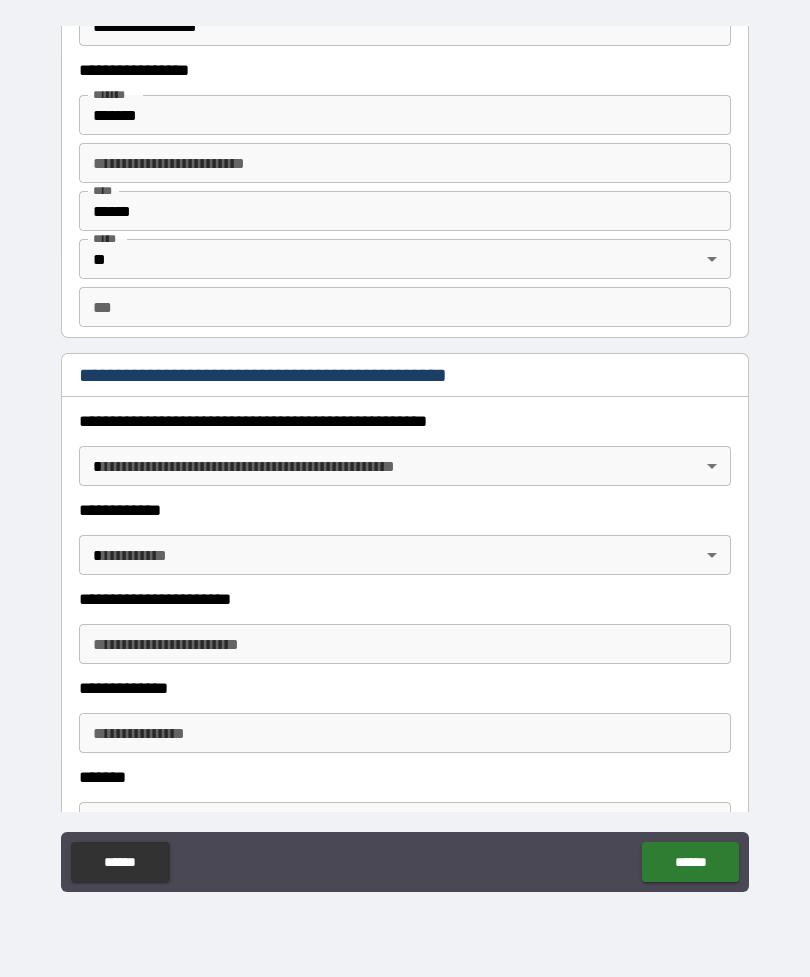 click on "**********" at bounding box center (405, 456) 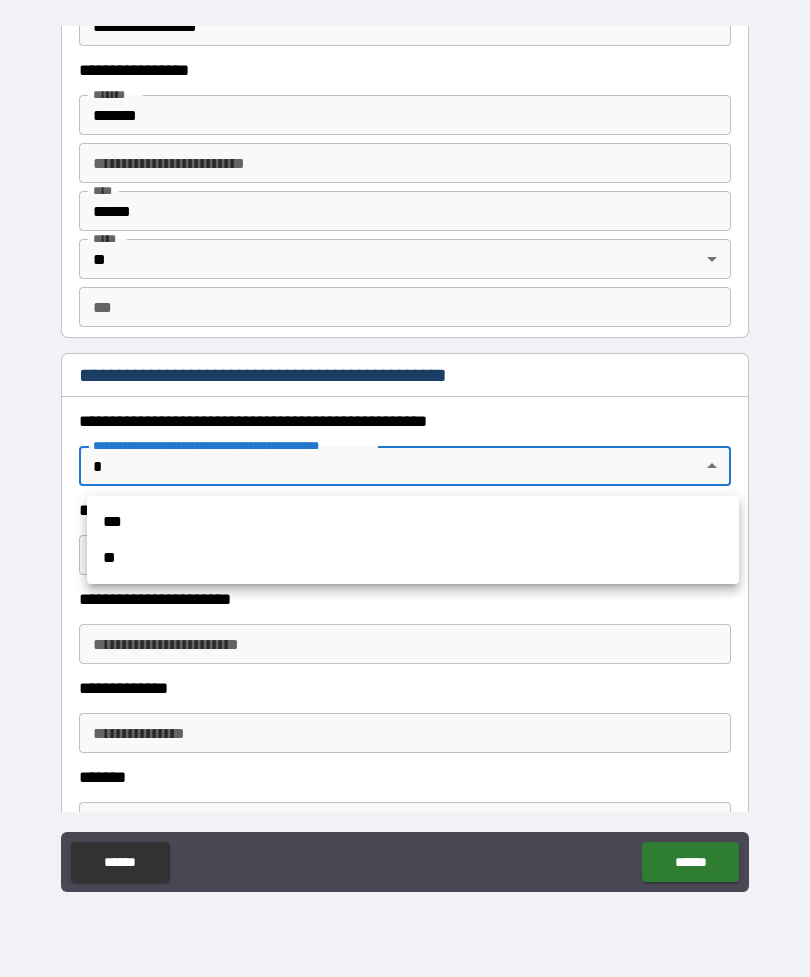 click on "***" at bounding box center (413, 522) 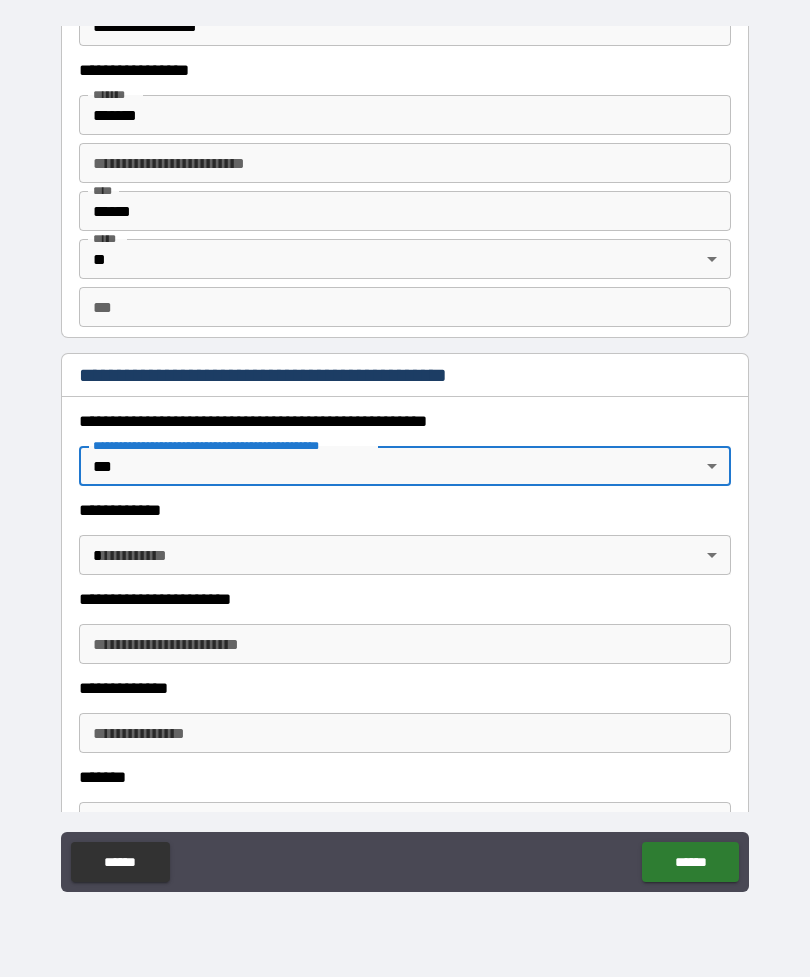 click on "**********" at bounding box center (405, 456) 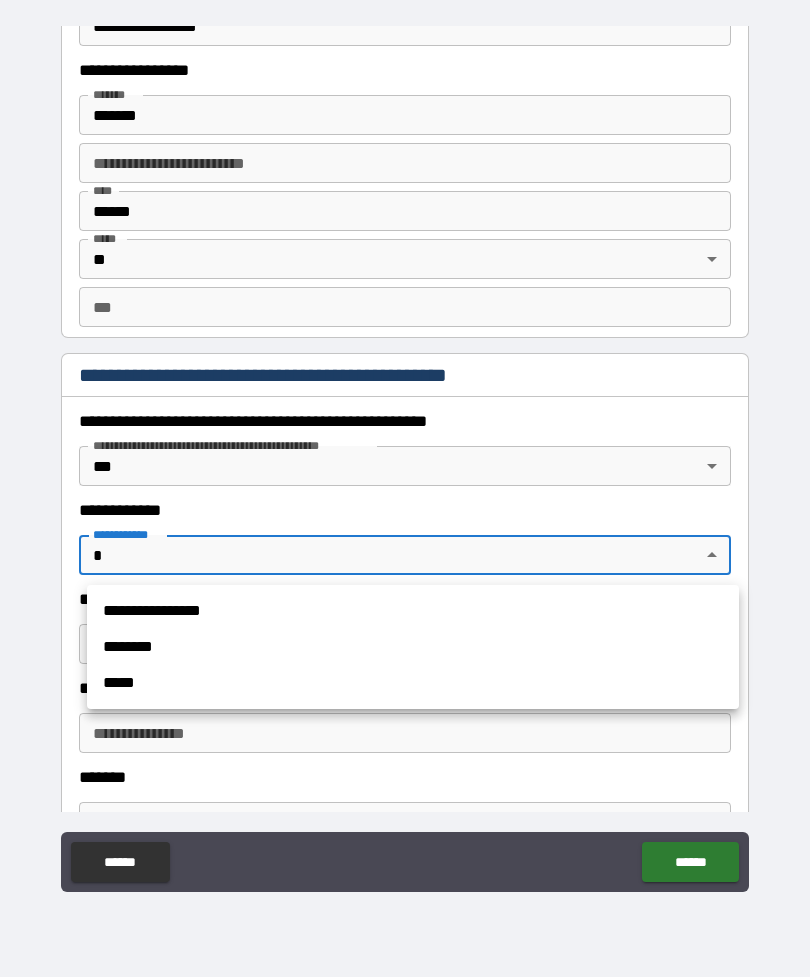 click on "**********" at bounding box center (413, 611) 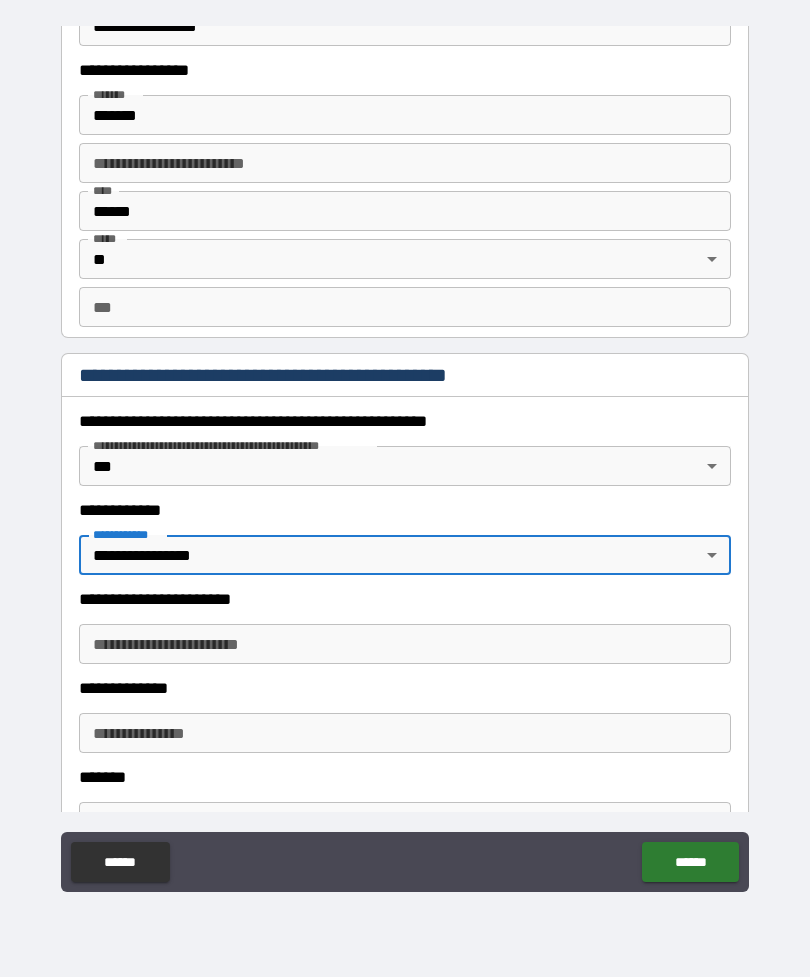 type on "*" 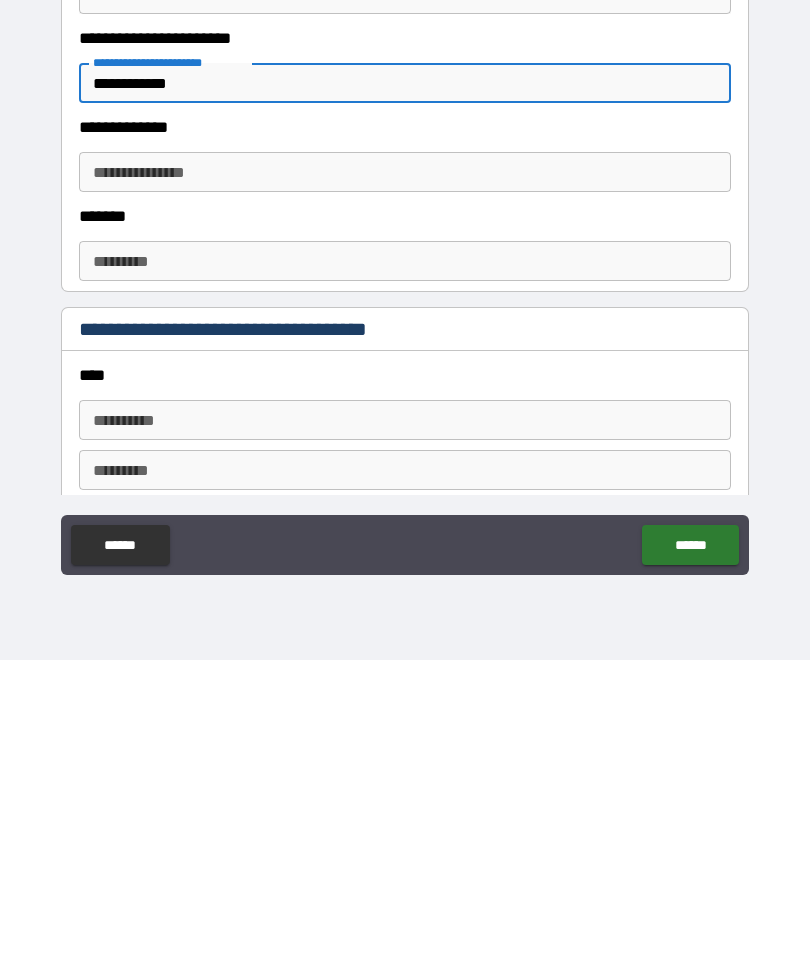 scroll, scrollTop: 2130, scrollLeft: 0, axis: vertical 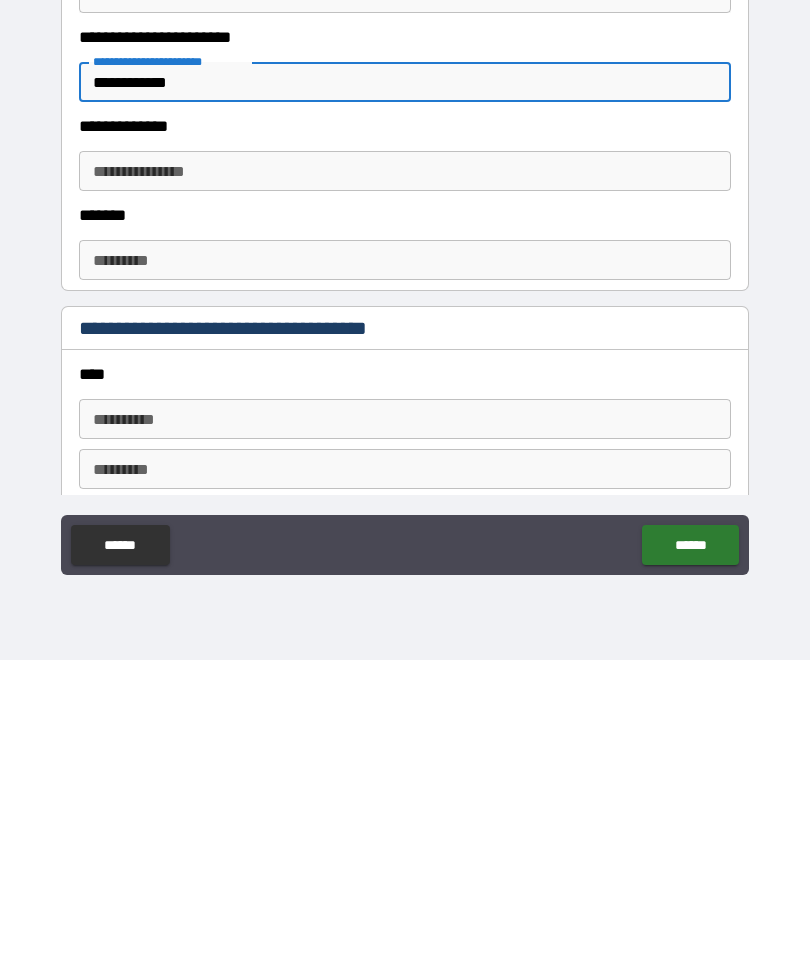 type on "**********" 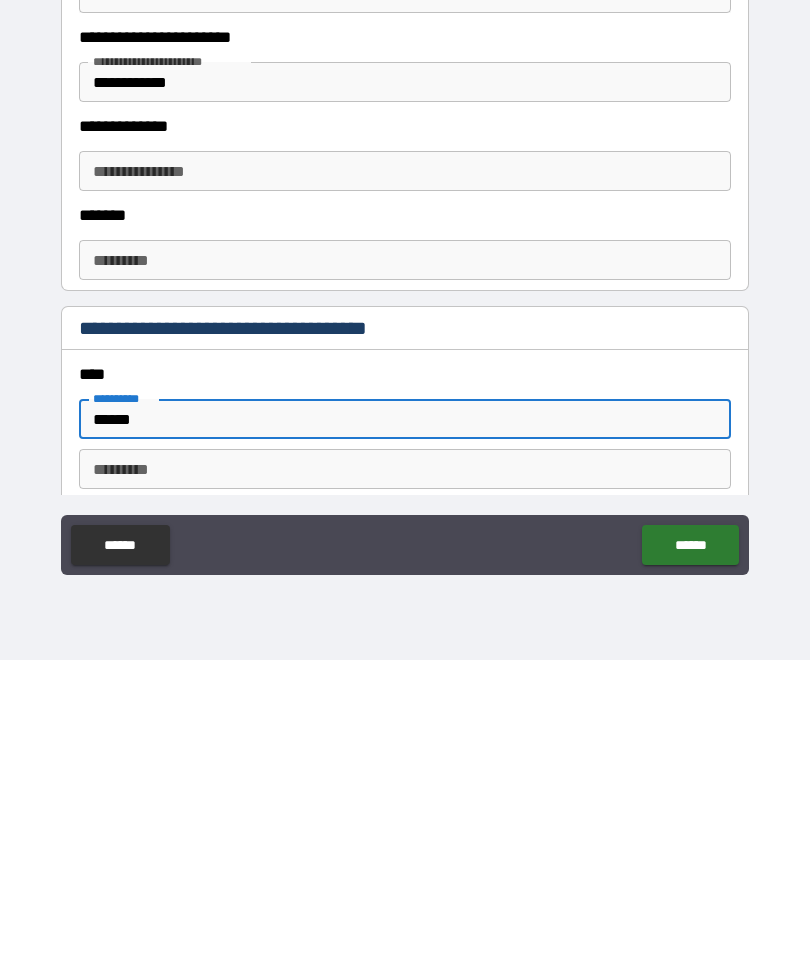 type on "******" 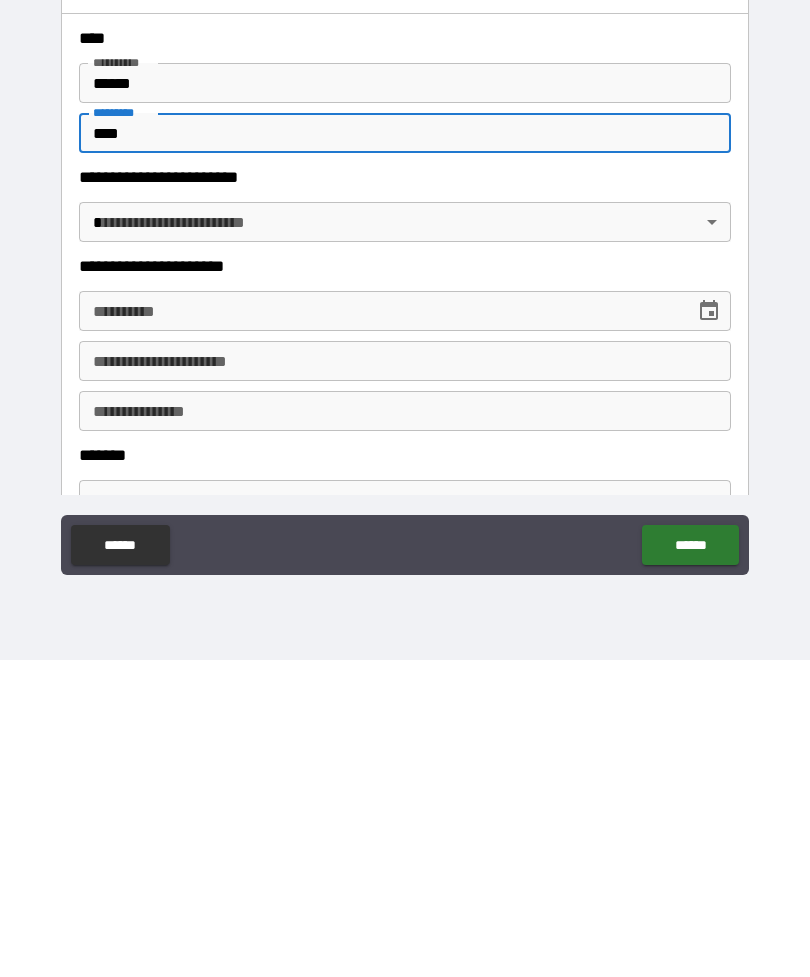 scroll, scrollTop: 2468, scrollLeft: 0, axis: vertical 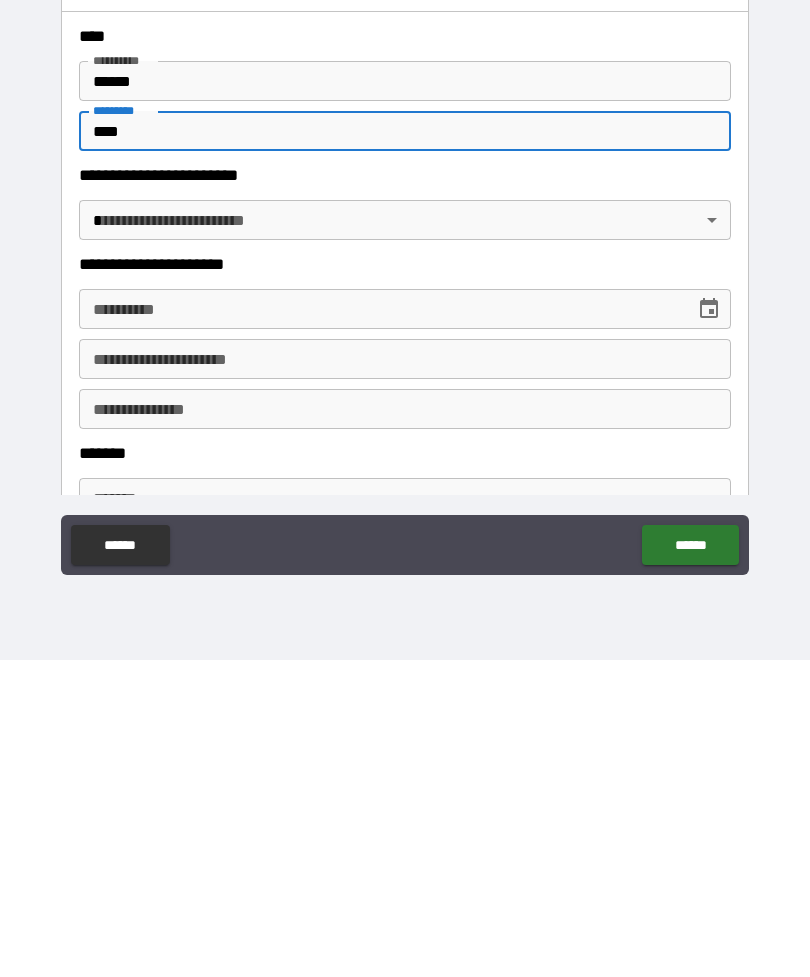type on "****" 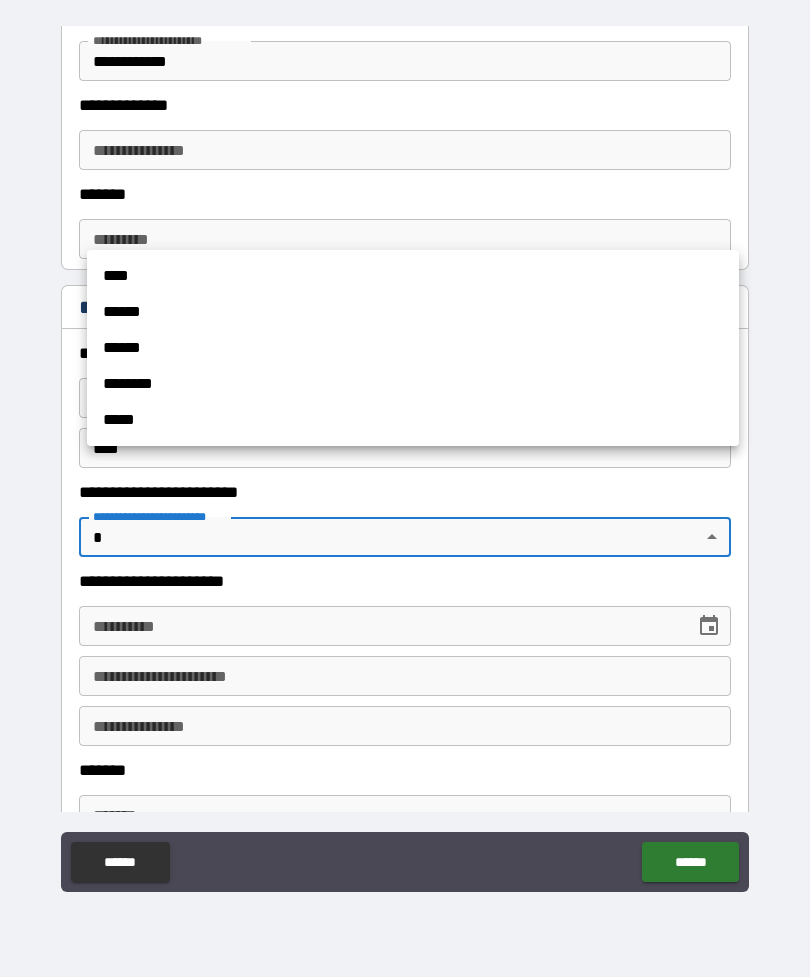 click on "******" at bounding box center [413, 312] 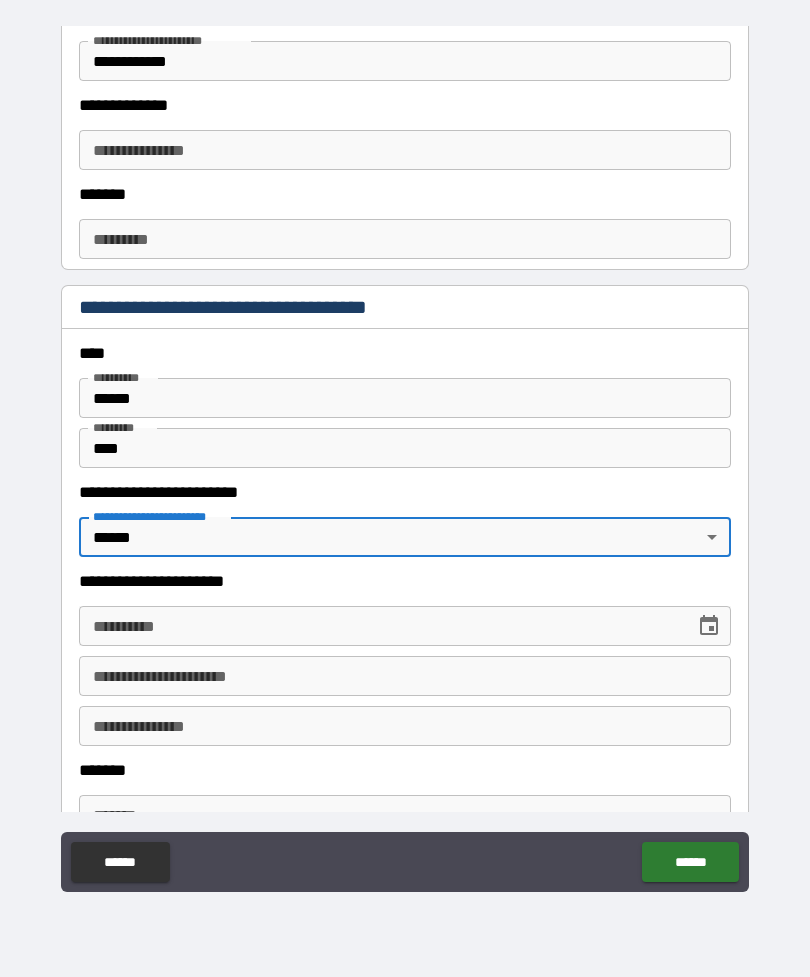 click on "**********" at bounding box center [380, 626] 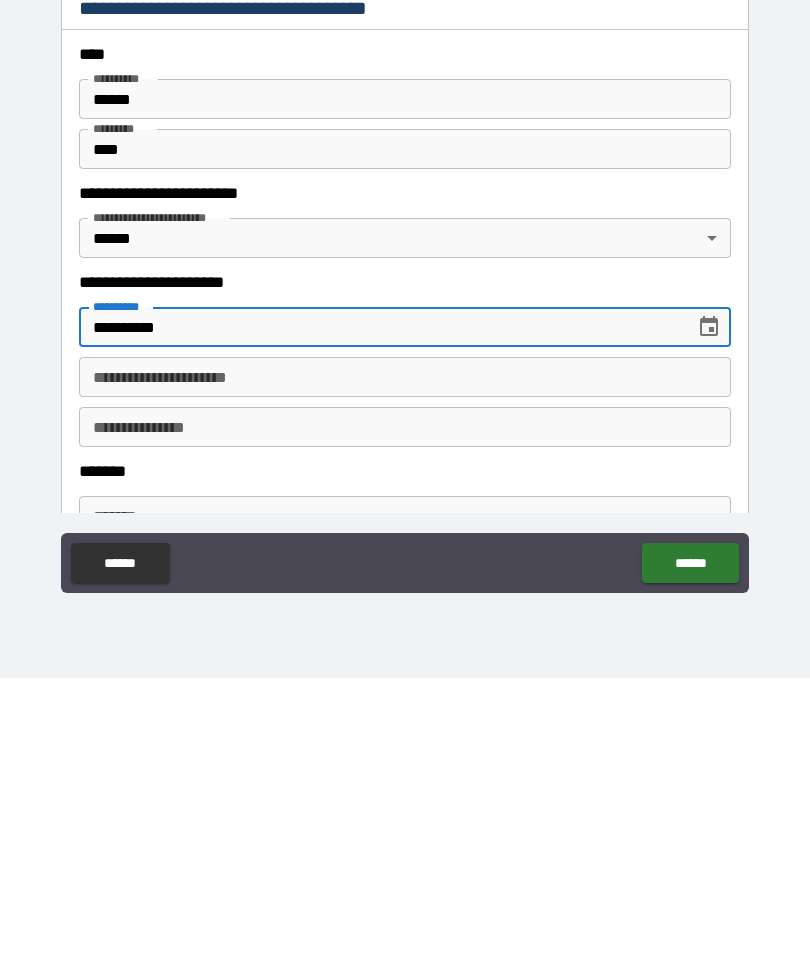 type on "**********" 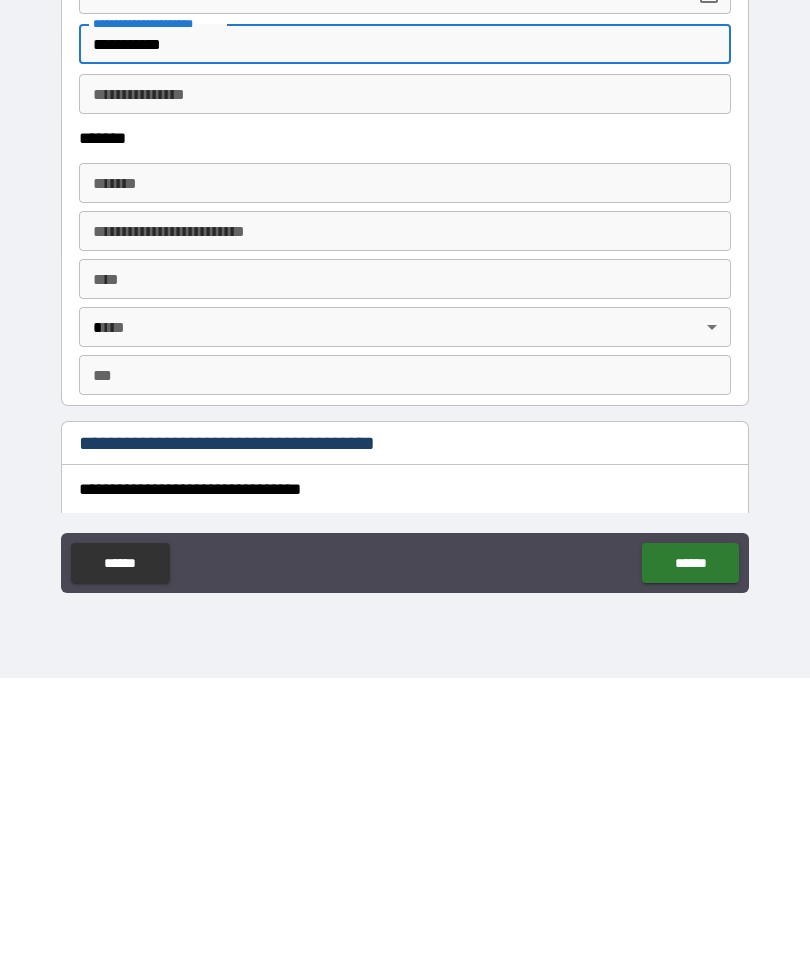 scroll, scrollTop: 2803, scrollLeft: 0, axis: vertical 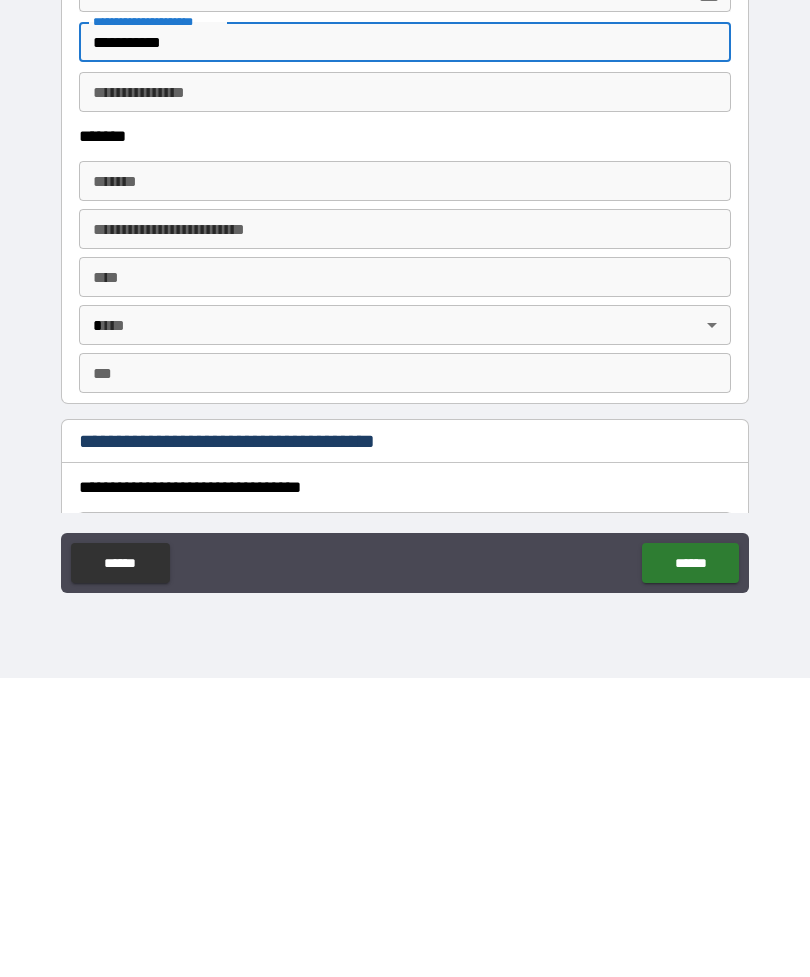 type on "**********" 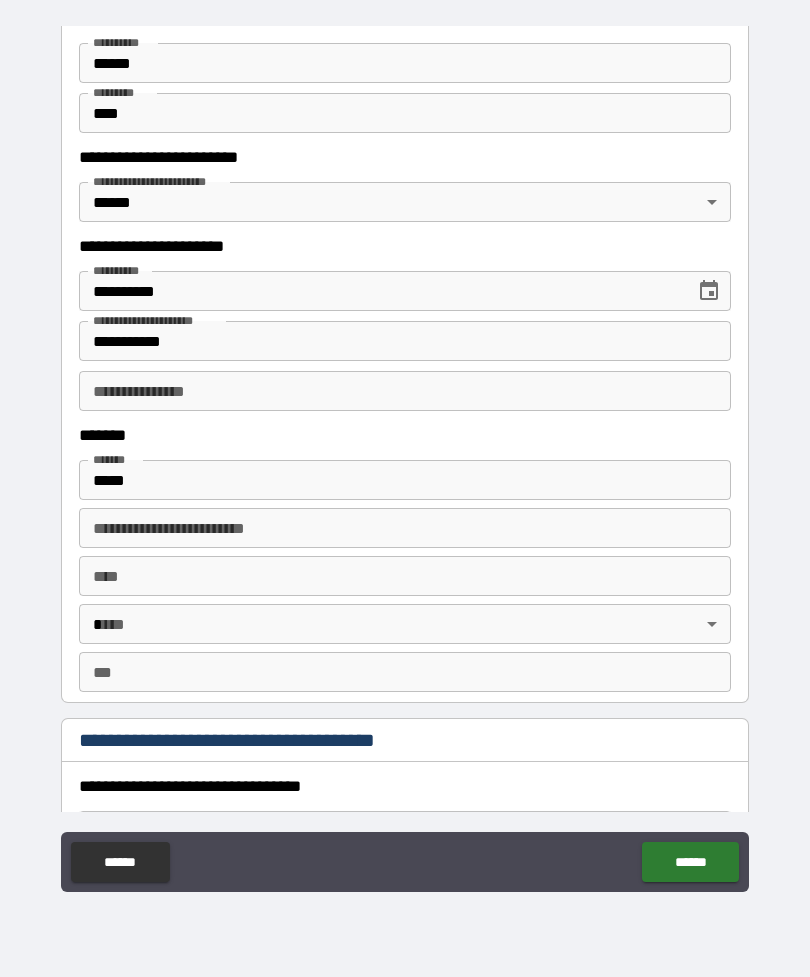 type on "**********" 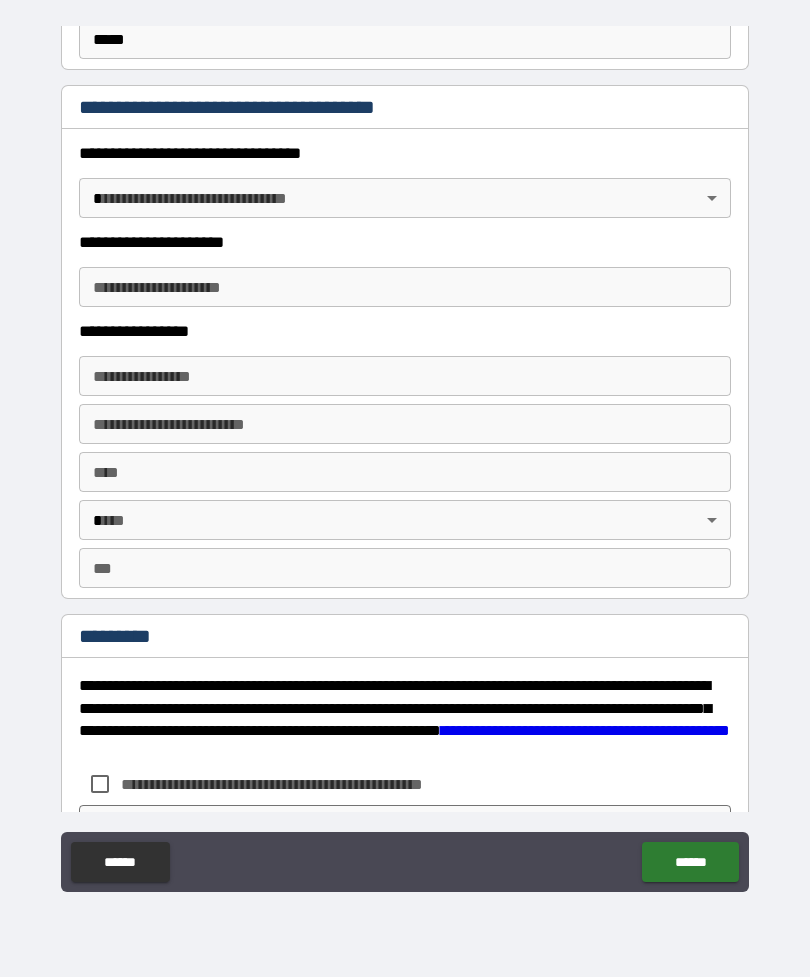 scroll, scrollTop: 3440, scrollLeft: 0, axis: vertical 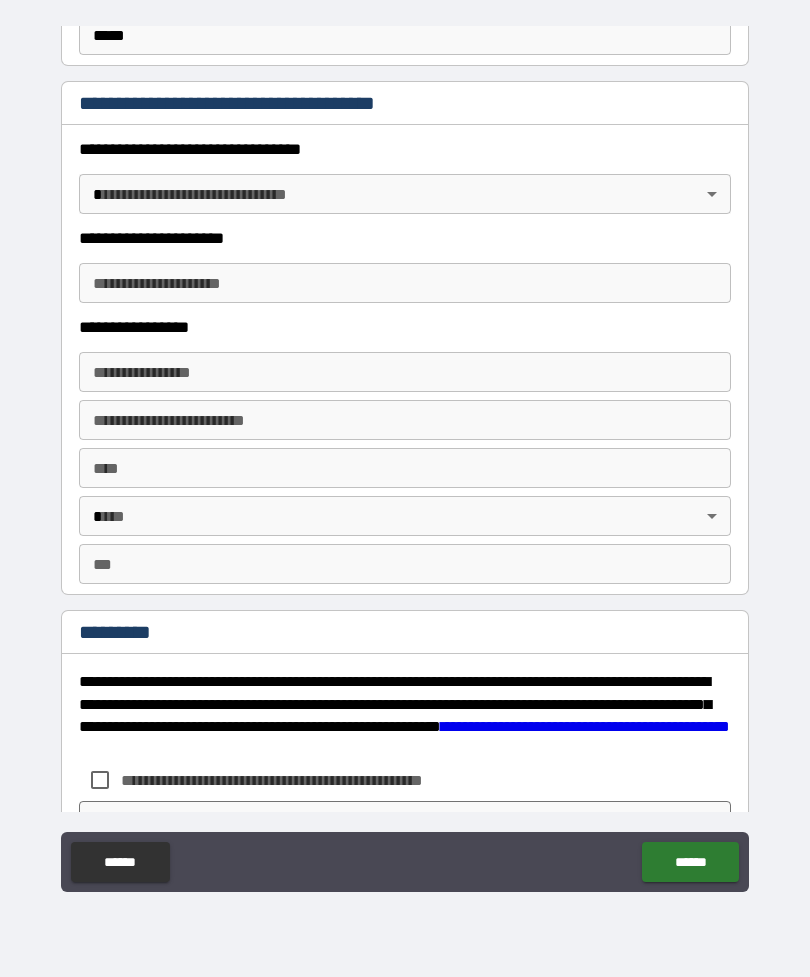 click on "**********" at bounding box center [405, 456] 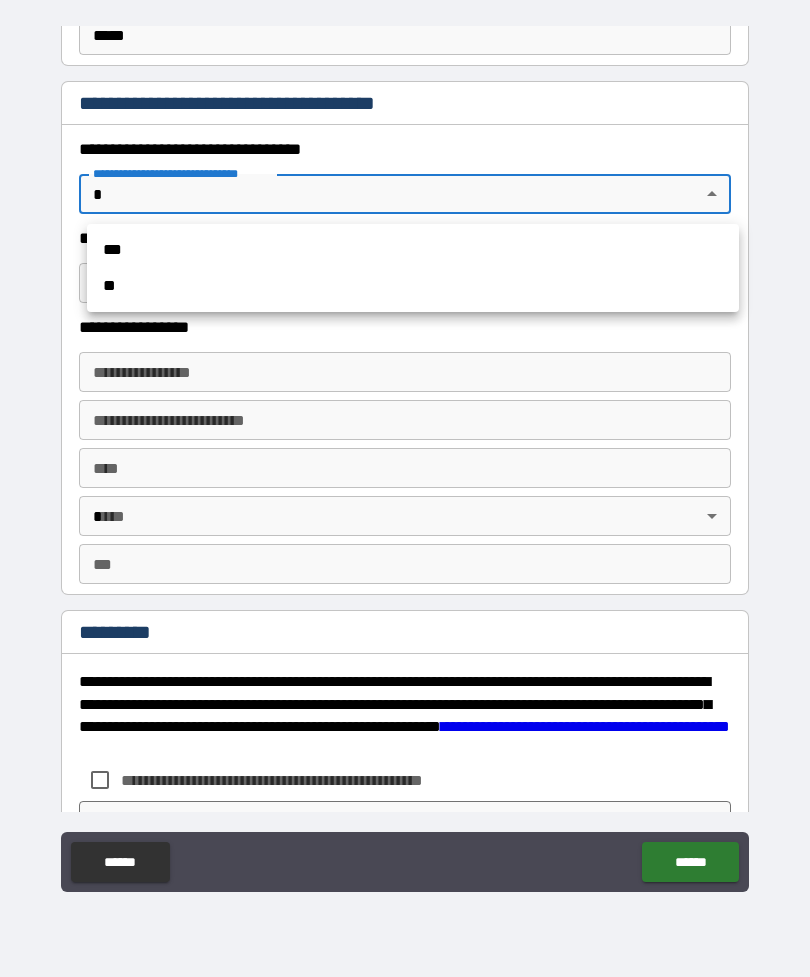 click on "***" at bounding box center [413, 250] 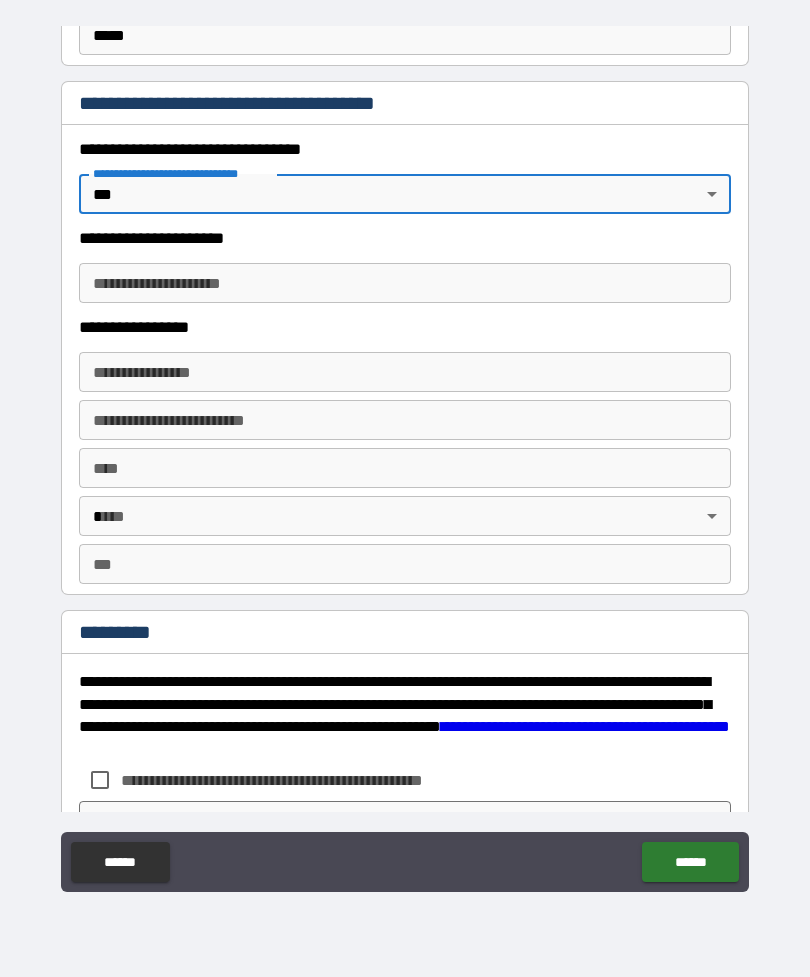 click on "**********" at bounding box center [405, 283] 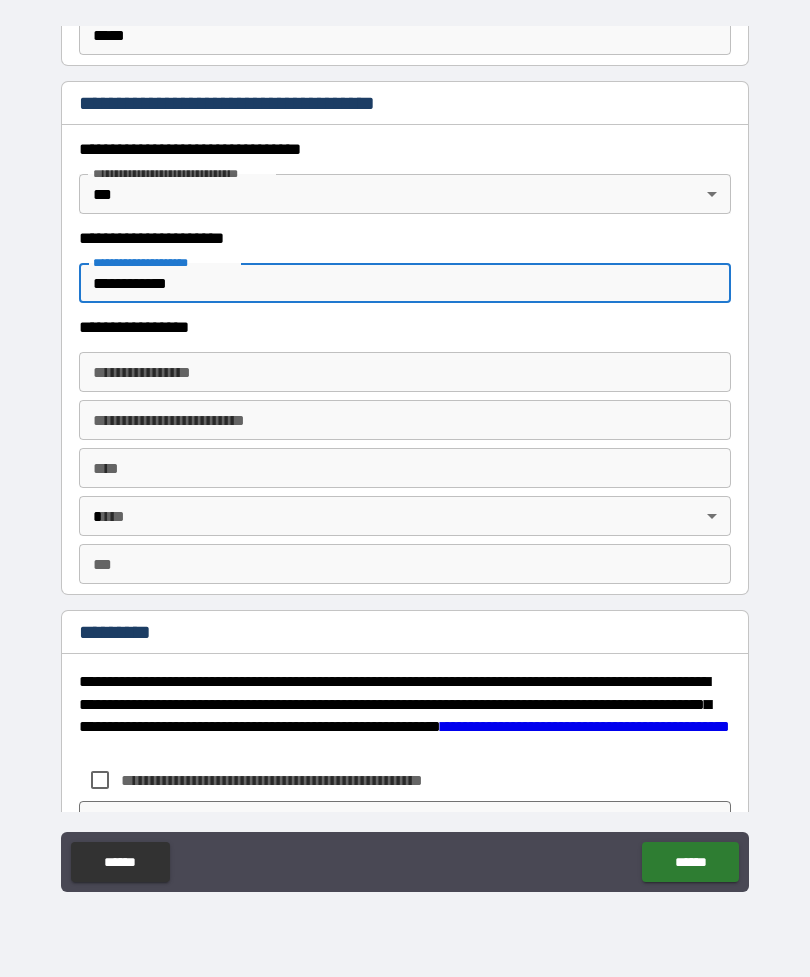 click on "**********" at bounding box center (405, 283) 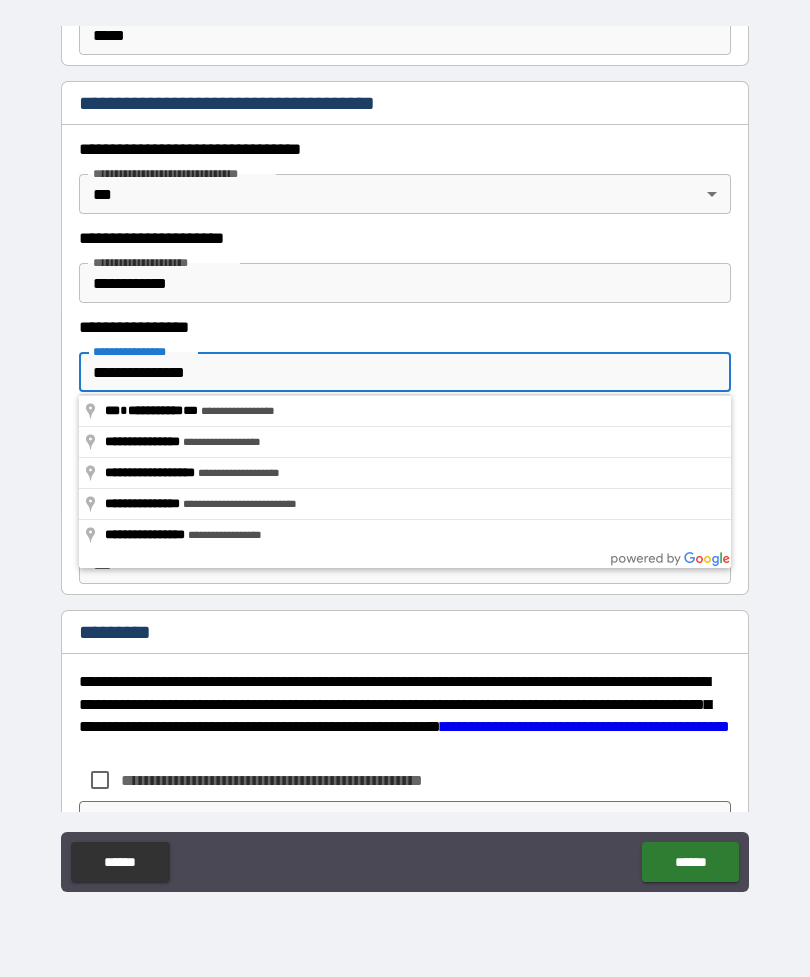 click on "**********" at bounding box center (405, 372) 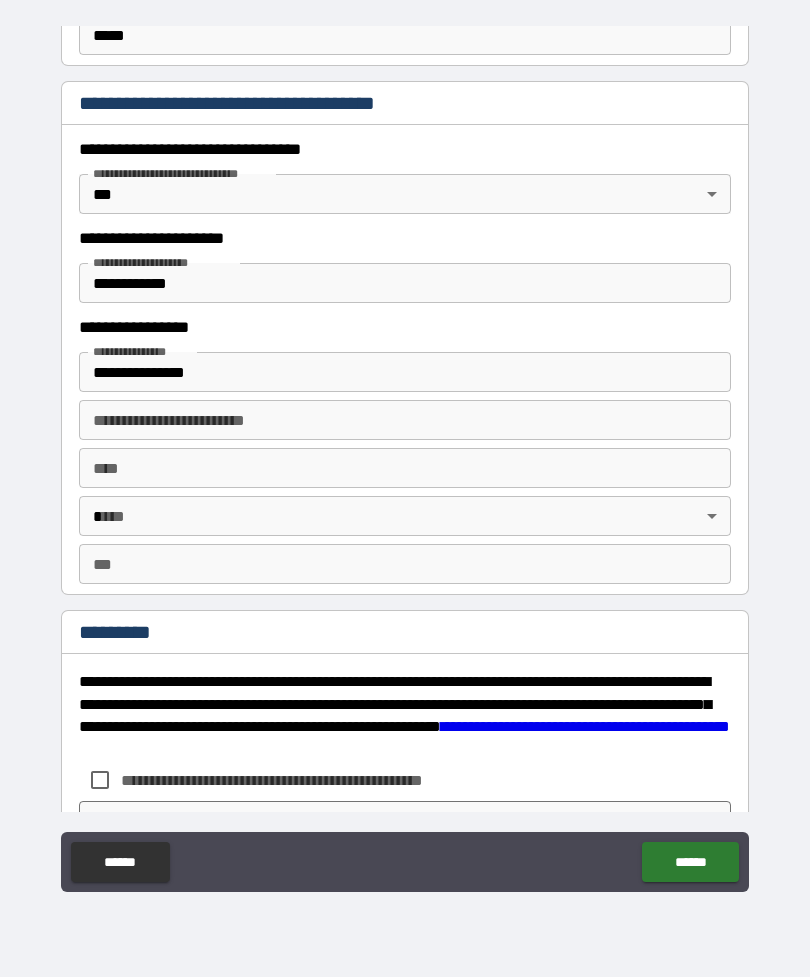 click on "**********" at bounding box center [405, 372] 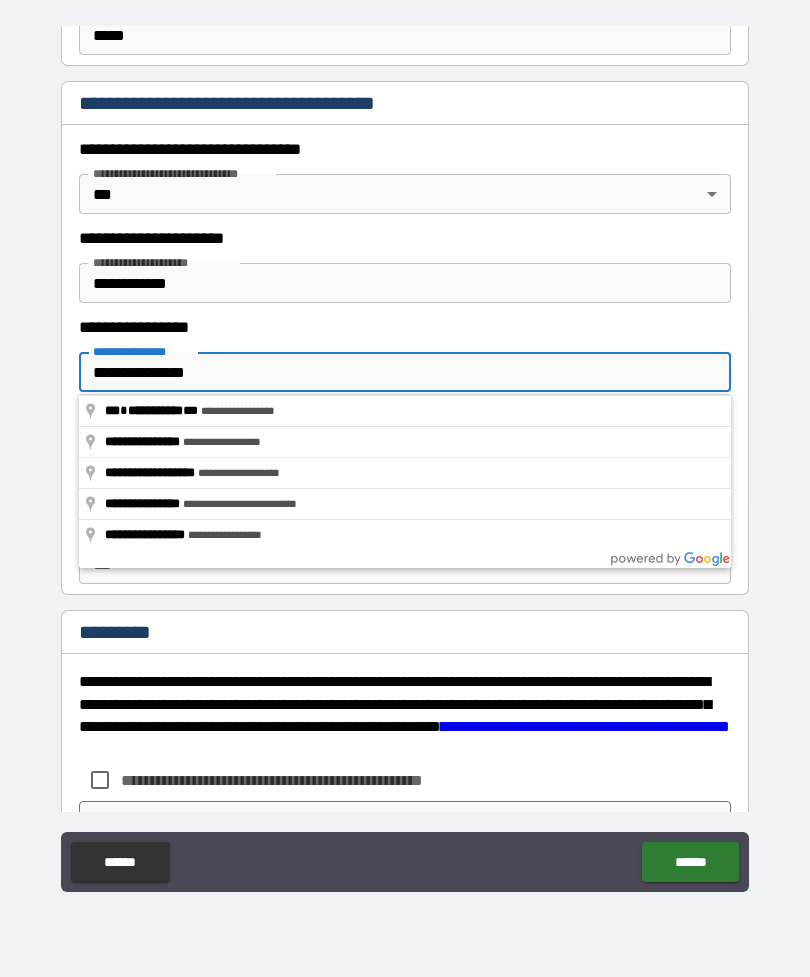 type on "**********" 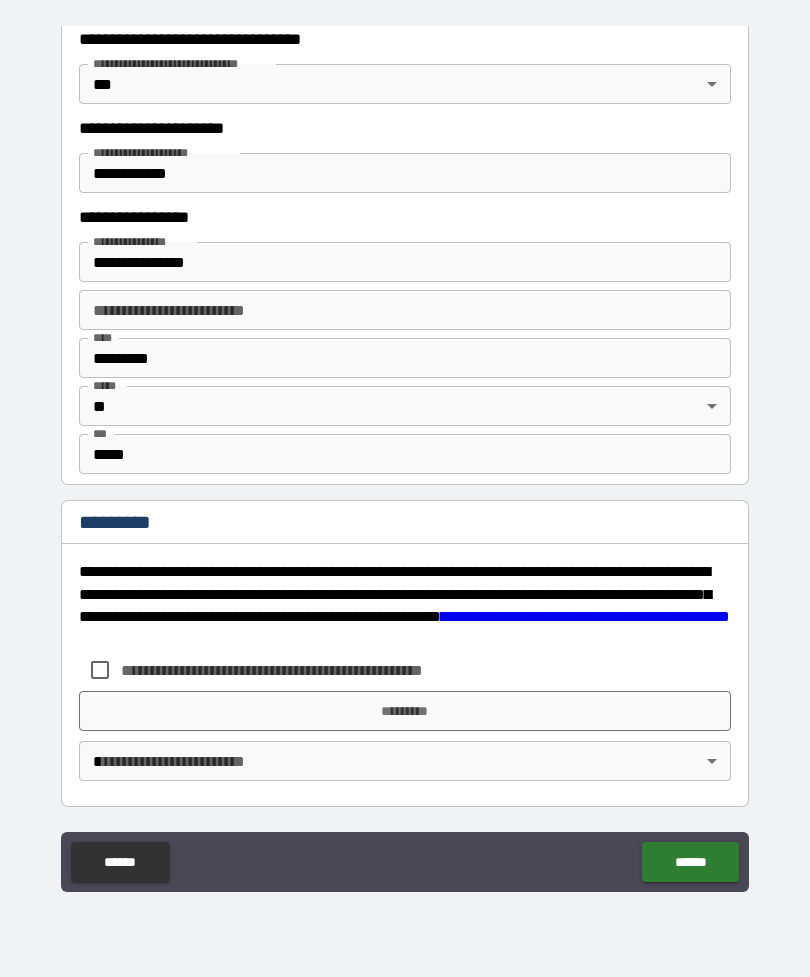 scroll, scrollTop: 3550, scrollLeft: 0, axis: vertical 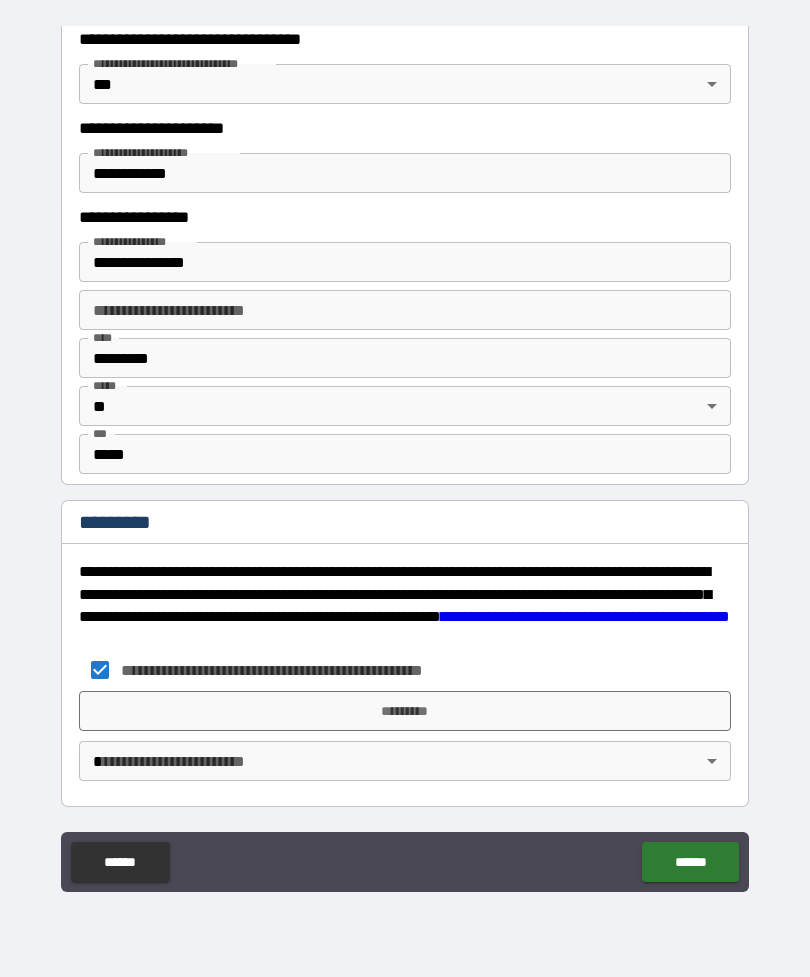 click on "*********" at bounding box center (405, 711) 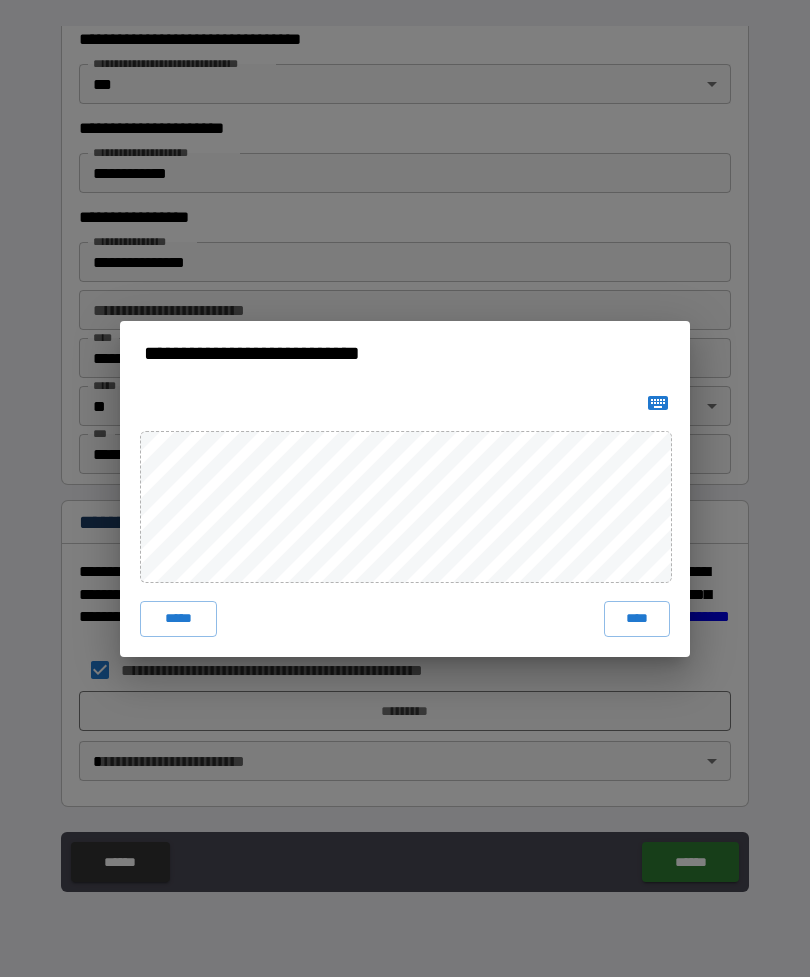 click on "****" at bounding box center [637, 619] 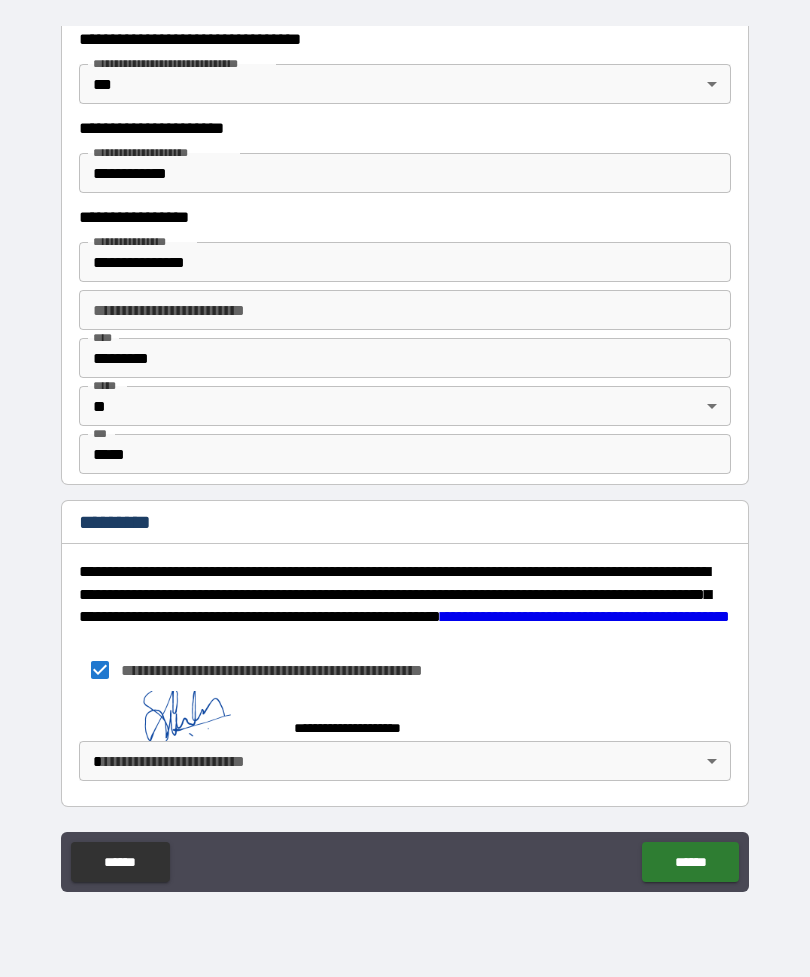 scroll, scrollTop: 3540, scrollLeft: 0, axis: vertical 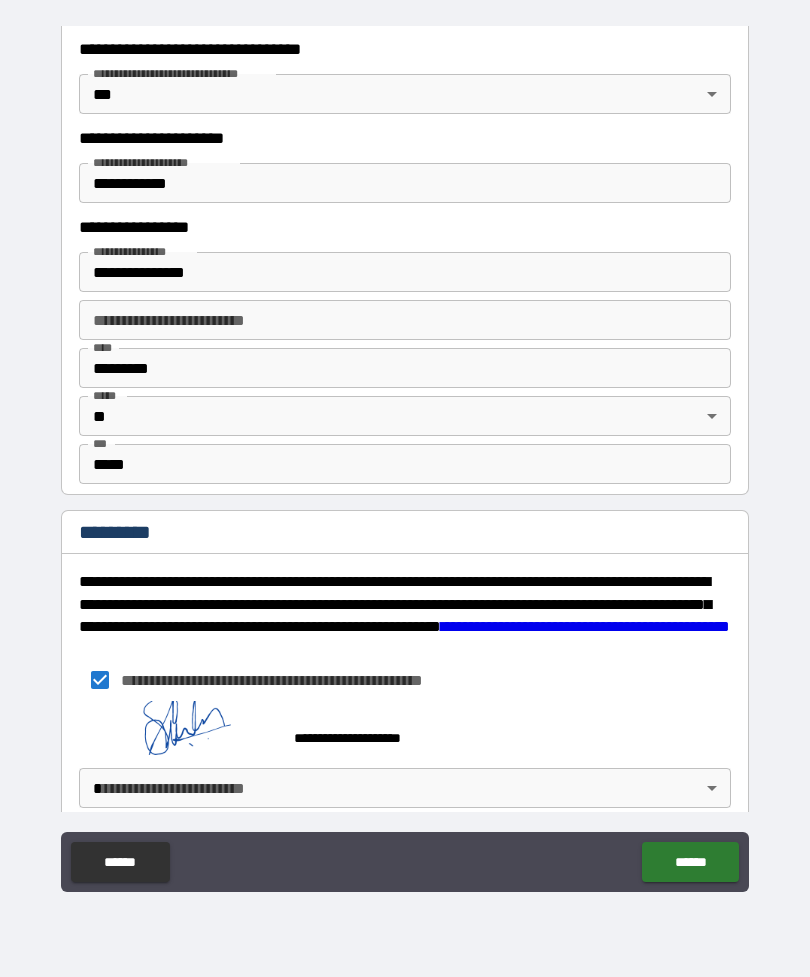 click on "**********" at bounding box center (405, 456) 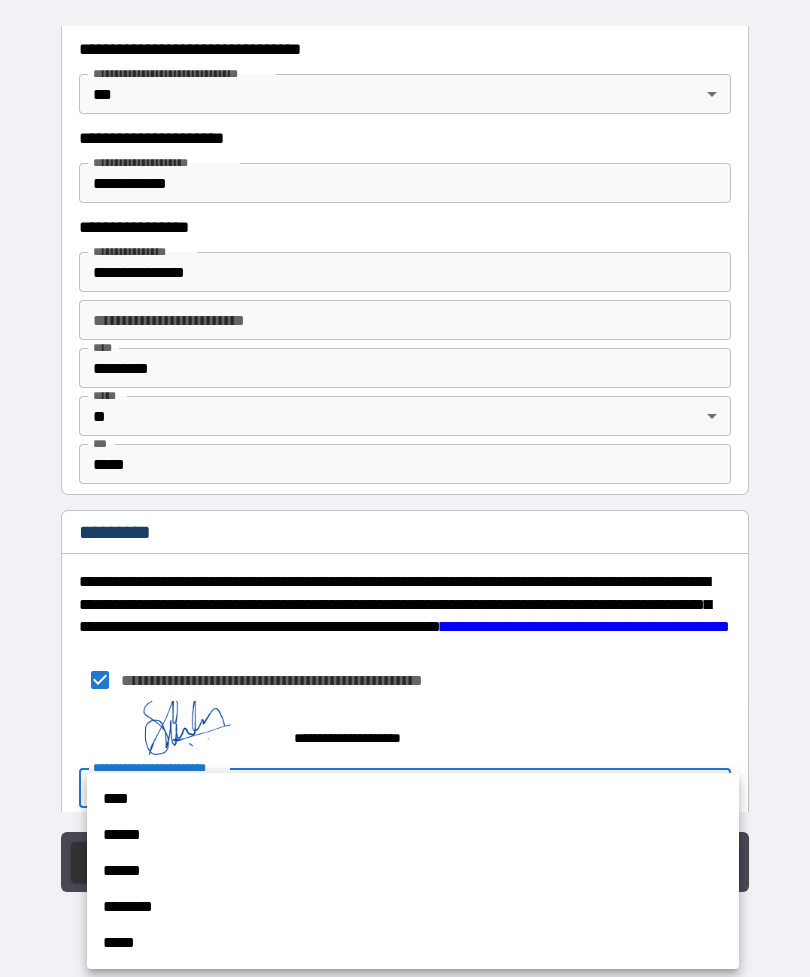 click on "******" at bounding box center (413, 835) 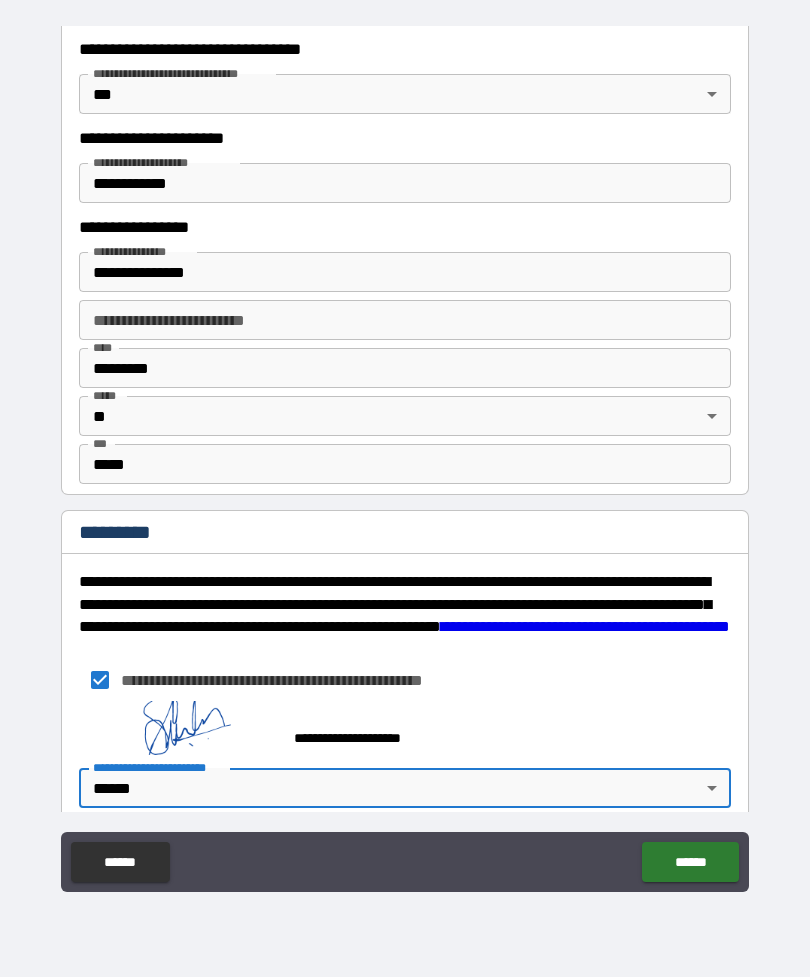 type on "*" 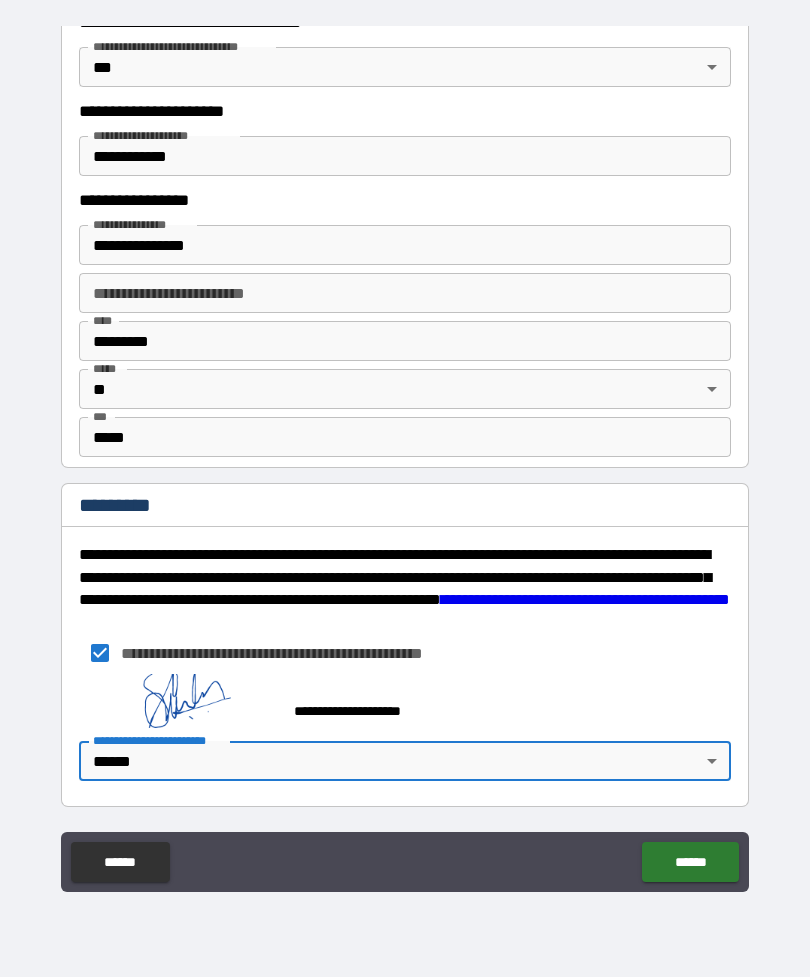 scroll, scrollTop: 3567, scrollLeft: 0, axis: vertical 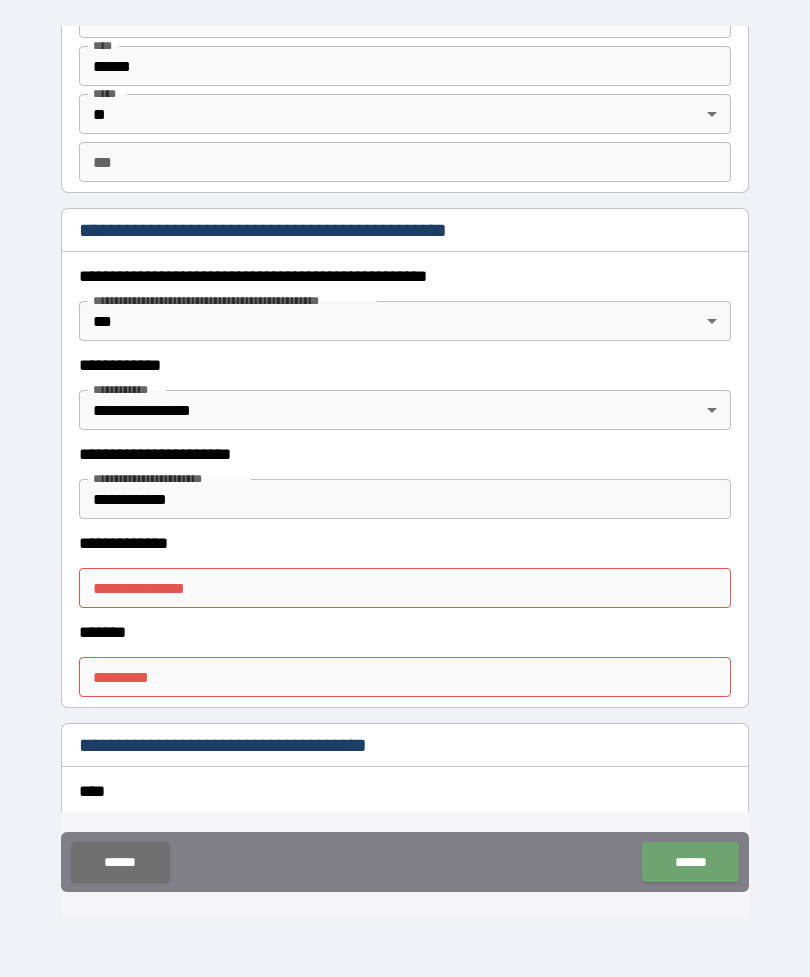 click on "******" at bounding box center [690, 862] 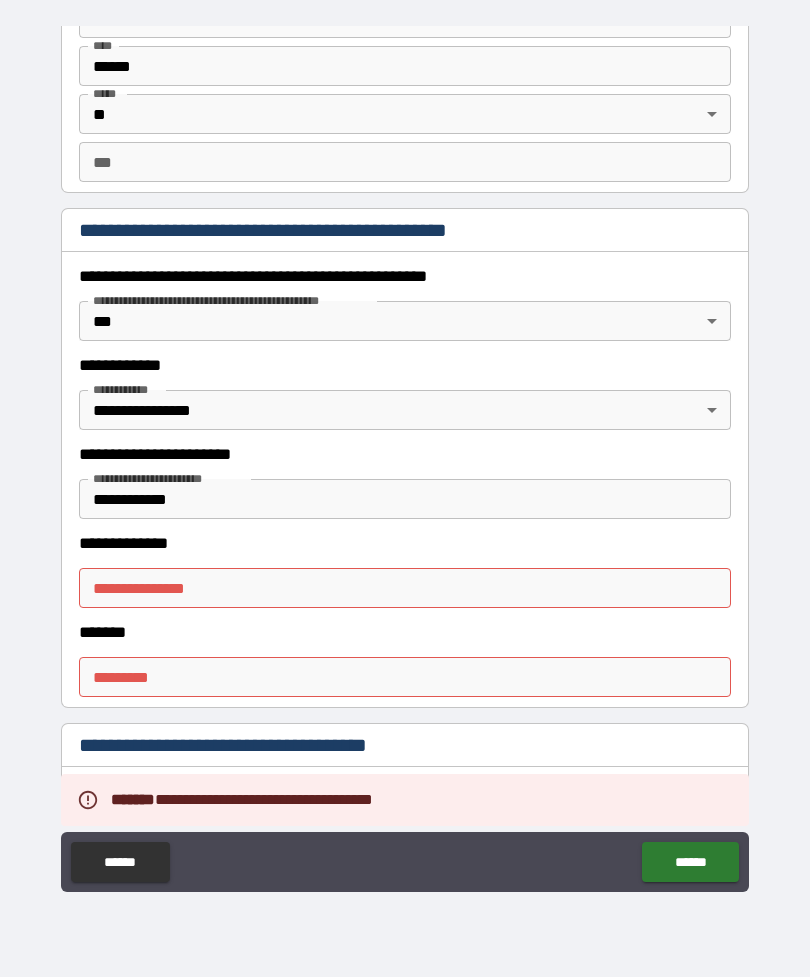 click on "**********" at bounding box center (405, 588) 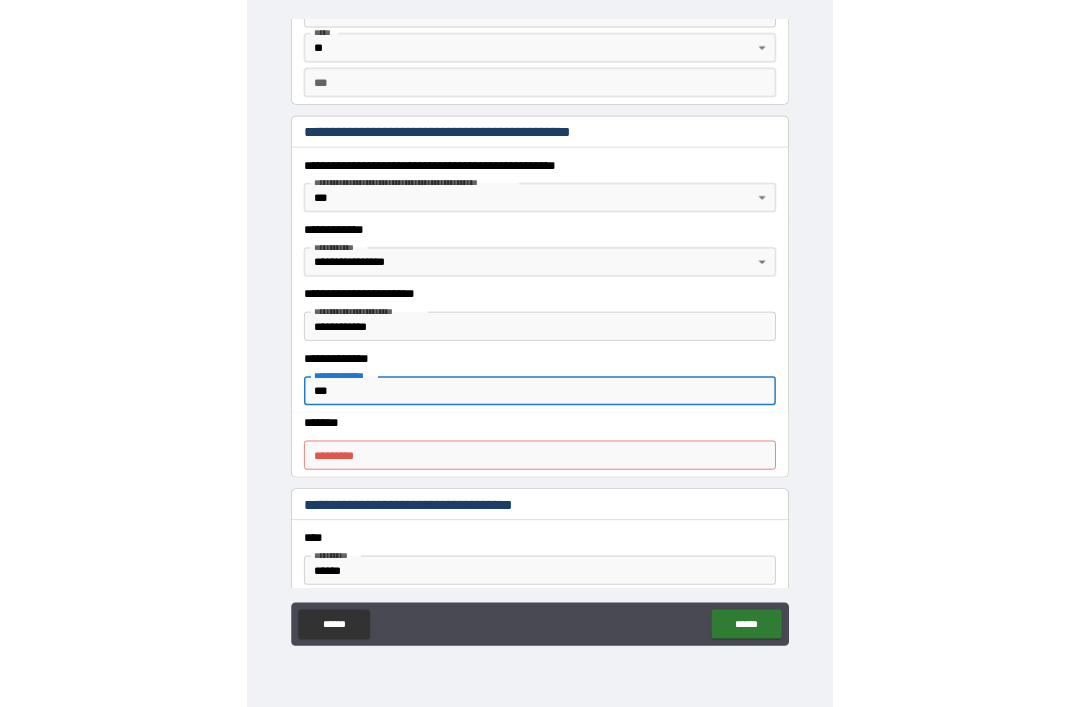 scroll, scrollTop: 2098, scrollLeft: 0, axis: vertical 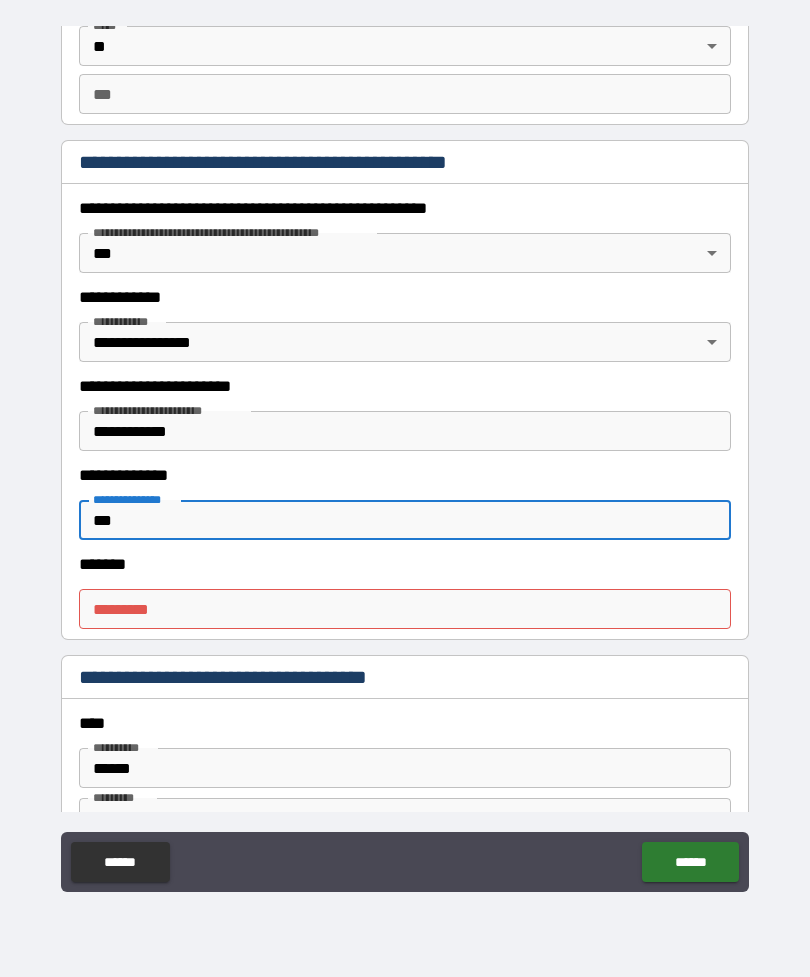 type on "***" 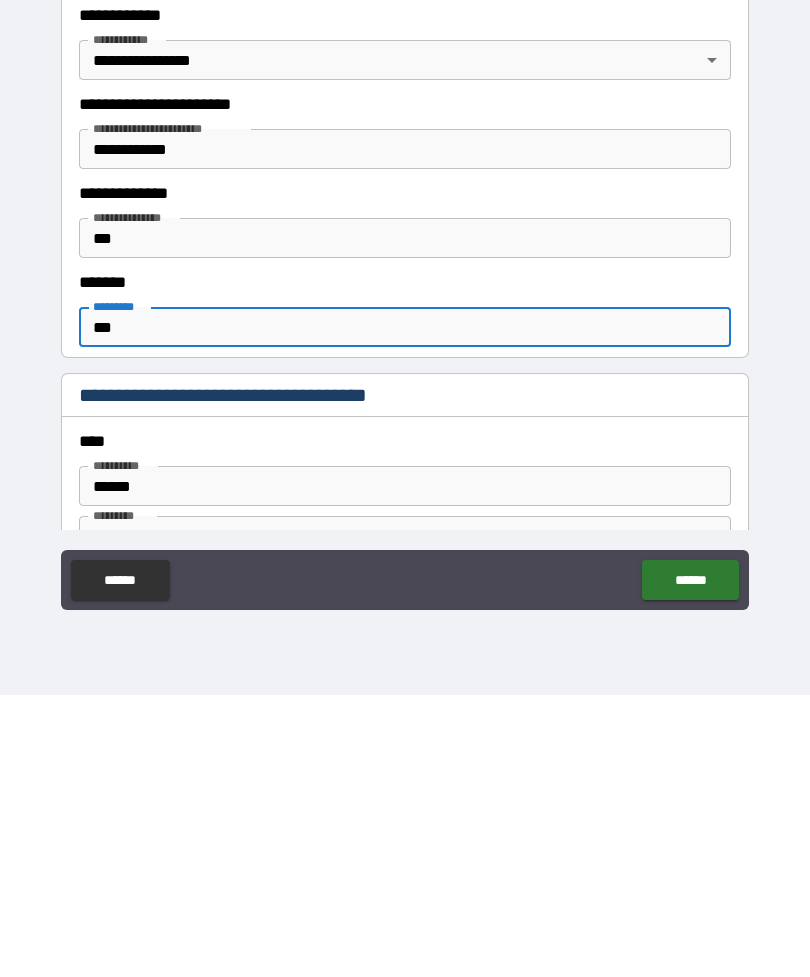 click on "******" at bounding box center [690, 862] 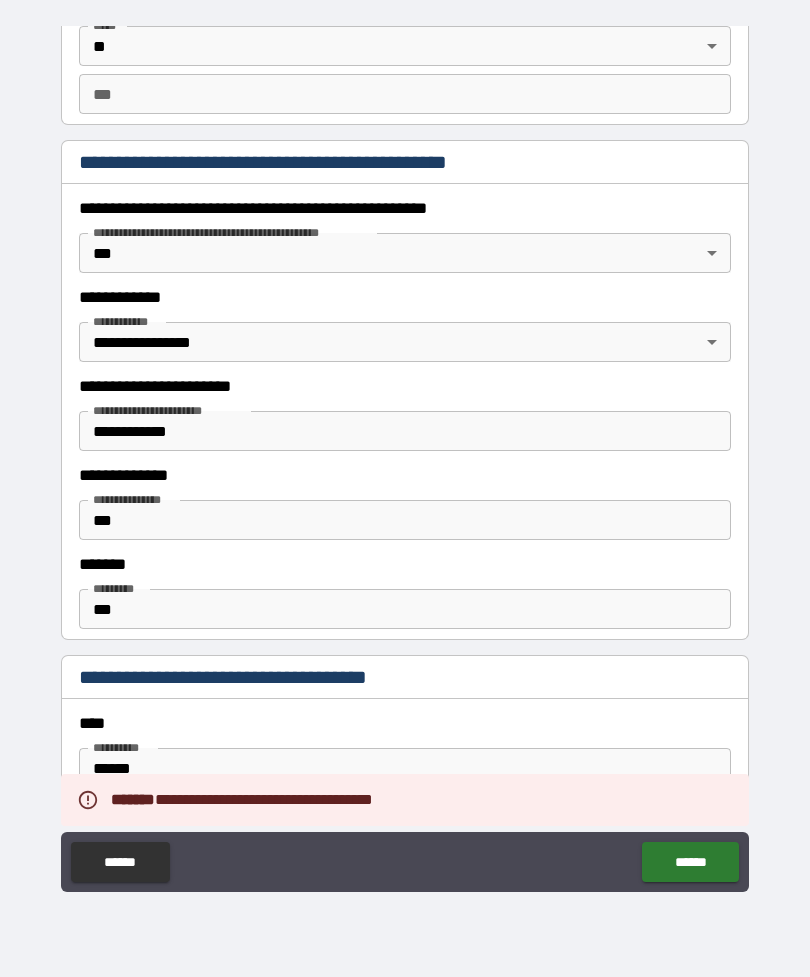 click on "******" at bounding box center (690, 862) 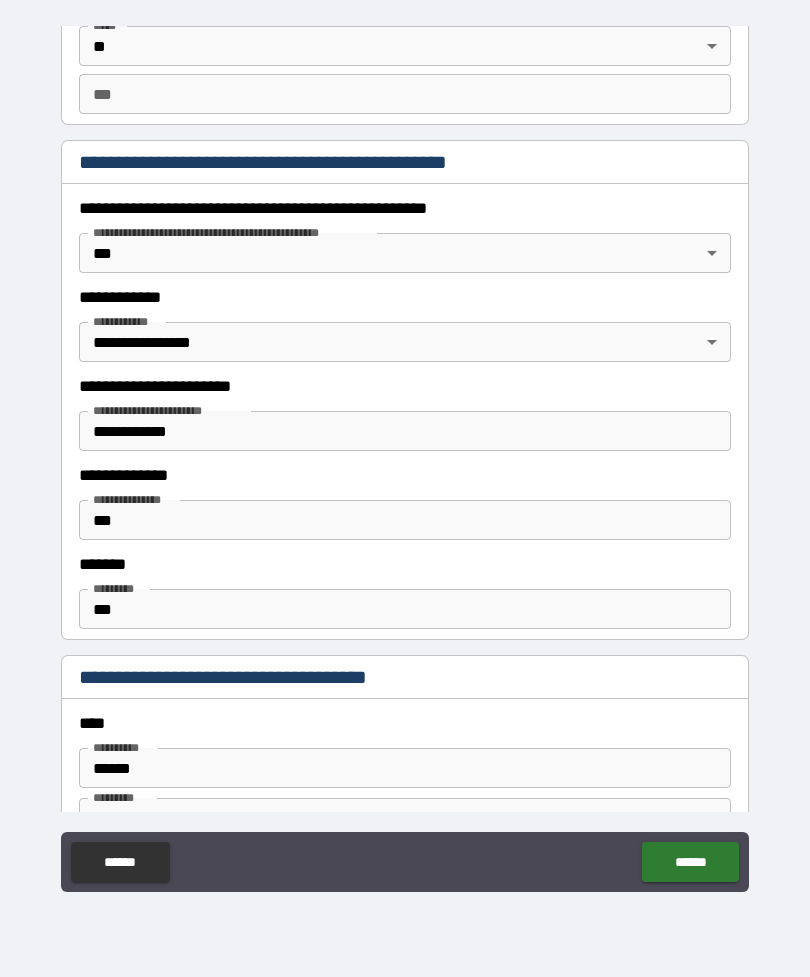 click on "******" at bounding box center [690, 862] 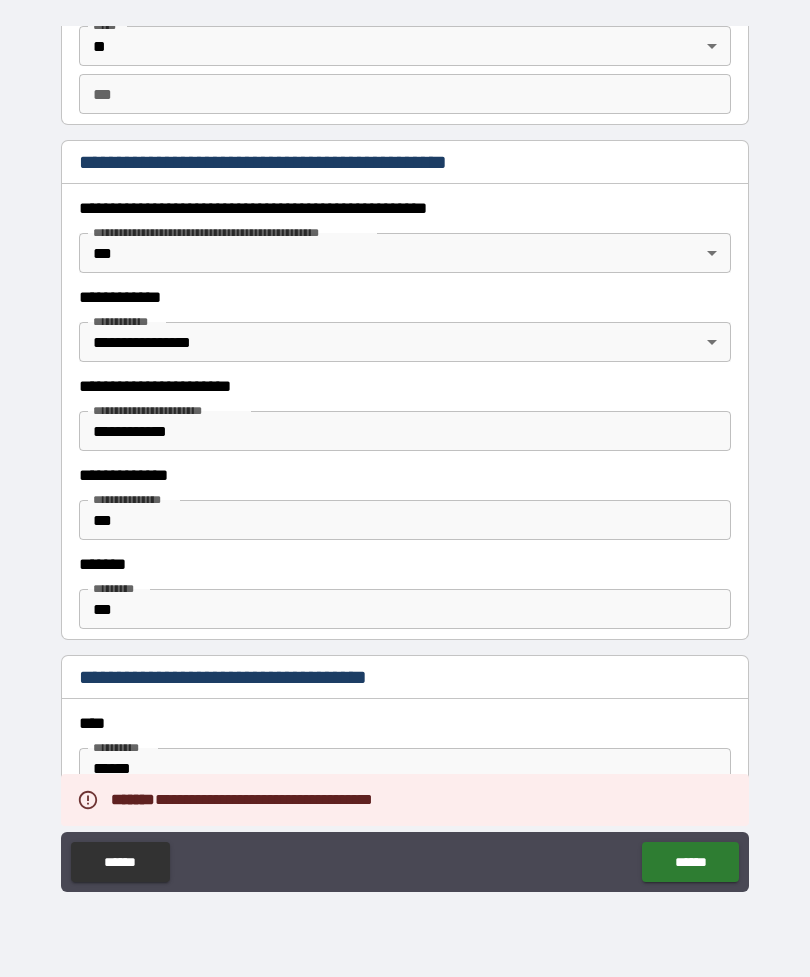 click on "******" at bounding box center [690, 862] 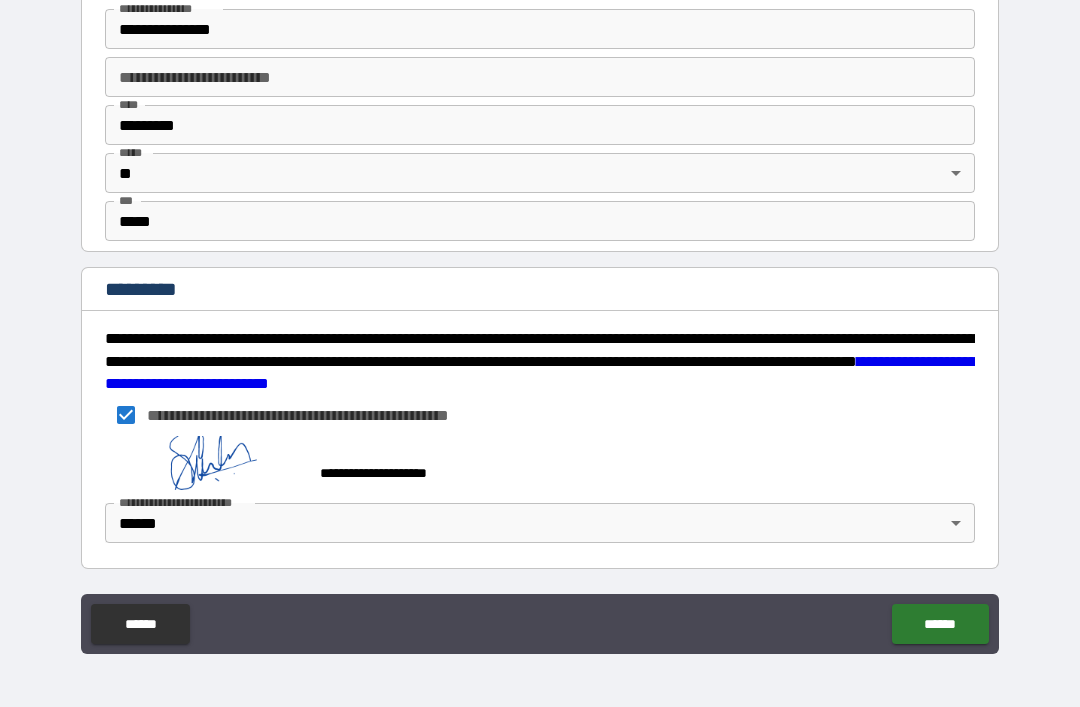 scroll, scrollTop: 3745, scrollLeft: 0, axis: vertical 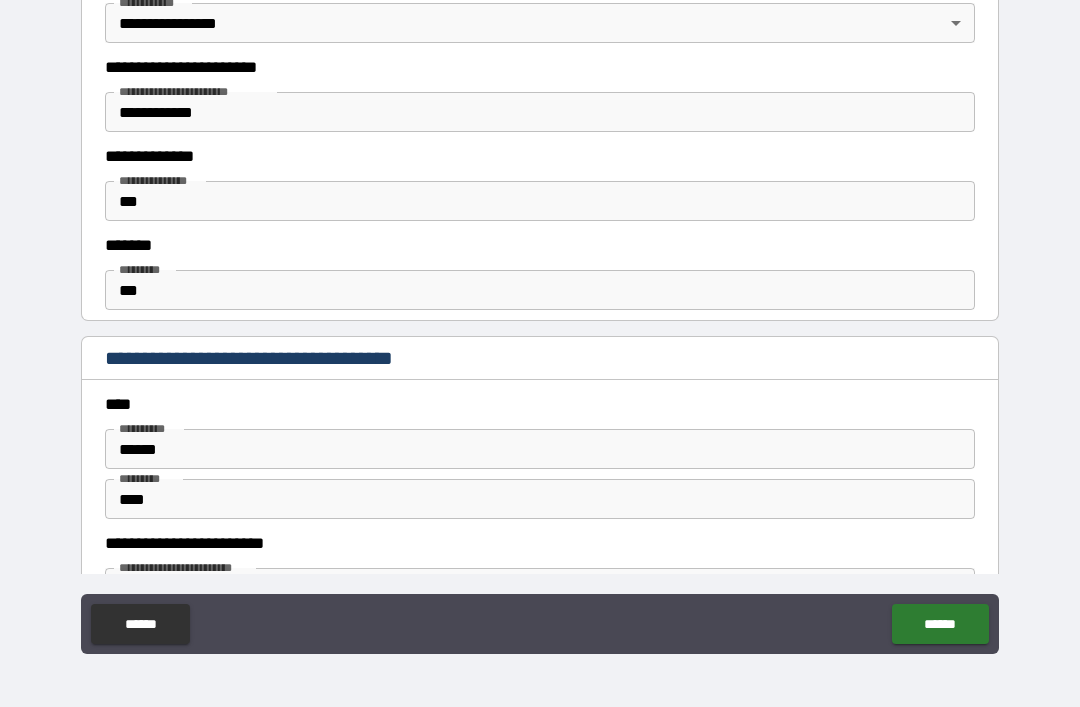 click on "***" at bounding box center [540, 290] 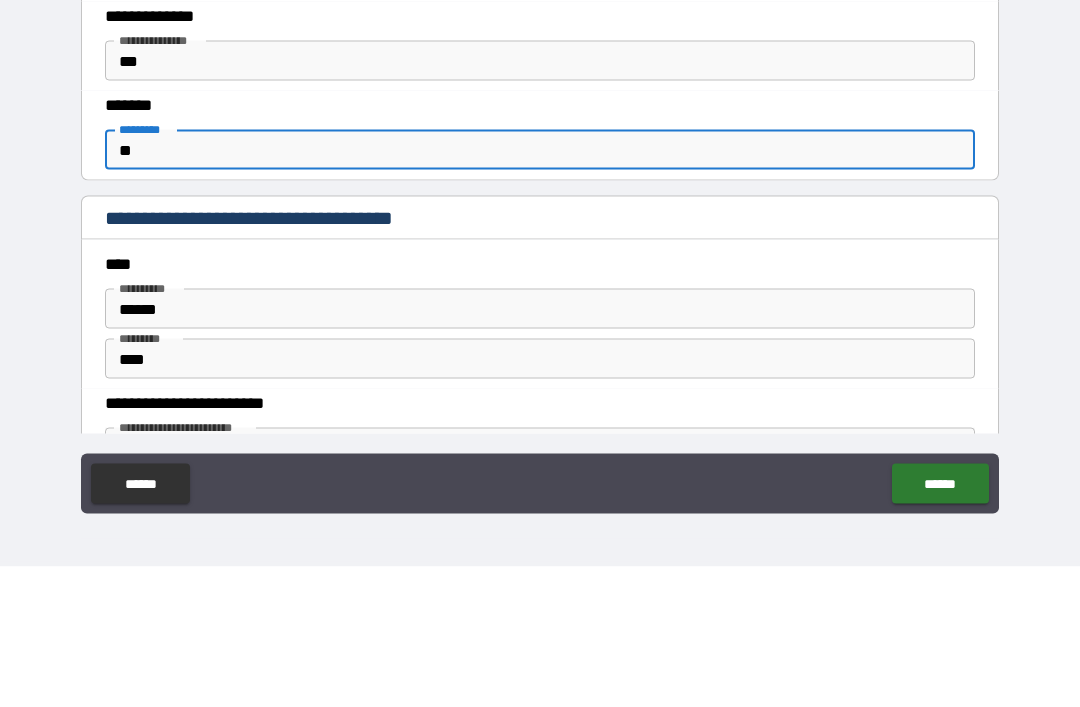 type on "*" 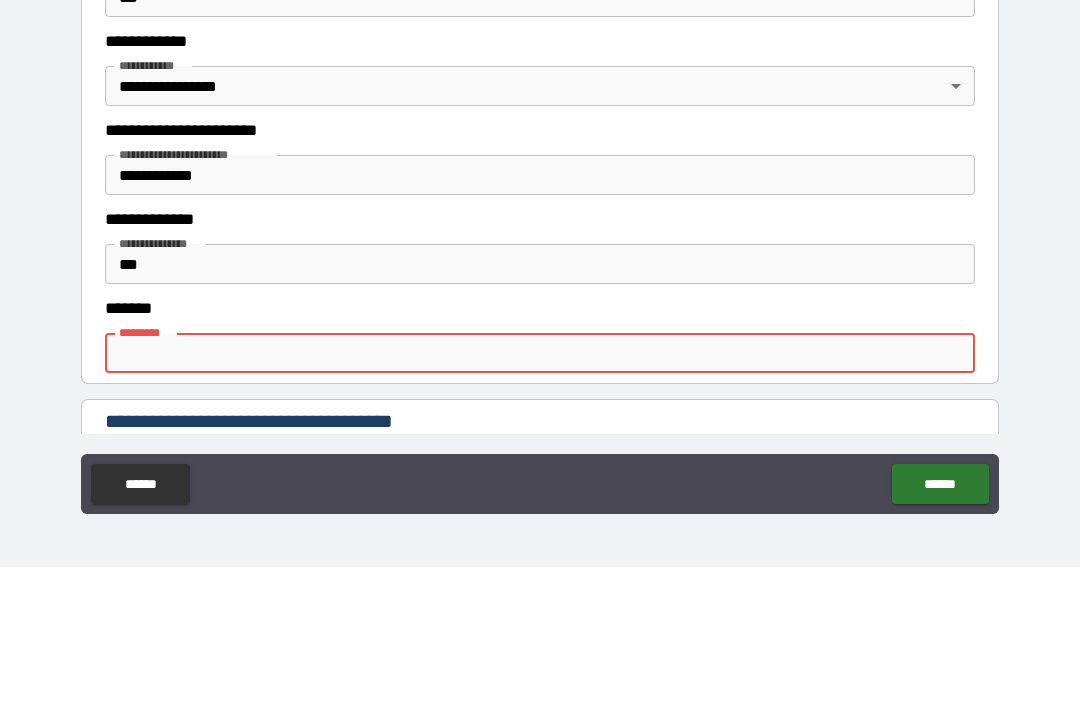 scroll, scrollTop: 2202, scrollLeft: 0, axis: vertical 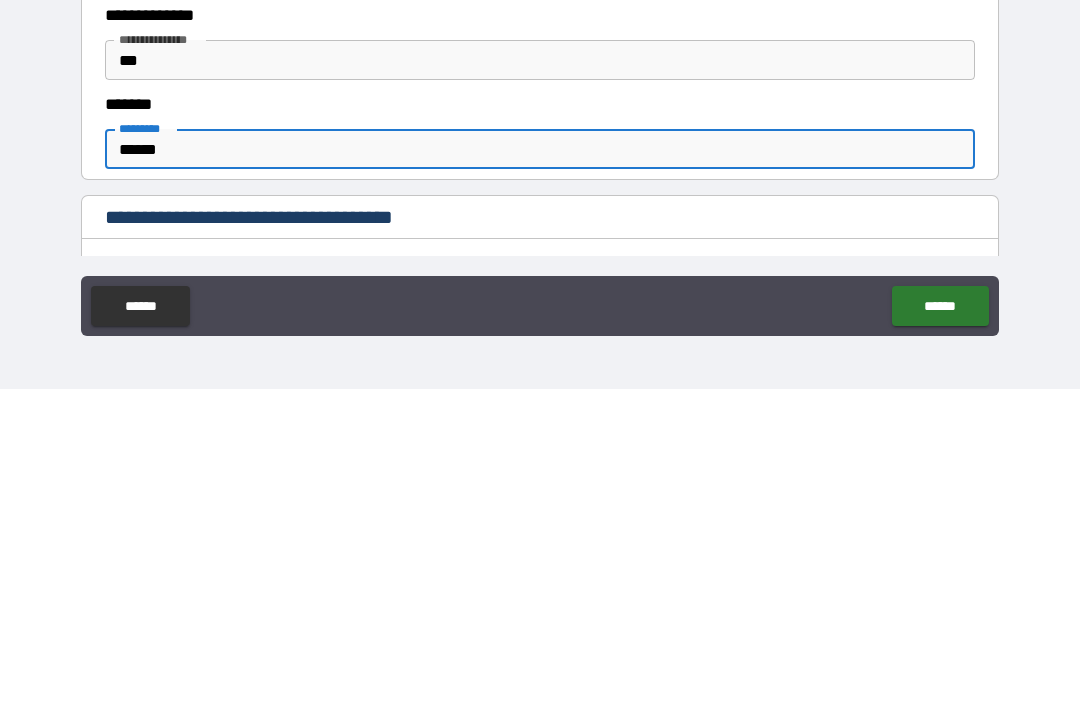 type on "******" 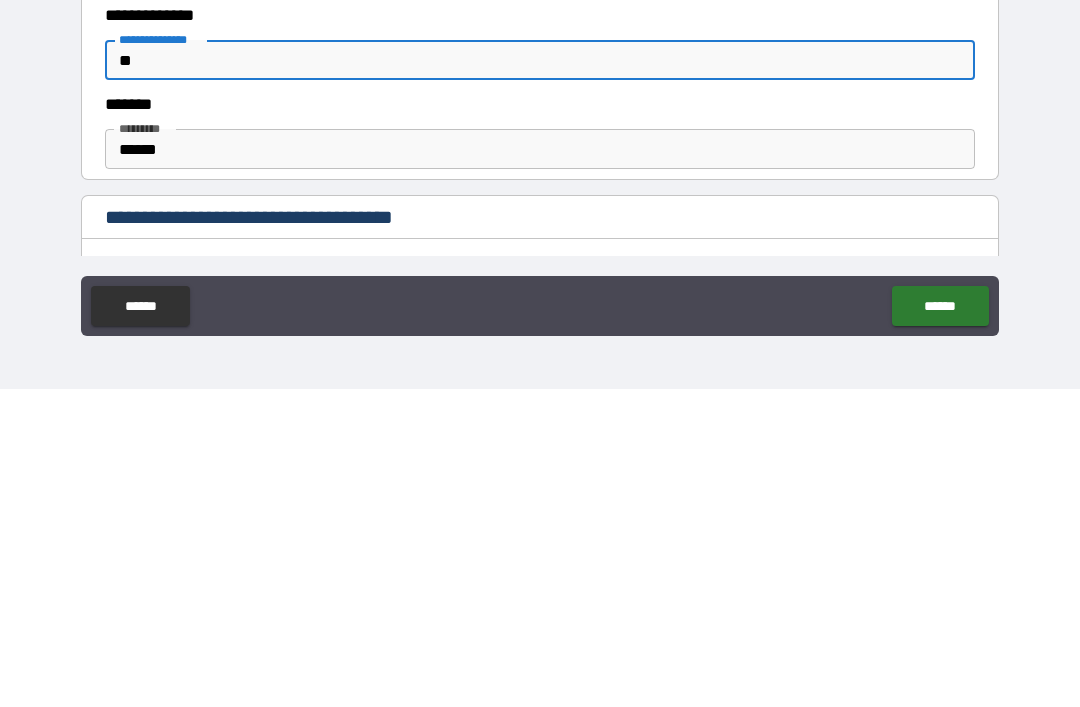 type on "*" 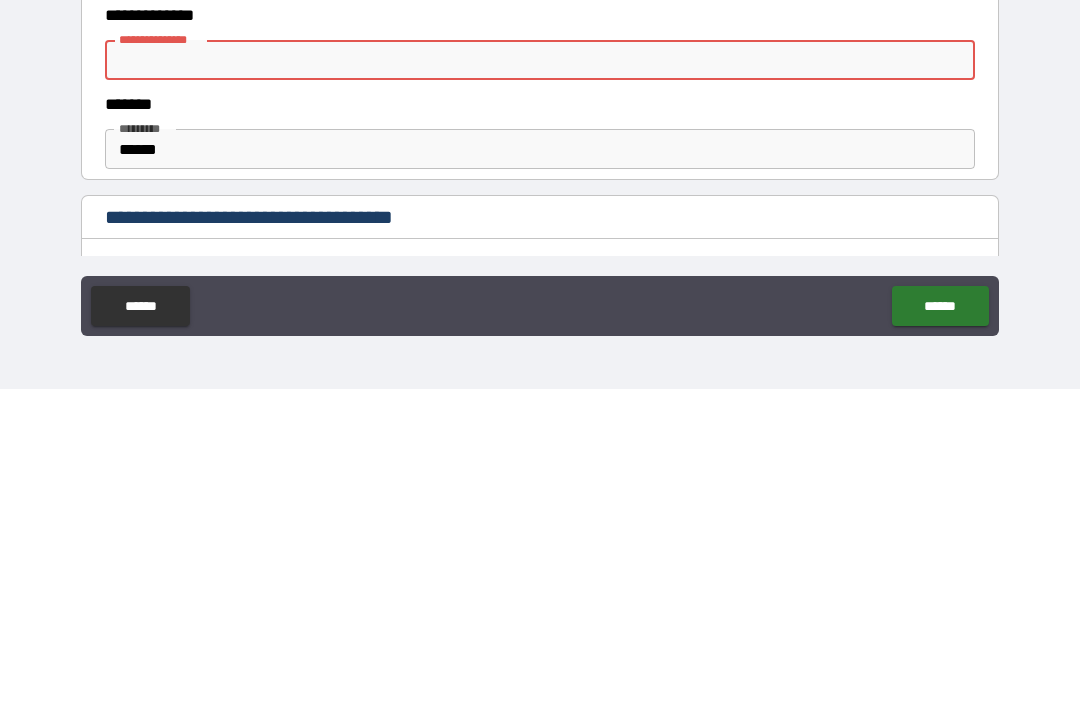 type on "*" 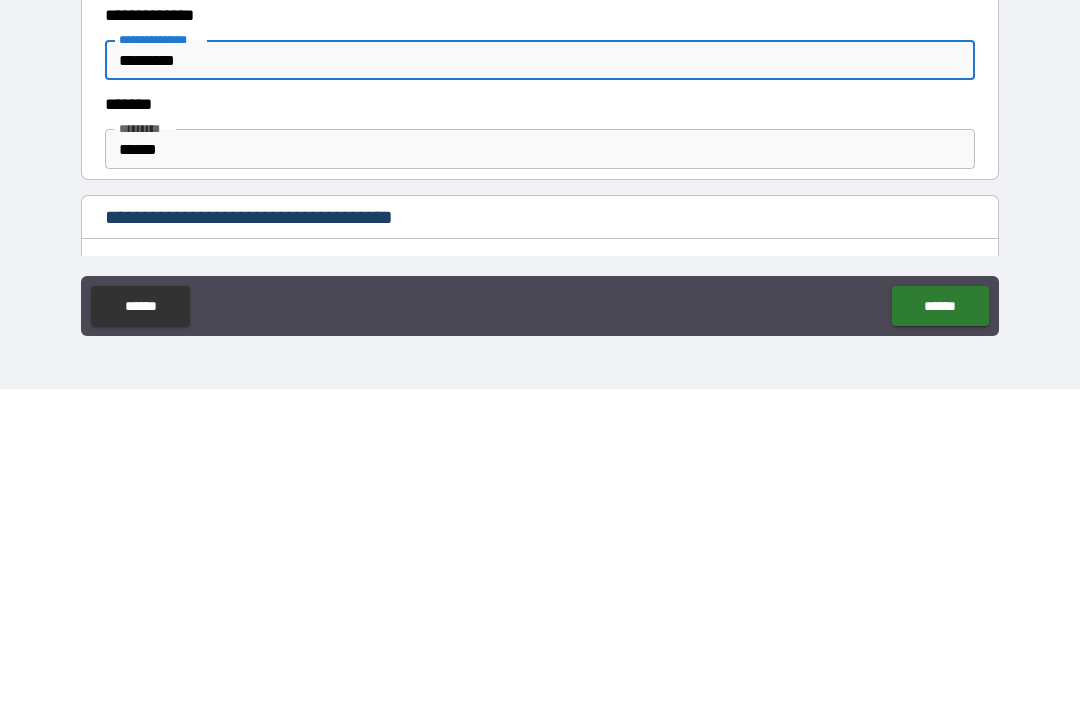 click on "**********" at bounding box center [540, 324] 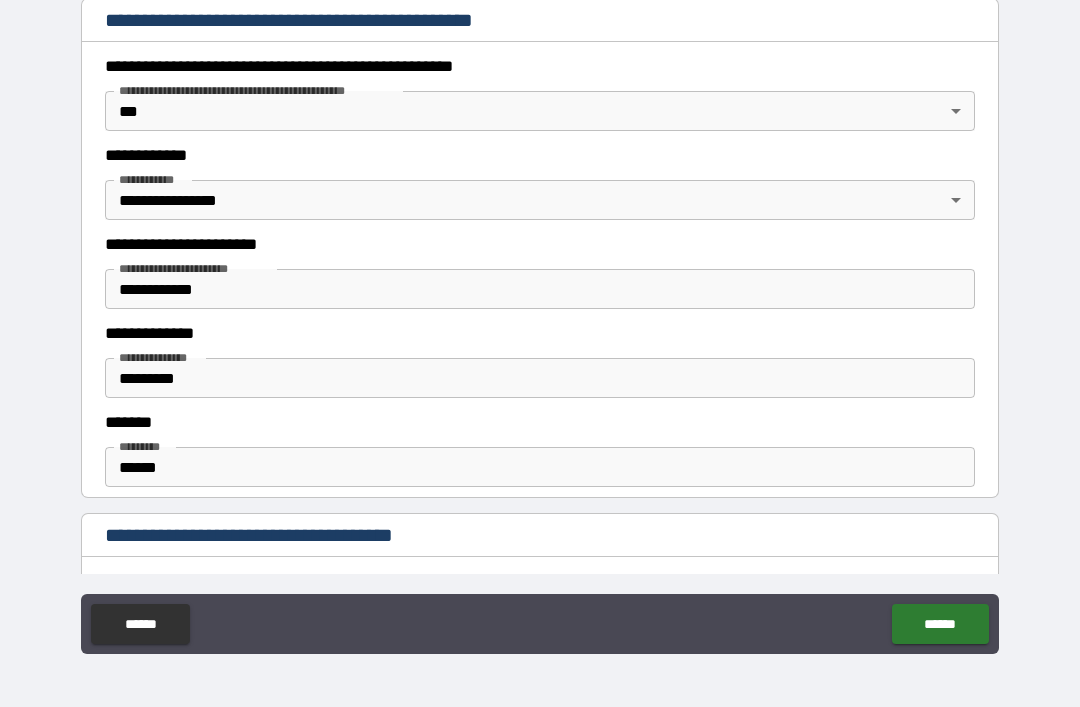 click on "******" at bounding box center (940, 624) 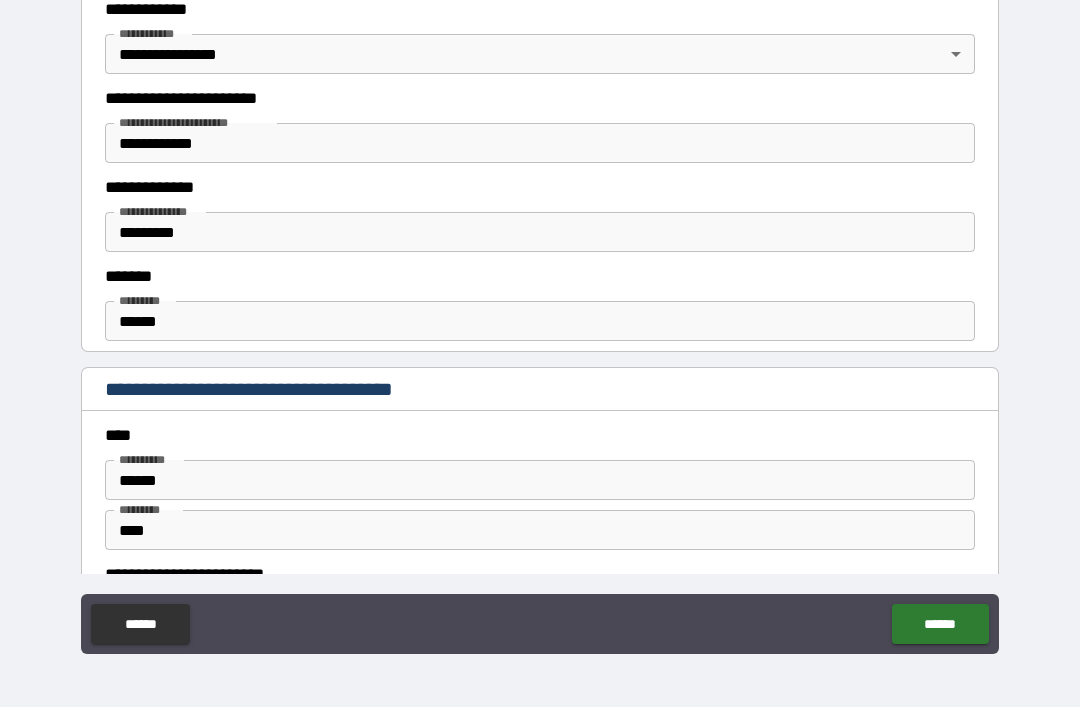 scroll, scrollTop: 2339, scrollLeft: 0, axis: vertical 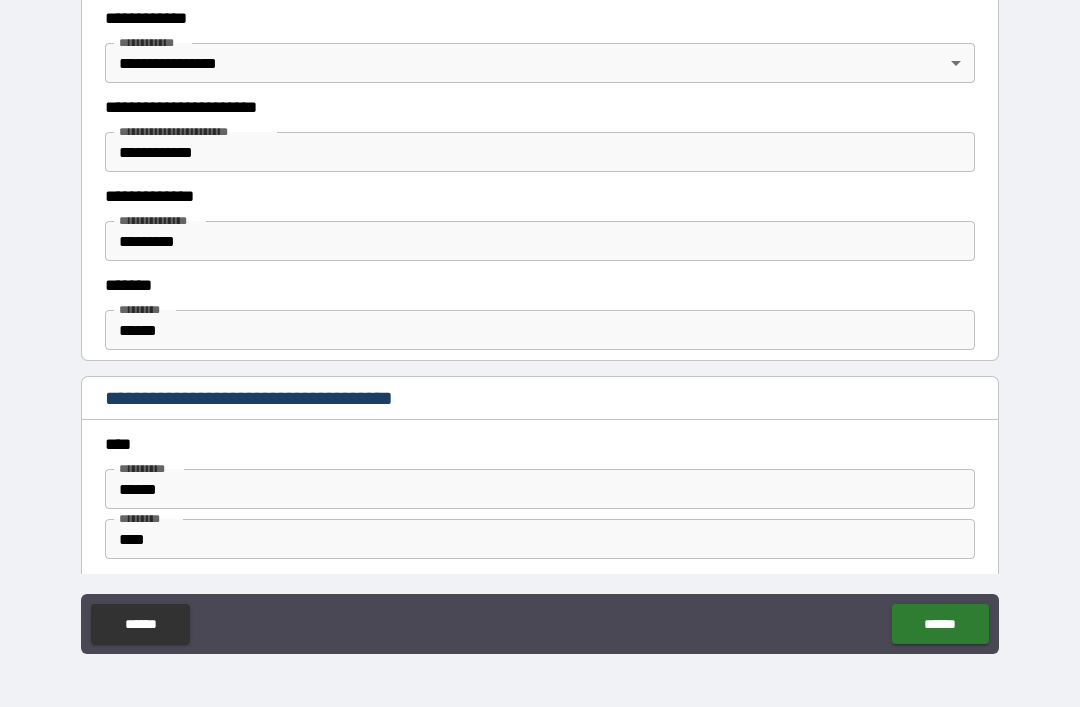 click on "*********" at bounding box center [540, 241] 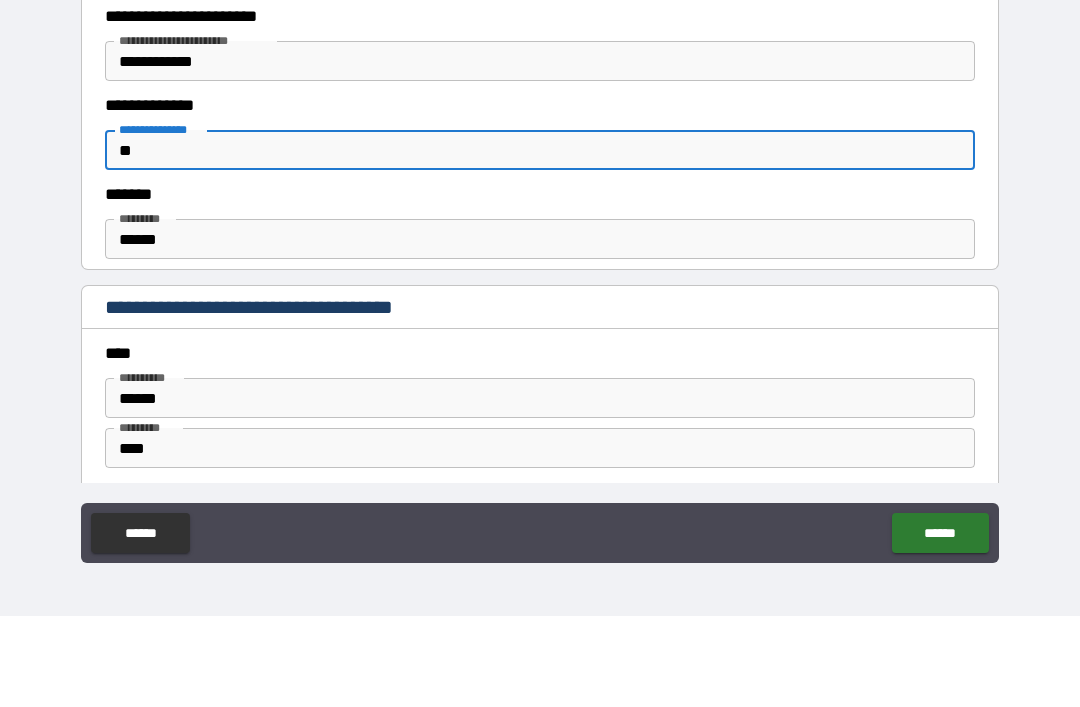 type on "*" 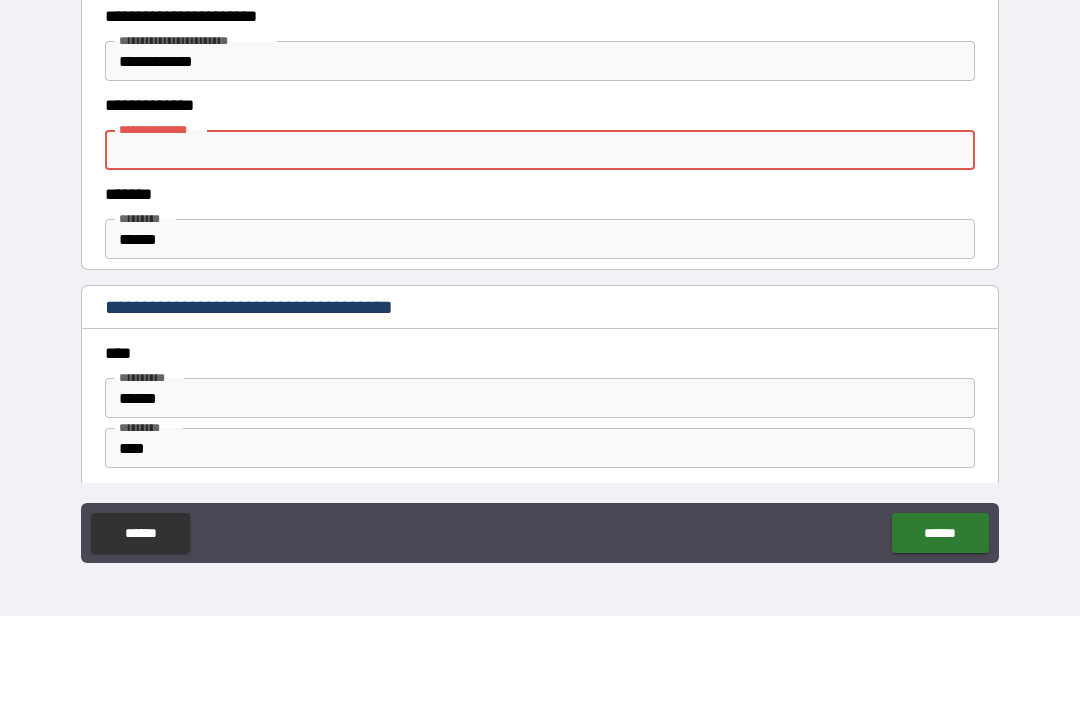 type 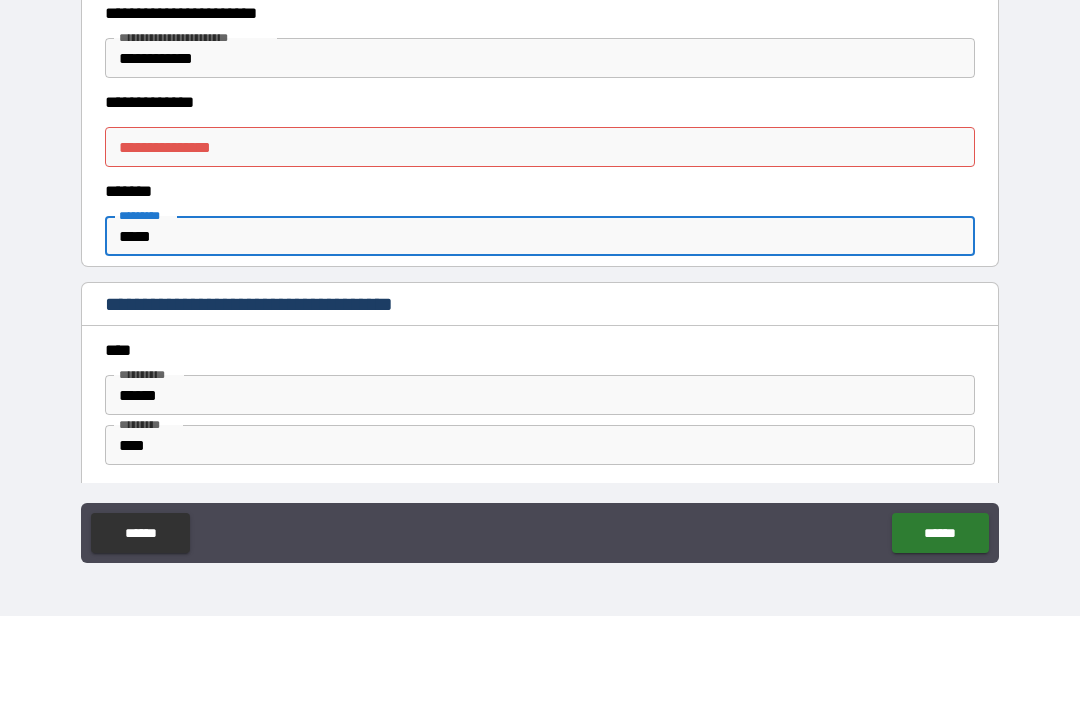 scroll, scrollTop: 2350, scrollLeft: 0, axis: vertical 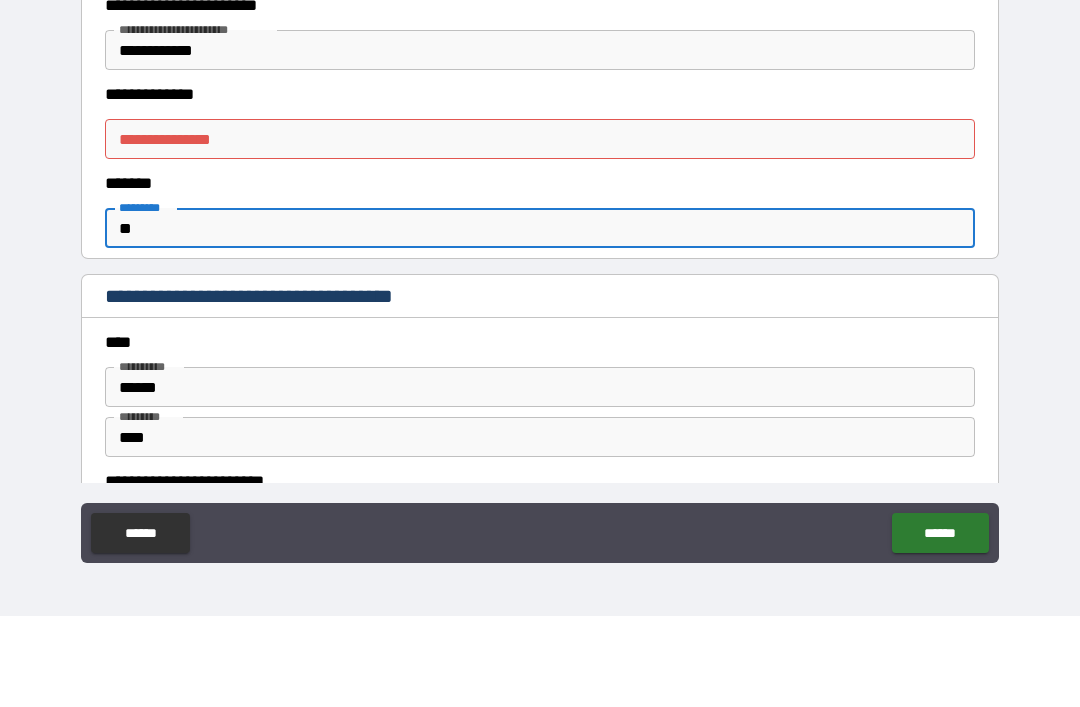 type on "*" 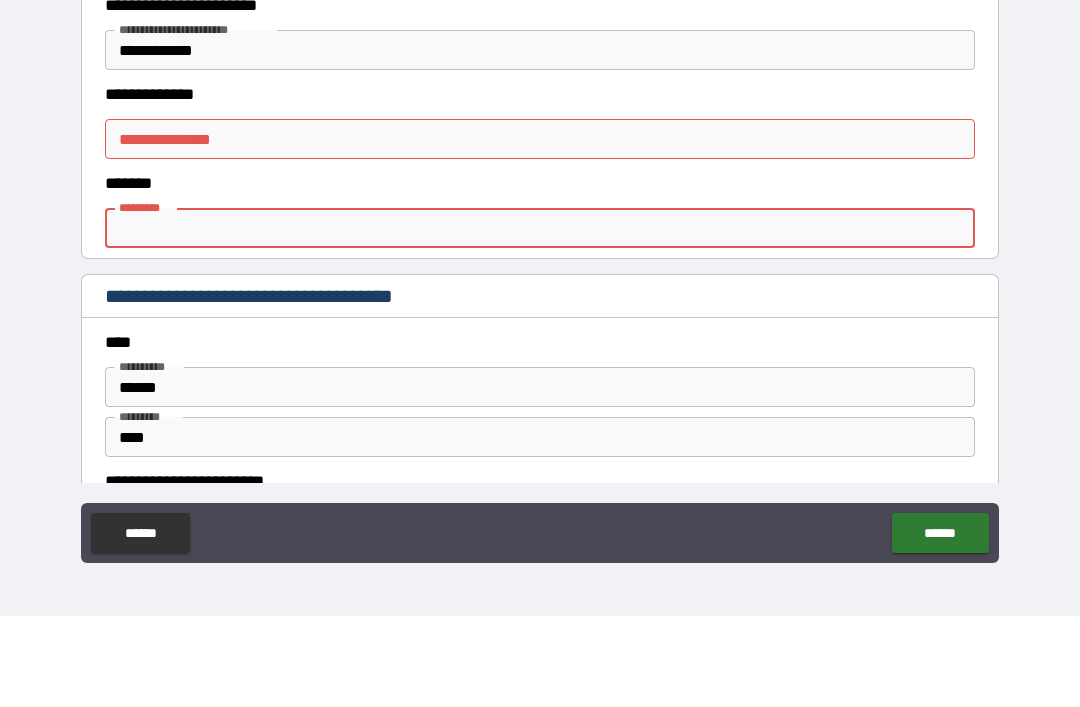 type 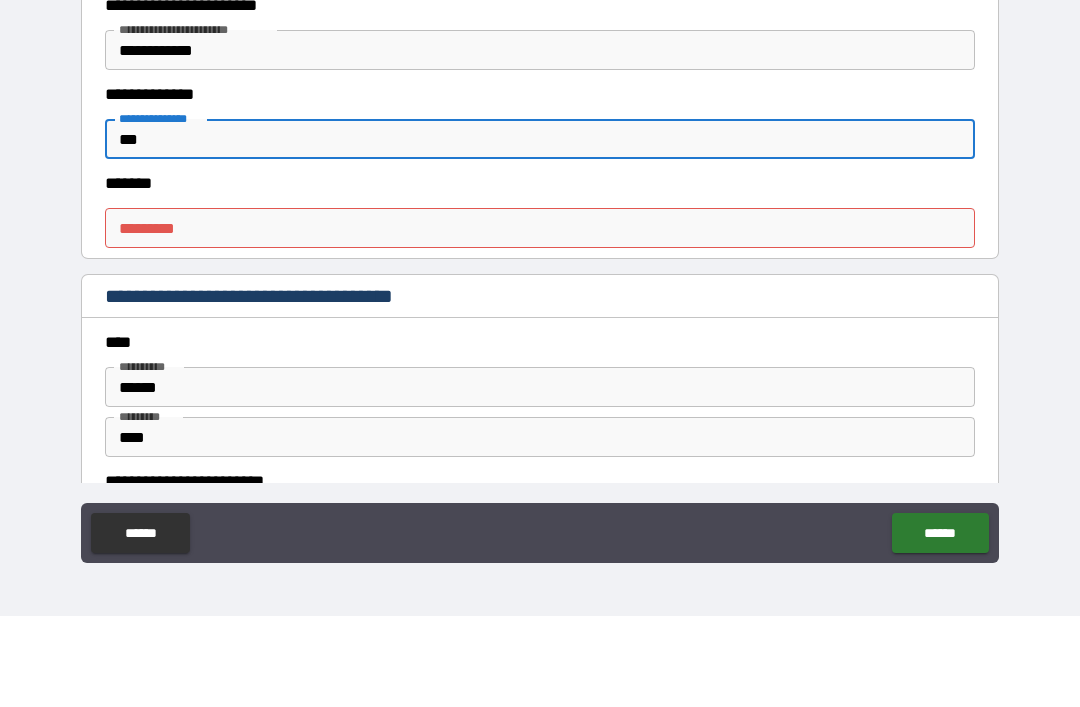 type on "***" 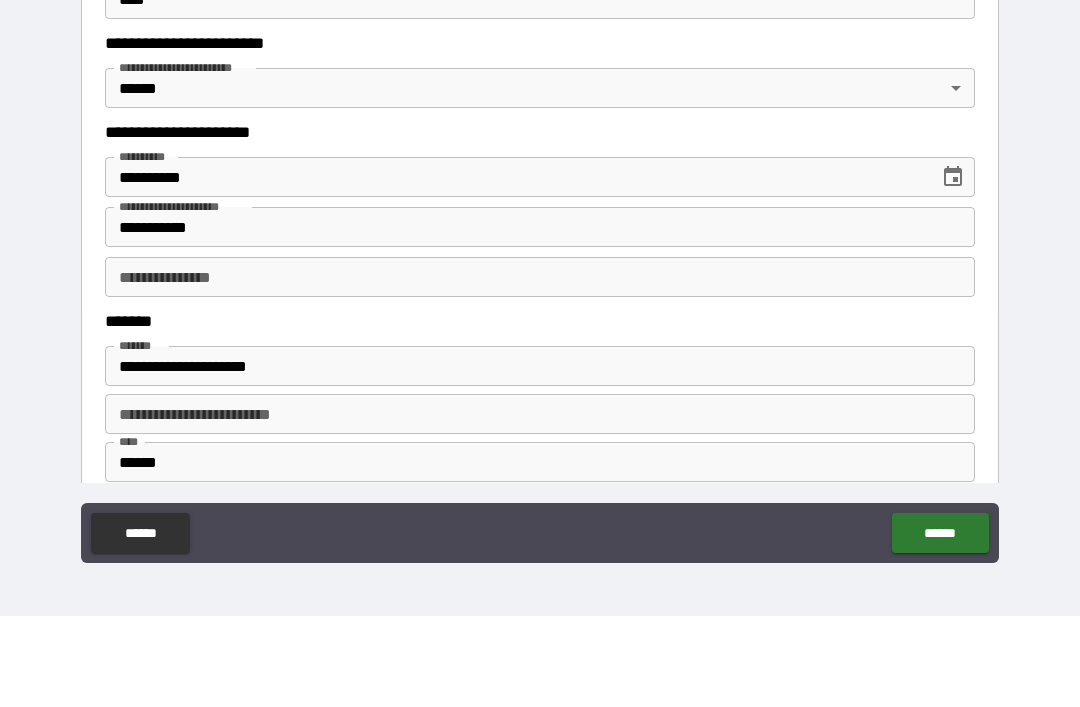 scroll, scrollTop: 2789, scrollLeft: 0, axis: vertical 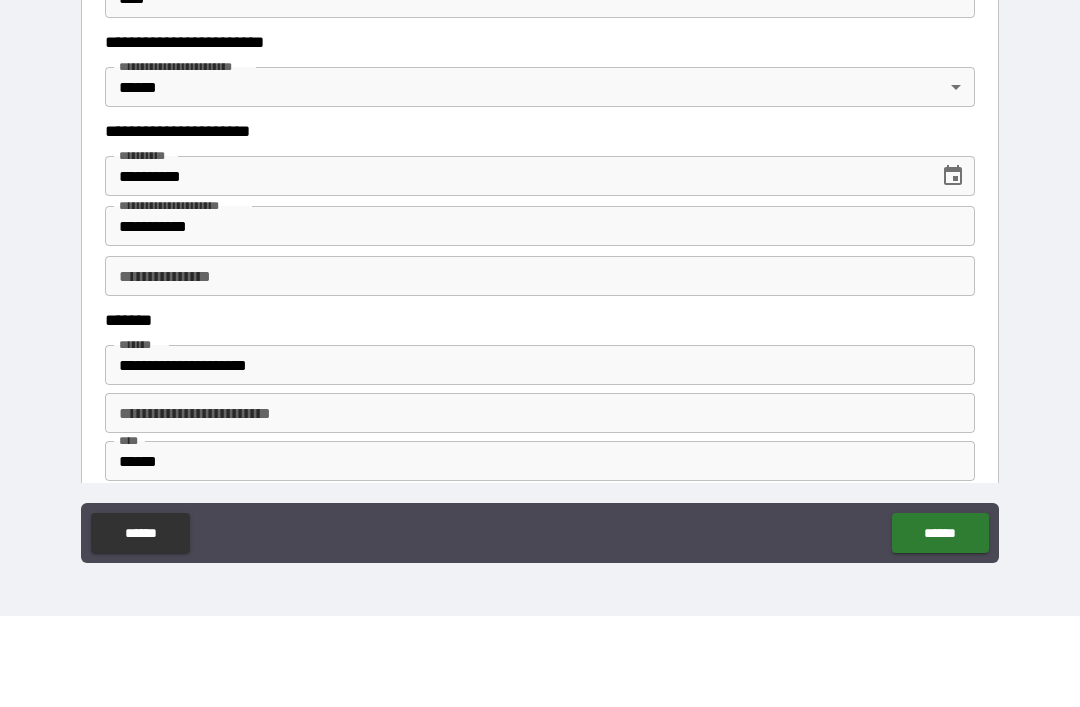 type on "**" 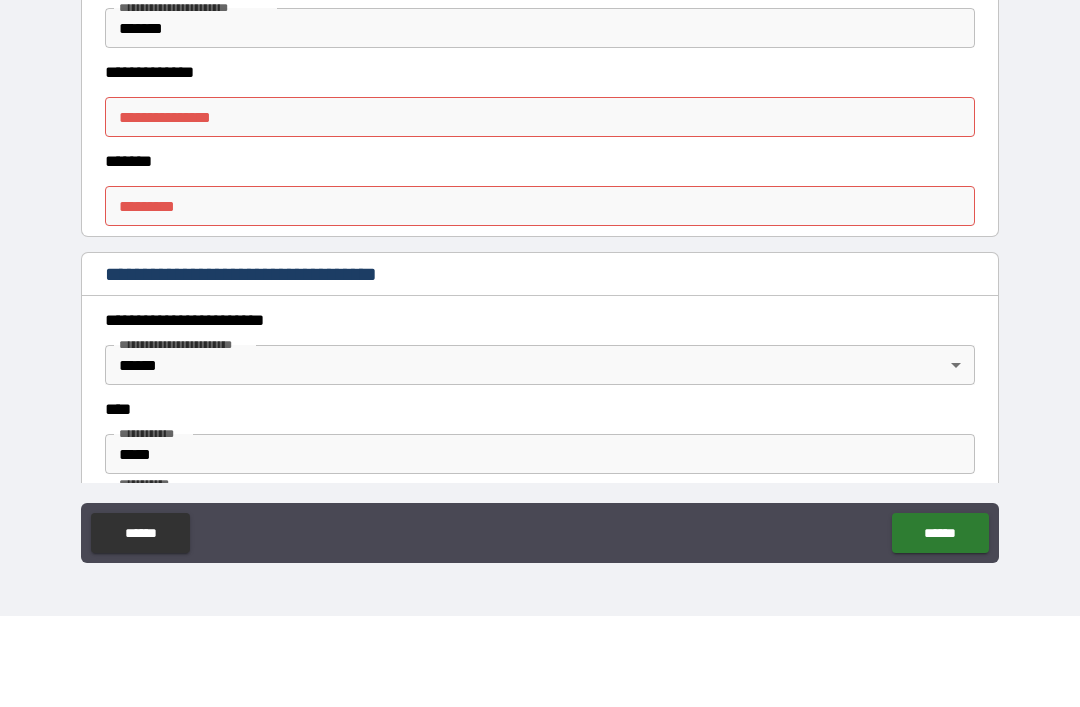 scroll, scrollTop: 537, scrollLeft: 0, axis: vertical 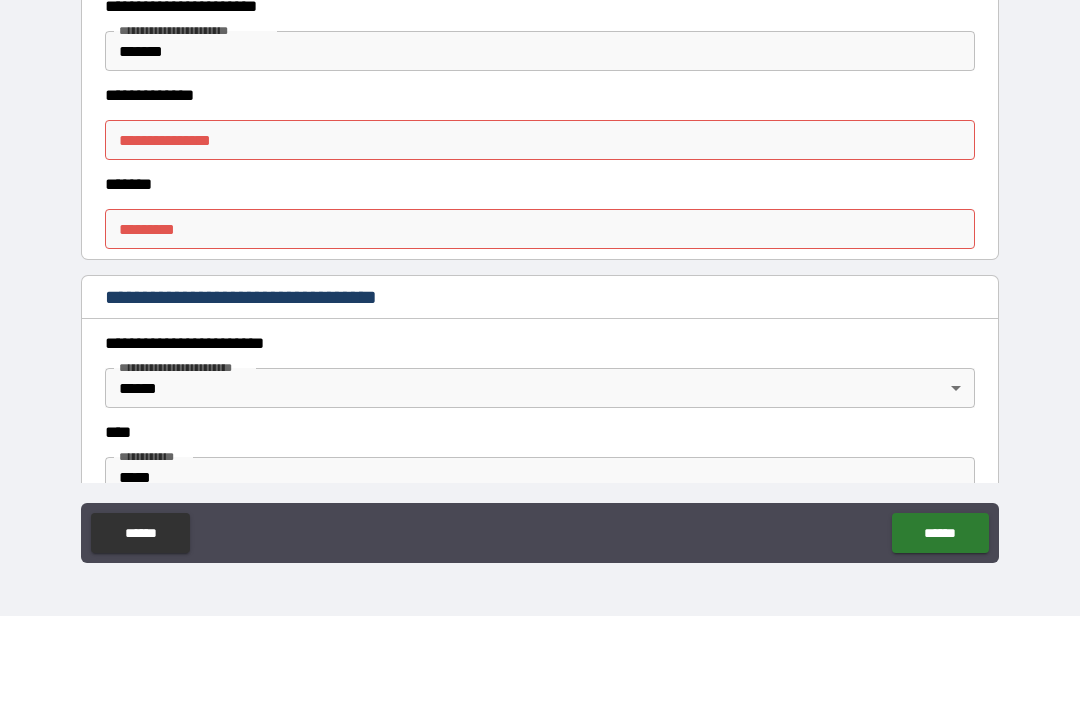 type on "**********" 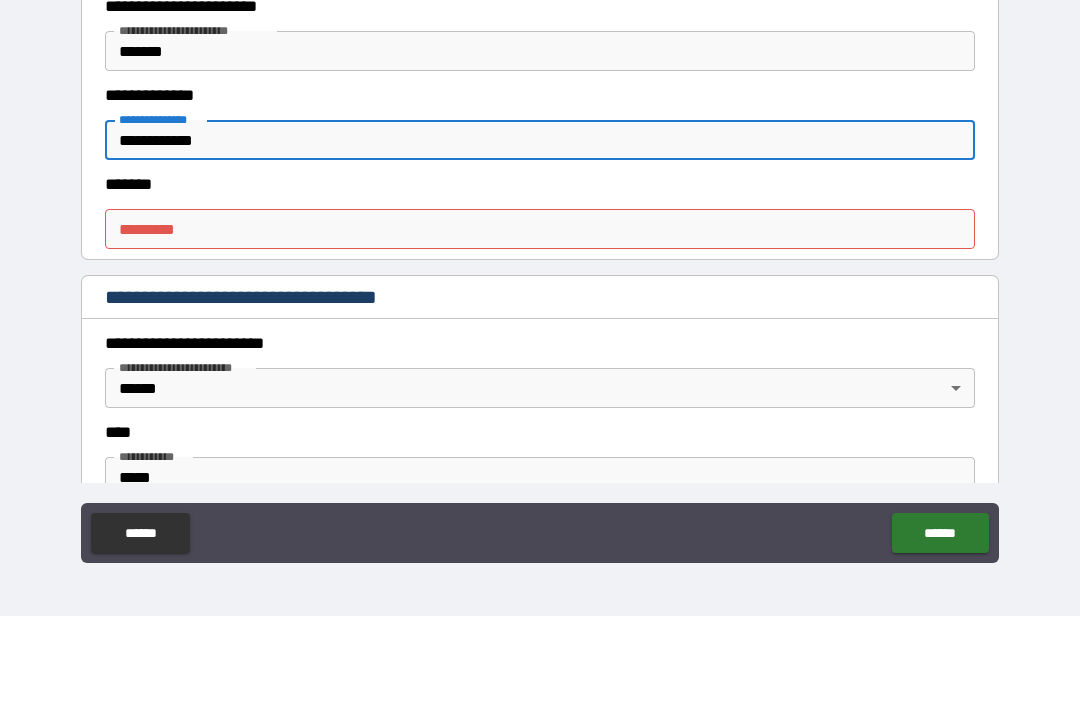 type on "**********" 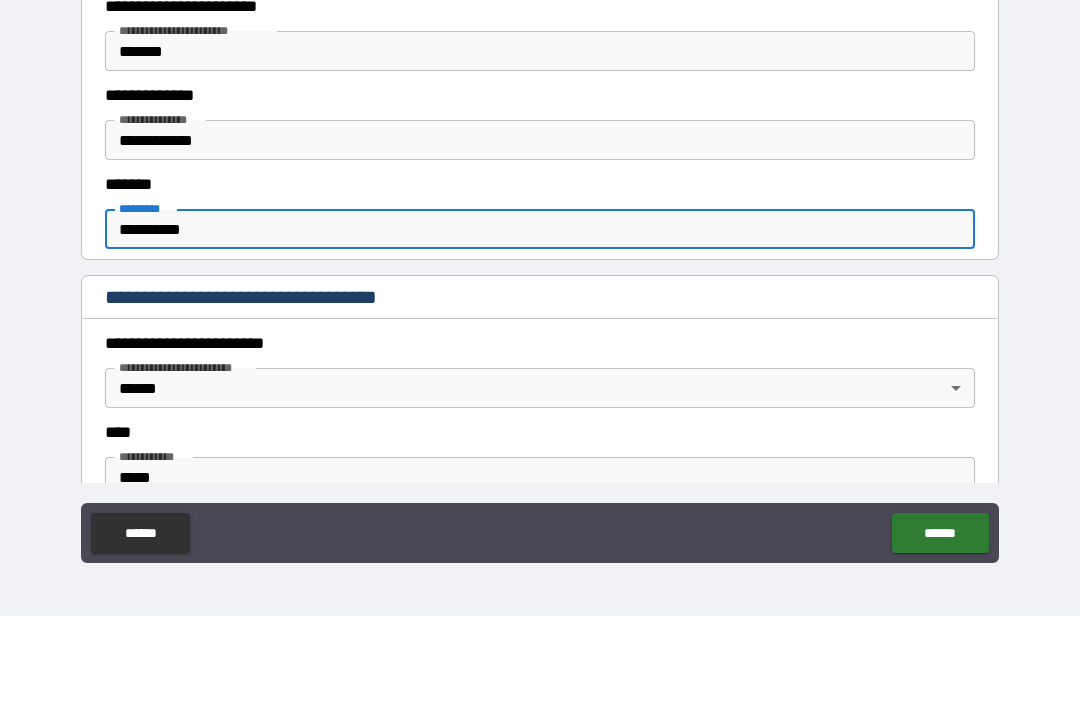type on "**********" 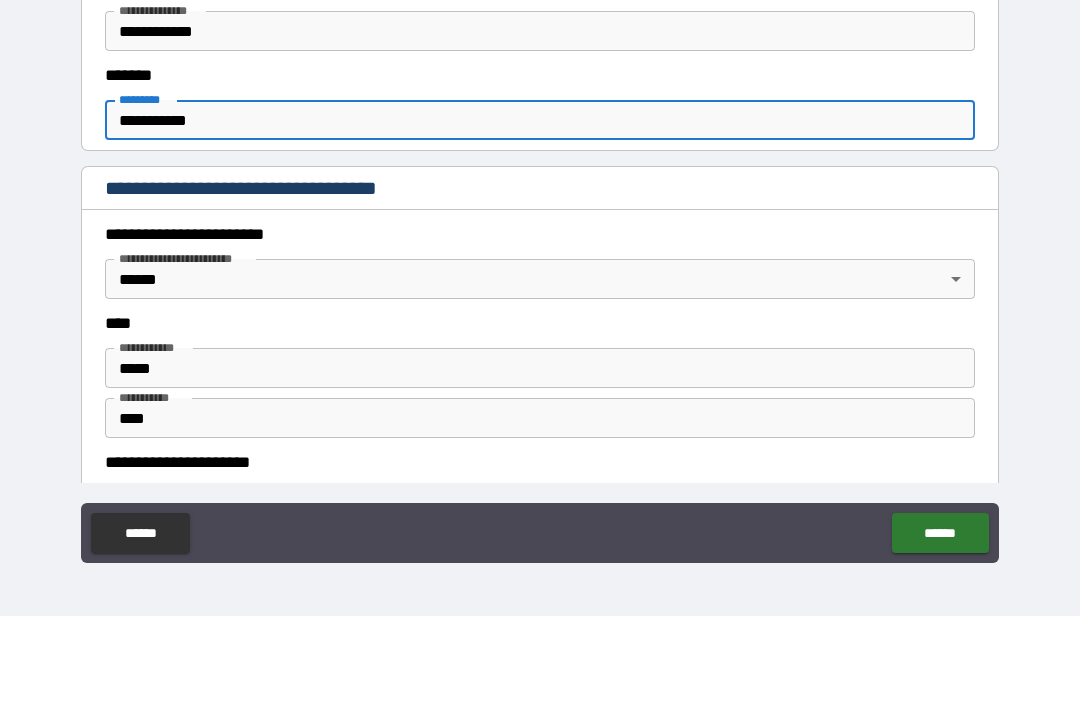 scroll, scrollTop: 665, scrollLeft: 0, axis: vertical 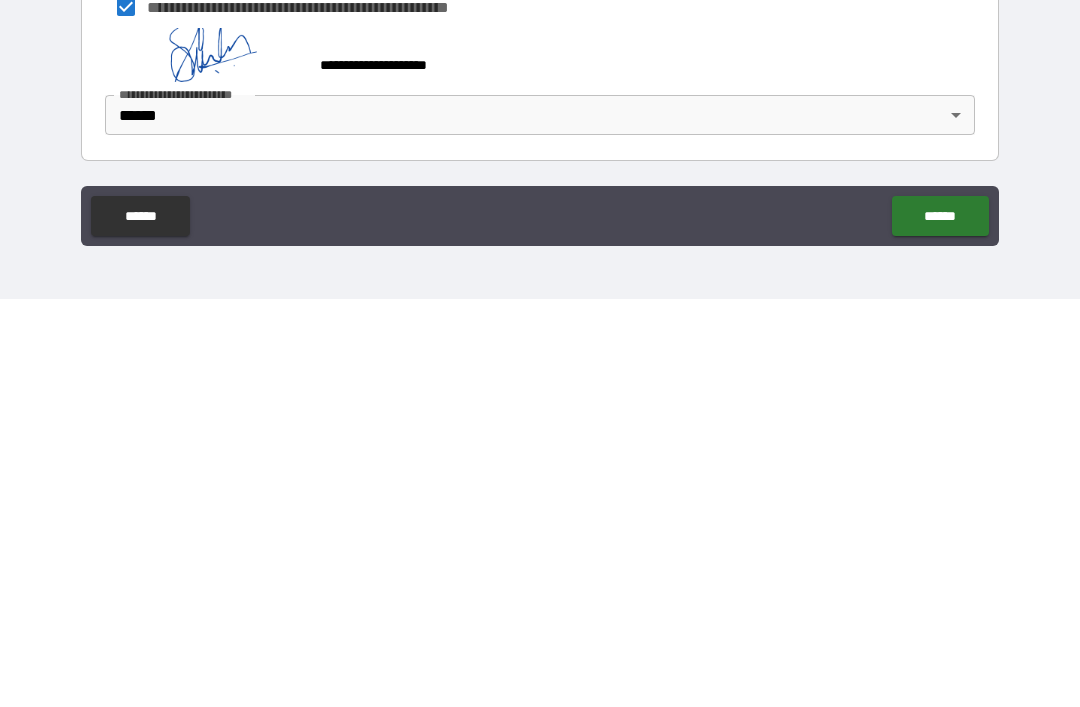 click on "******" at bounding box center [940, 624] 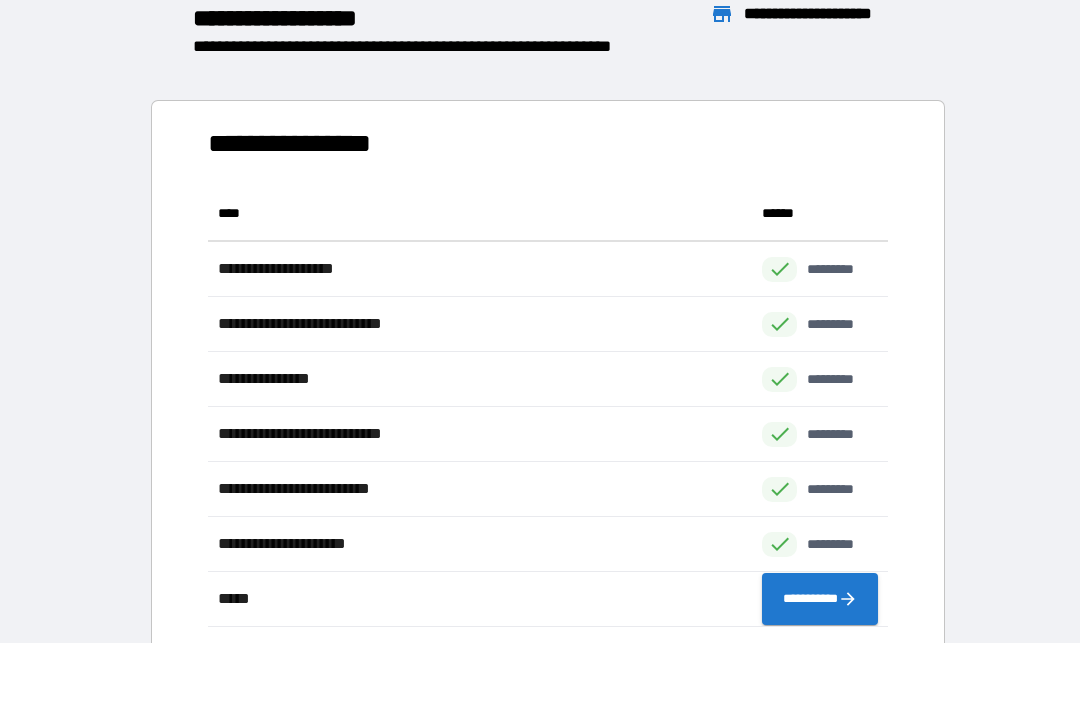 scroll, scrollTop: 1, scrollLeft: 1, axis: both 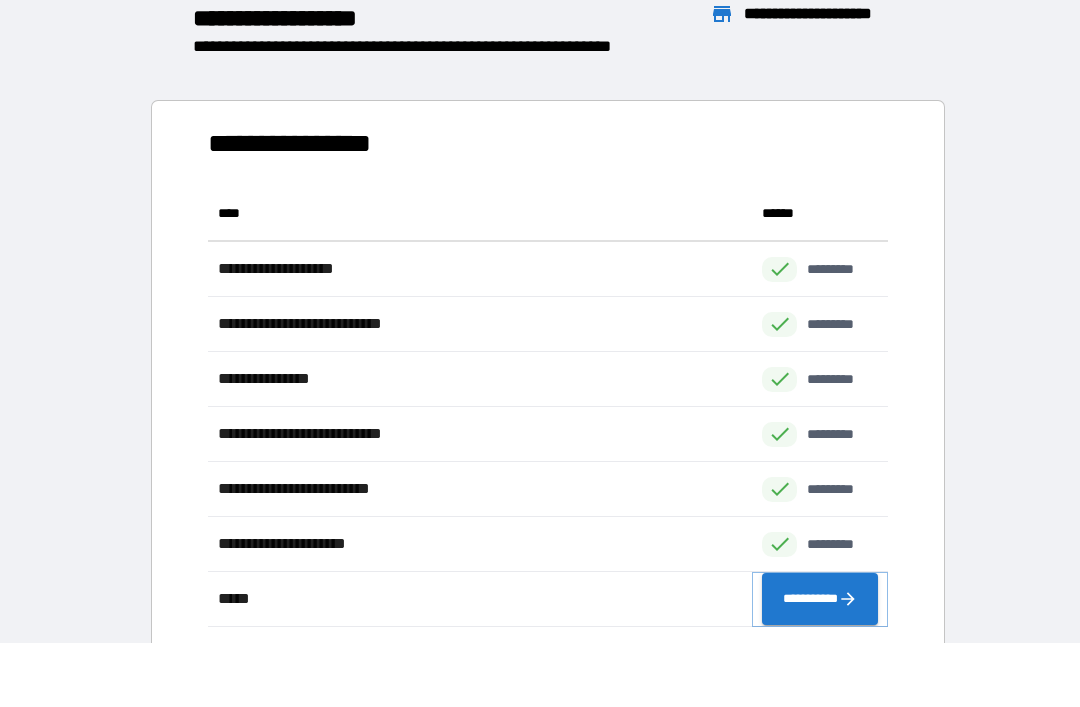 click on "**********" at bounding box center [820, 599] 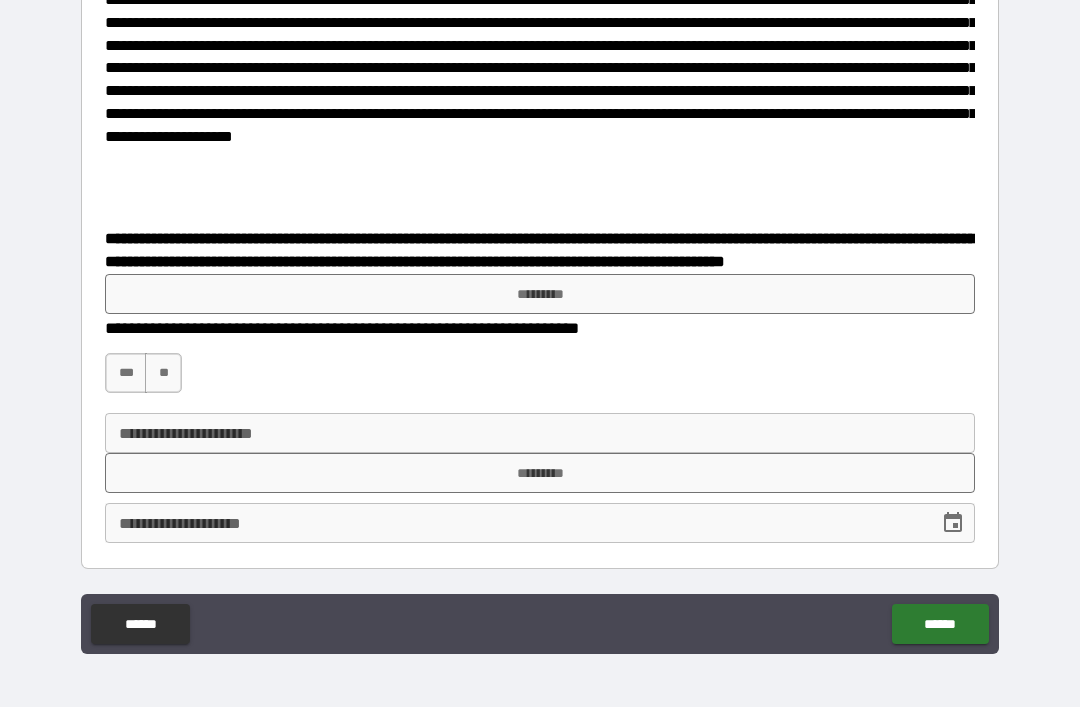 scroll, scrollTop: 208, scrollLeft: 0, axis: vertical 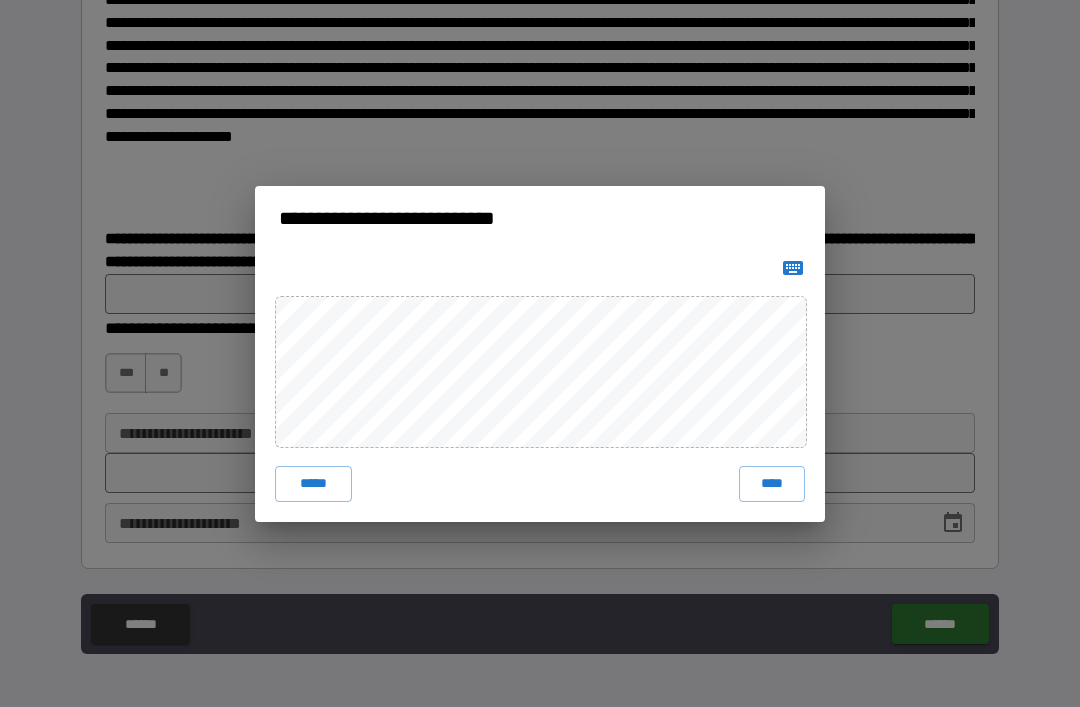 click on "***** ****" at bounding box center (540, 386) 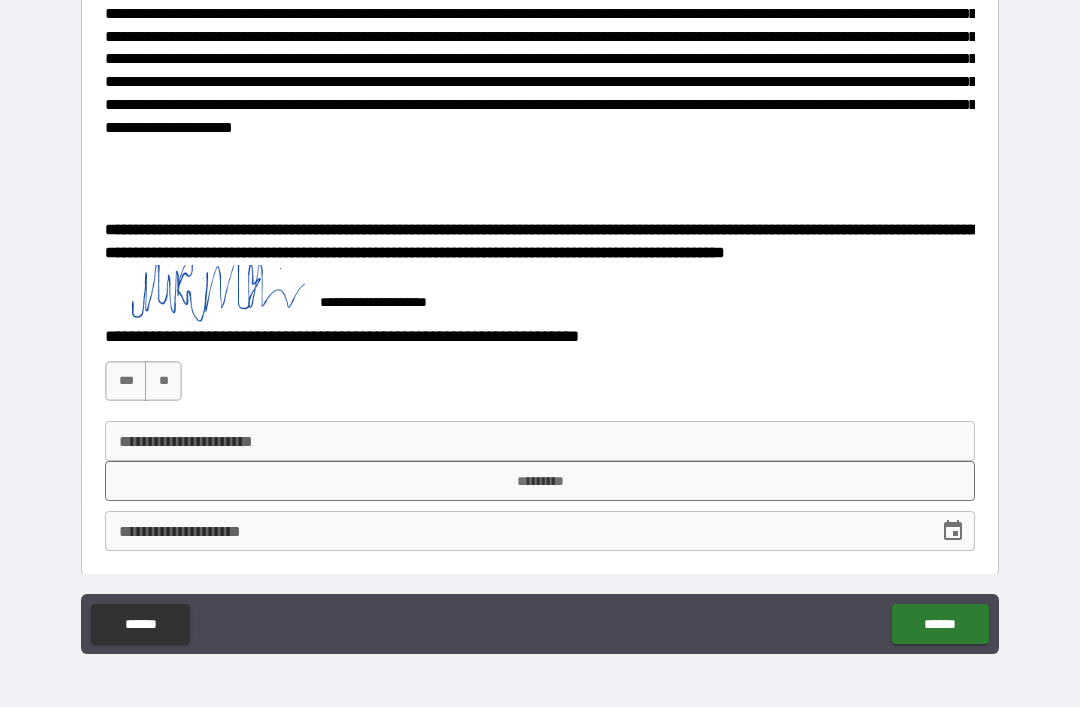 click on "***" at bounding box center (126, 381) 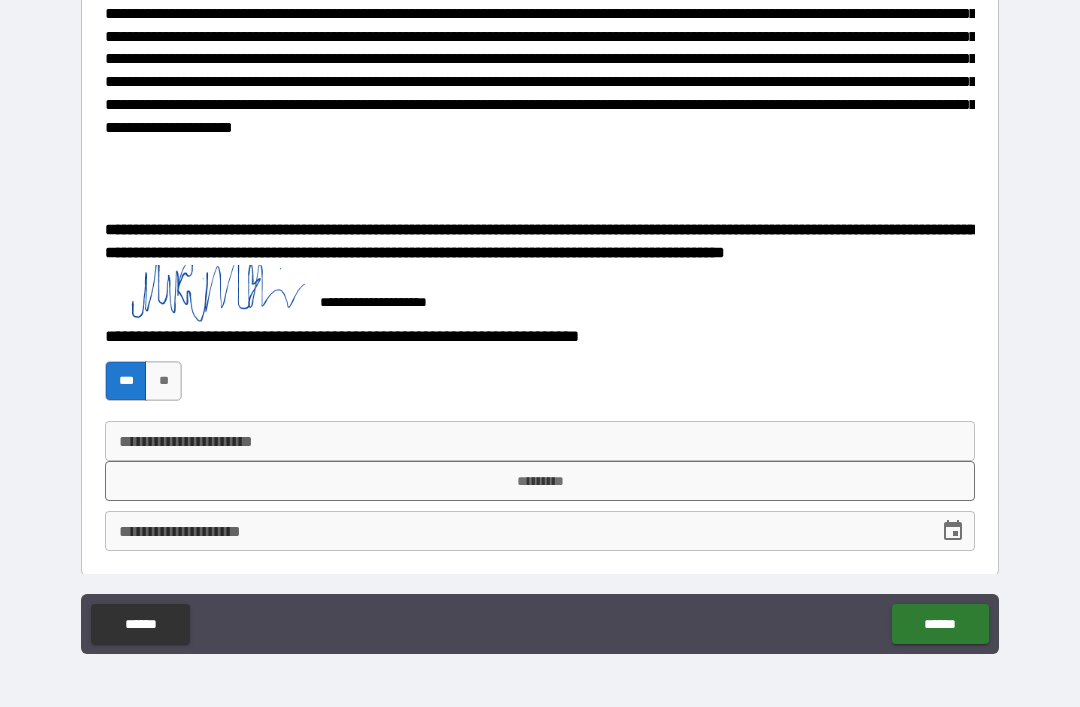 click on "**********" at bounding box center (540, 441) 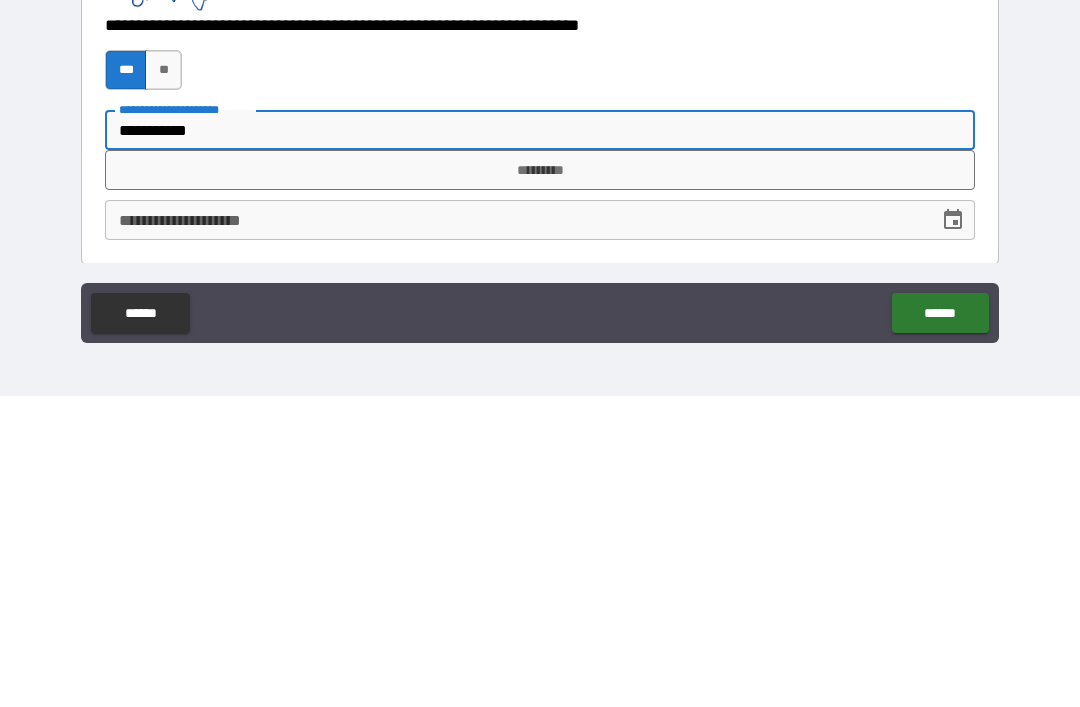 type on "**********" 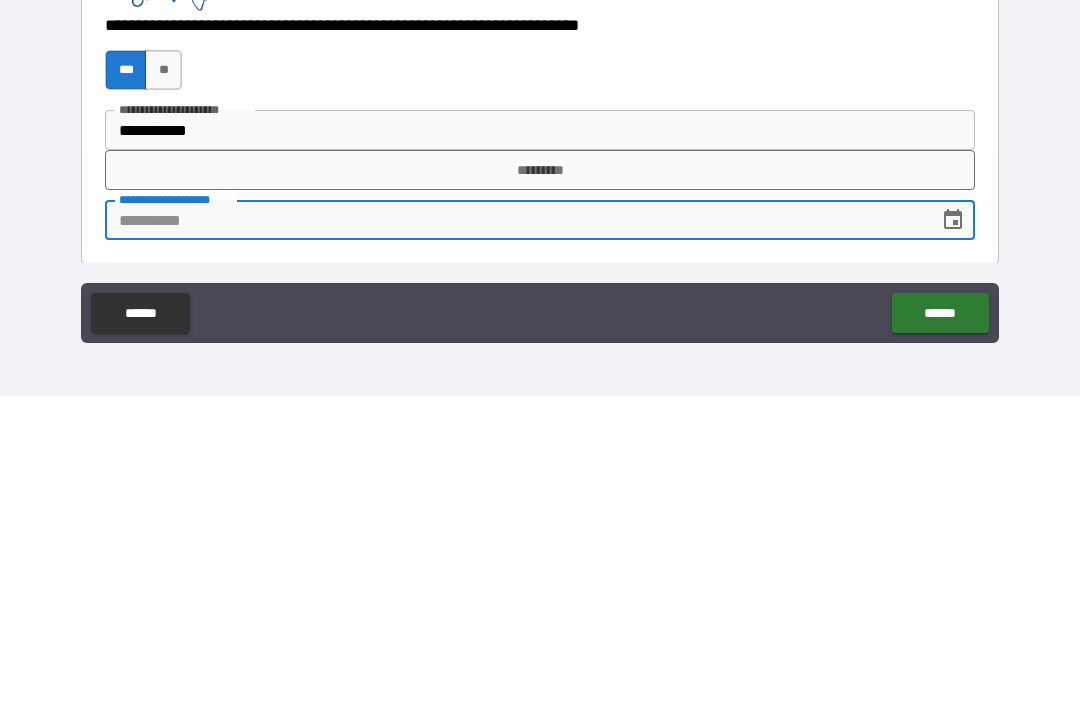 click 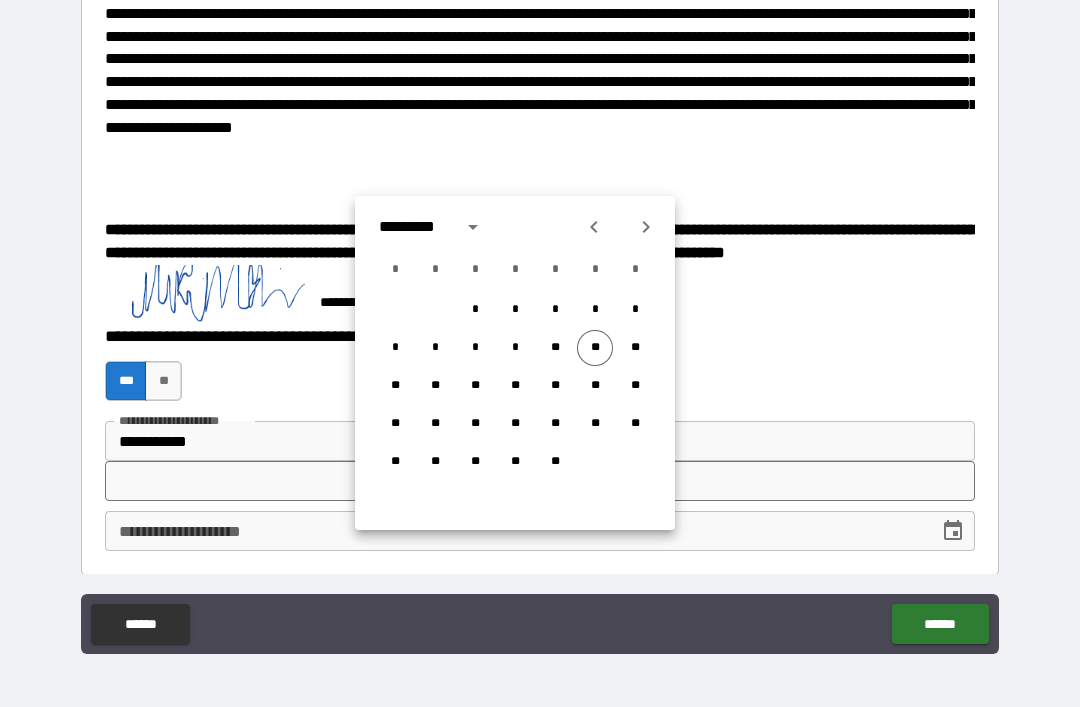 click on "**" at bounding box center [595, 348] 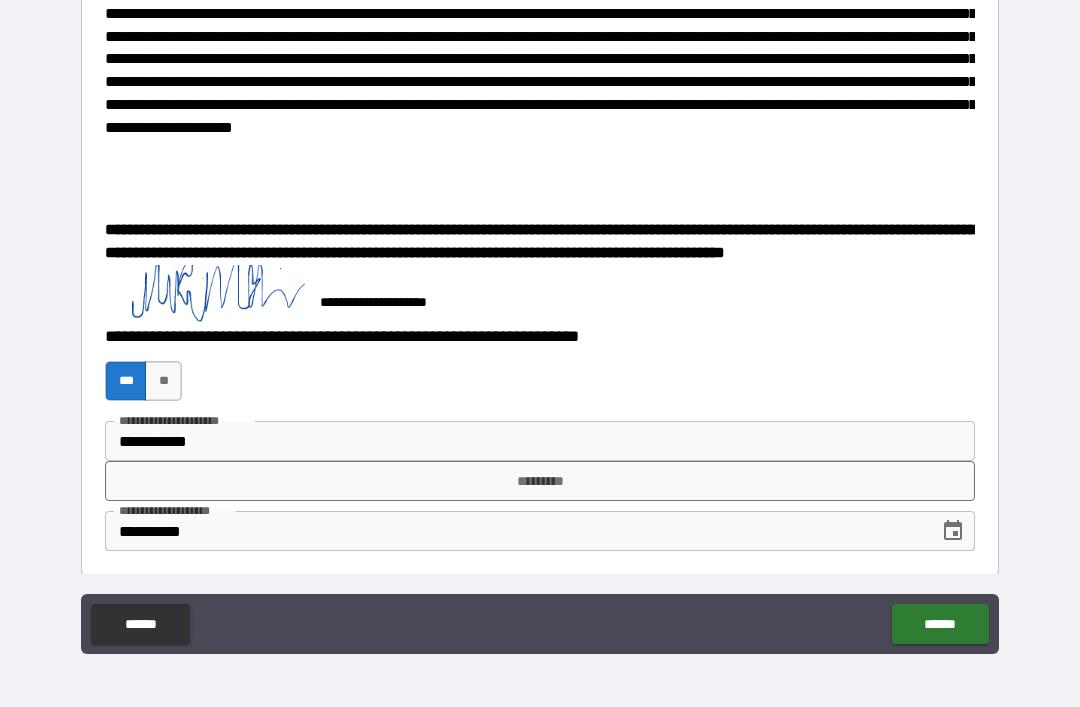 click on "*********" at bounding box center (540, 481) 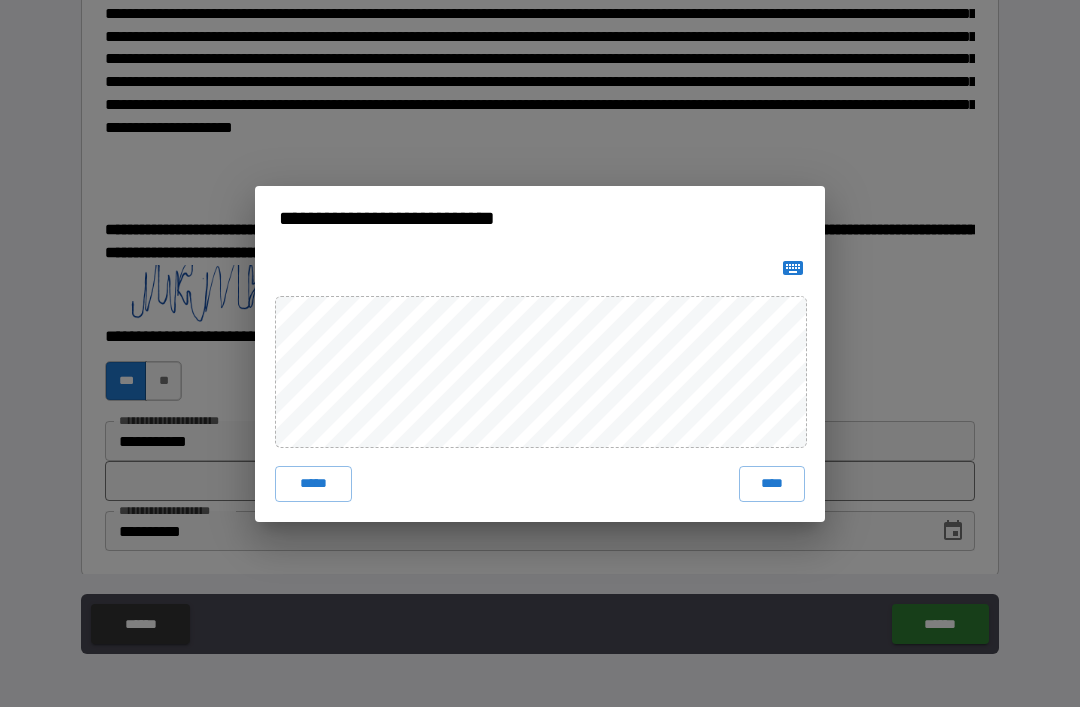 click on "****" at bounding box center (772, 484) 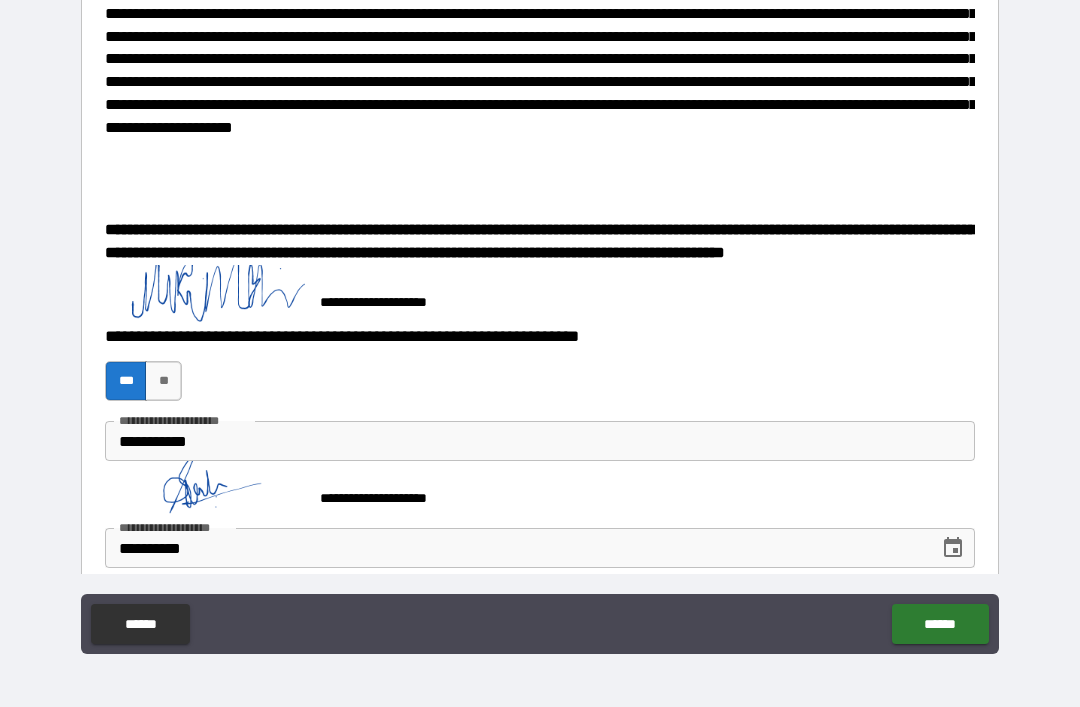 click on "******" at bounding box center [940, 624] 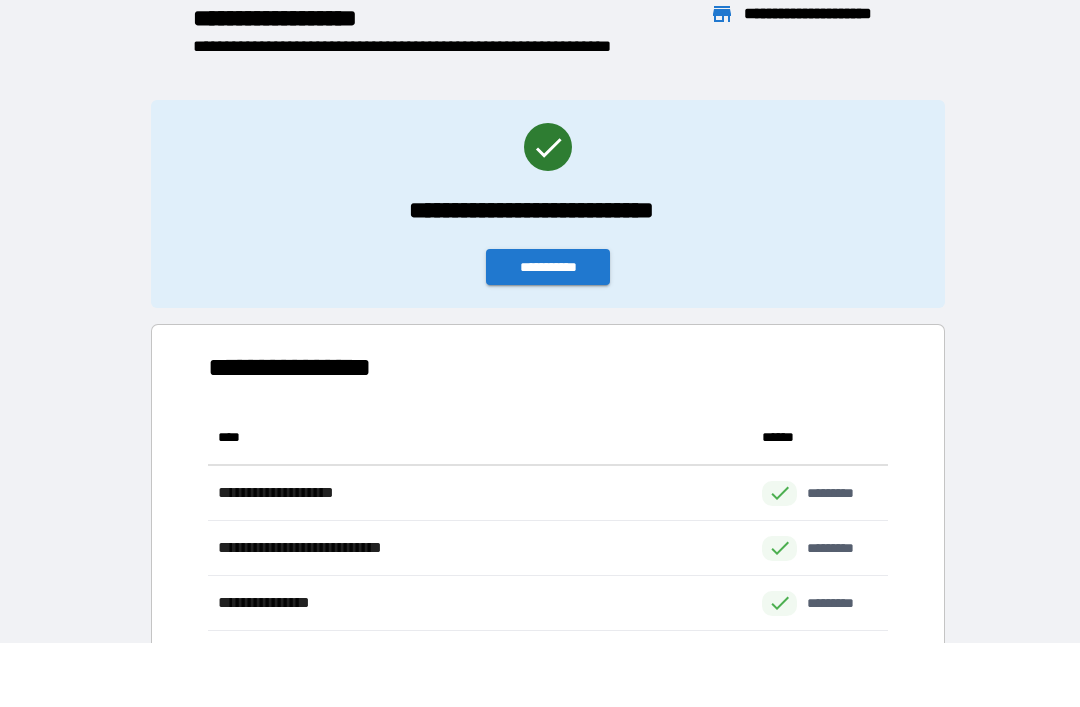 scroll, scrollTop: 1, scrollLeft: 1, axis: both 